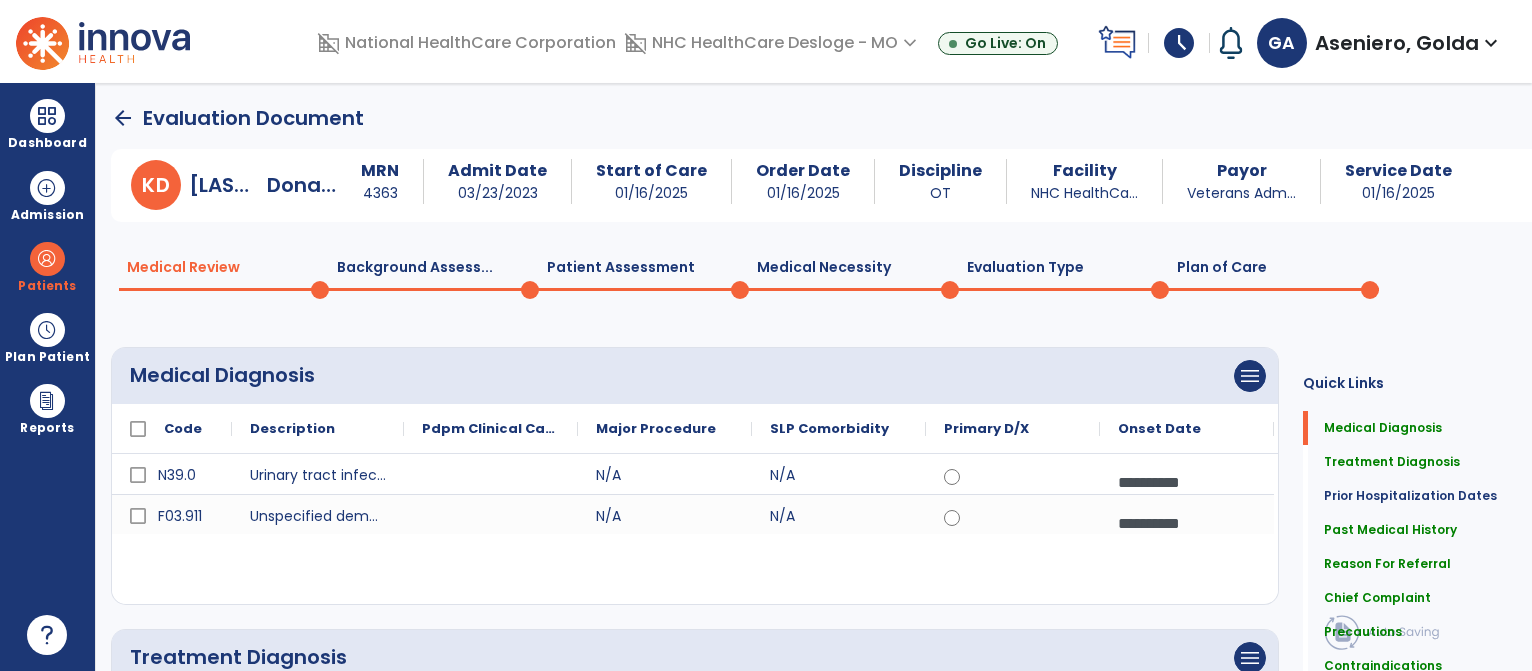 scroll, scrollTop: 0, scrollLeft: 0, axis: both 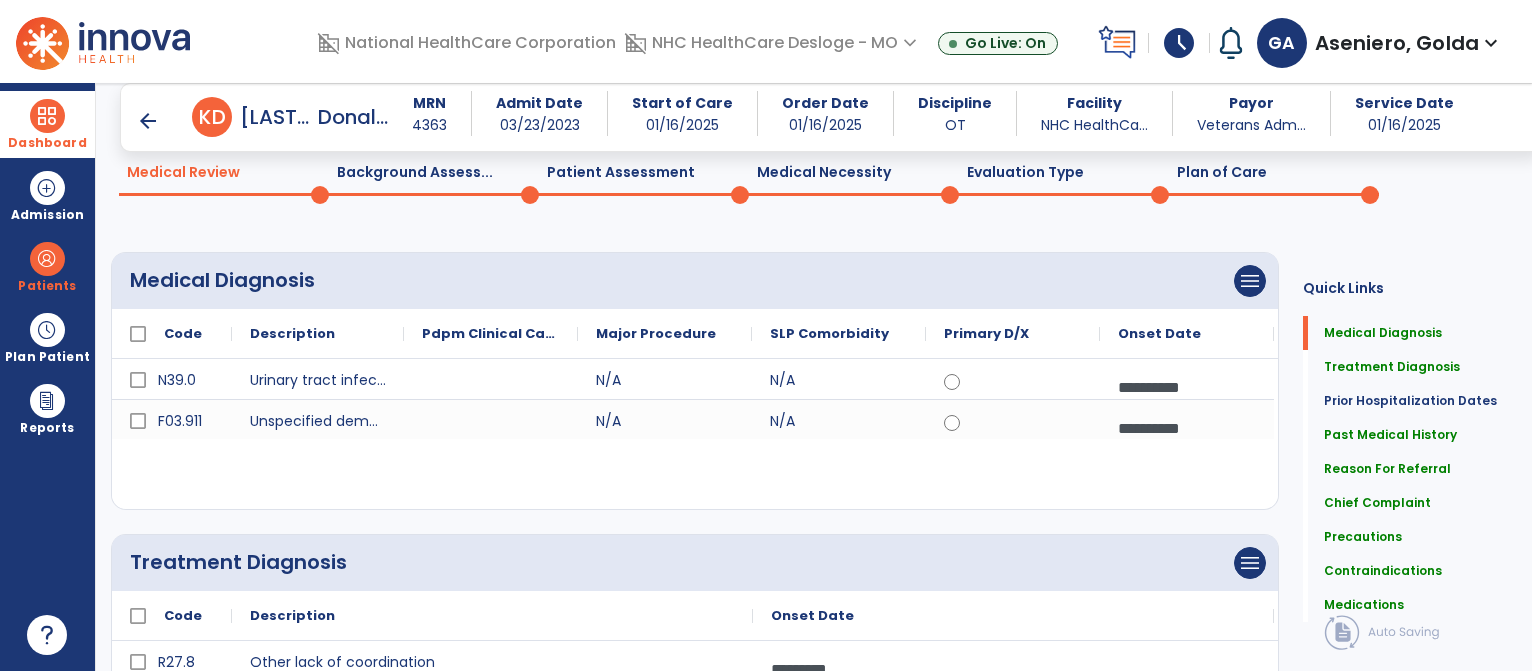 click on "Dashboard" at bounding box center (47, 124) 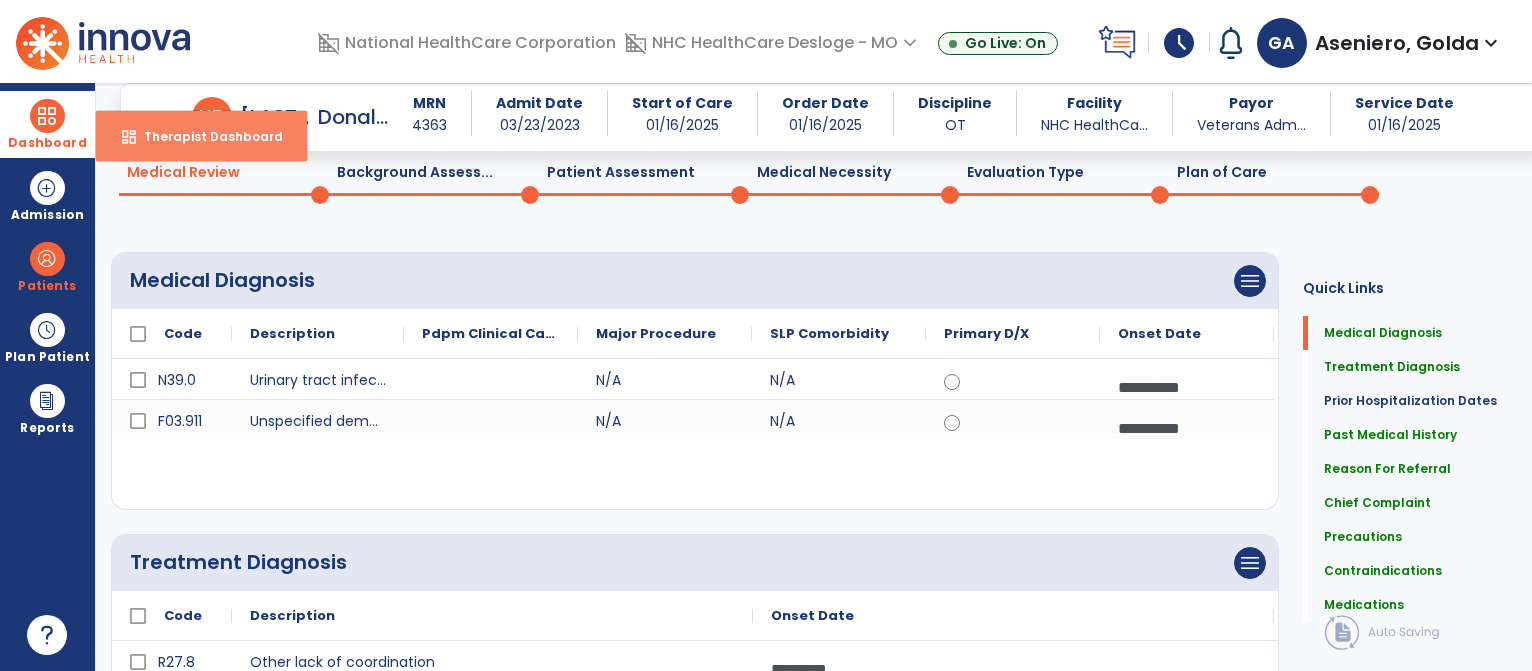 click on "dashboard  Therapist Dashboard" at bounding box center (201, 136) 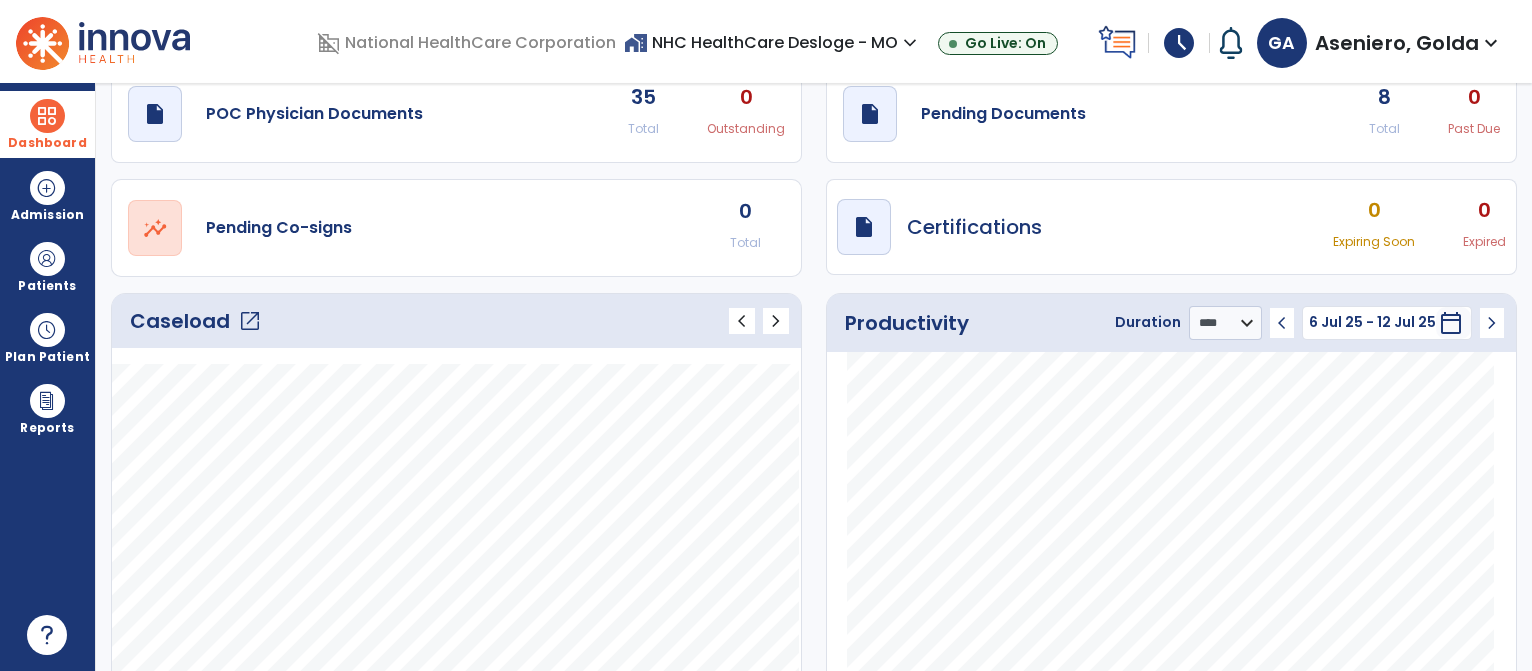 click on "draft   open_in_new  Pending Documents 8 Total 0 Past Due" 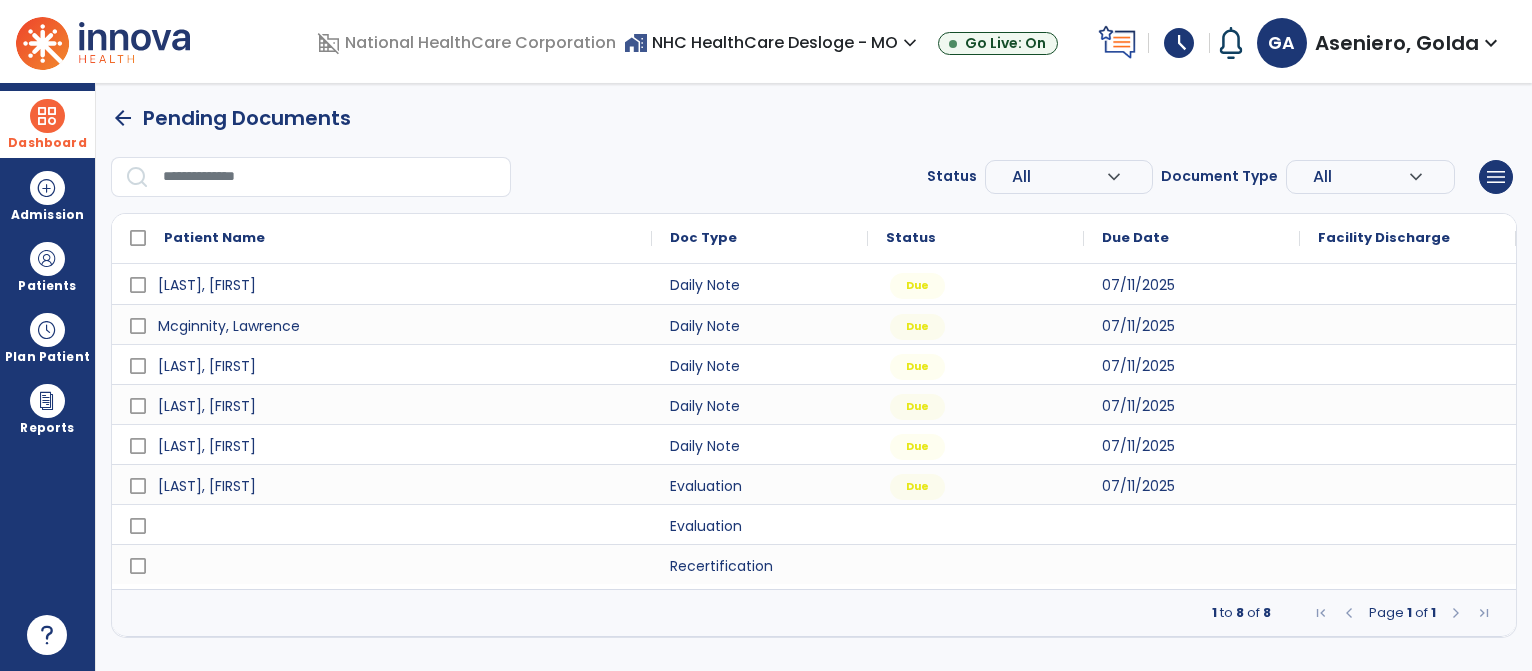 scroll, scrollTop: 0, scrollLeft: 0, axis: both 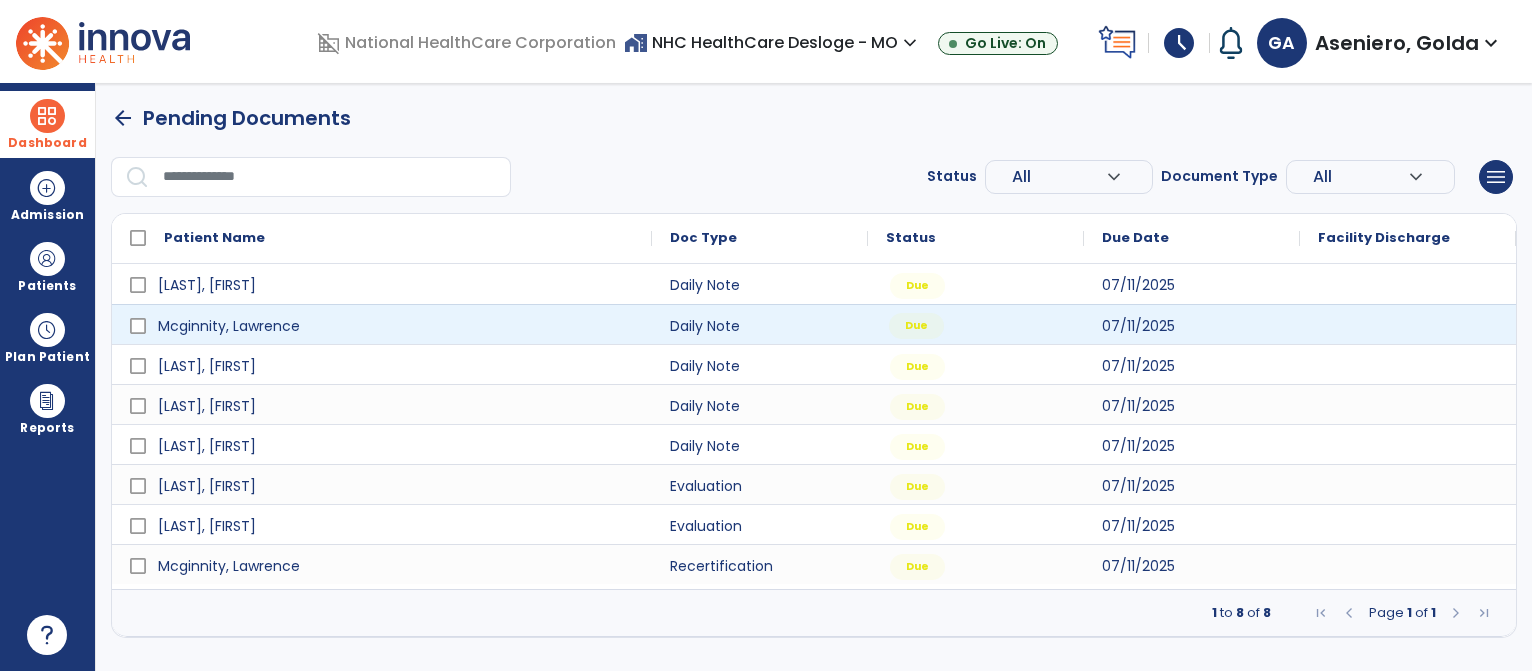click on "Due" at bounding box center [916, 326] 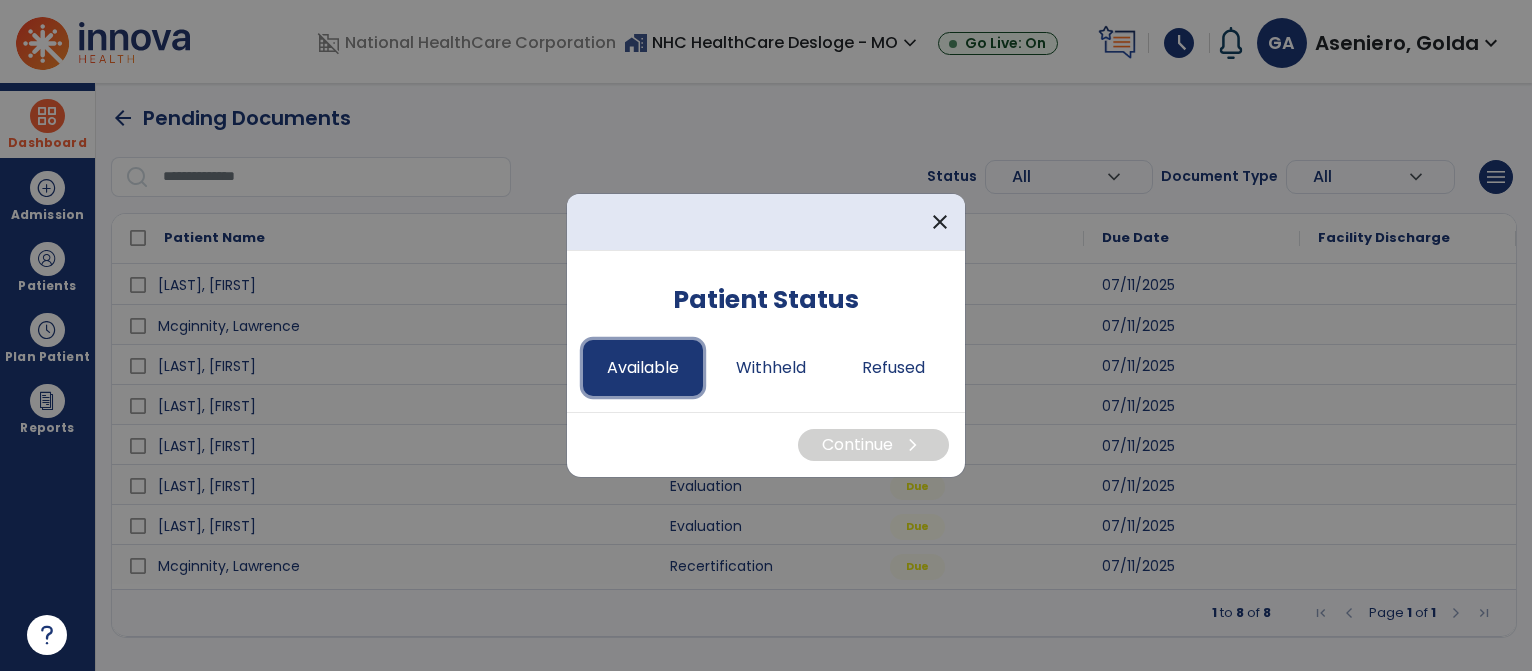 click on "Available" at bounding box center (643, 368) 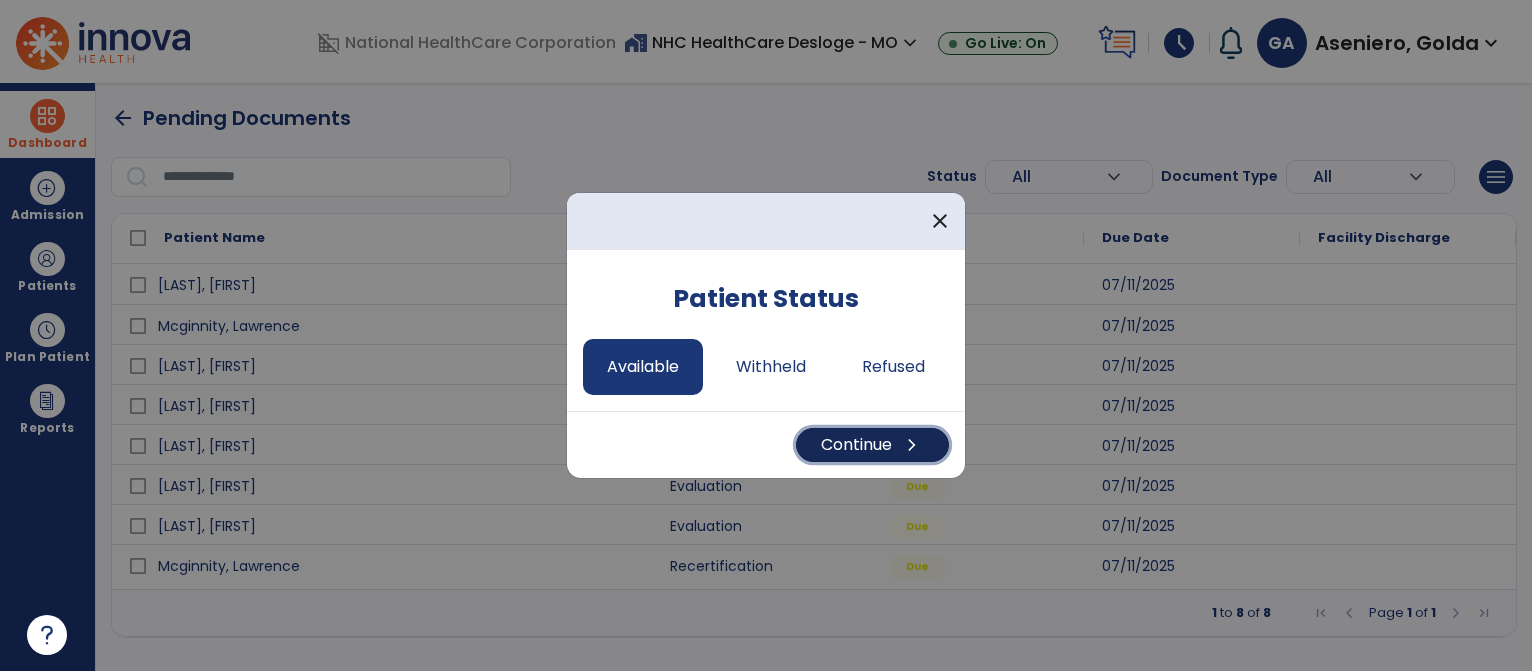 click on "Continue   chevron_right" at bounding box center (872, 445) 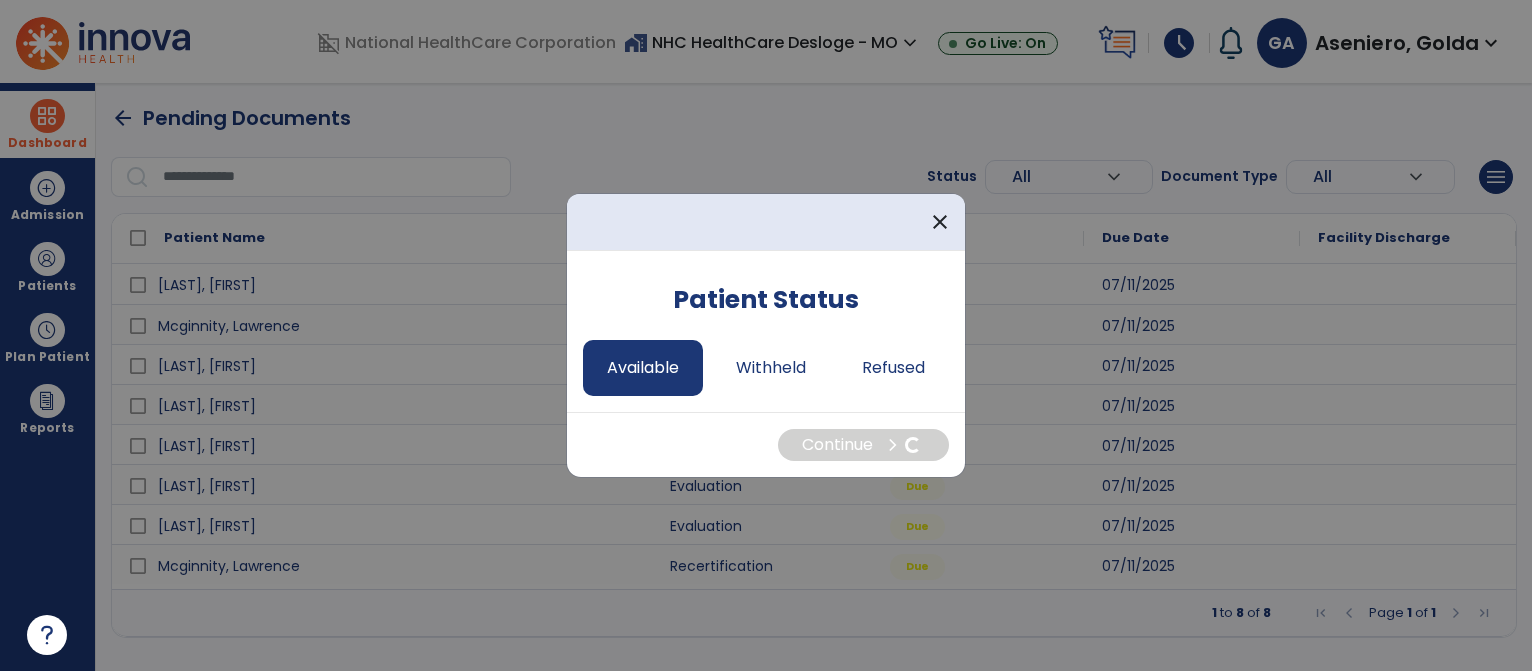 select on "*" 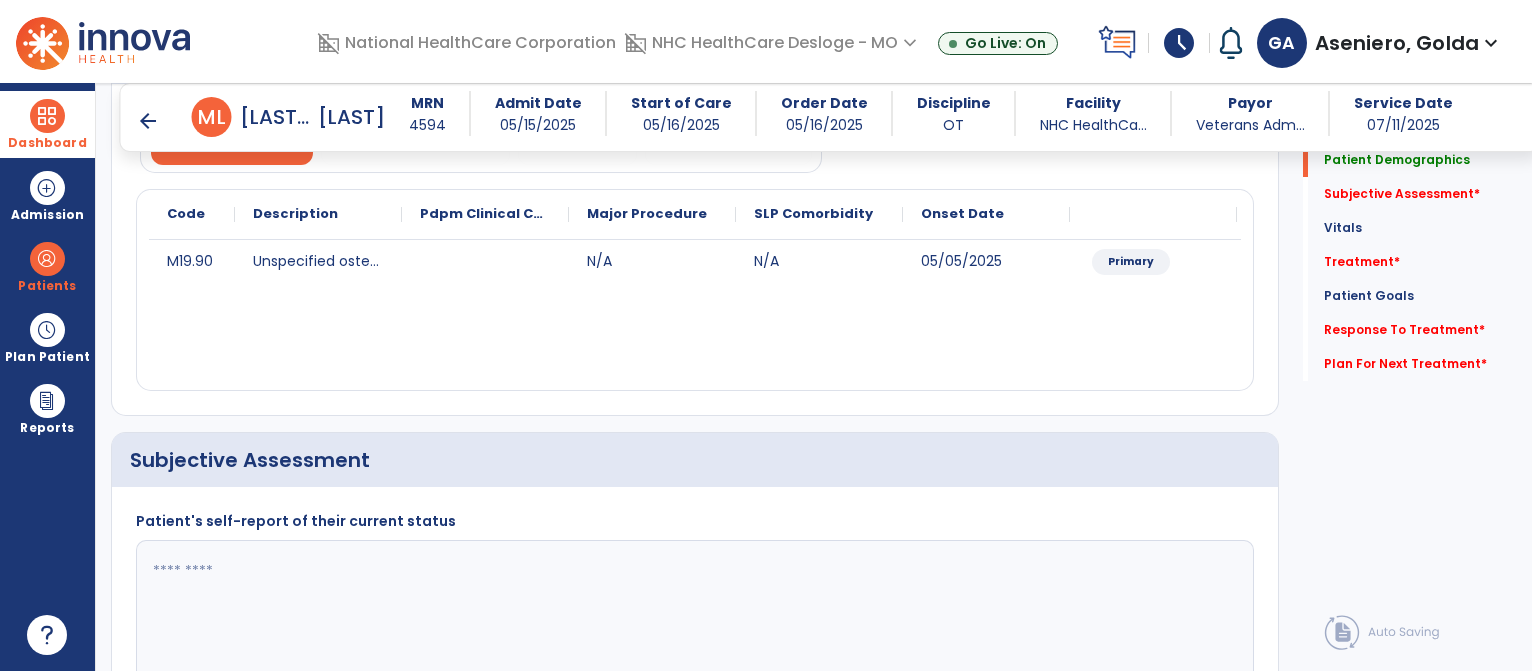 scroll, scrollTop: 204, scrollLeft: 0, axis: vertical 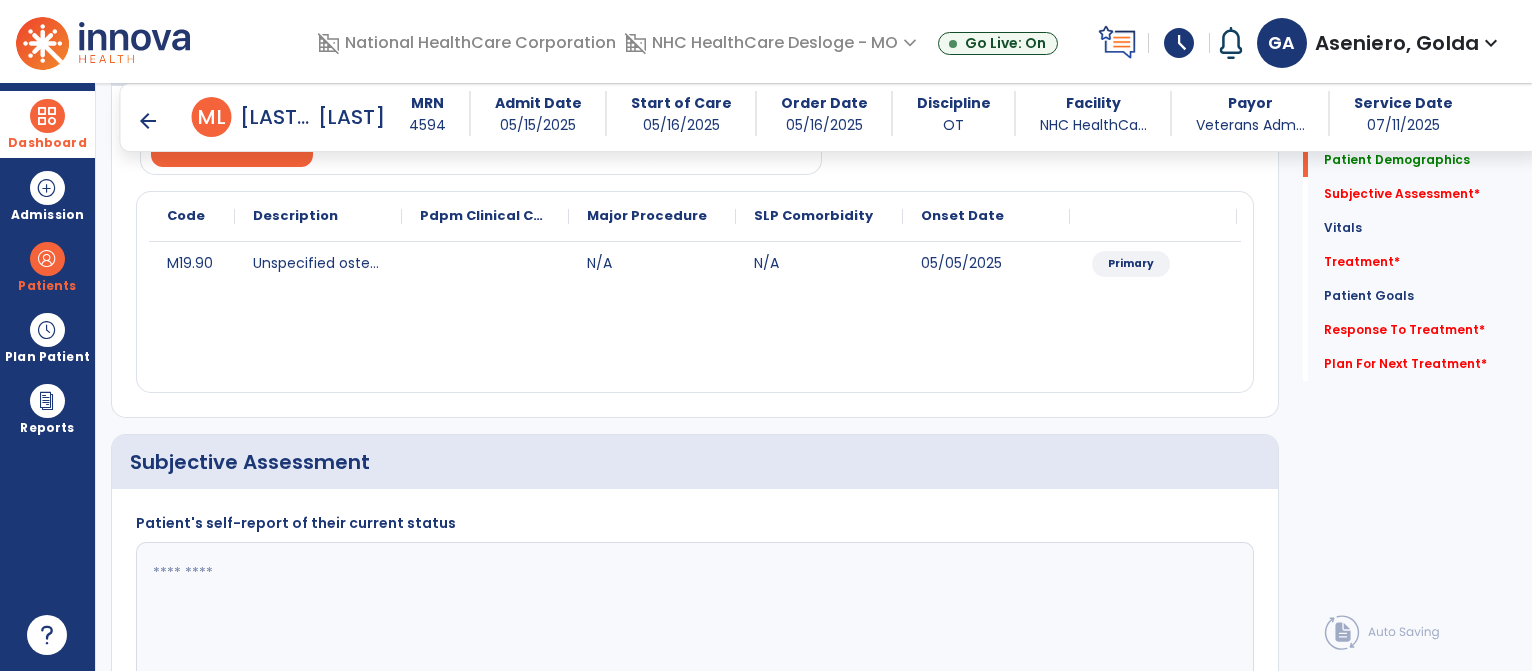 click 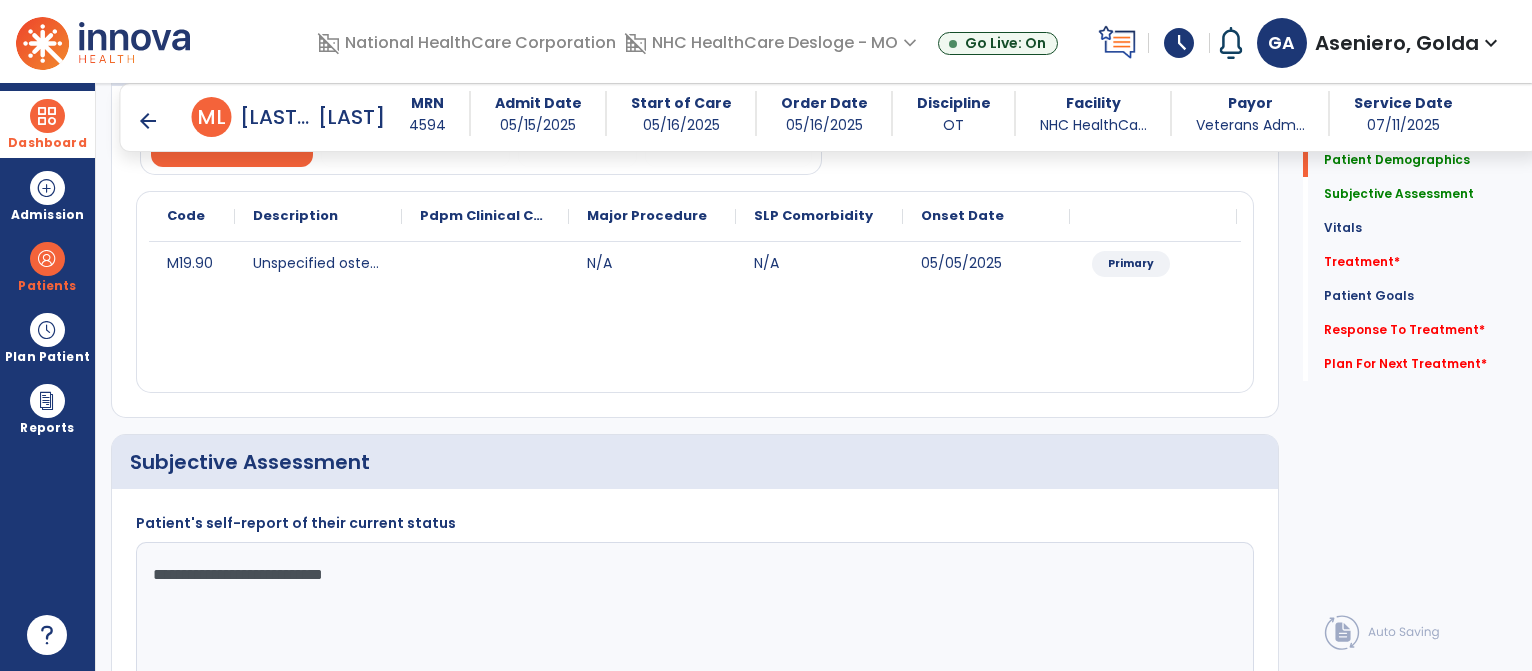 click on "**********" 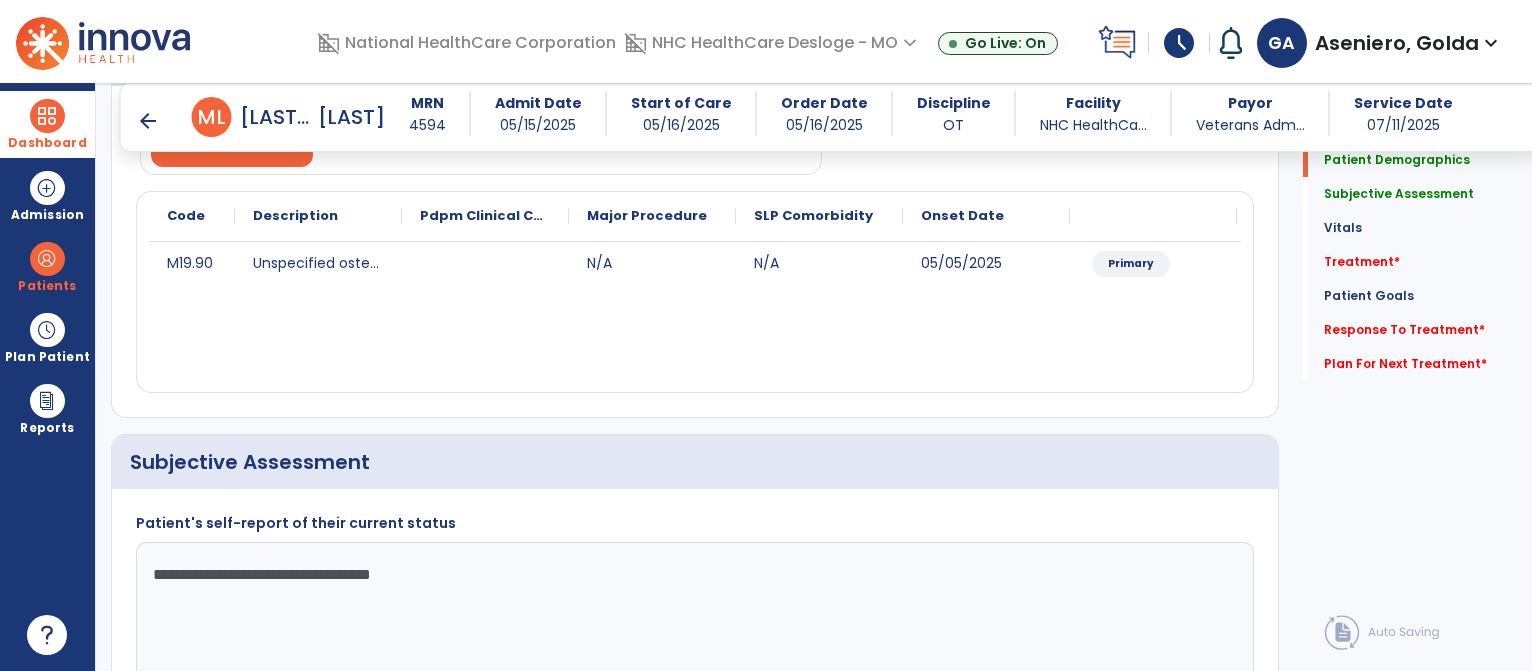 click on "**********" 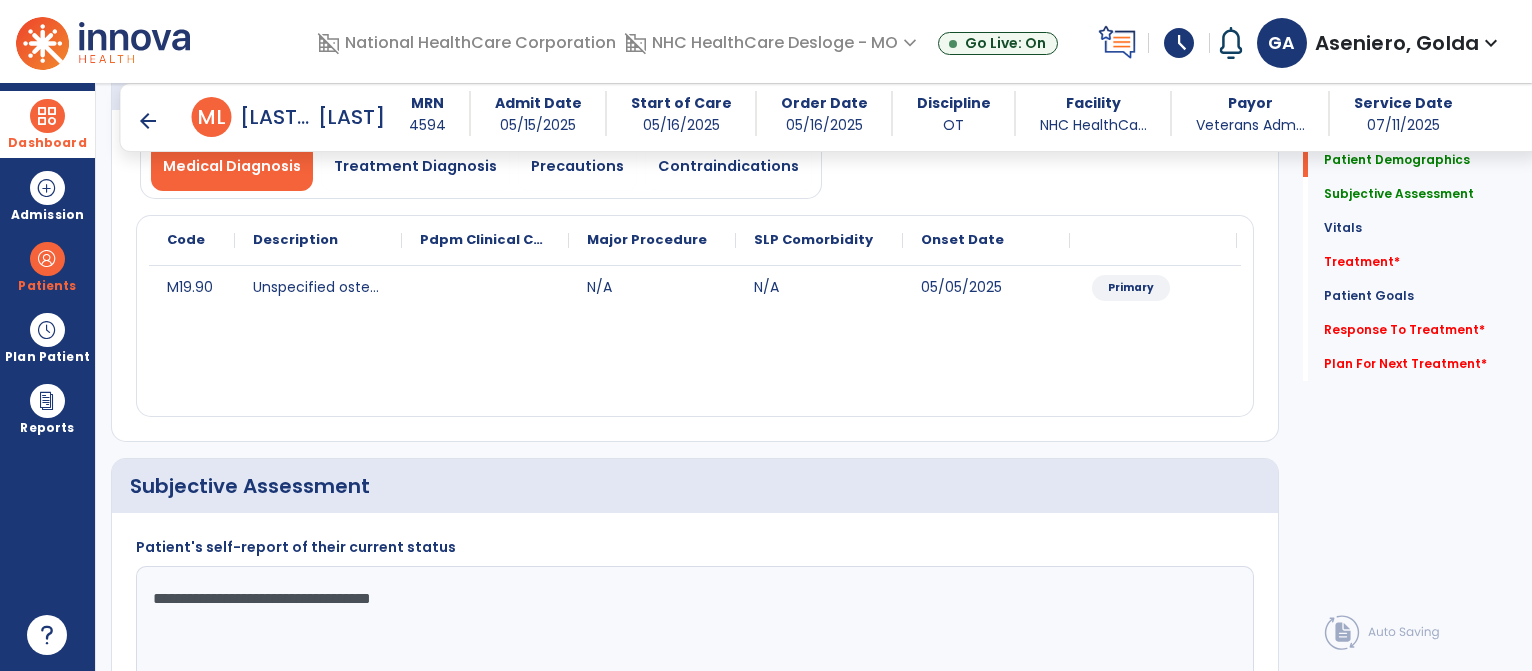 scroll, scrollTop: 182, scrollLeft: 0, axis: vertical 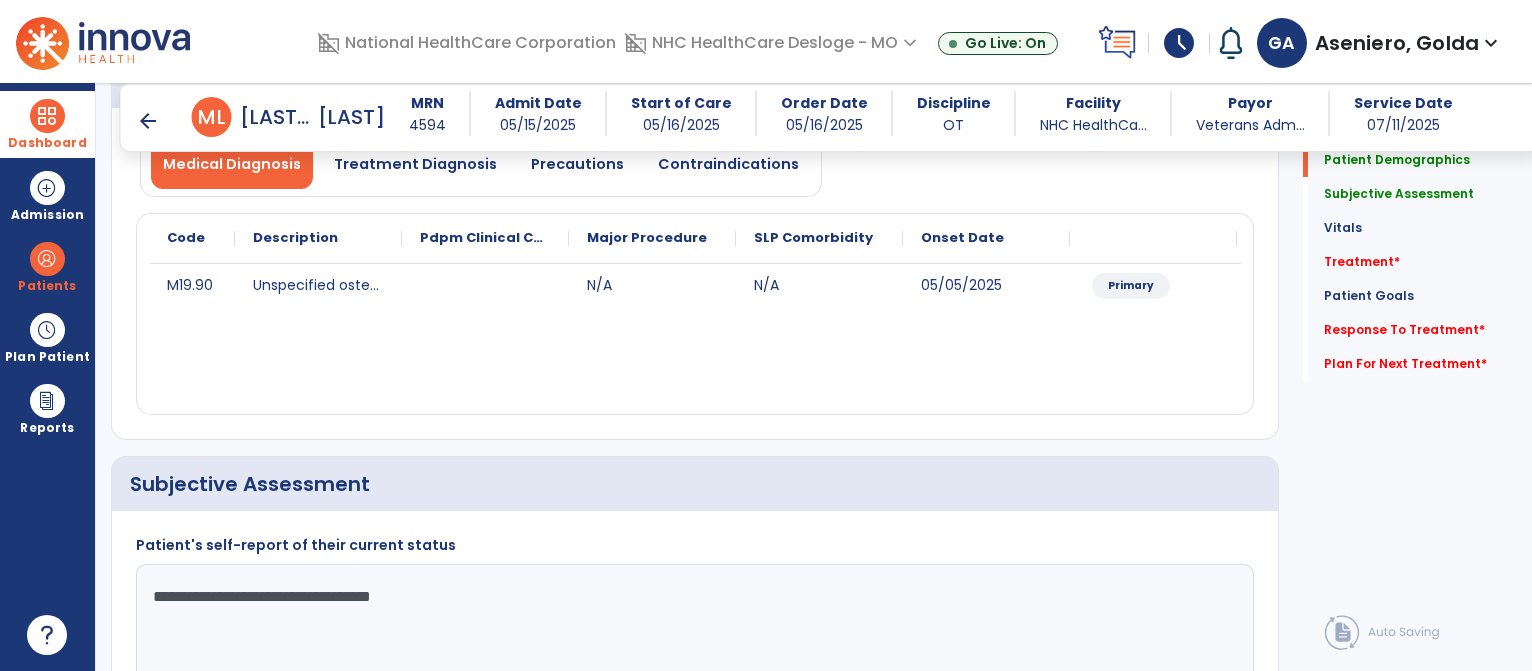 click on "**********" 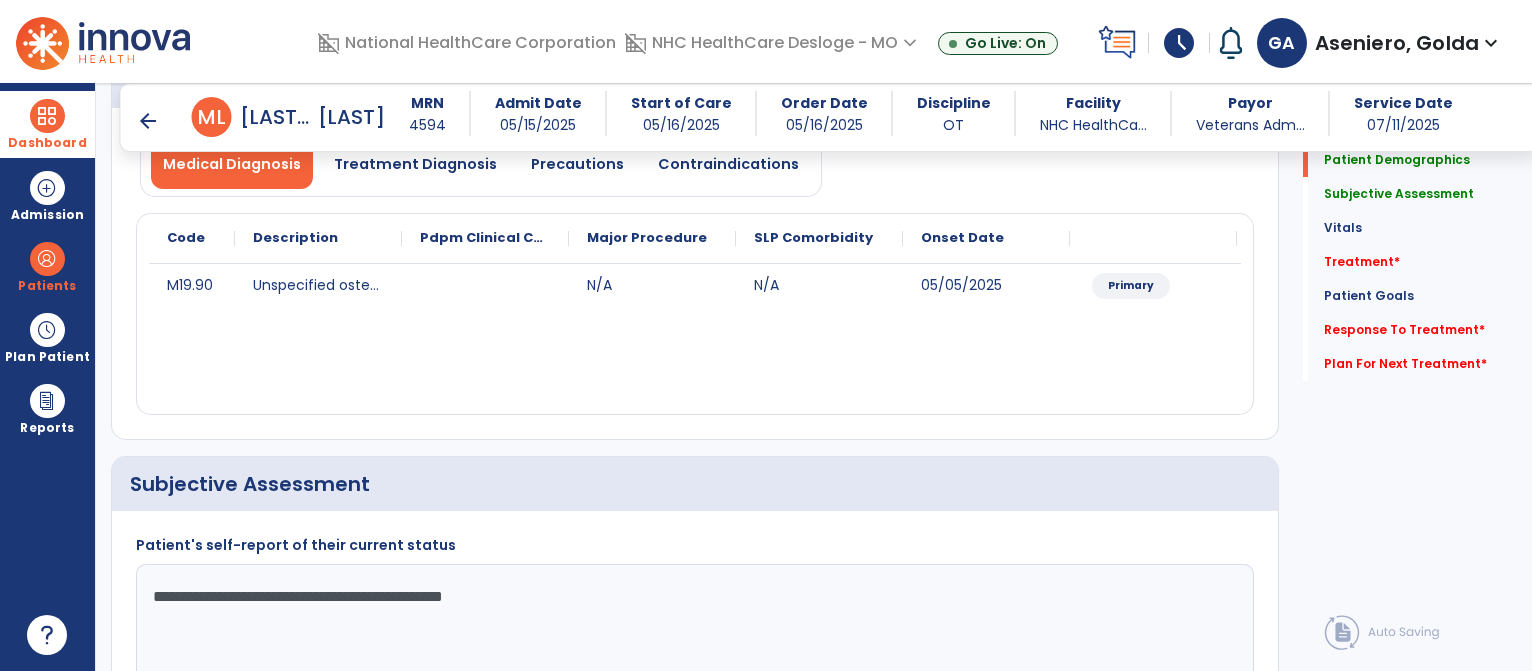 click on "Dashboard  dashboard  Therapist Dashboard Admission Patients  format_list_bulleted  Patient List  space_dashboard  Patient Board  insert_chart  PDPM Board Plan Patient  event_note  Planner  content_paste_go  Scheduler  content_paste_go  Whiteboard Reports  export_notes  Billing Exports  note_alt  EOM Report  event_note  Minutes By Payor  inbox_customize  Service Log  playlist_add_check  Triple Check Report" at bounding box center (48, 377) 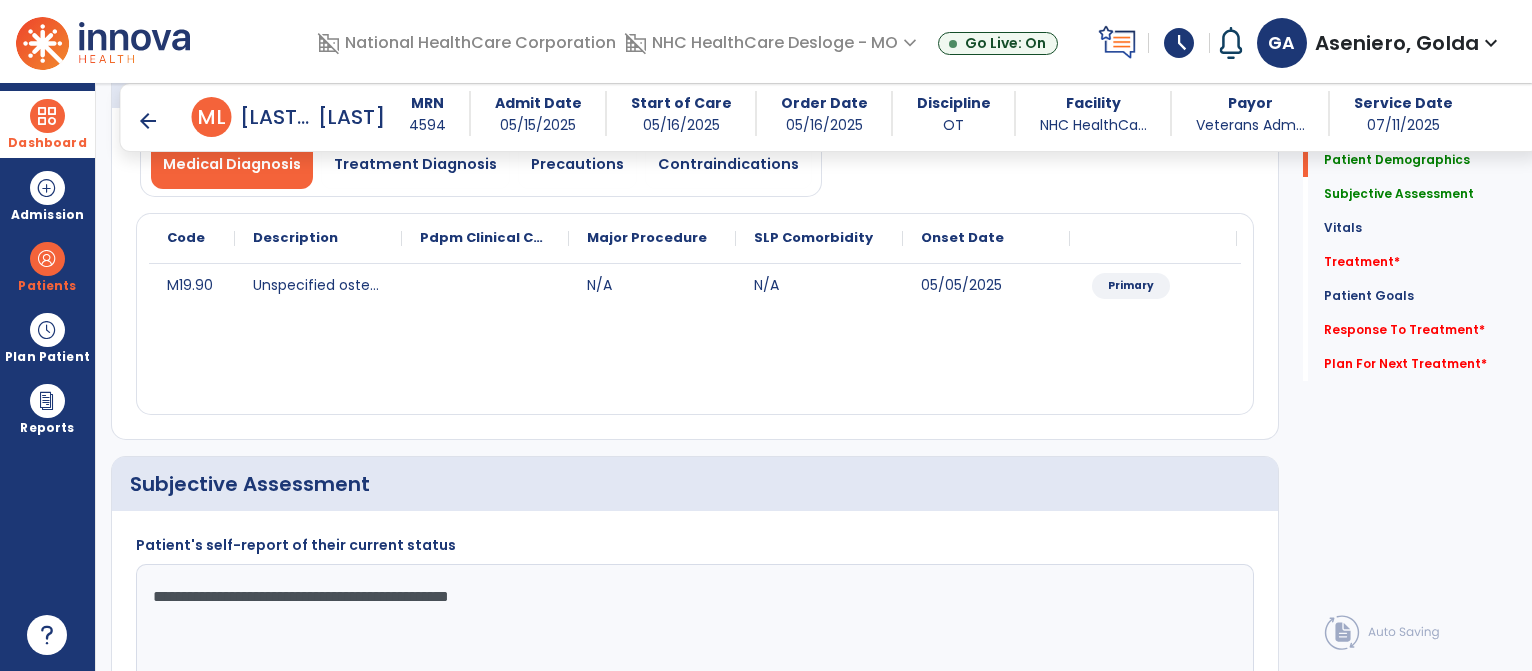 click on "**********" 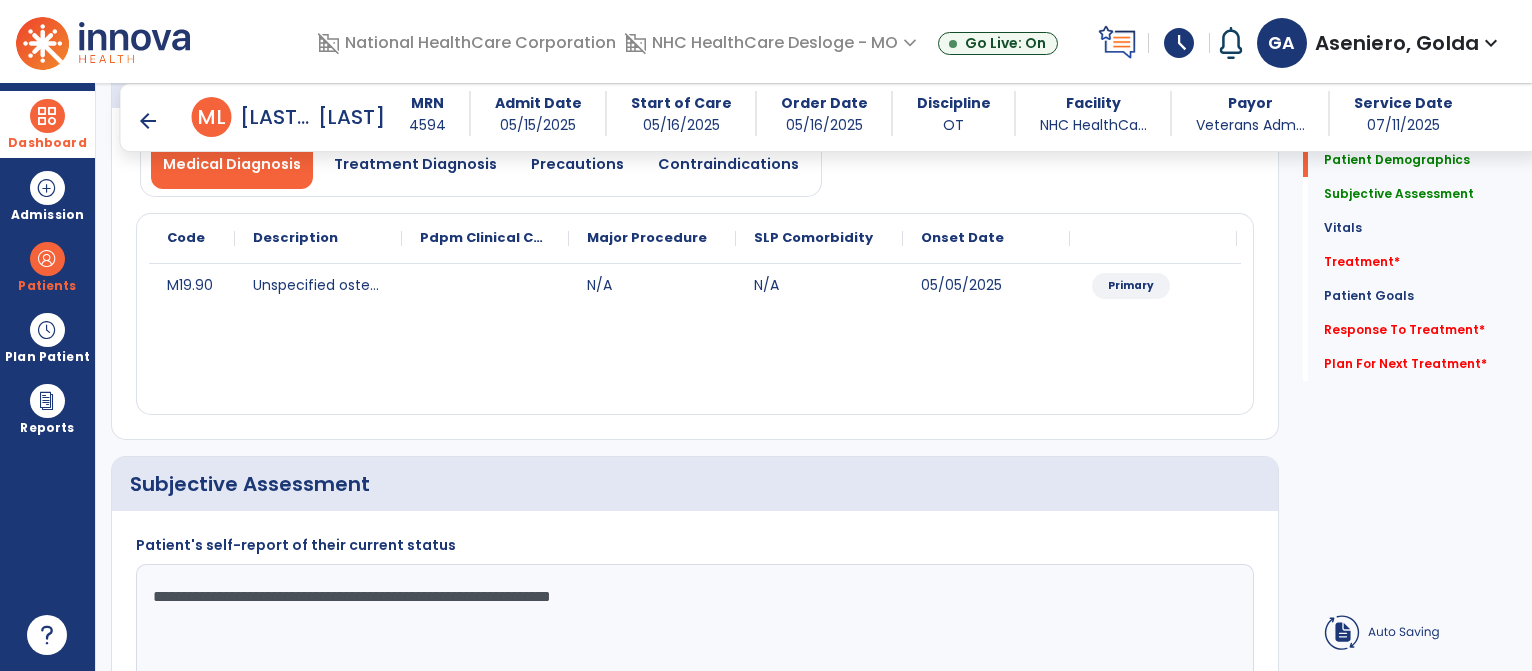 click on "**********" 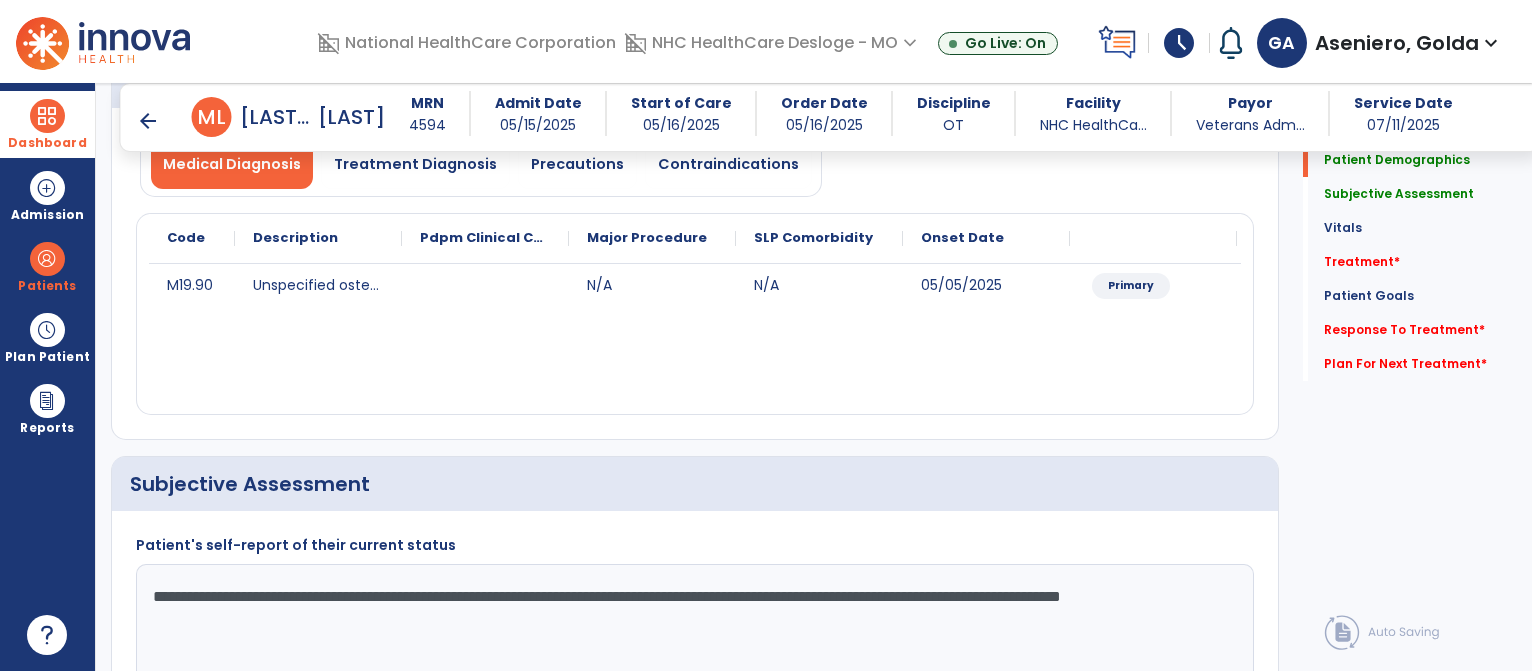 click on "M19.90 Unspecified osteoarthritis, unspecified site  N/A N/A [DATE] Primary" 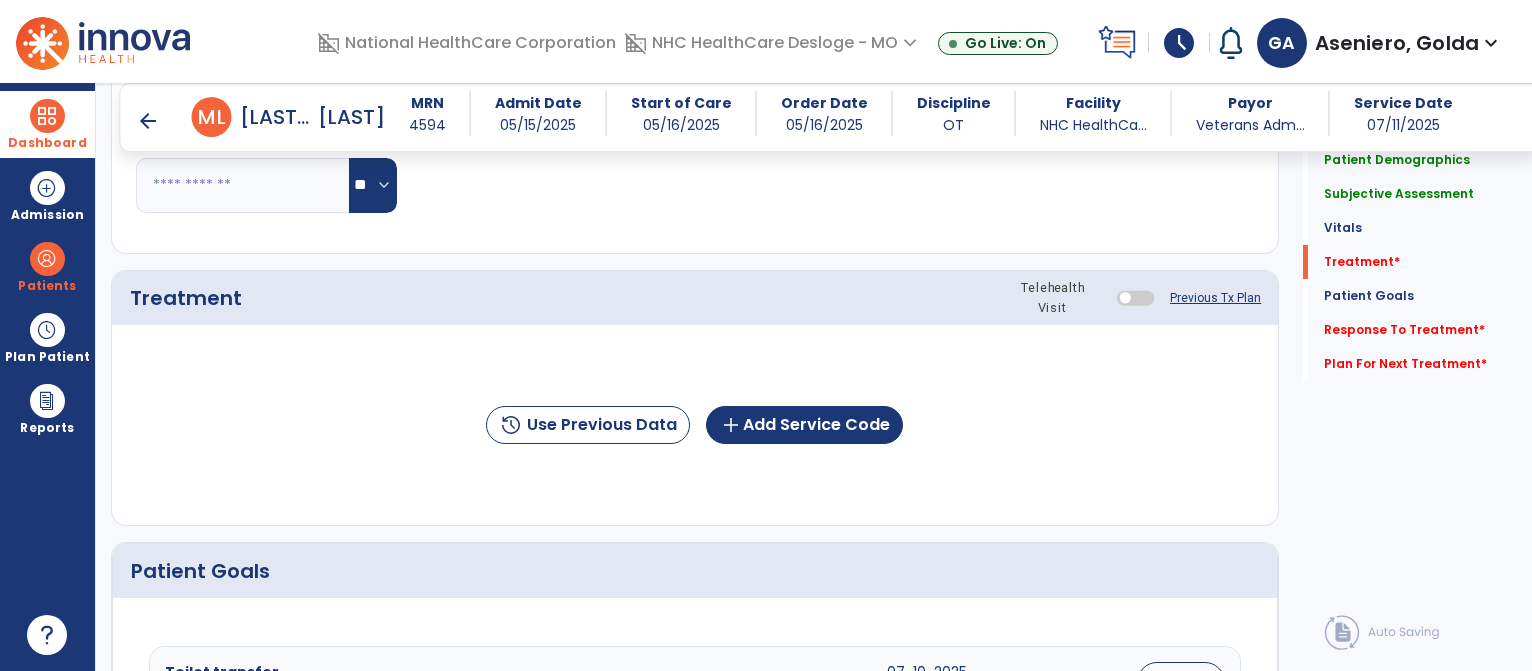 scroll, scrollTop: 1090, scrollLeft: 0, axis: vertical 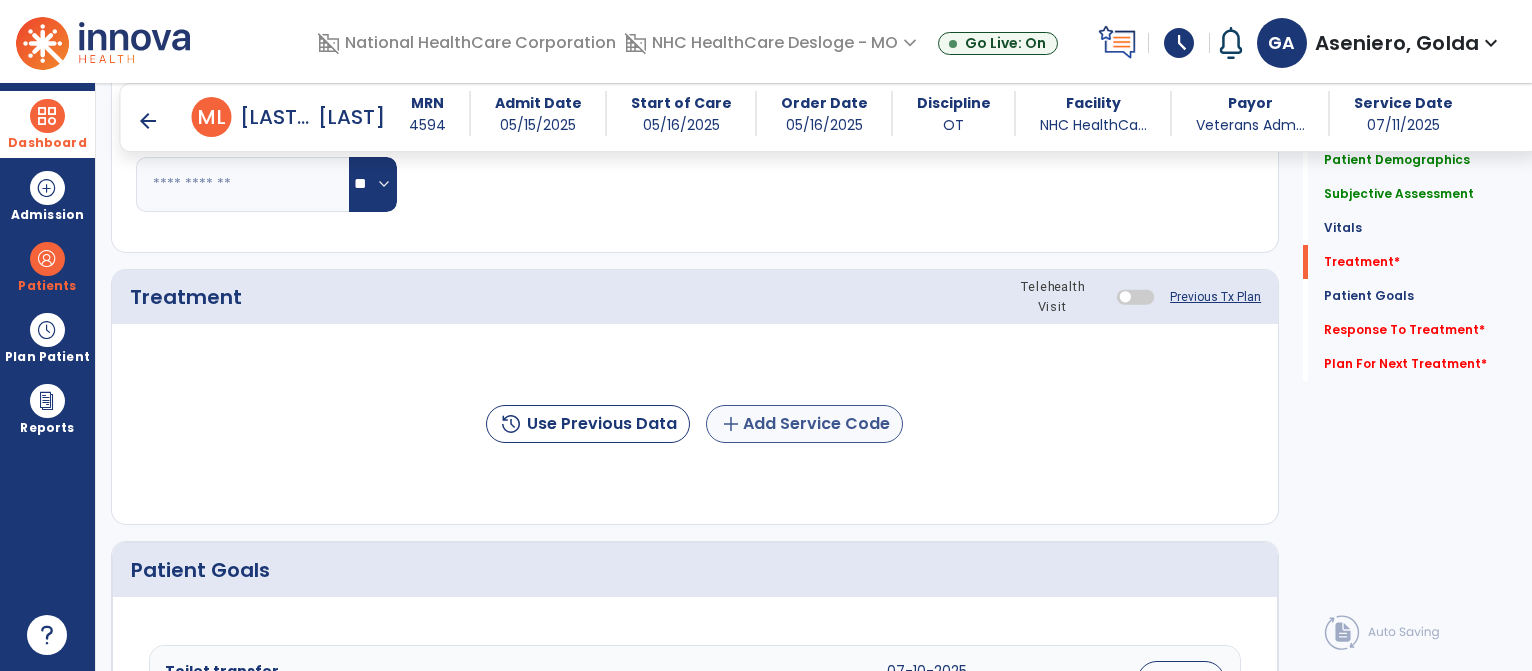 type on "**********" 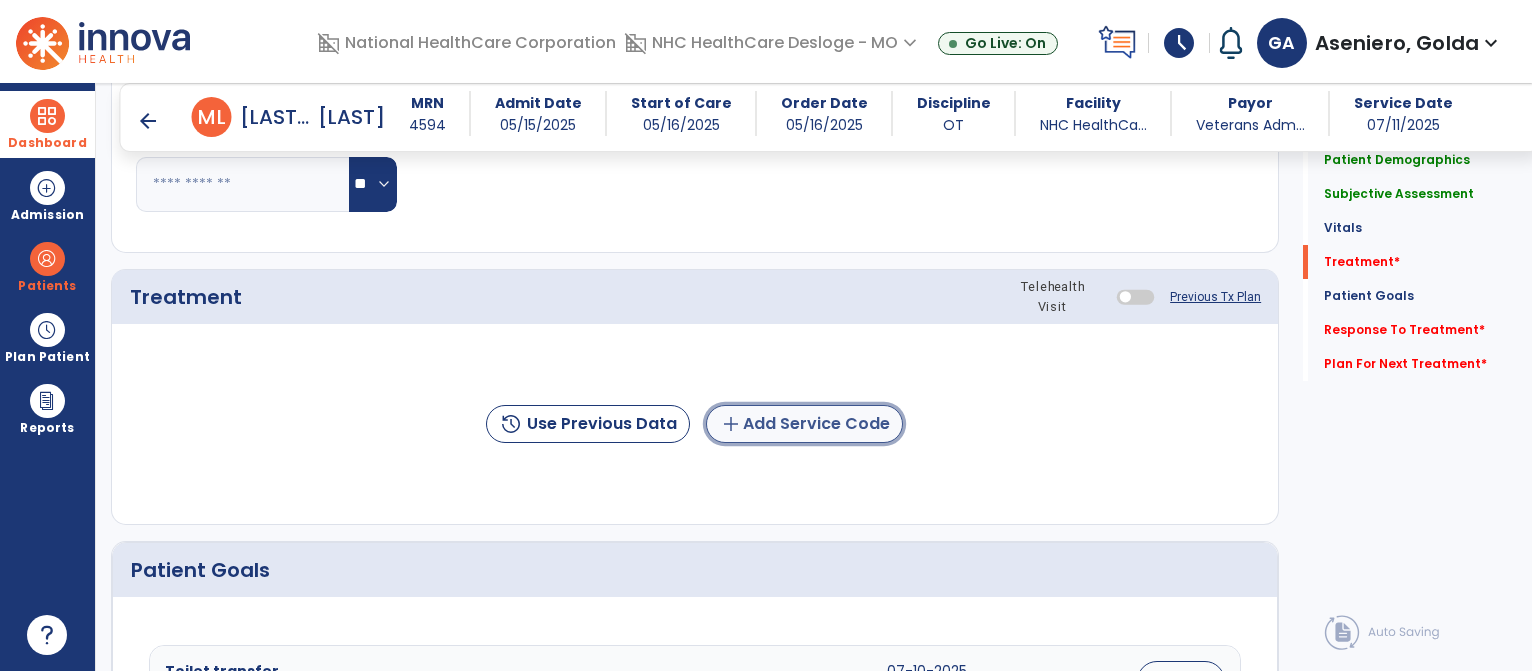 click on "add  Add Service Code" 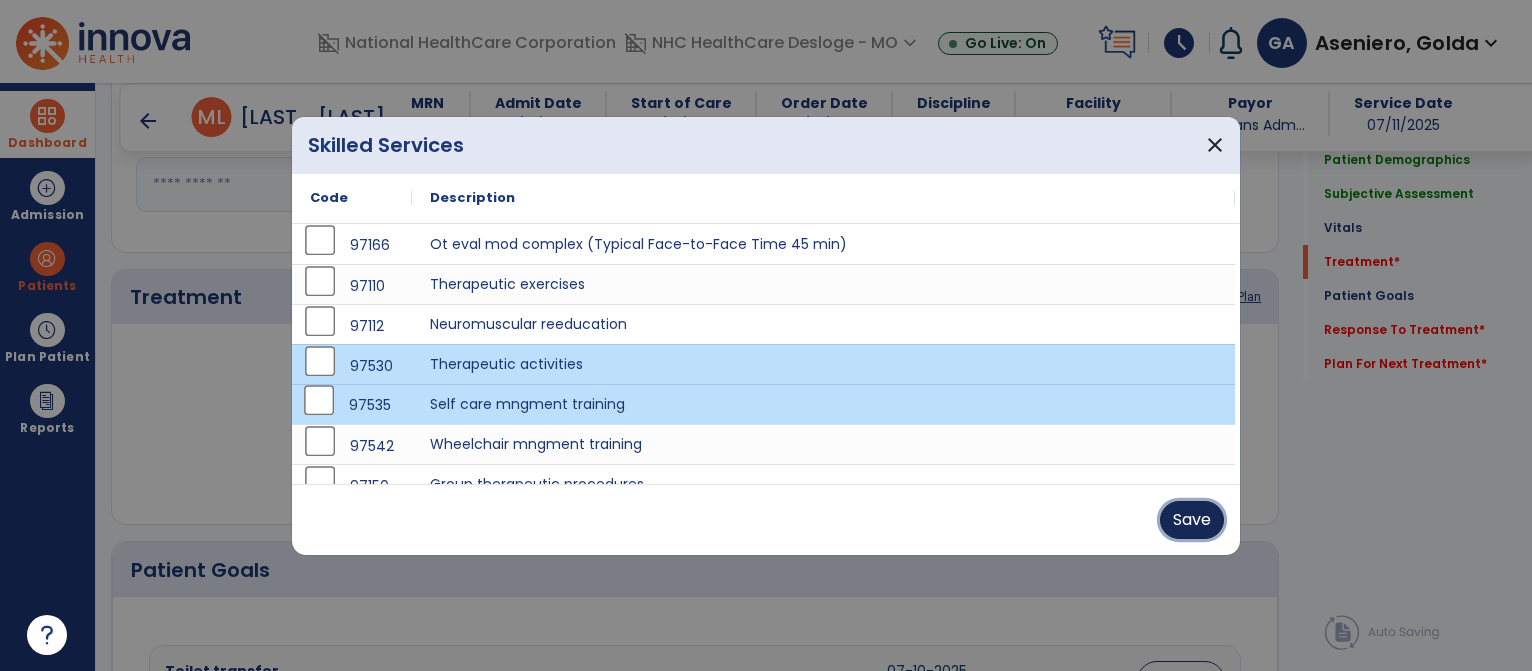 click on "Save" at bounding box center (1192, 520) 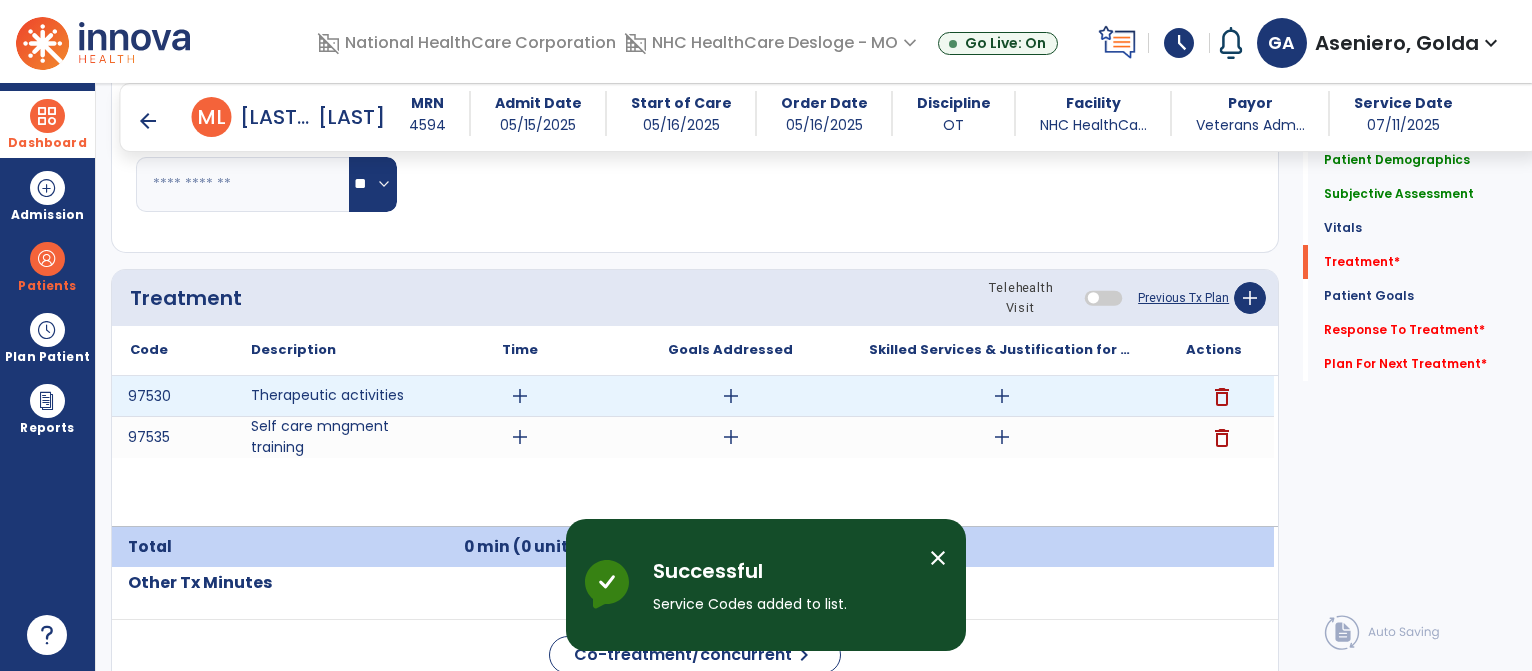 click on "add" at bounding box center (520, 396) 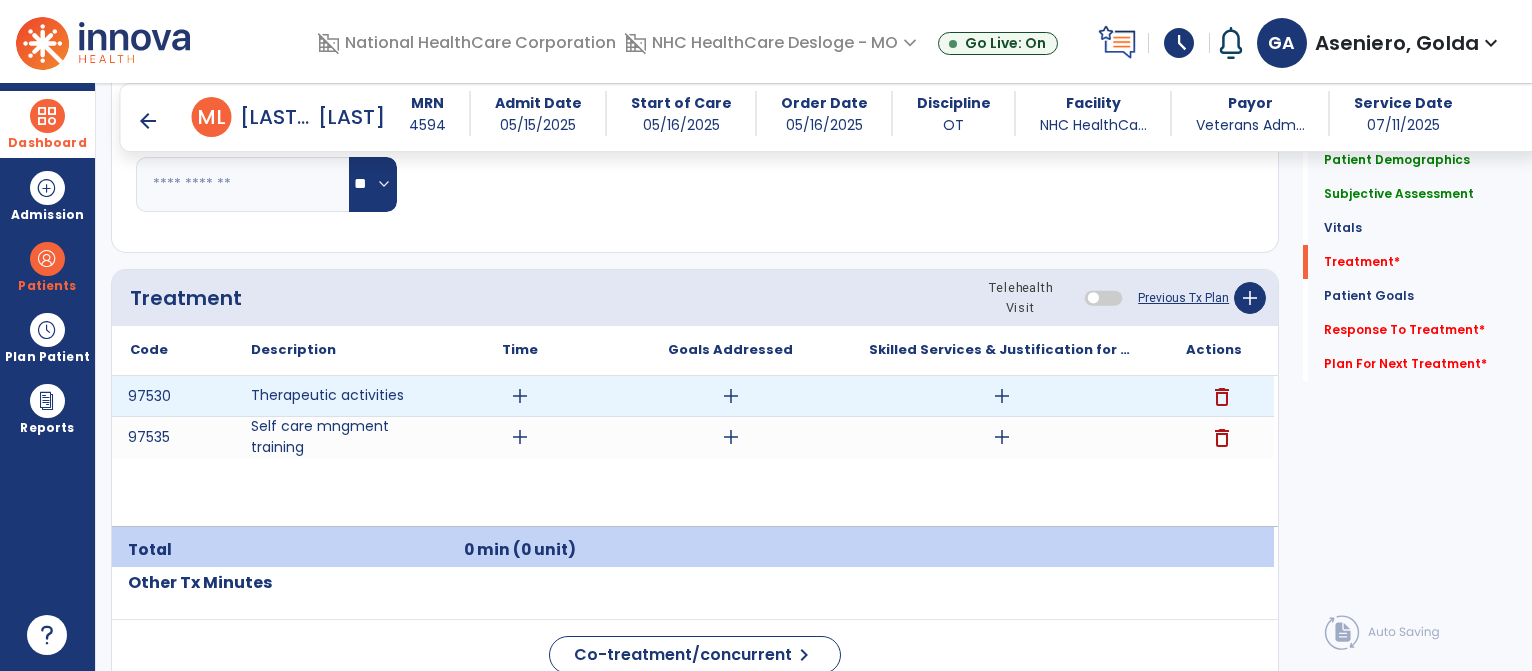 click on "add" at bounding box center (520, 396) 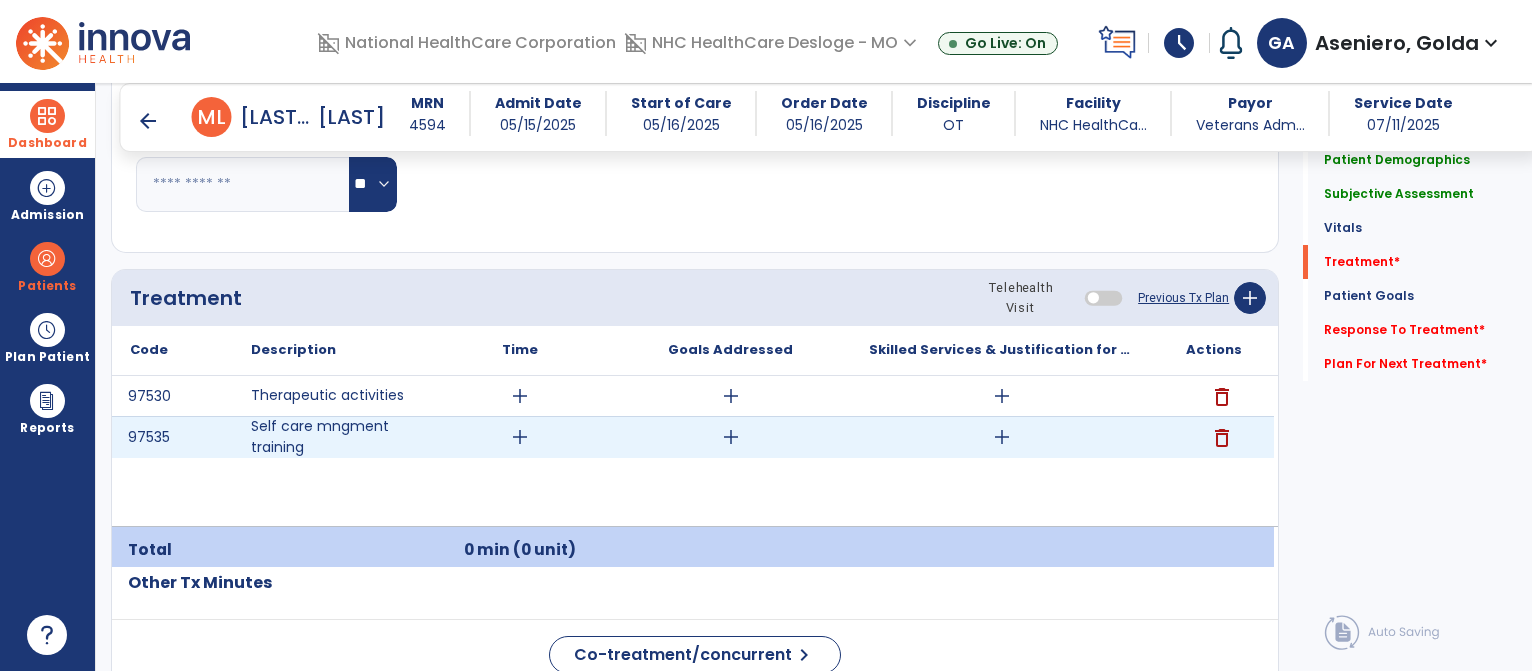 click on "add" at bounding box center (519, 437) 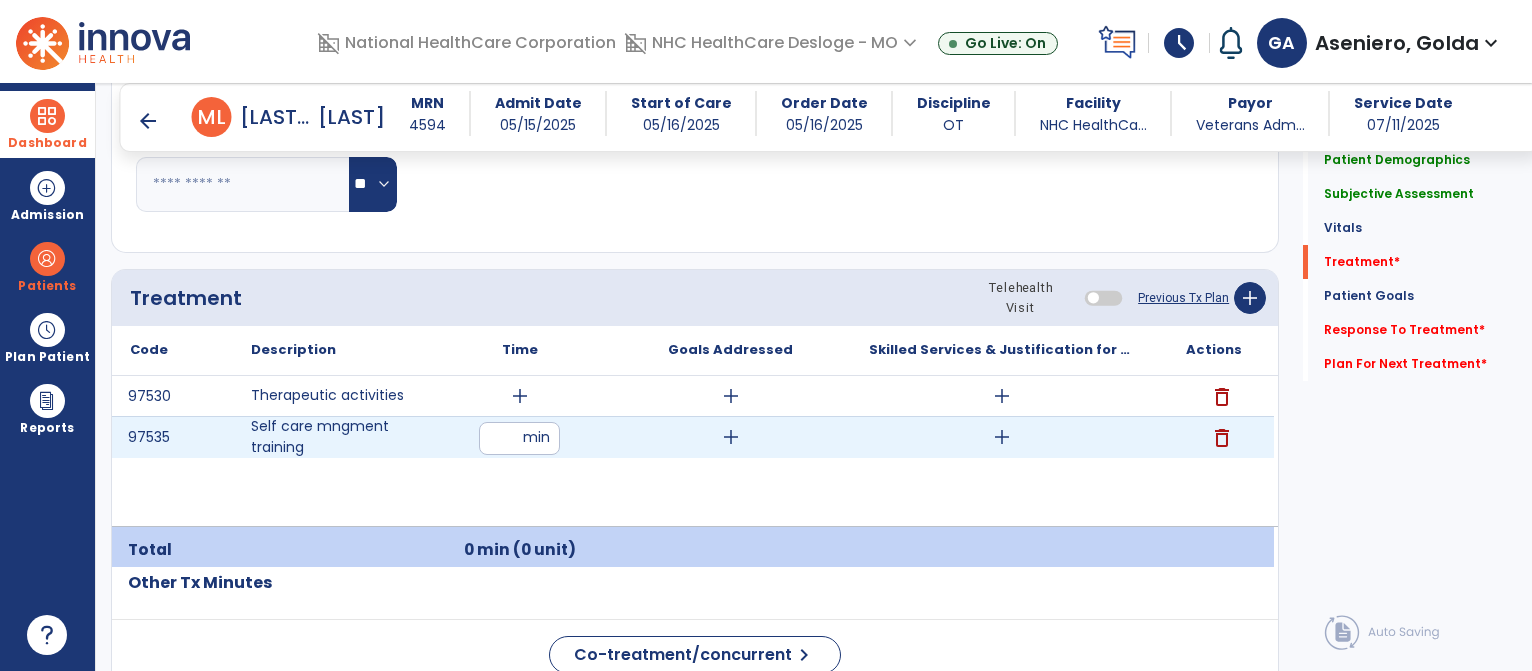 type on "**" 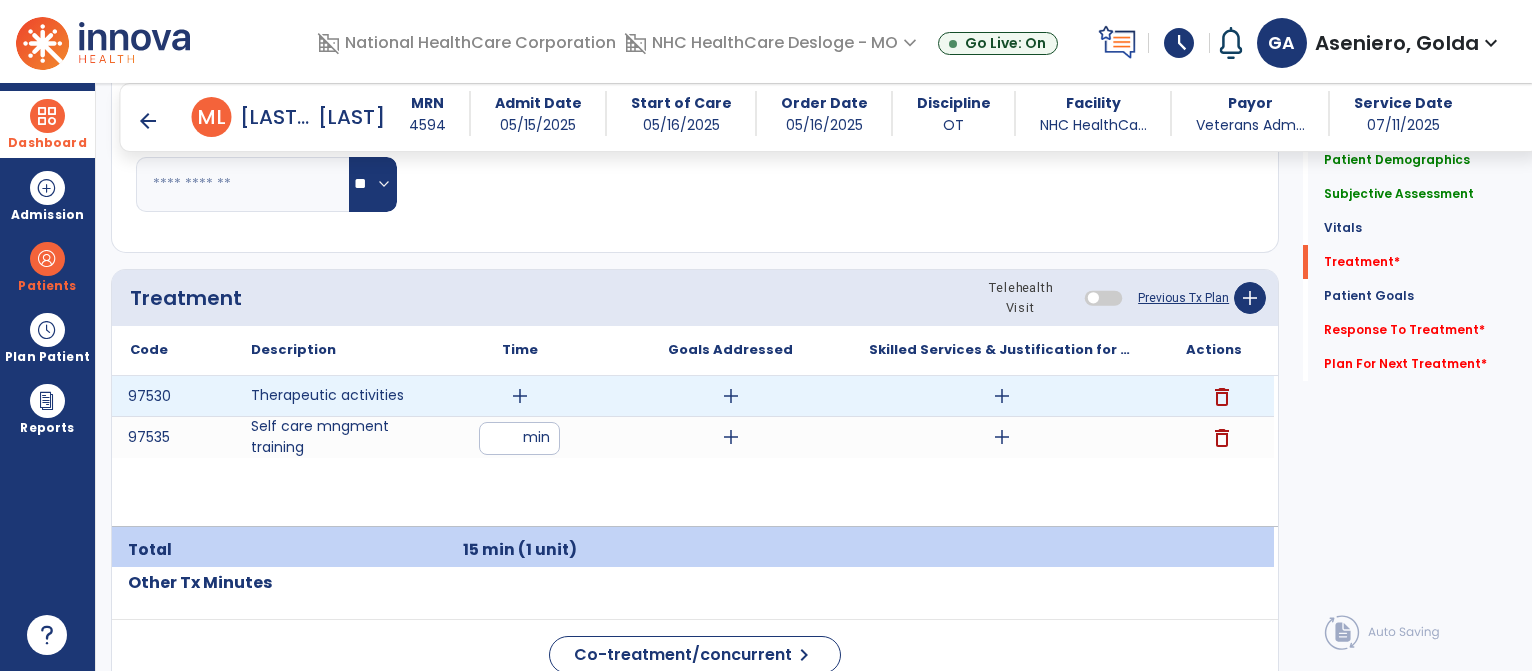 click on "add" at bounding box center (520, 396) 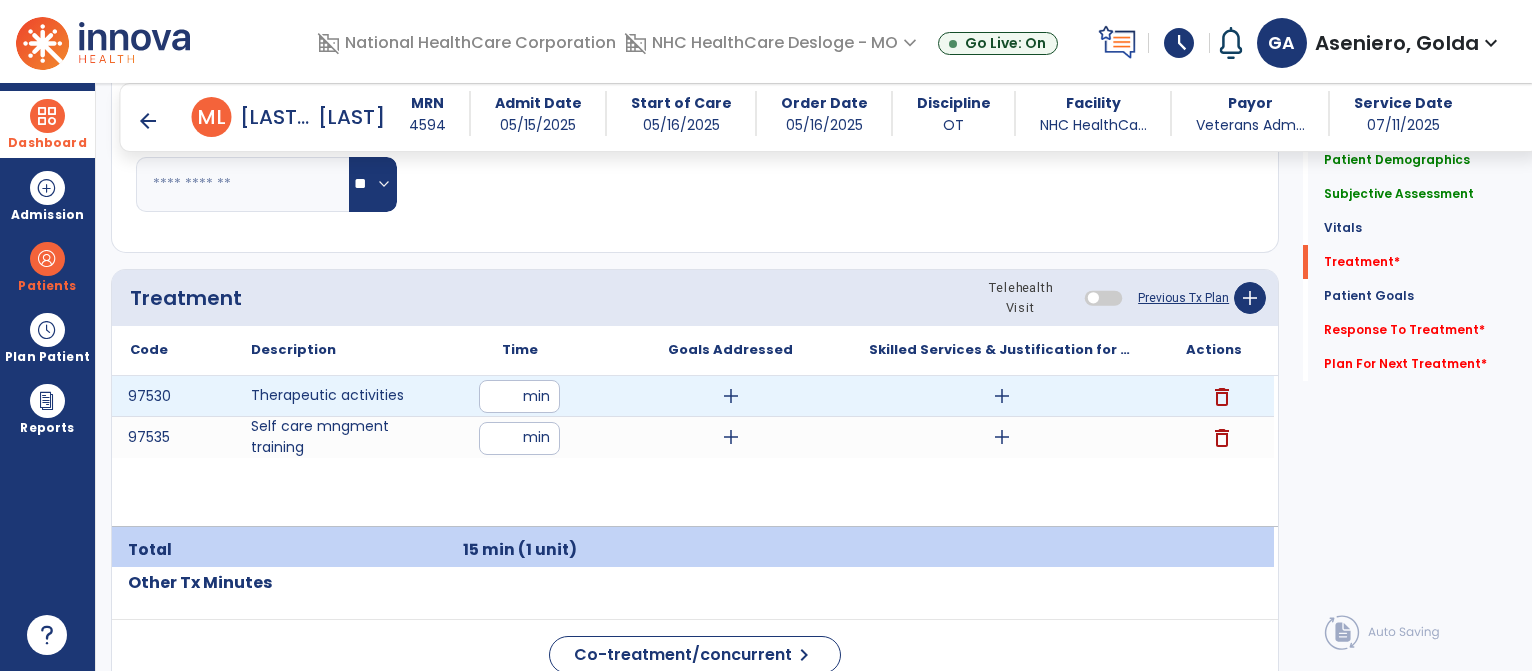 type on "**" 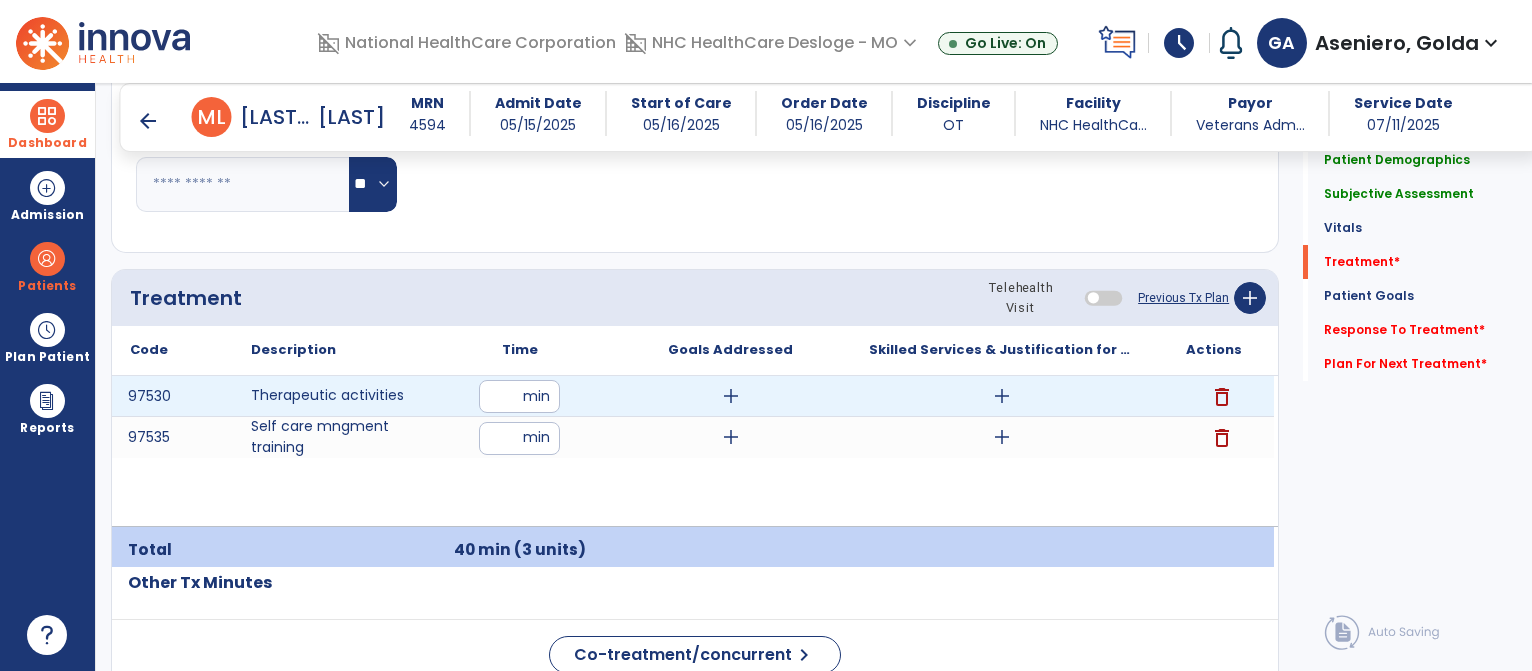 click on "add" at bounding box center [731, 396] 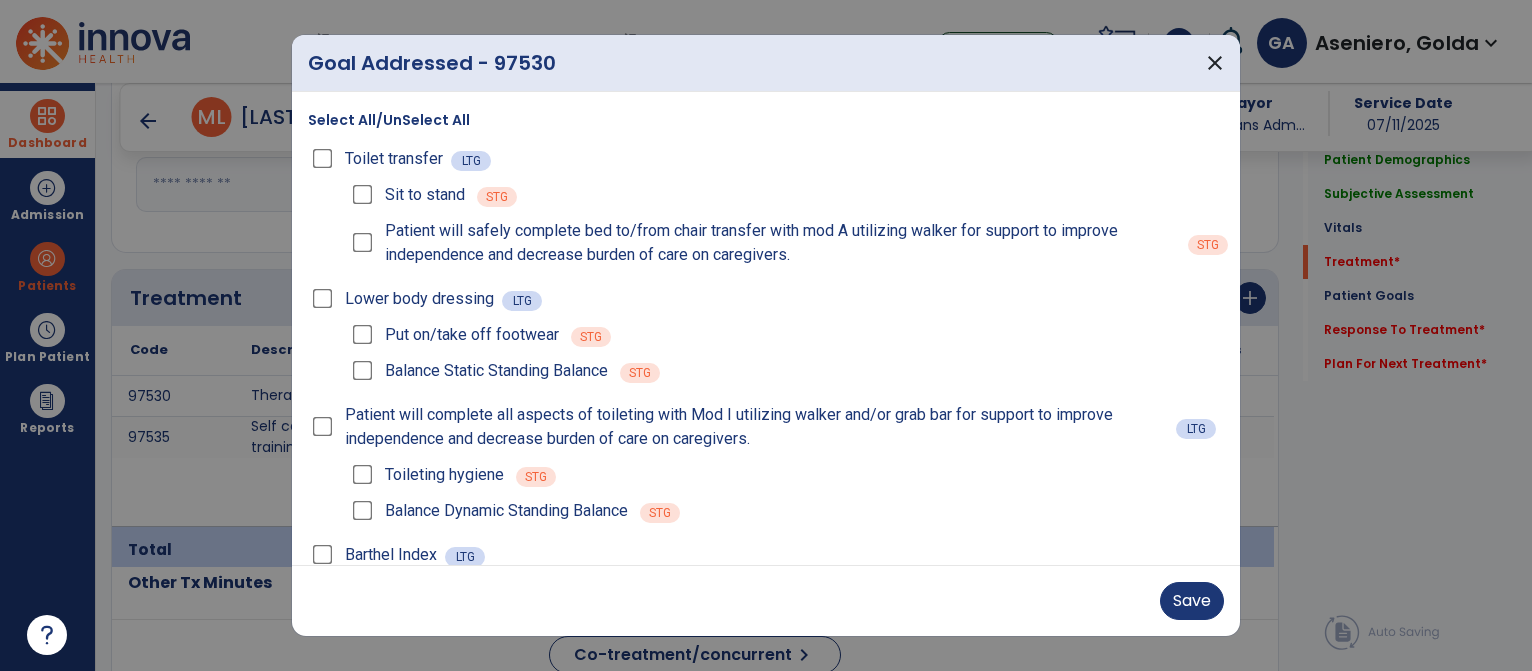 scroll, scrollTop: 64, scrollLeft: 0, axis: vertical 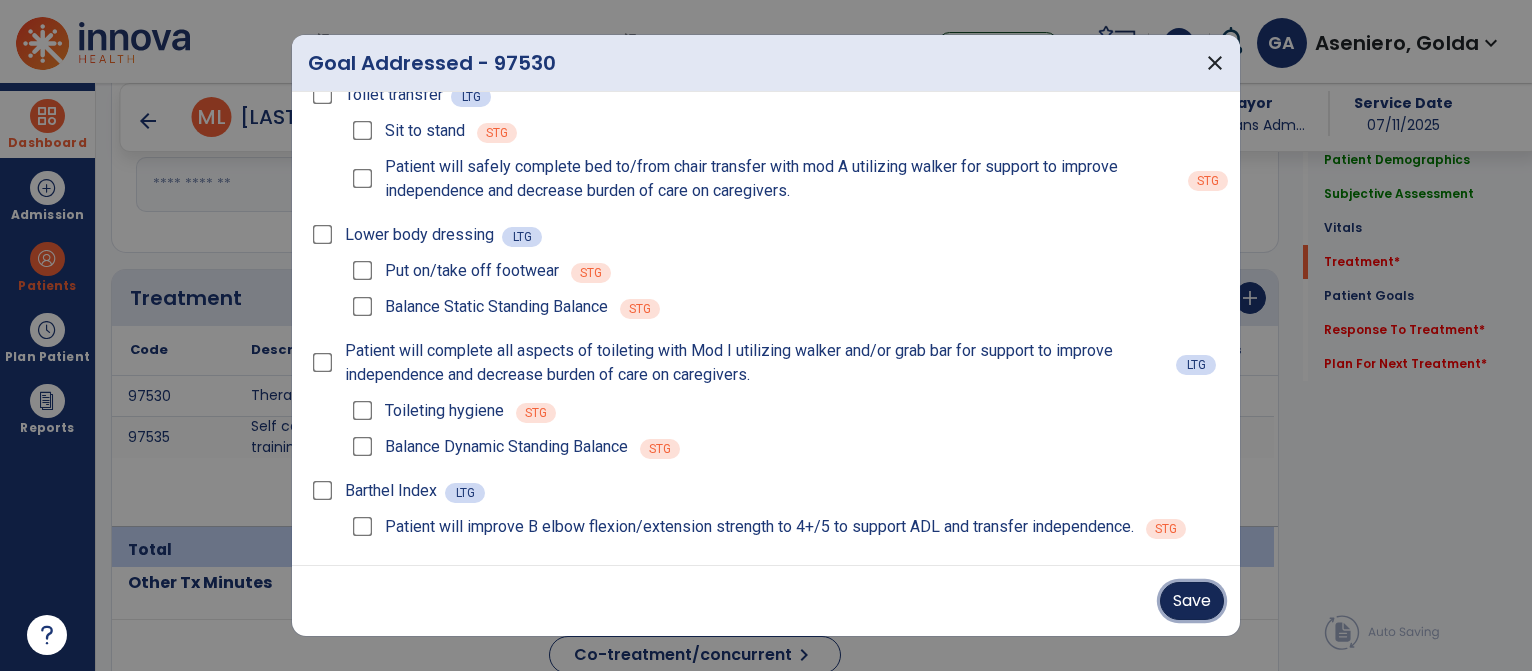 click on "Save" at bounding box center [1192, 601] 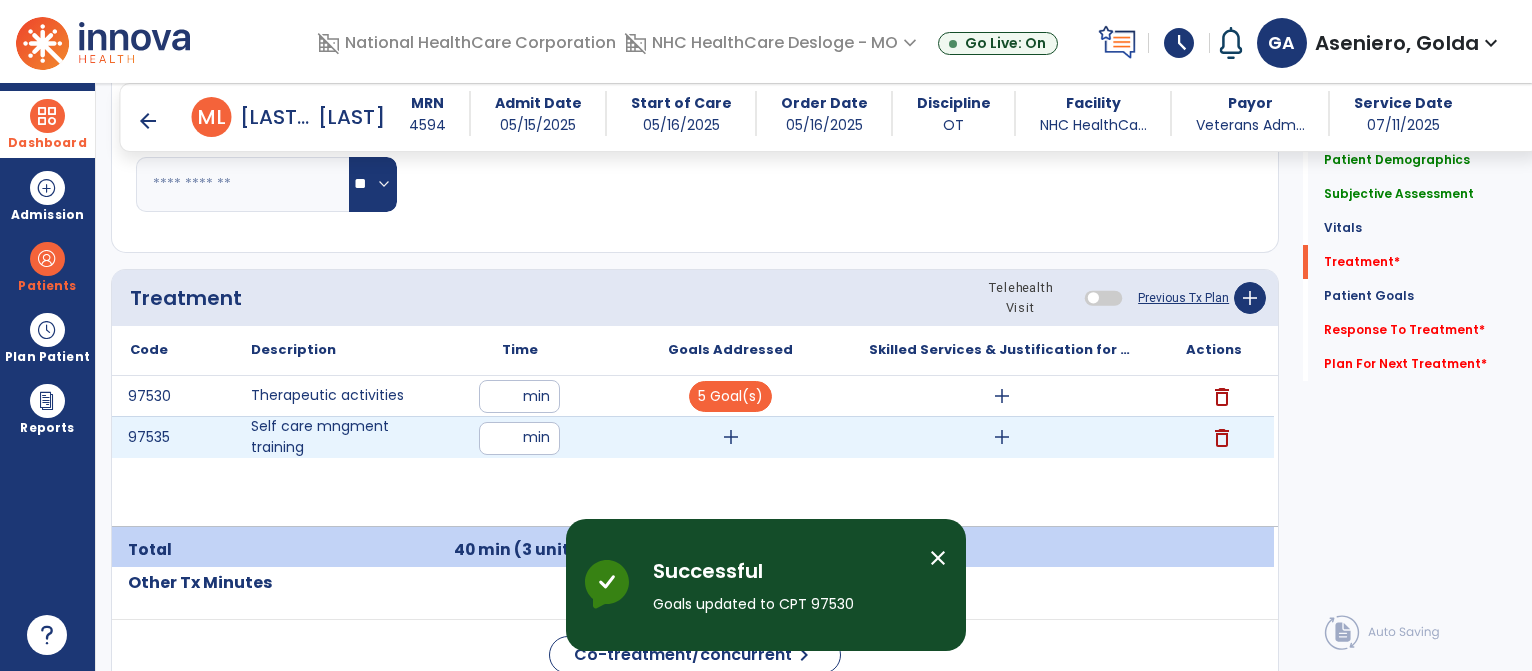 click on "add" at bounding box center [731, 437] 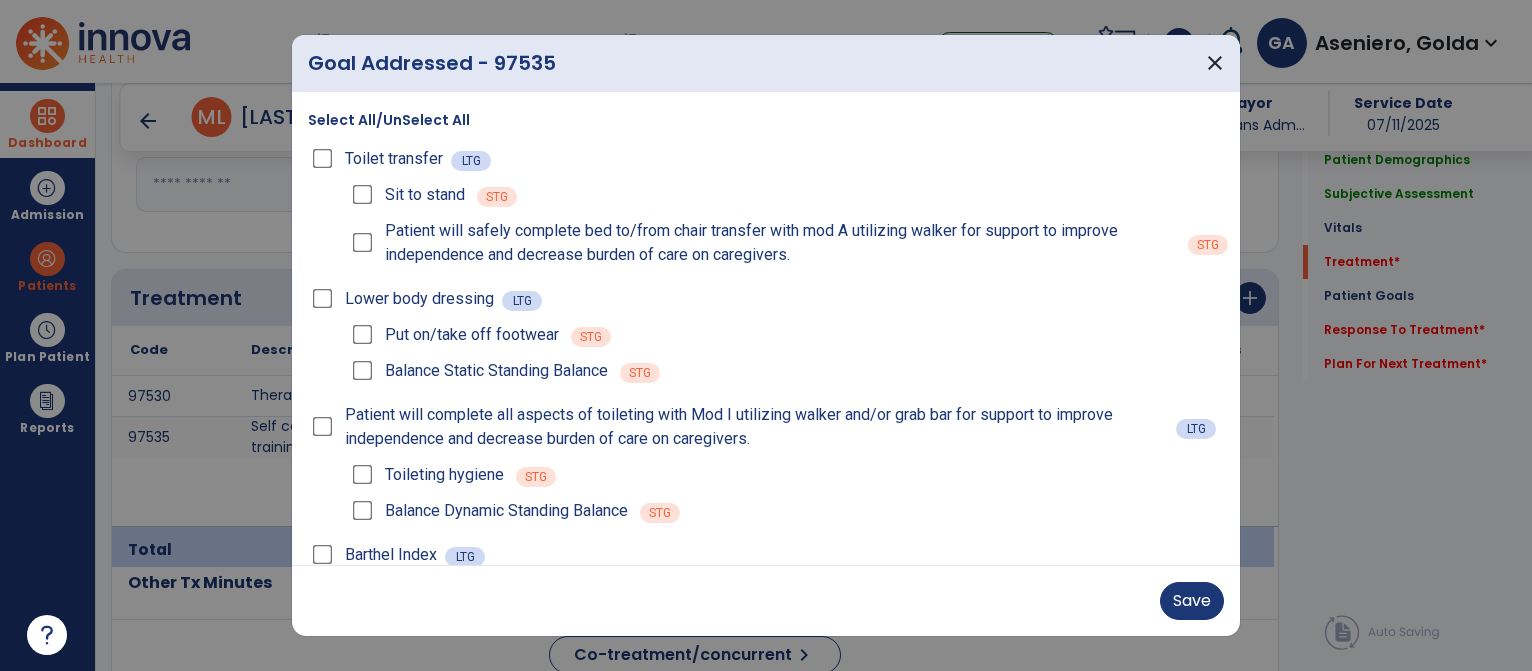 scroll, scrollTop: 64, scrollLeft: 0, axis: vertical 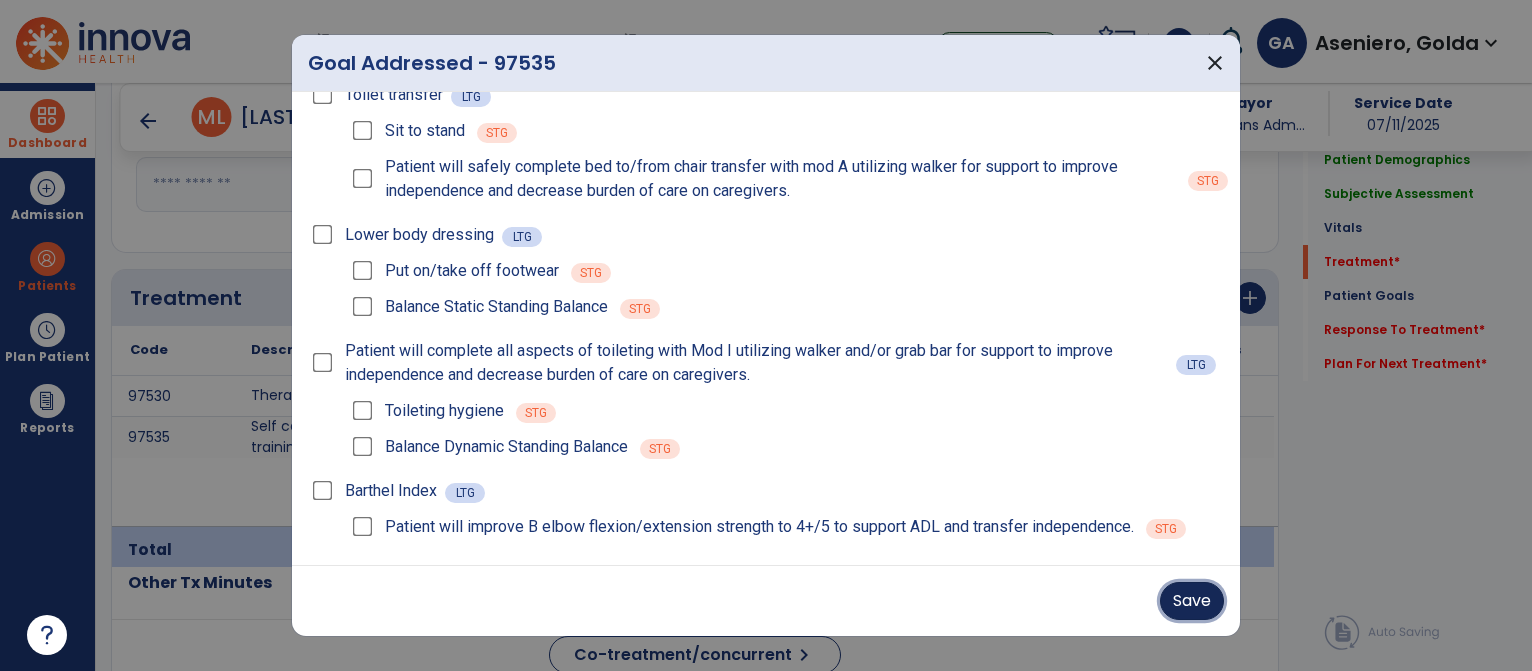 click on "Save" at bounding box center (1192, 601) 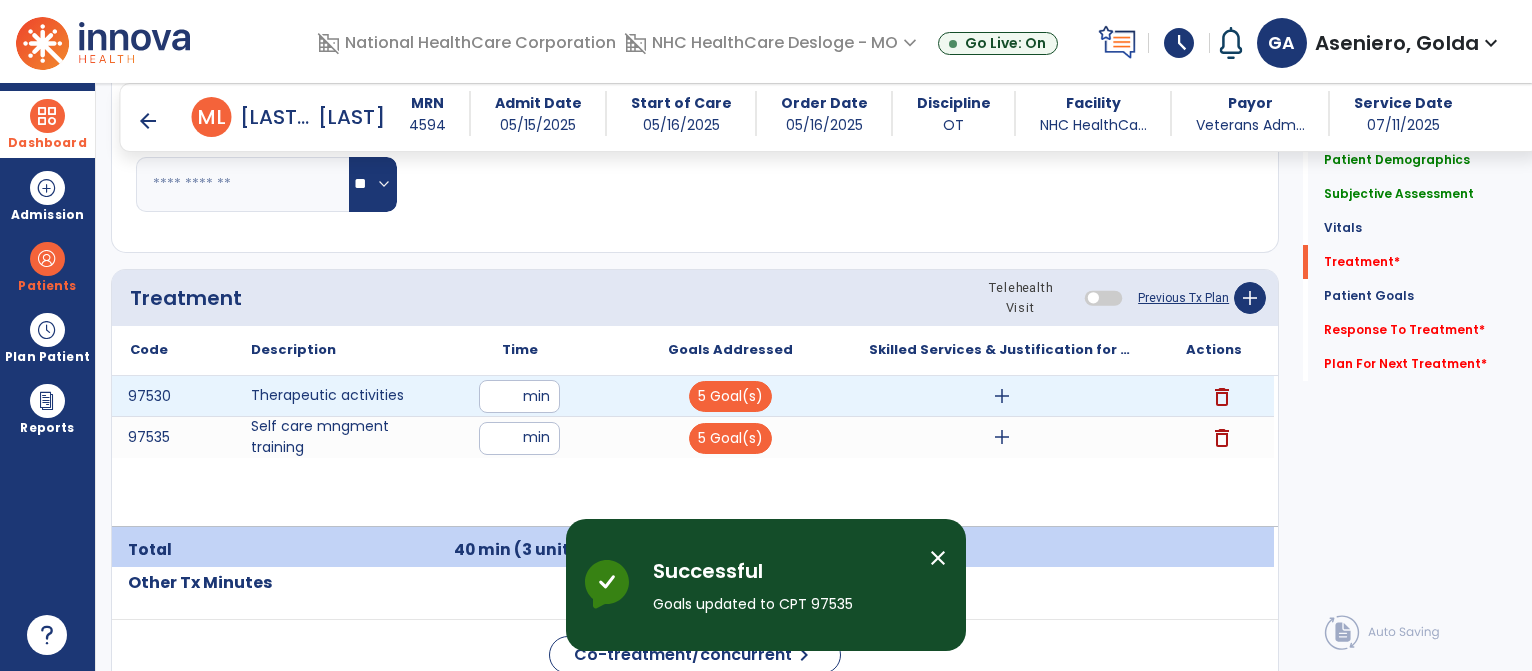 click on "add" at bounding box center (1002, 396) 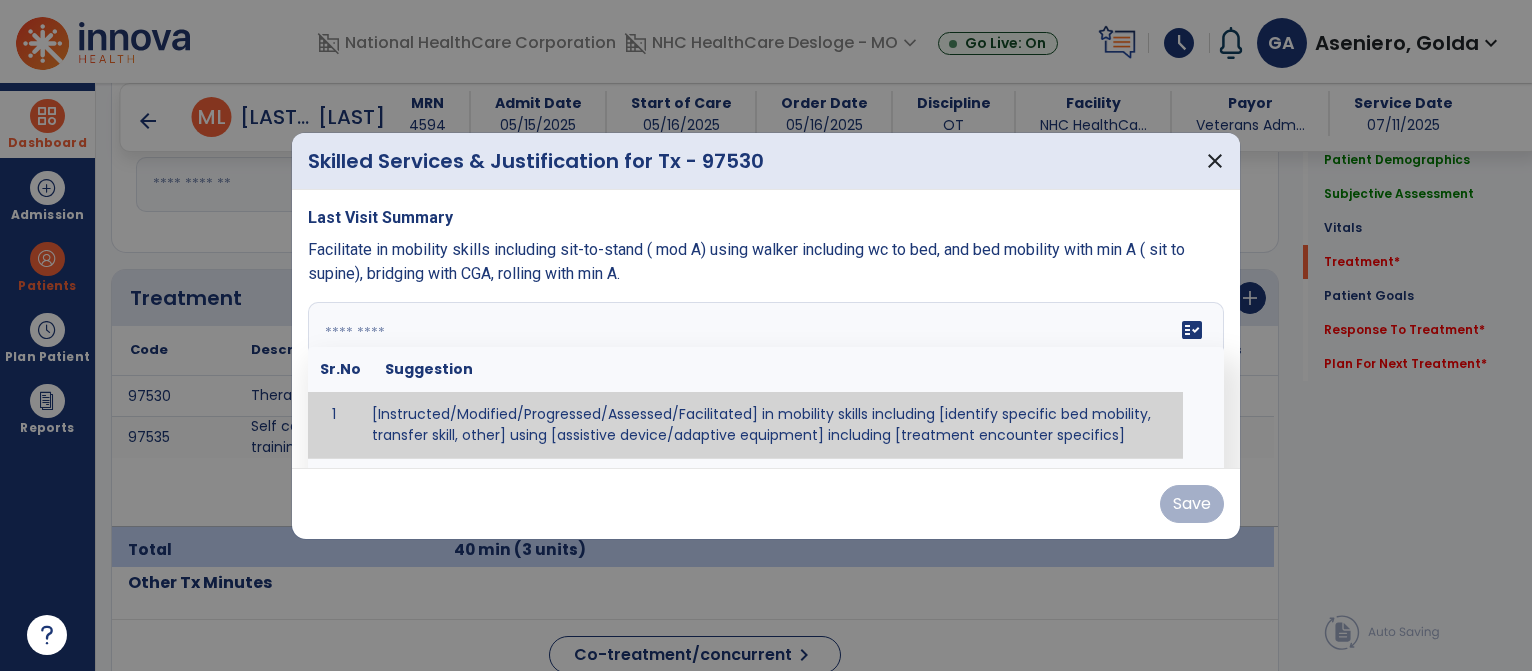 click on "fact_check  Sr.No Suggestion 1 [Instructed/Modified/Progressed/Assessed/Facilitated] in mobility skills including [identify specific bed mobility, transfer skill, other] using [assistive device/adaptive equipment] including [treatment encounter specifics]" at bounding box center [766, 377] 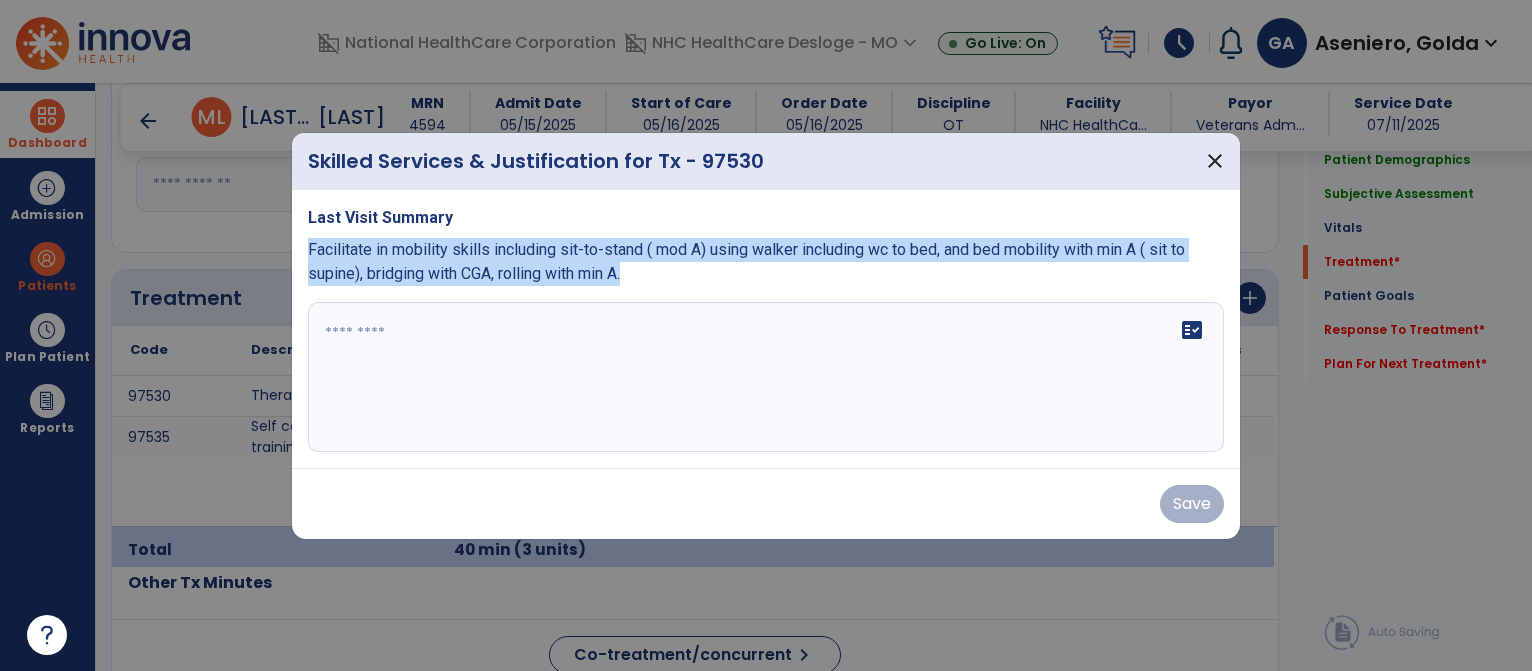 drag, startPoint x: 302, startPoint y: 247, endPoint x: 643, endPoint y: 283, distance: 342.89502 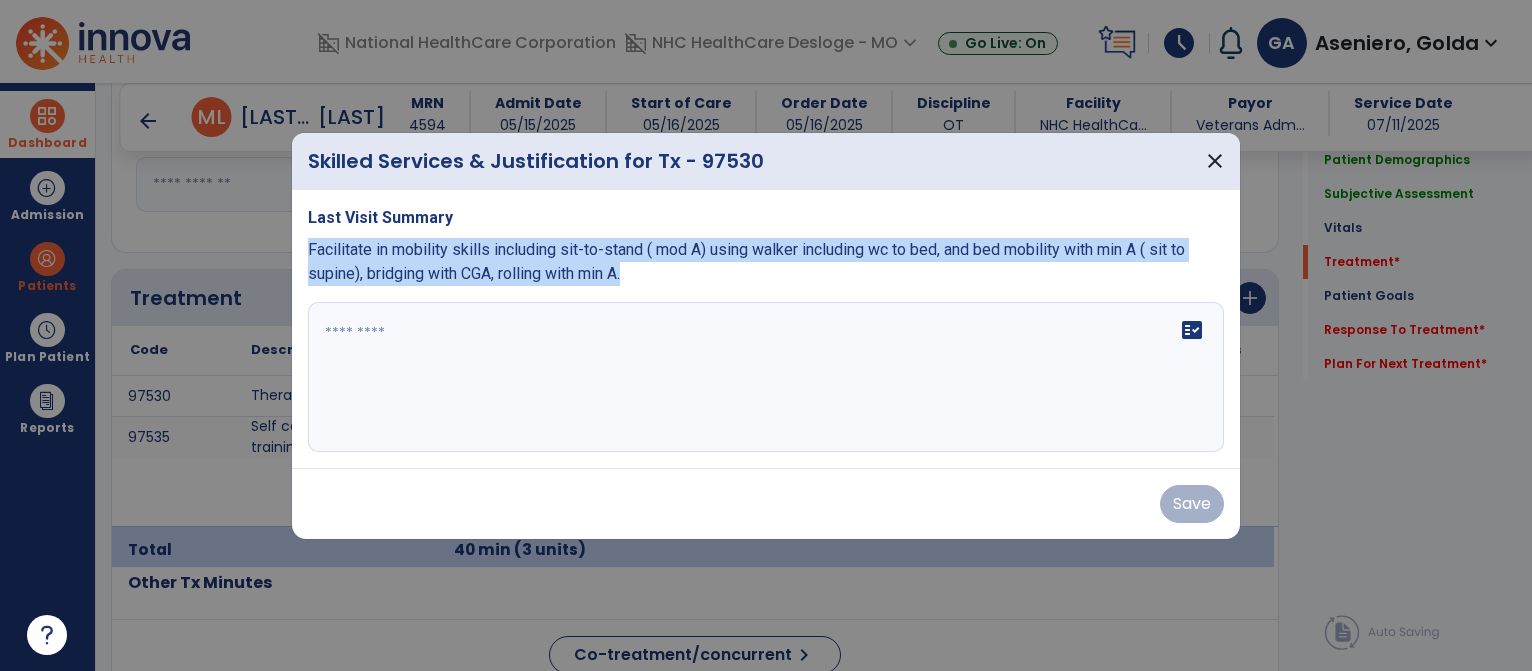 click on "Last Visit Summary Facilitate in mobility skills including sit-to-stand ( mod A) using walker including wc to bed, and bed mobility with min A ( sit to supine), bridging with CGA, rolling with min A.   fact_check" at bounding box center (766, 329) 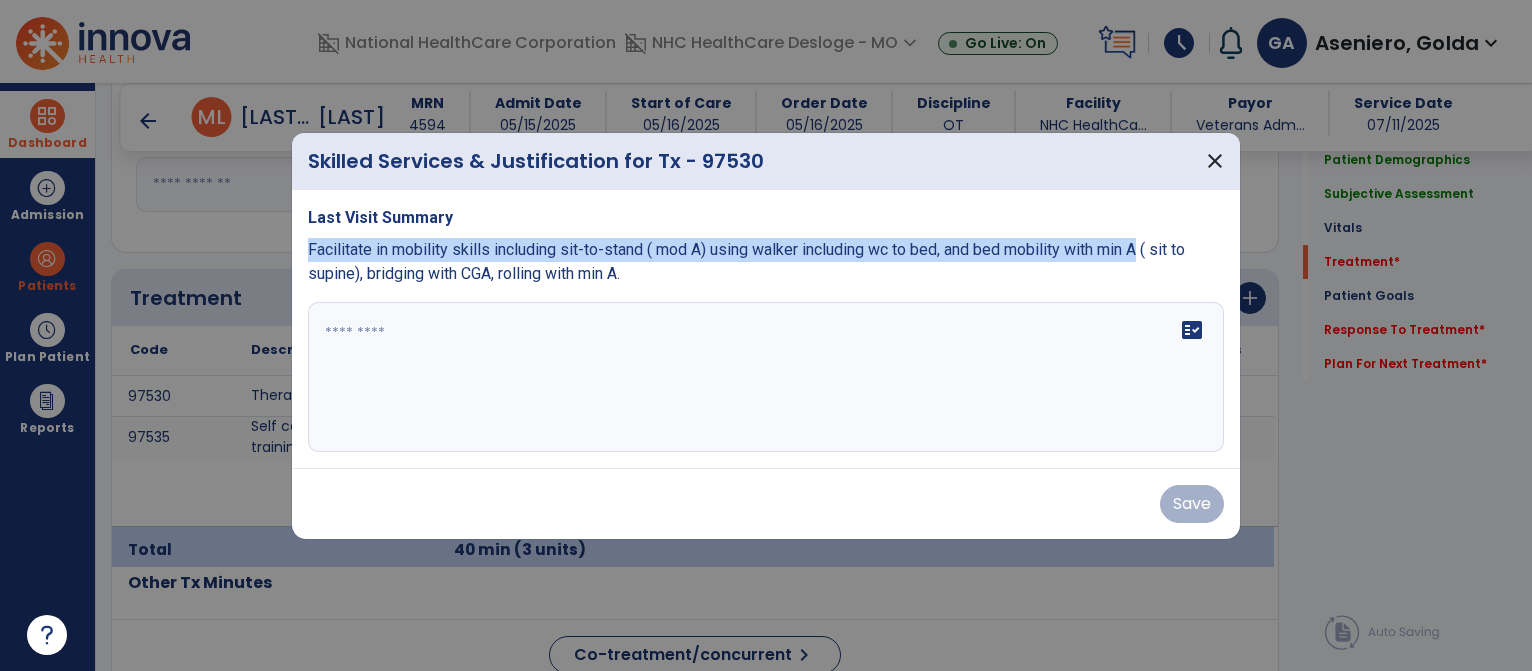drag, startPoint x: 308, startPoint y: 251, endPoint x: 1152, endPoint y: 243, distance: 844.0379 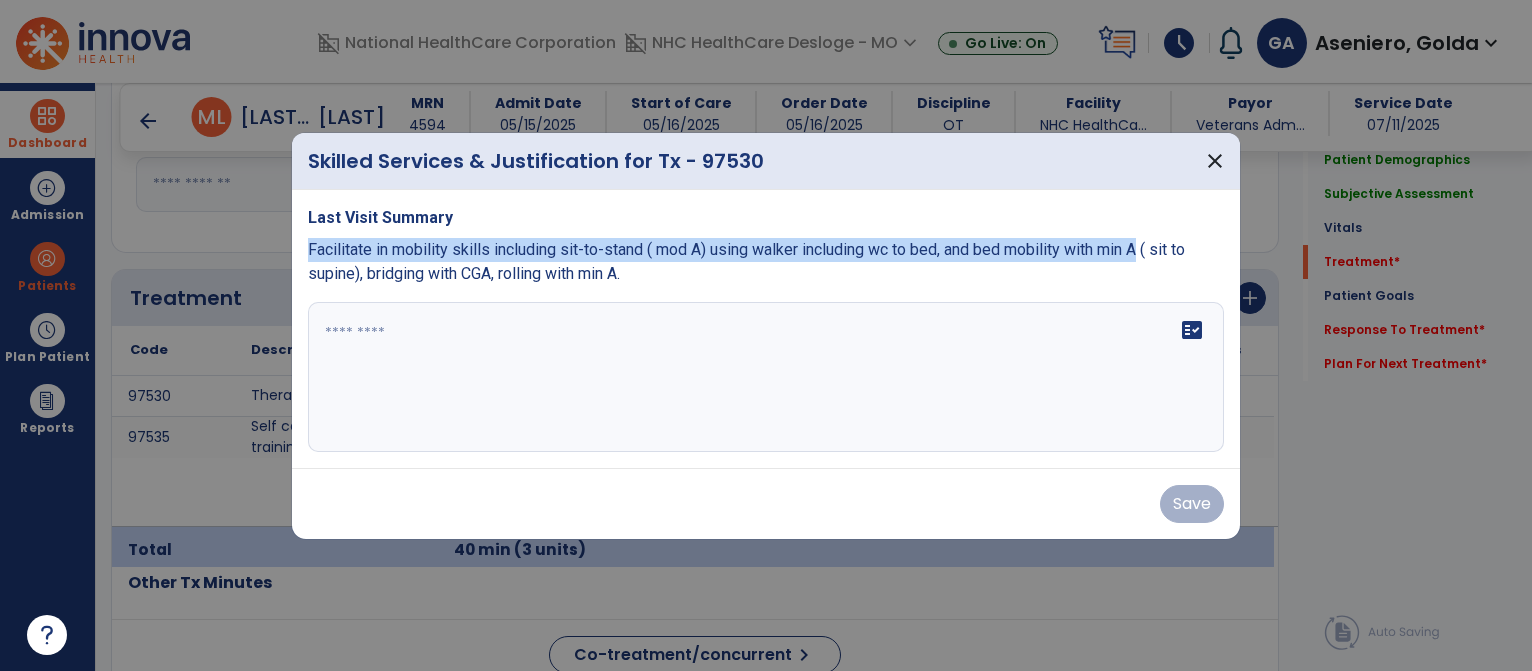 click on "Facilitate in mobility skills including sit-to-stand ( mod A) using walker including wc to bed, and bed mobility with min A ( sit to supine), bridging with CGA, rolling with min A." at bounding box center [746, 261] 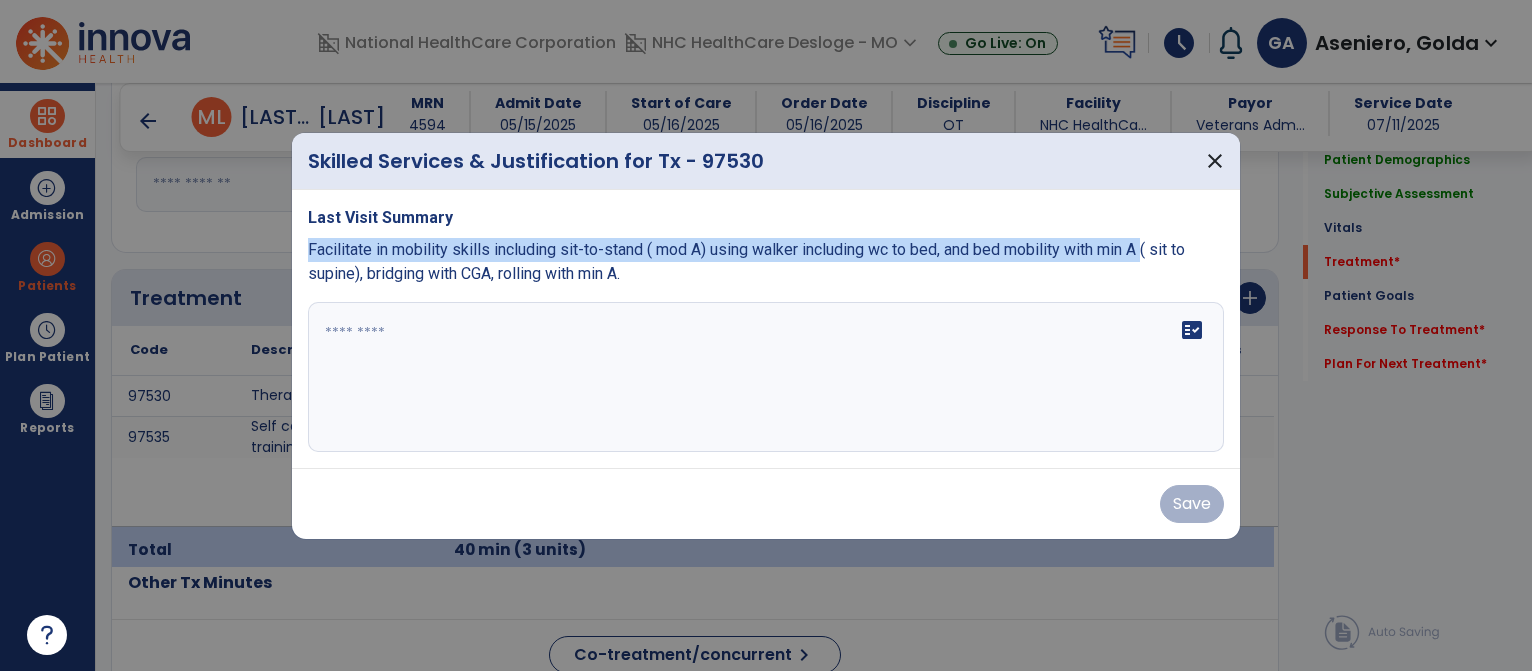 drag, startPoint x: 308, startPoint y: 248, endPoint x: 1158, endPoint y: 247, distance: 850.0006 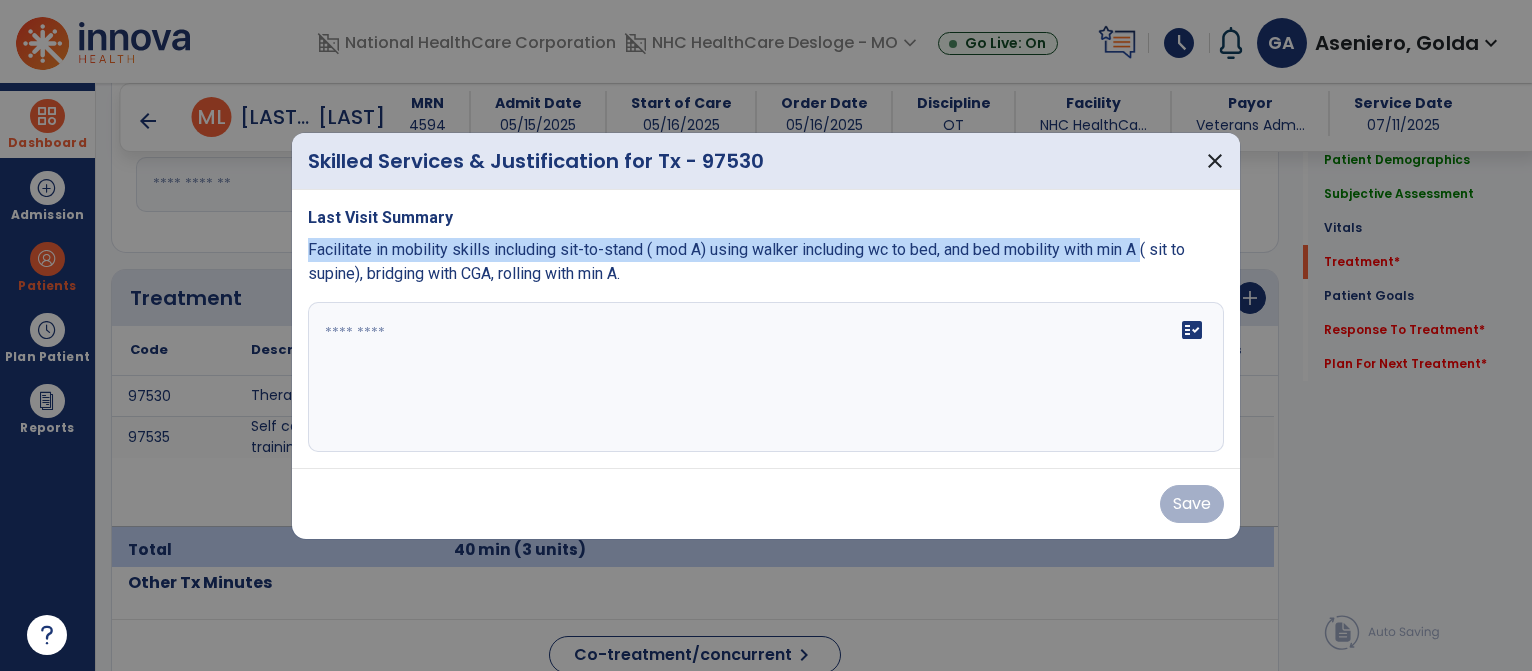 click on "Facilitate in mobility skills including sit-to-stand ( mod A) using walker including wc to bed, and bed mobility with min A ( sit to supine), bridging with CGA, rolling with min A." at bounding box center [746, 261] 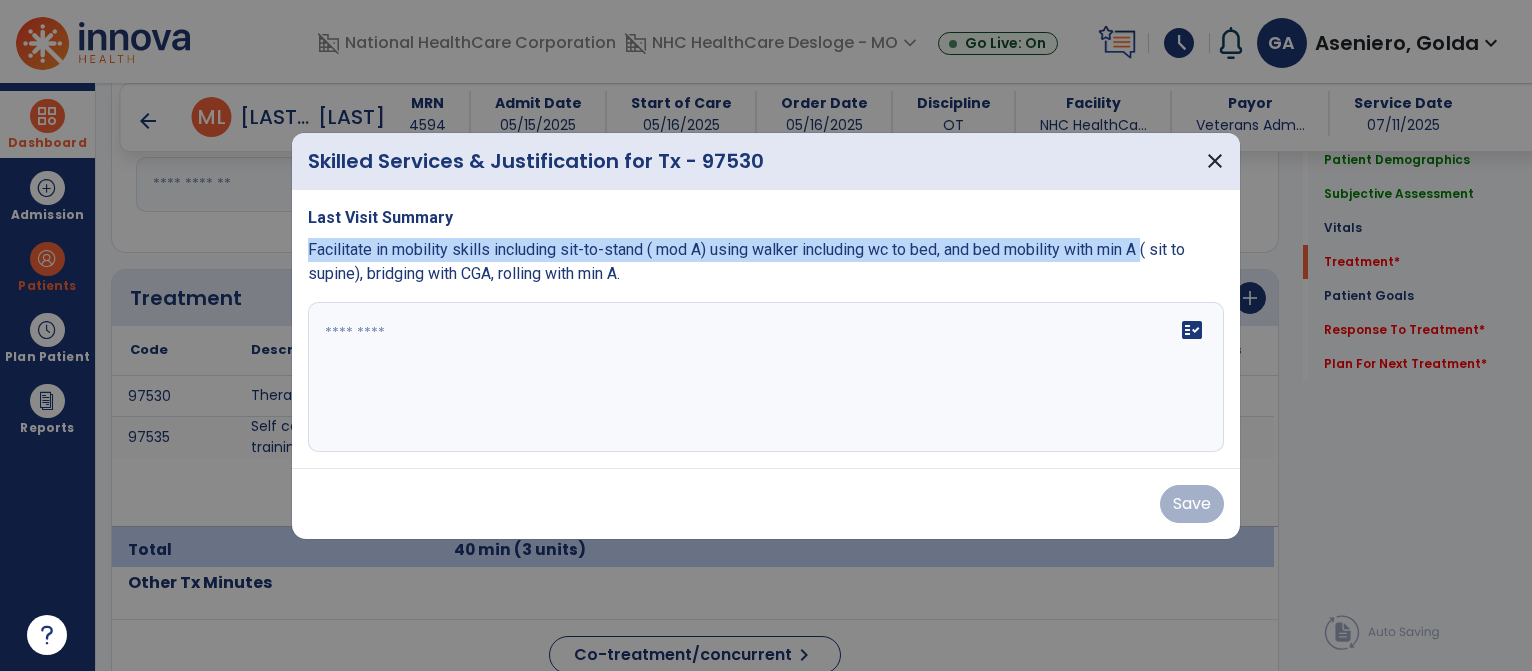 copy on "Facilitate in mobility skills including sit-to-stand ( mod A) using walker including wc to bed, and bed mobility with min A" 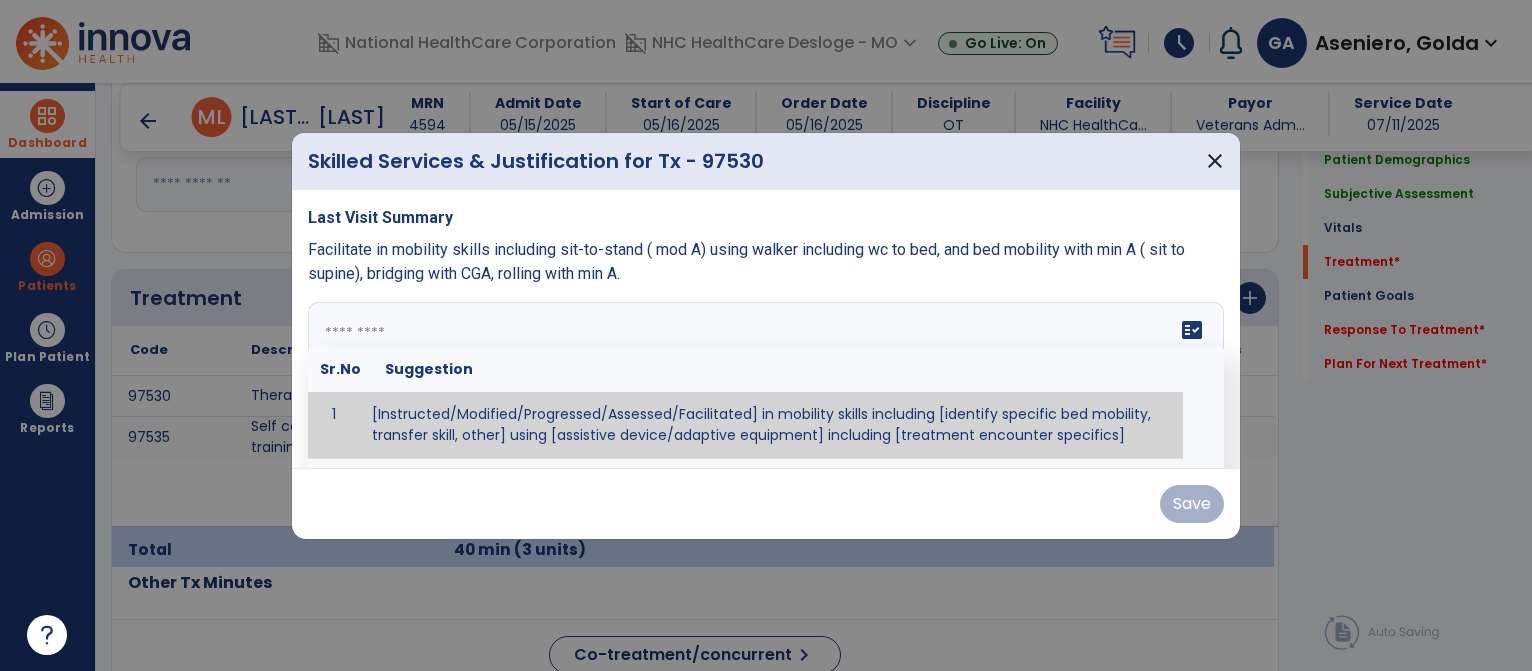 click at bounding box center (764, 377) 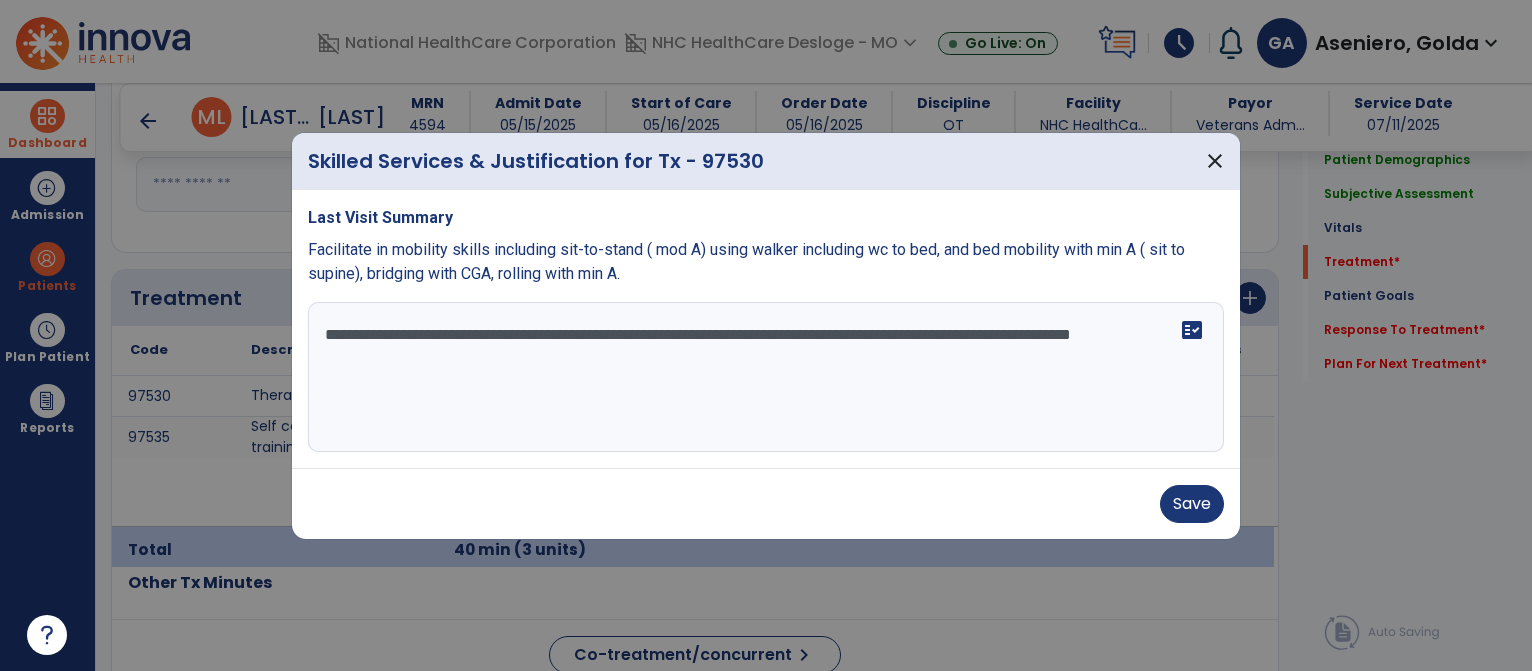 click on "**********" at bounding box center [766, 377] 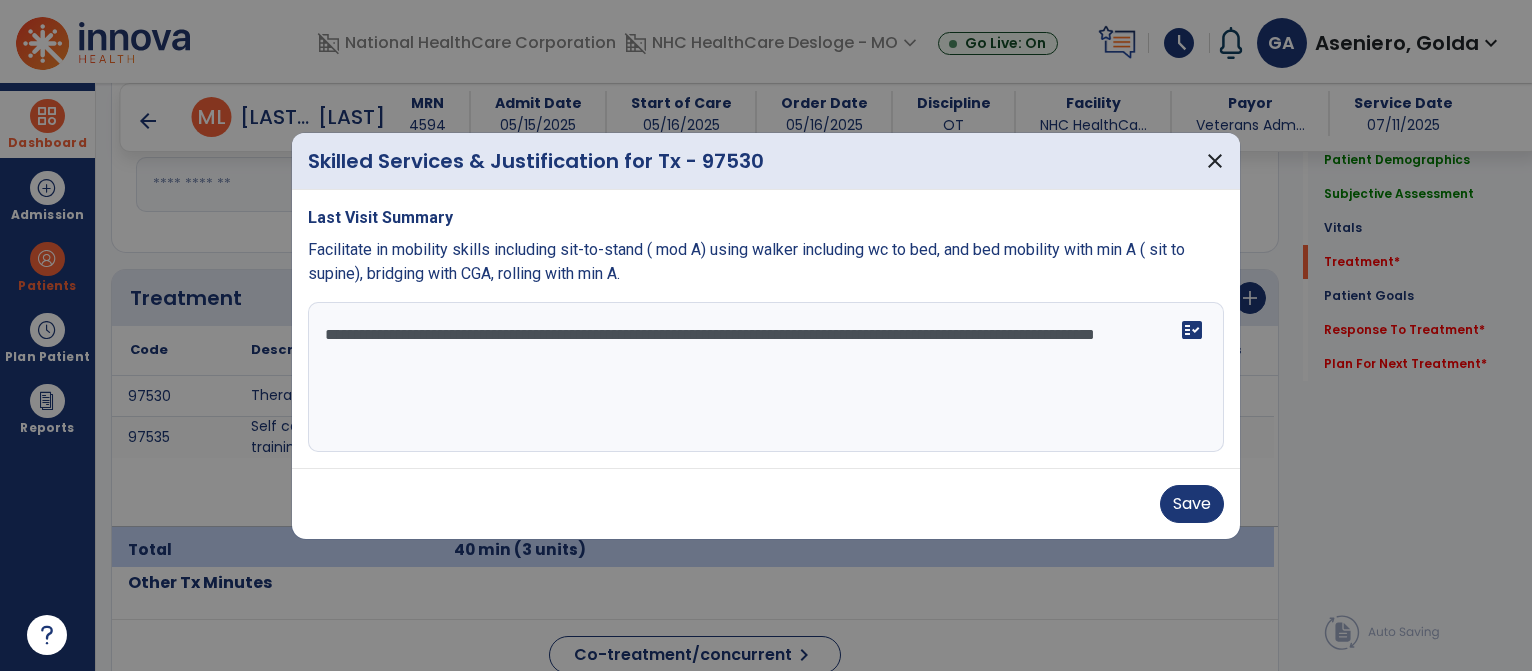 click on "**********" at bounding box center [766, 377] 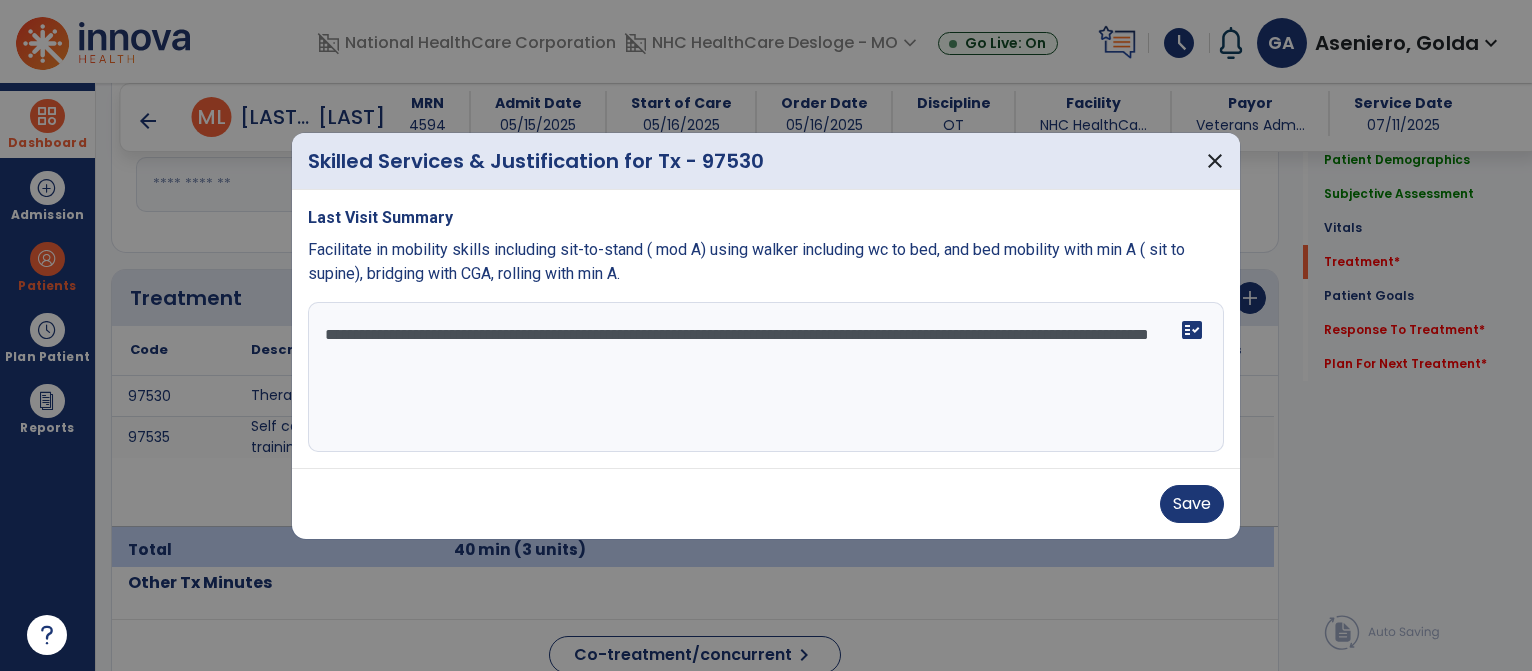 click on "Skilled Services & Justification for Tx - 97530   close" at bounding box center (766, 161) 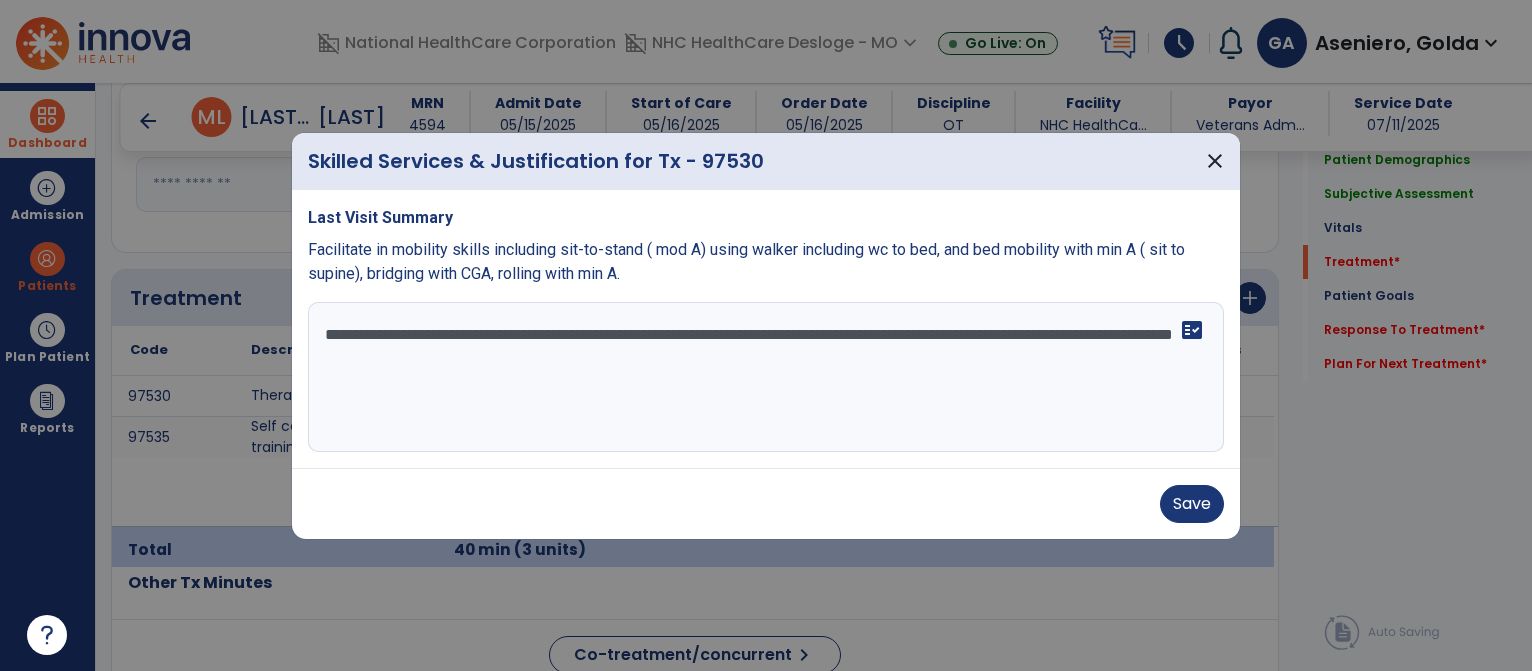 click on "**********" at bounding box center (766, 377) 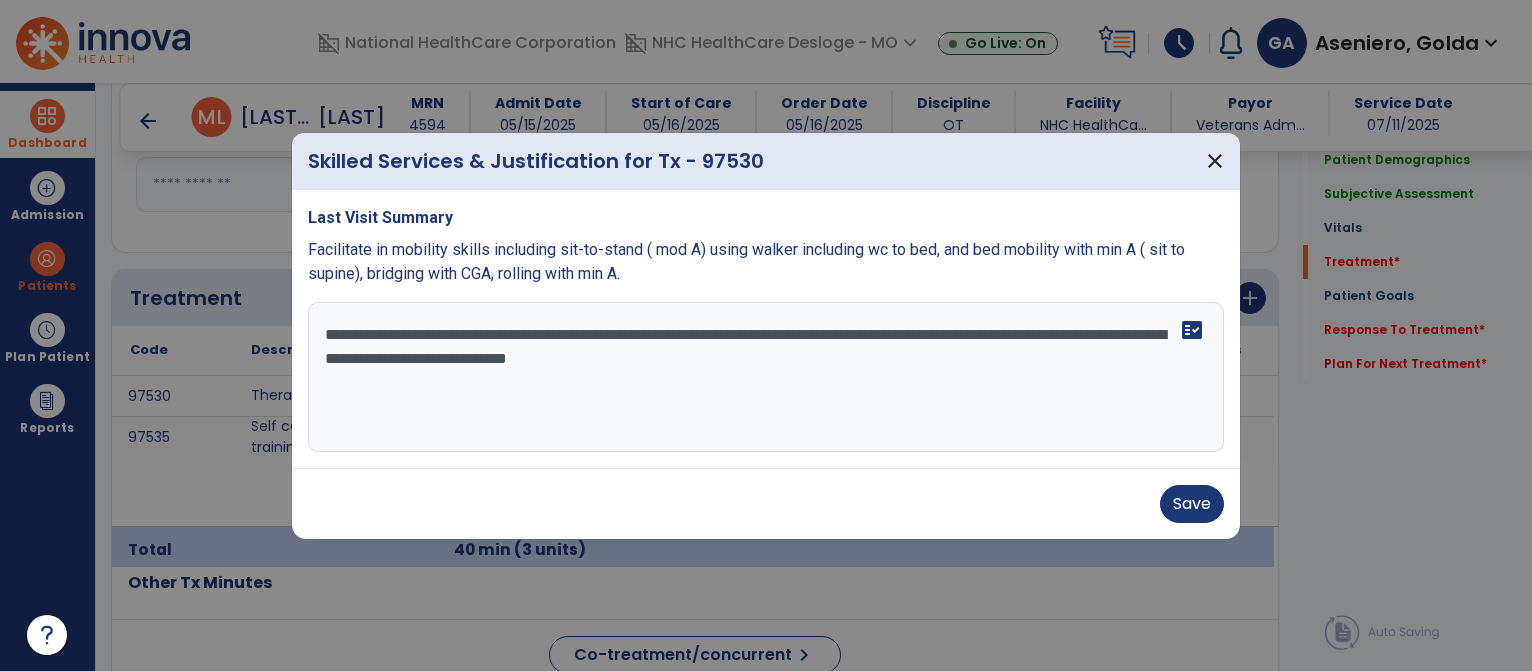 drag, startPoint x: 544, startPoint y: 359, endPoint x: 868, endPoint y: 379, distance: 324.6167 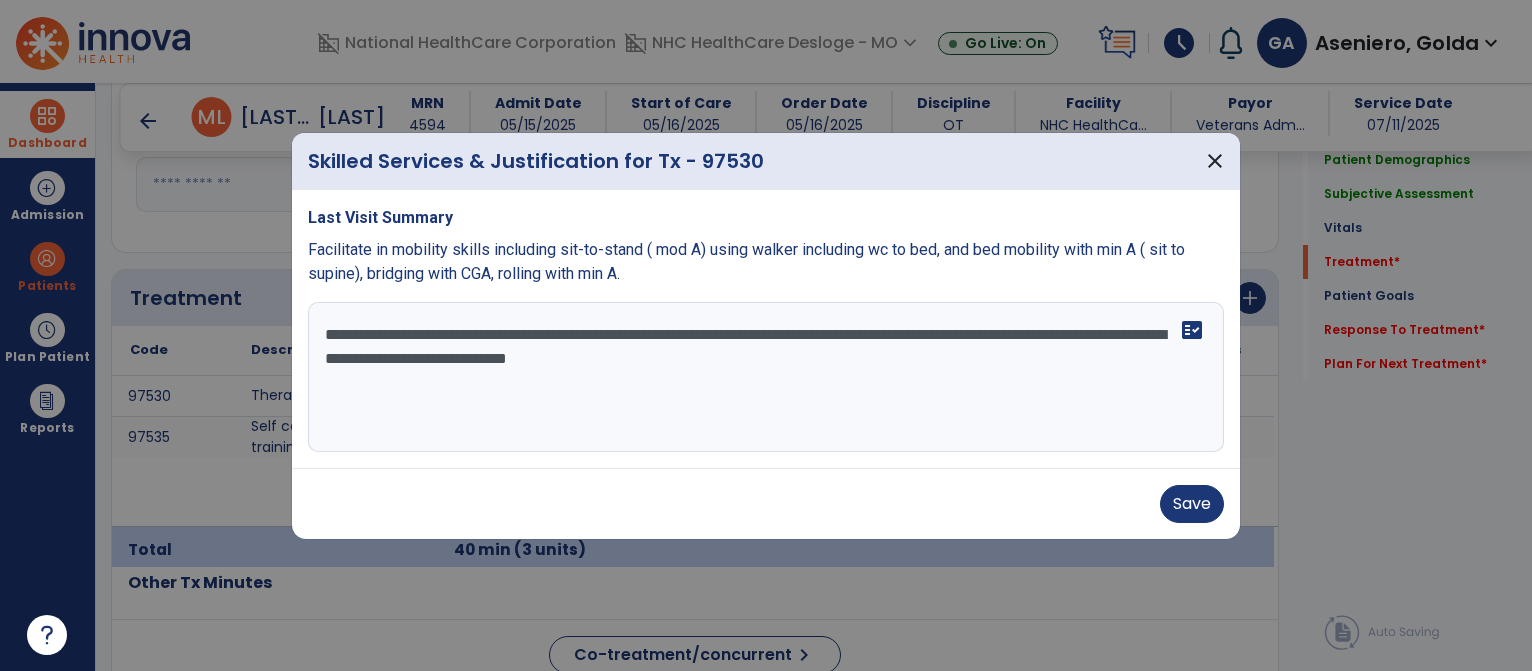 click on "**********" at bounding box center (766, 377) 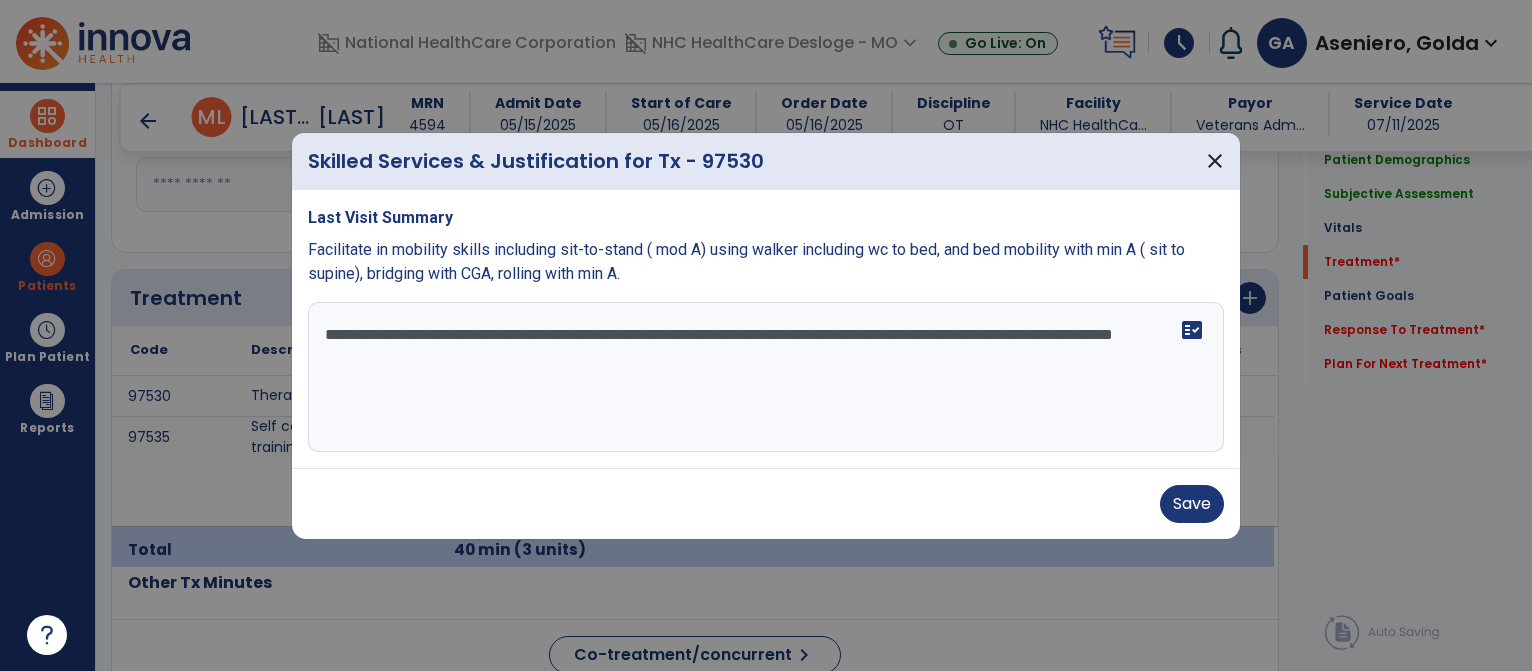 click on "**********" at bounding box center [766, 377] 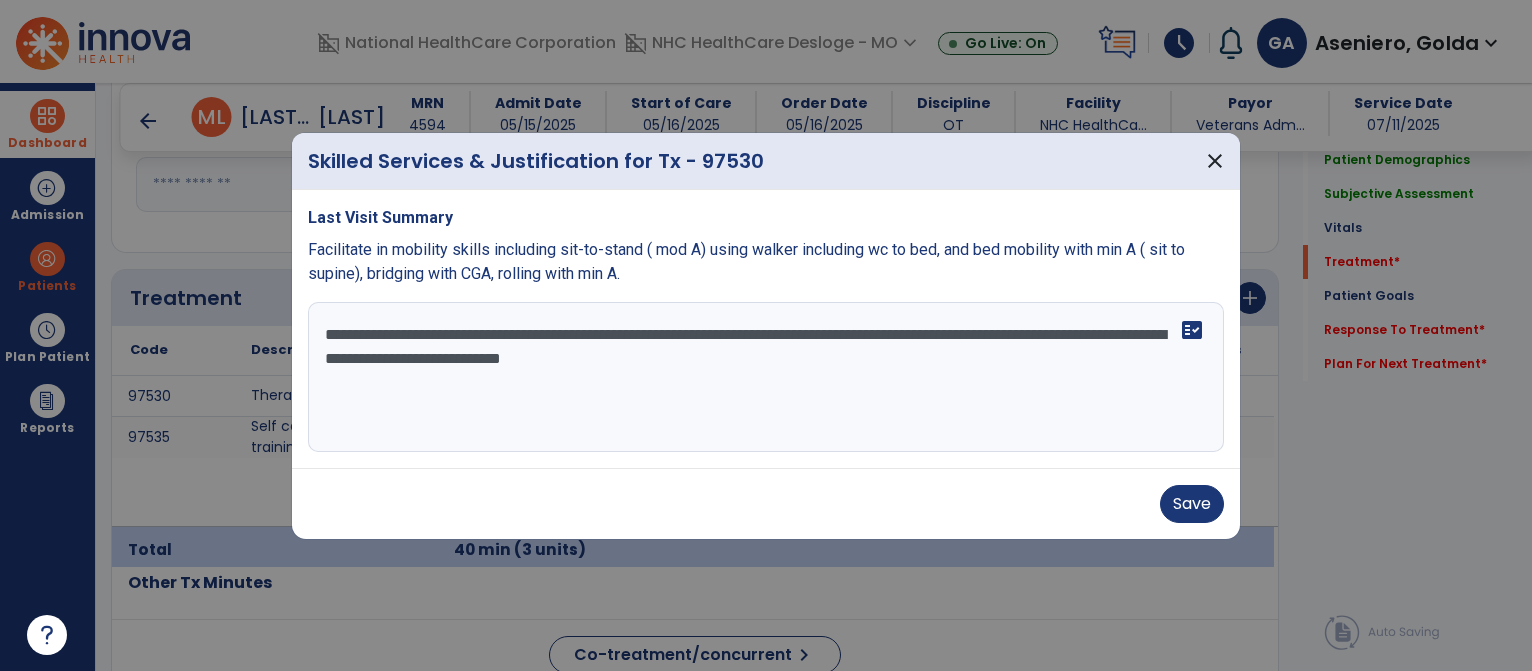 click on "**********" at bounding box center [766, 377] 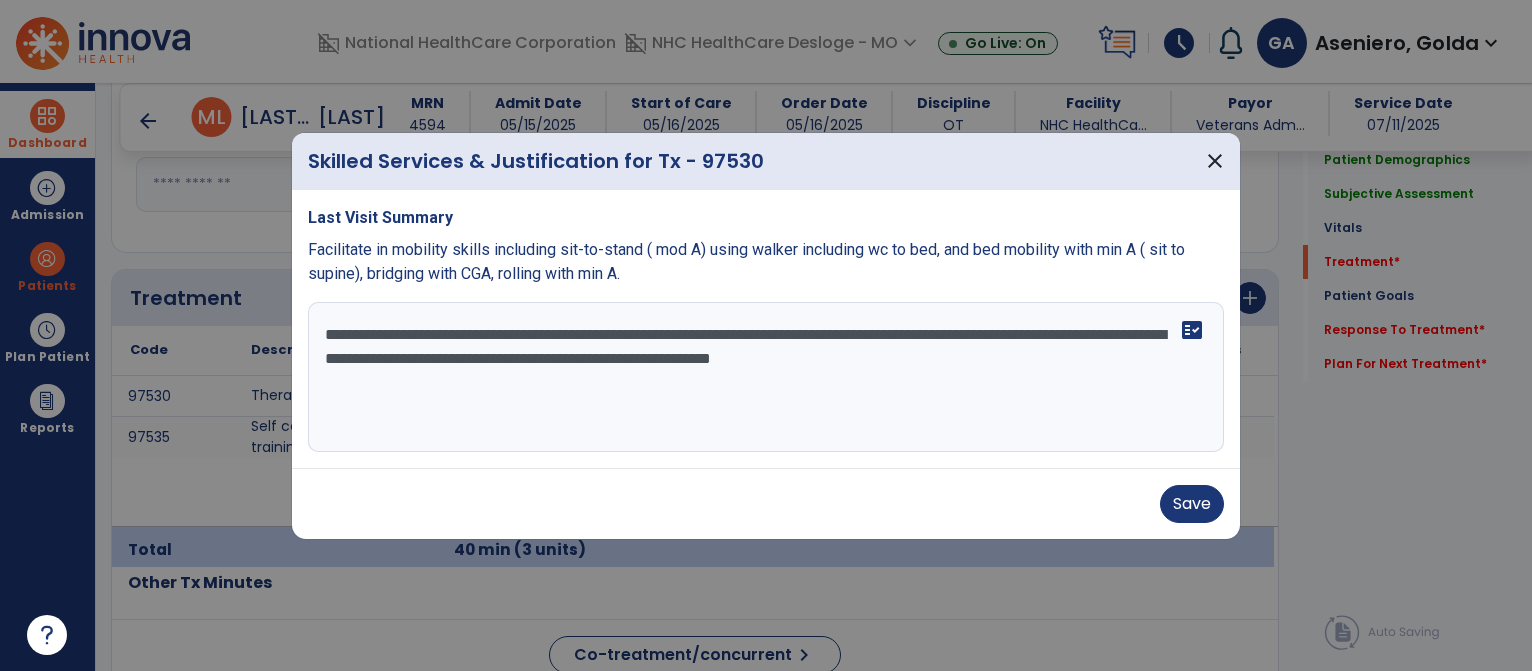 click on "**********" at bounding box center [766, 377] 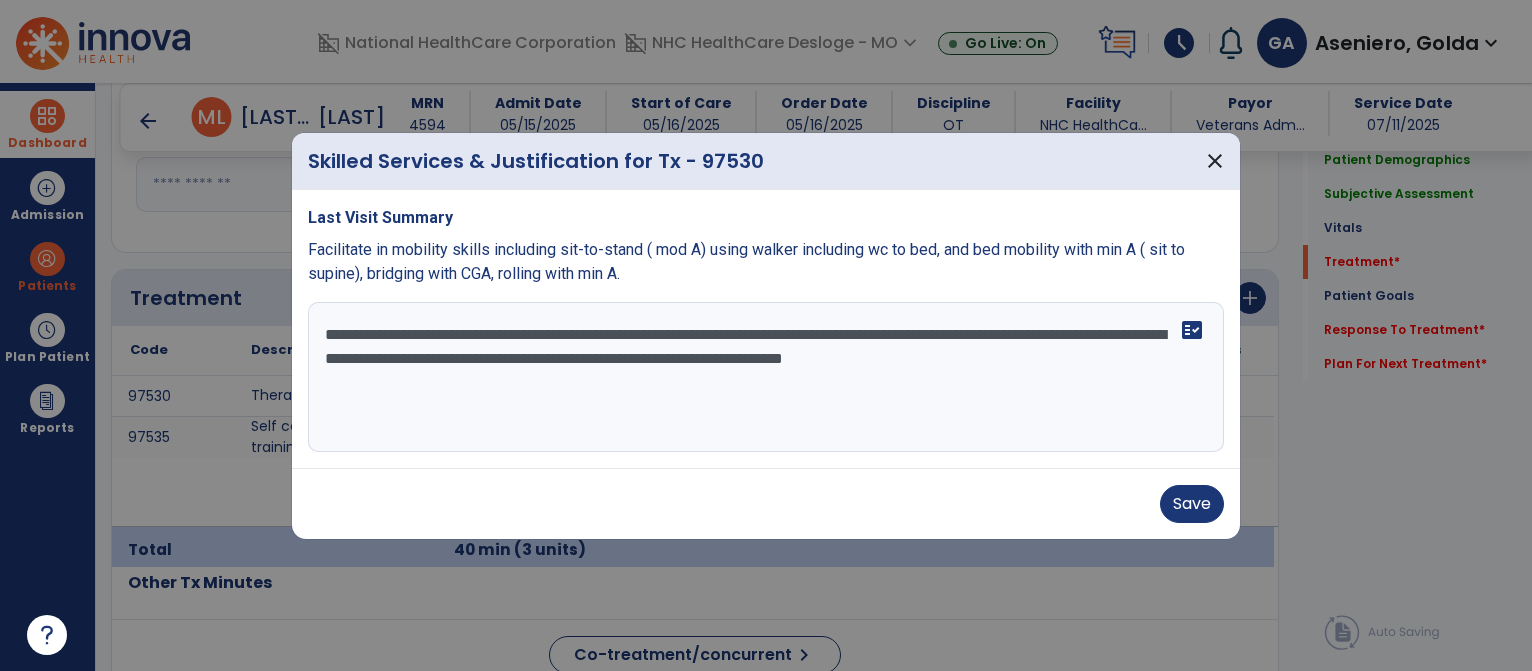 click on "**********" at bounding box center [766, 377] 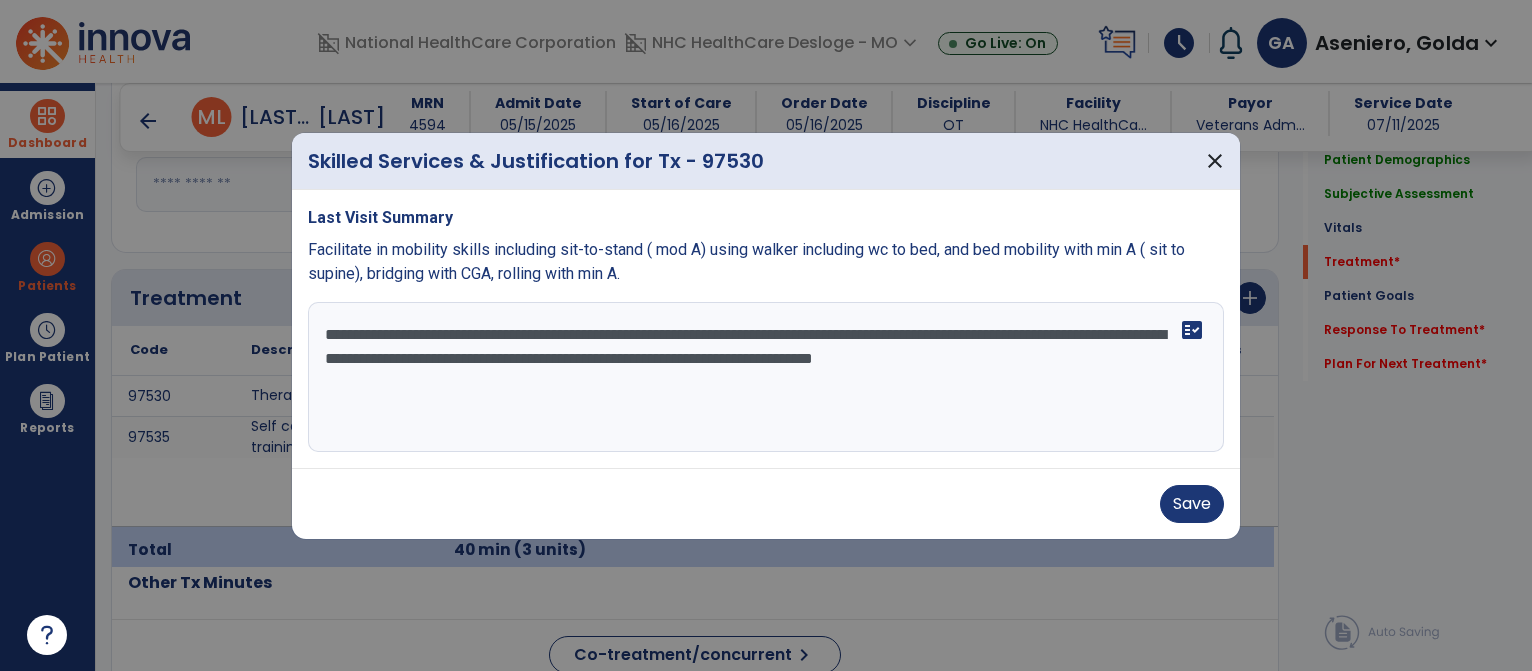 click on "**********" at bounding box center (766, 377) 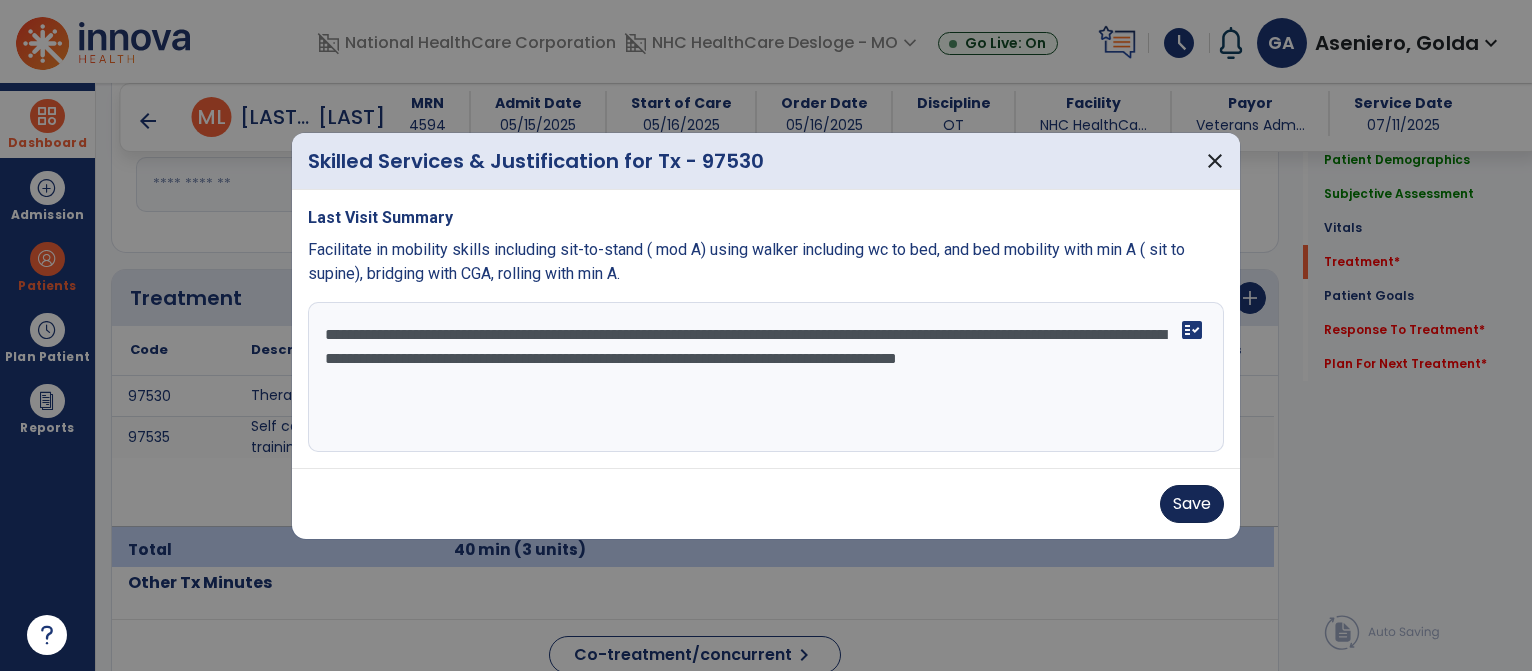 type on "**********" 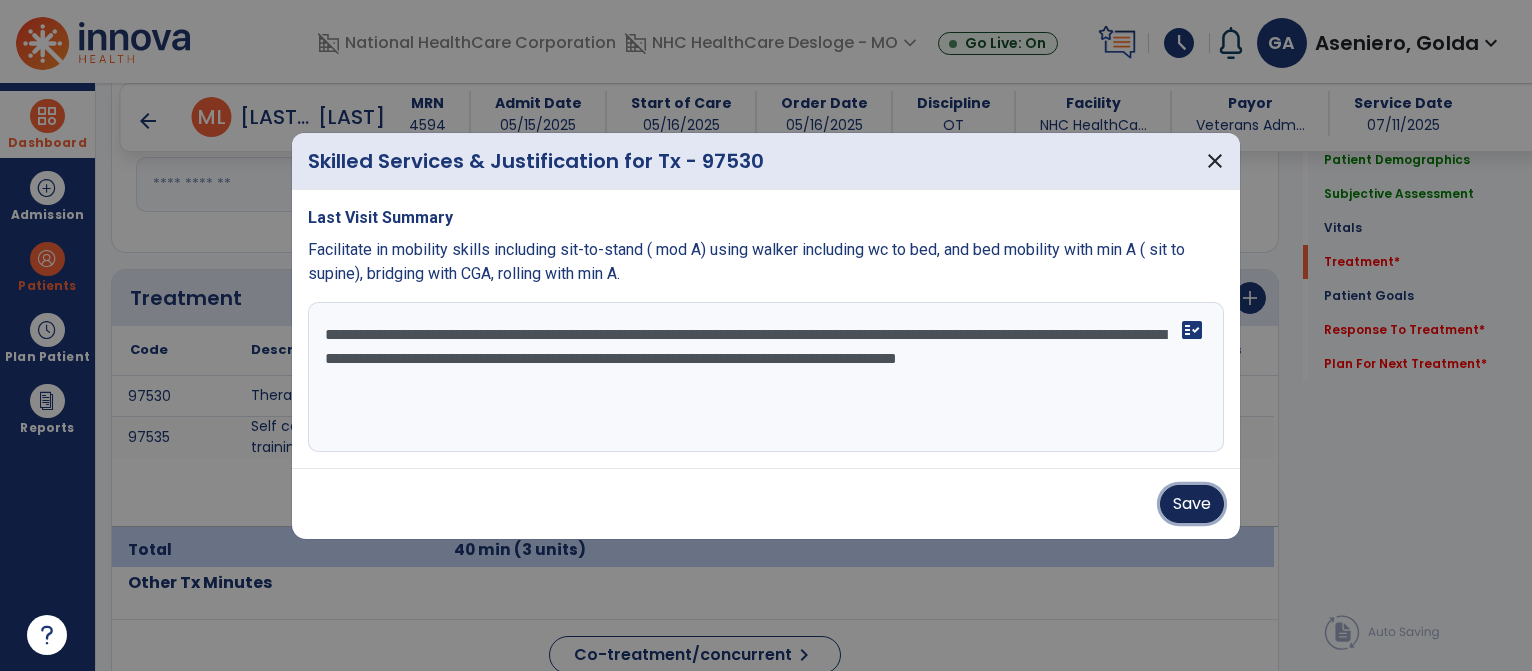click on "Save" at bounding box center [1192, 504] 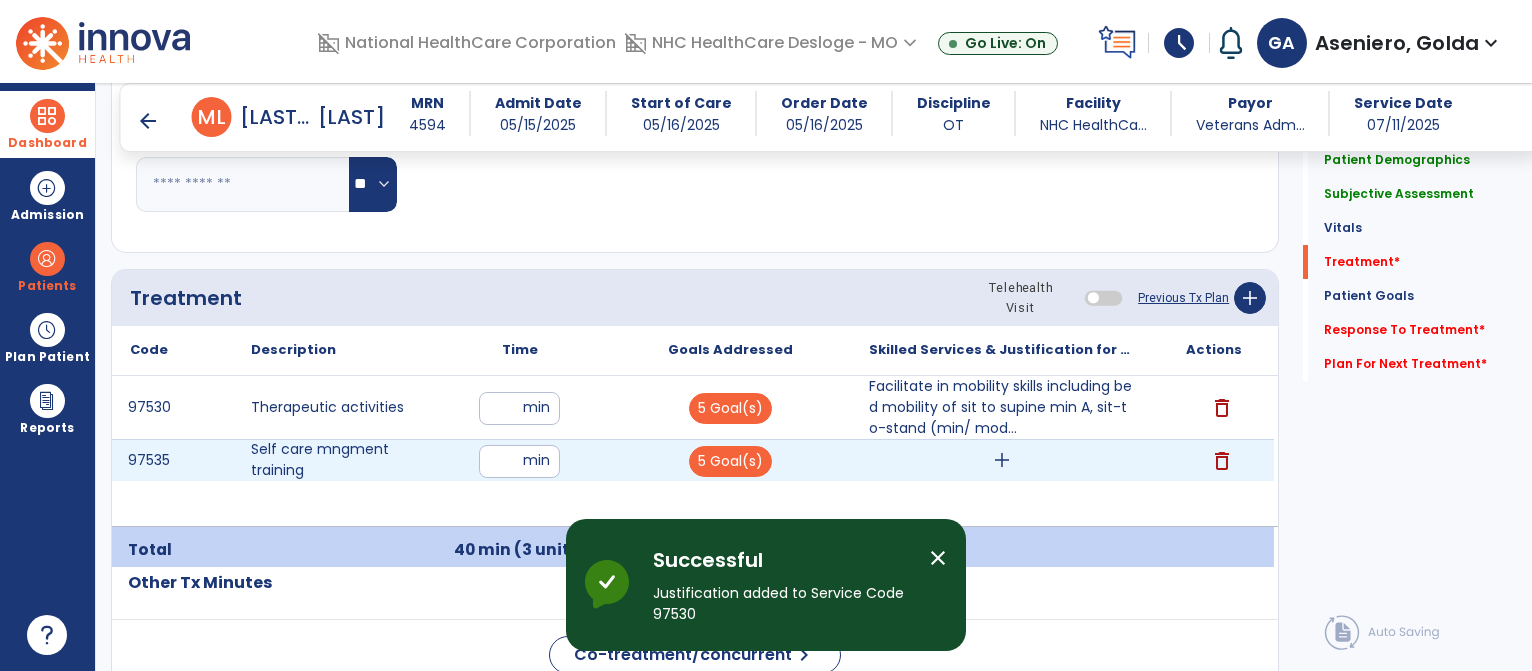 click on "add" at bounding box center (1002, 460) 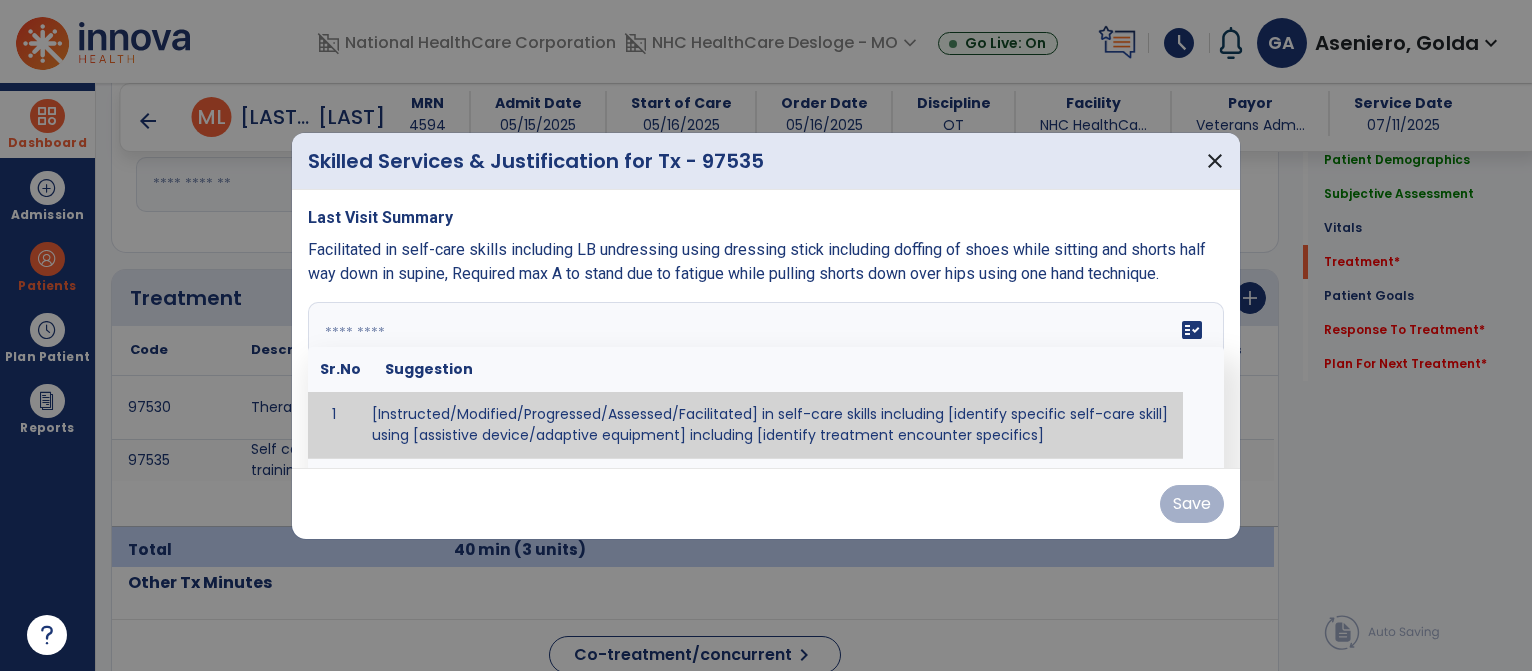 click on "fact_check  Sr.No Suggestion 1 [Instructed/Modified/Progressed/Assessed/Facilitated] in self-care skills including [identify specific self-care skill] using [assistive device/adaptive equipment] including [identify treatment encounter specifics]" at bounding box center (766, 377) 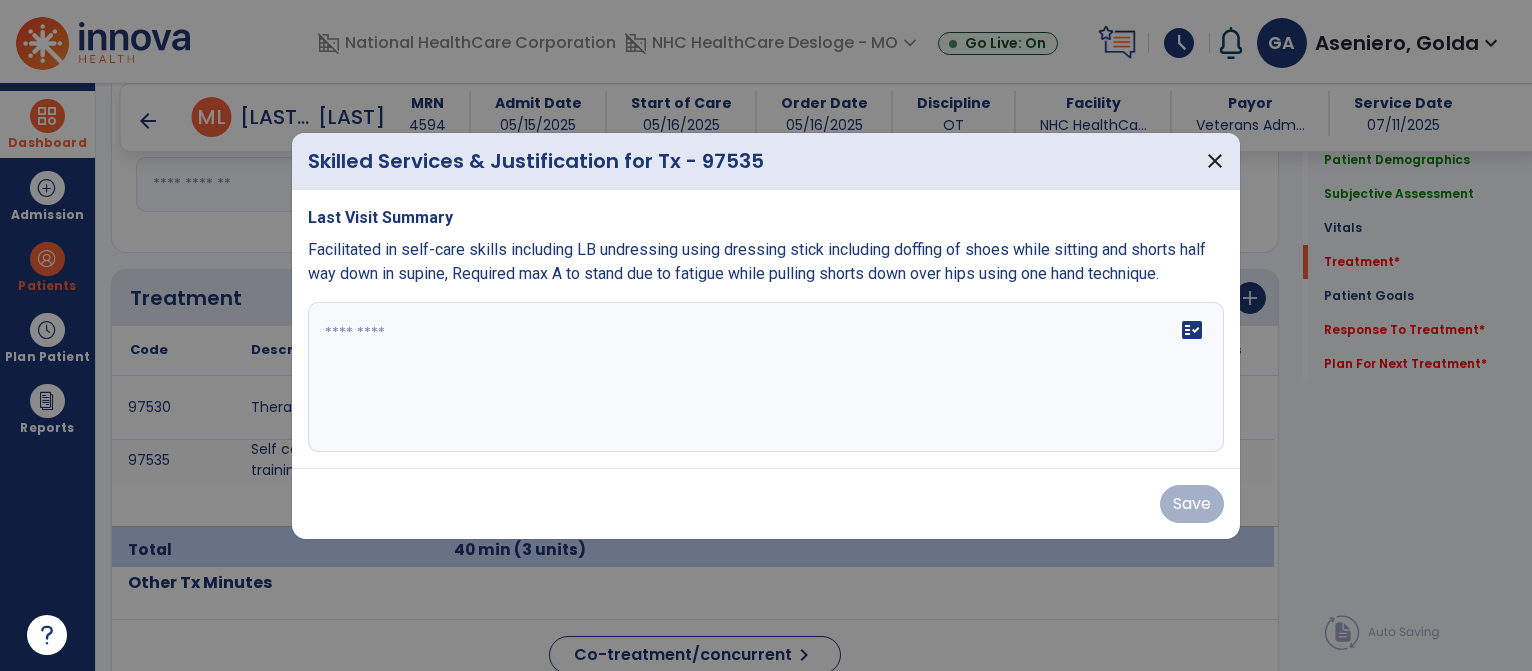 click on "Last Visit Summary Facilitated in self-care skills including LB undressing using dressing stick including doffing of shoes while sitting and shorts half way down in supine, Required max A to stand due to fatigue while pulling shorts down over hips using one hand technique.    fact_check" at bounding box center [766, 329] 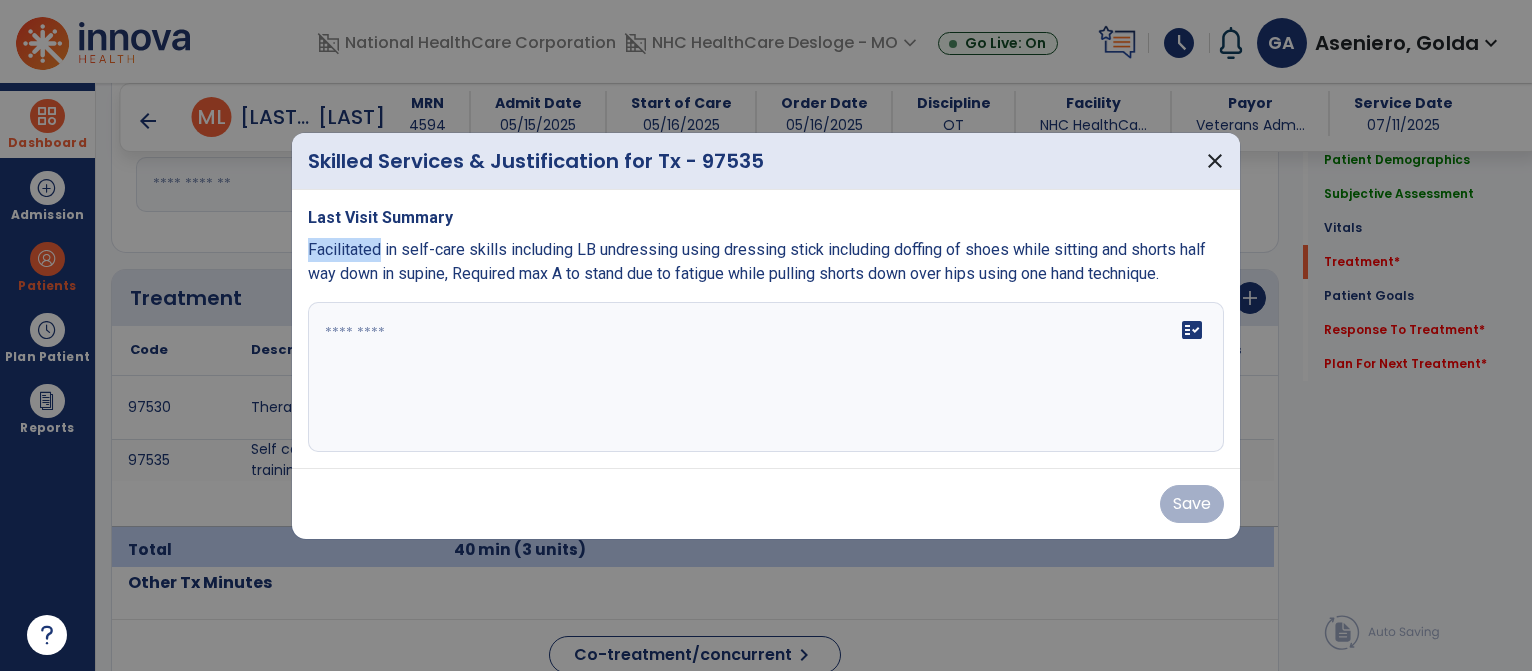 click on "Last Visit Summary Facilitated in self-care skills including LB undressing using dressing stick including doffing of shoes while sitting and shorts half way down in supine, Required max A to stand due to fatigue while pulling shorts down over hips using one hand technique.    fact_check" at bounding box center [766, 329] 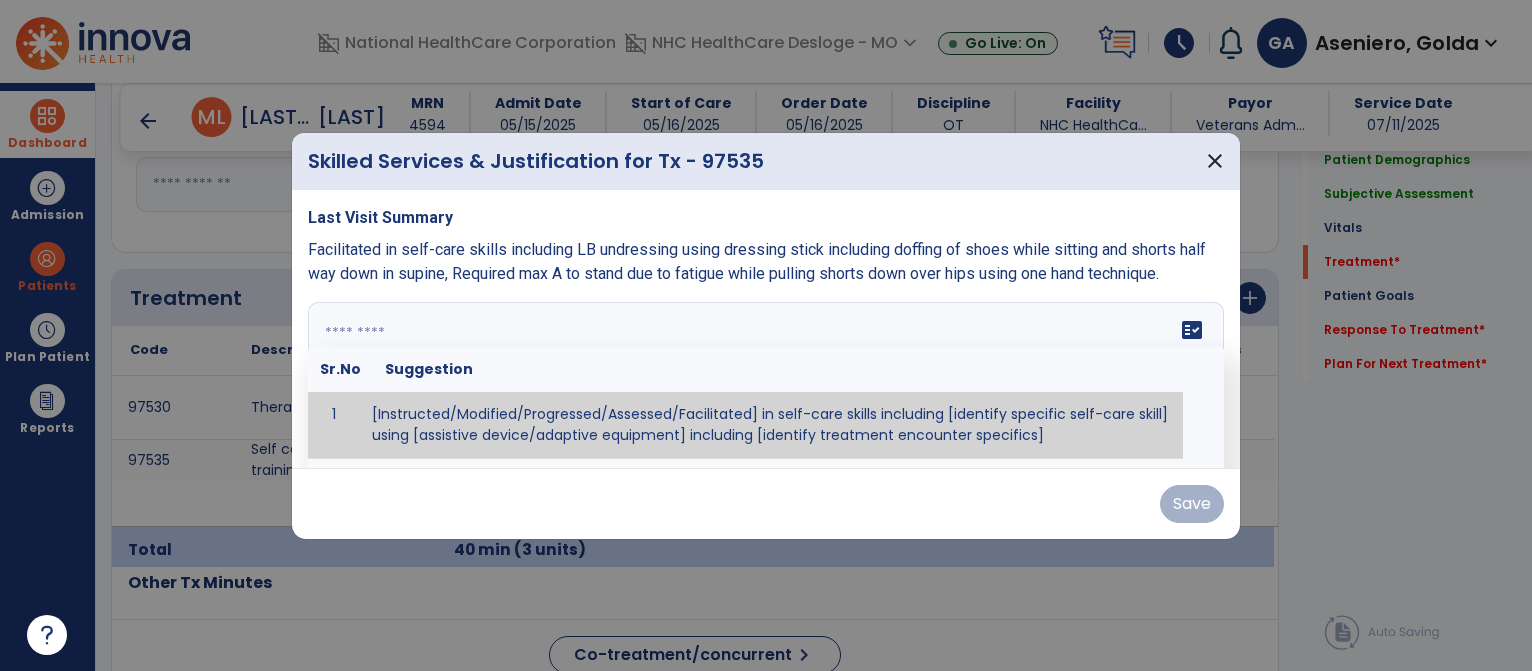 click on "fact_check  Sr.No Suggestion 1 [Instructed/Modified/Progressed/Assessed/Facilitated] in self-care skills including [identify specific self-care skill] using [assistive device/adaptive equipment] including [identify treatment encounter specifics]" at bounding box center [766, 377] 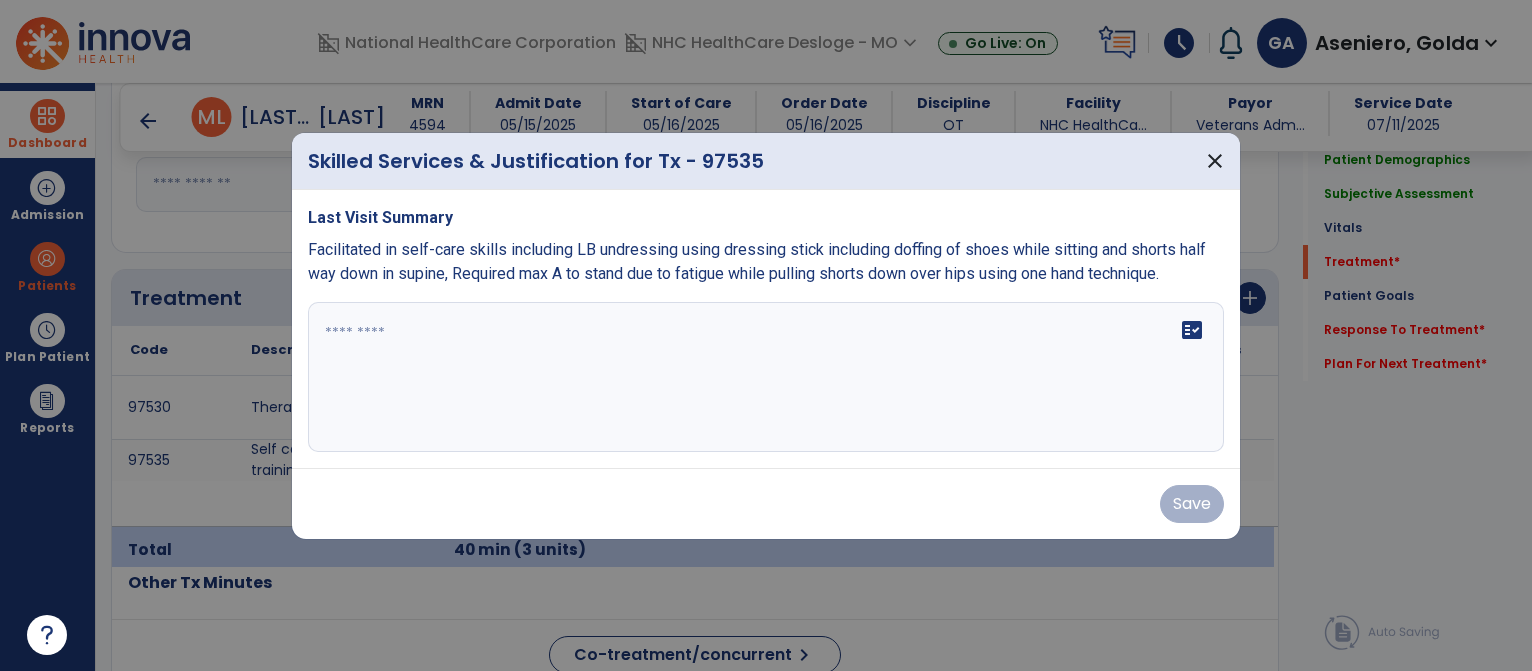drag, startPoint x: 407, startPoint y: 366, endPoint x: 331, endPoint y: 318, distance: 89.88882 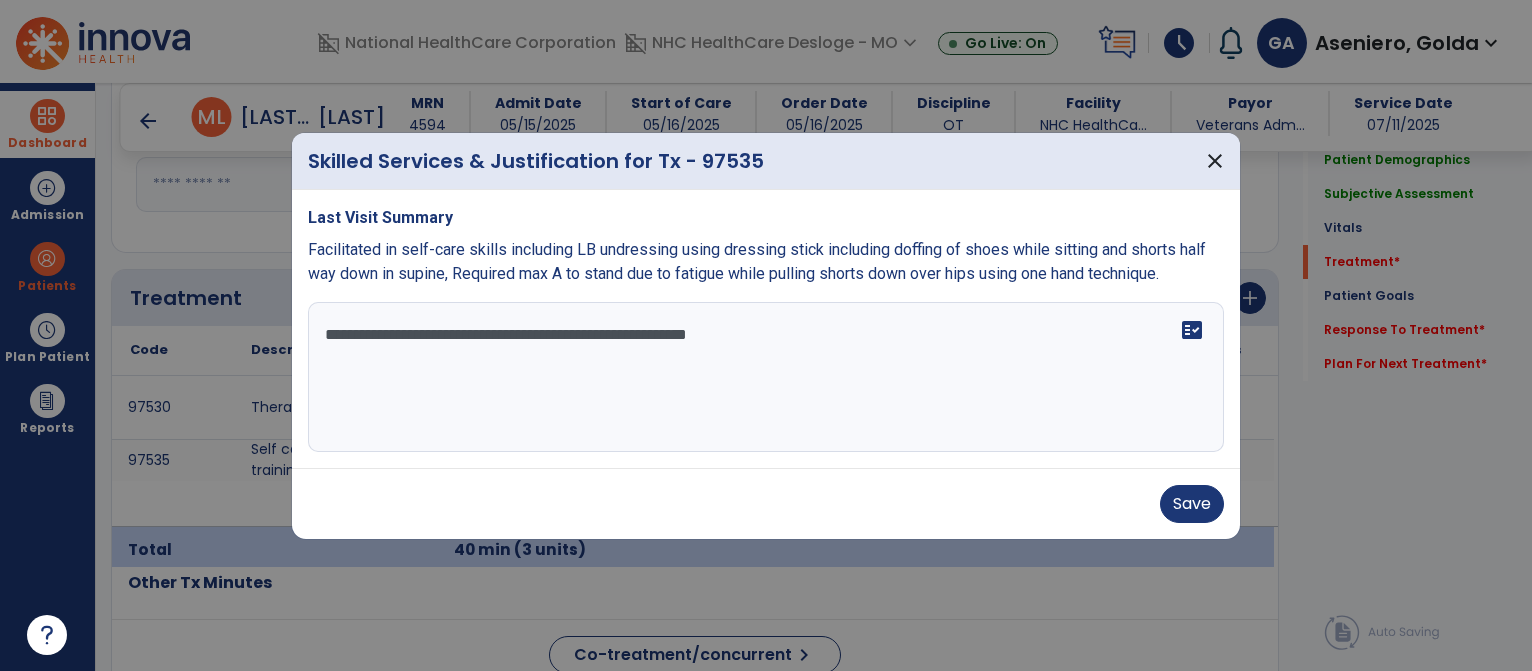 click on "**********" at bounding box center [766, 377] 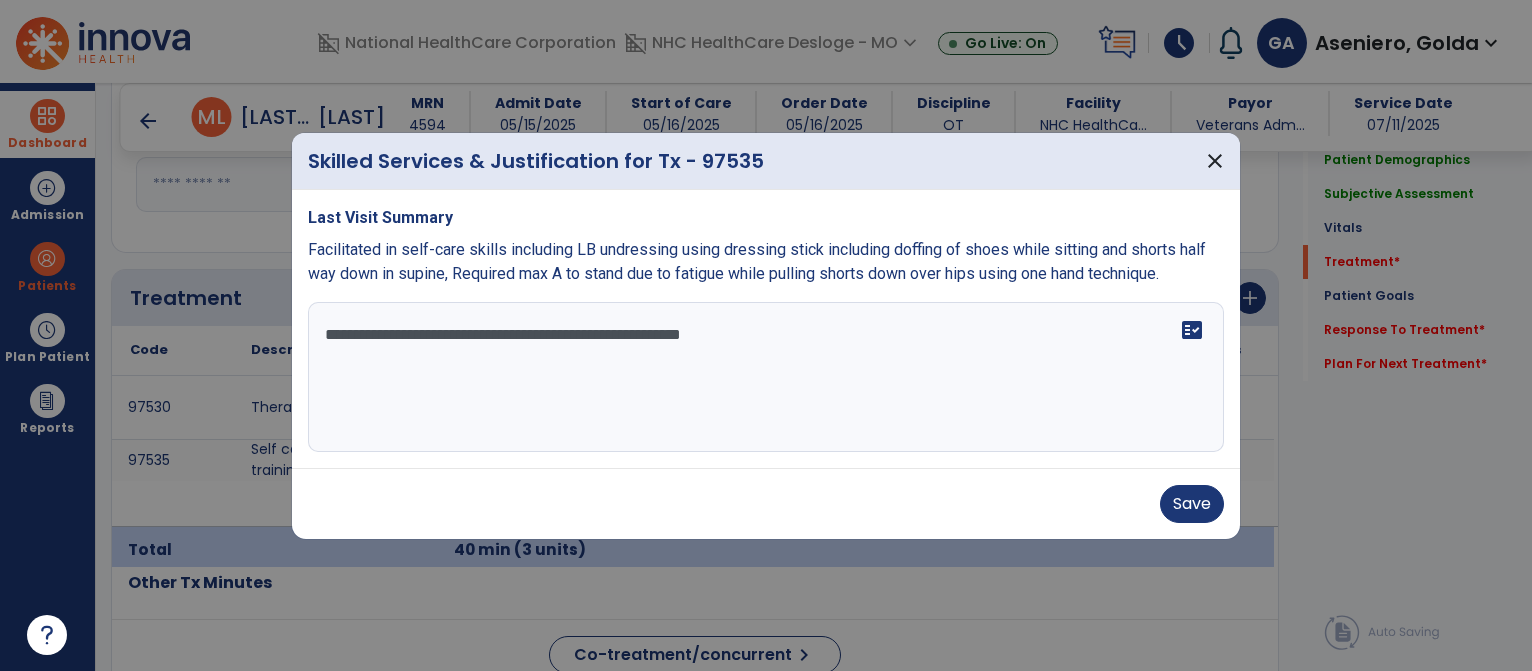 click on "**********" at bounding box center [766, 377] 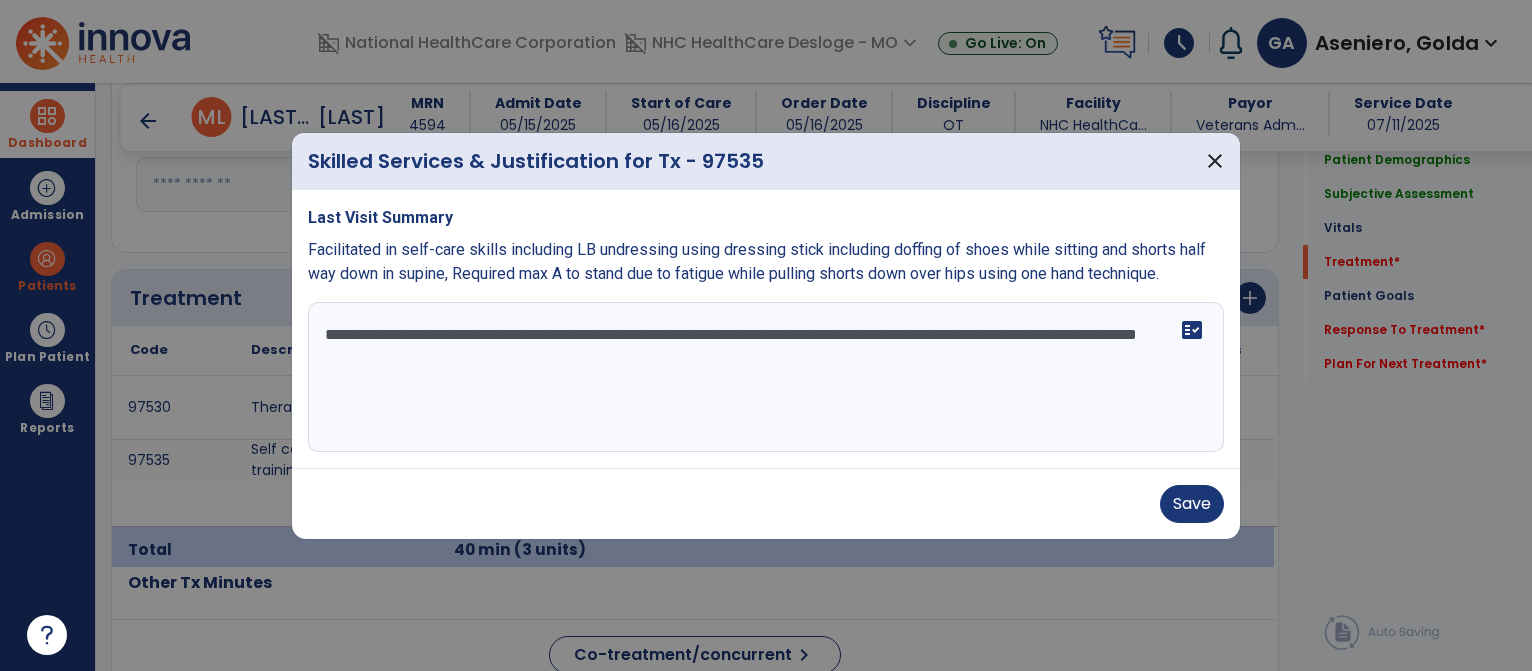click on "**********" at bounding box center (766, 377) 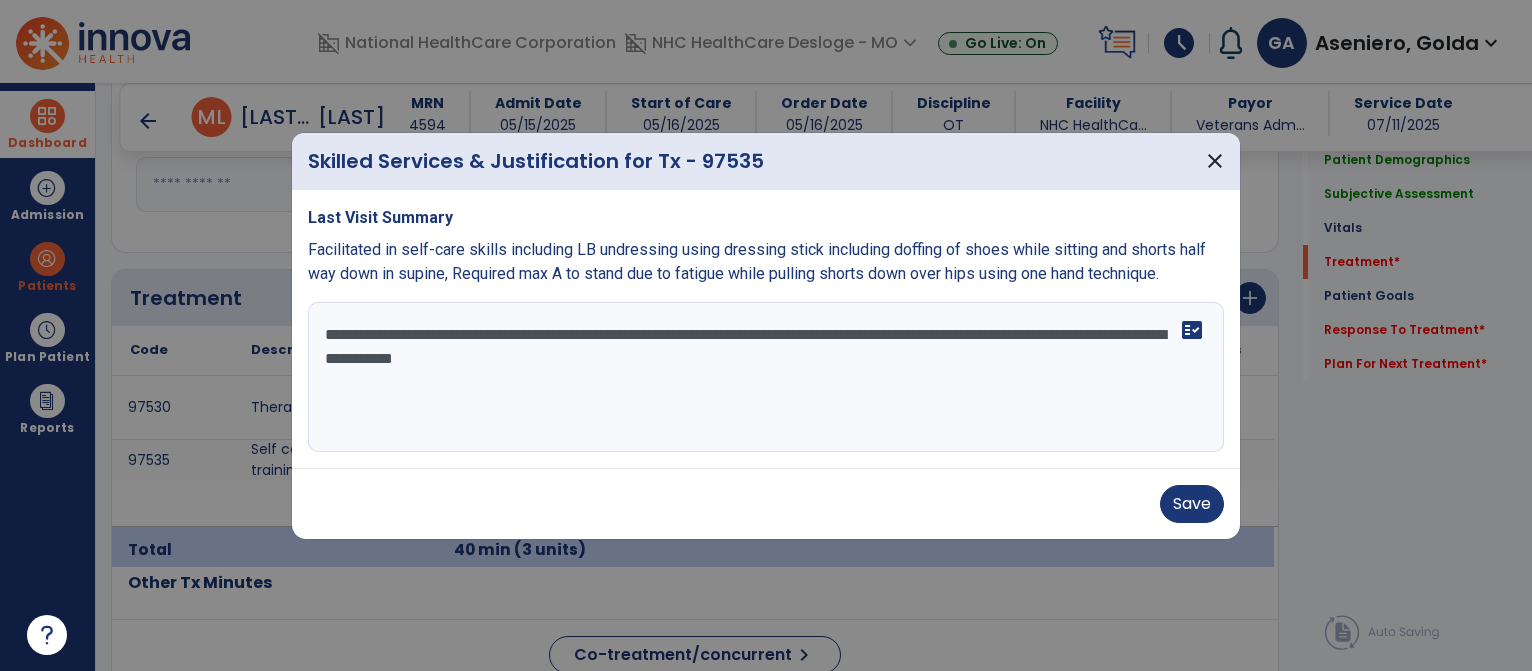 click on "**********" at bounding box center (766, 377) 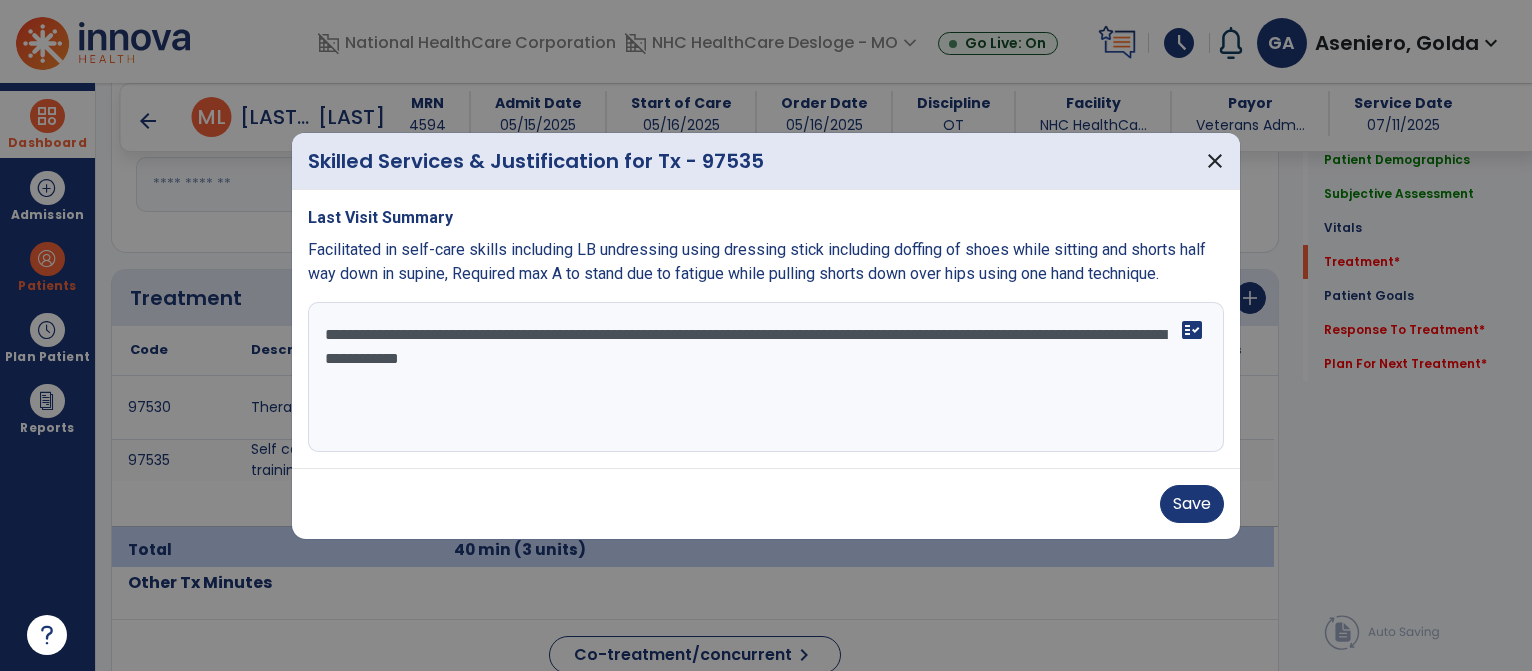 click on "**********" at bounding box center (766, 377) 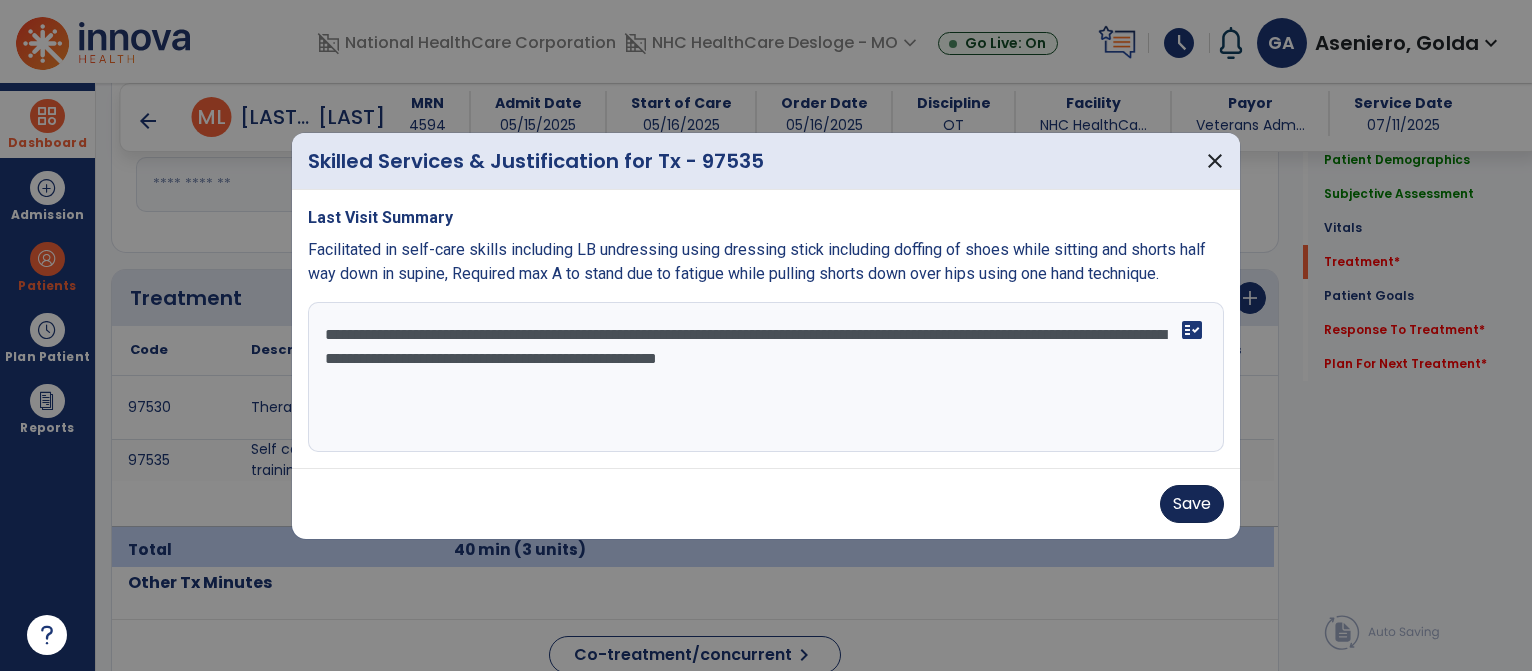 type on "**********" 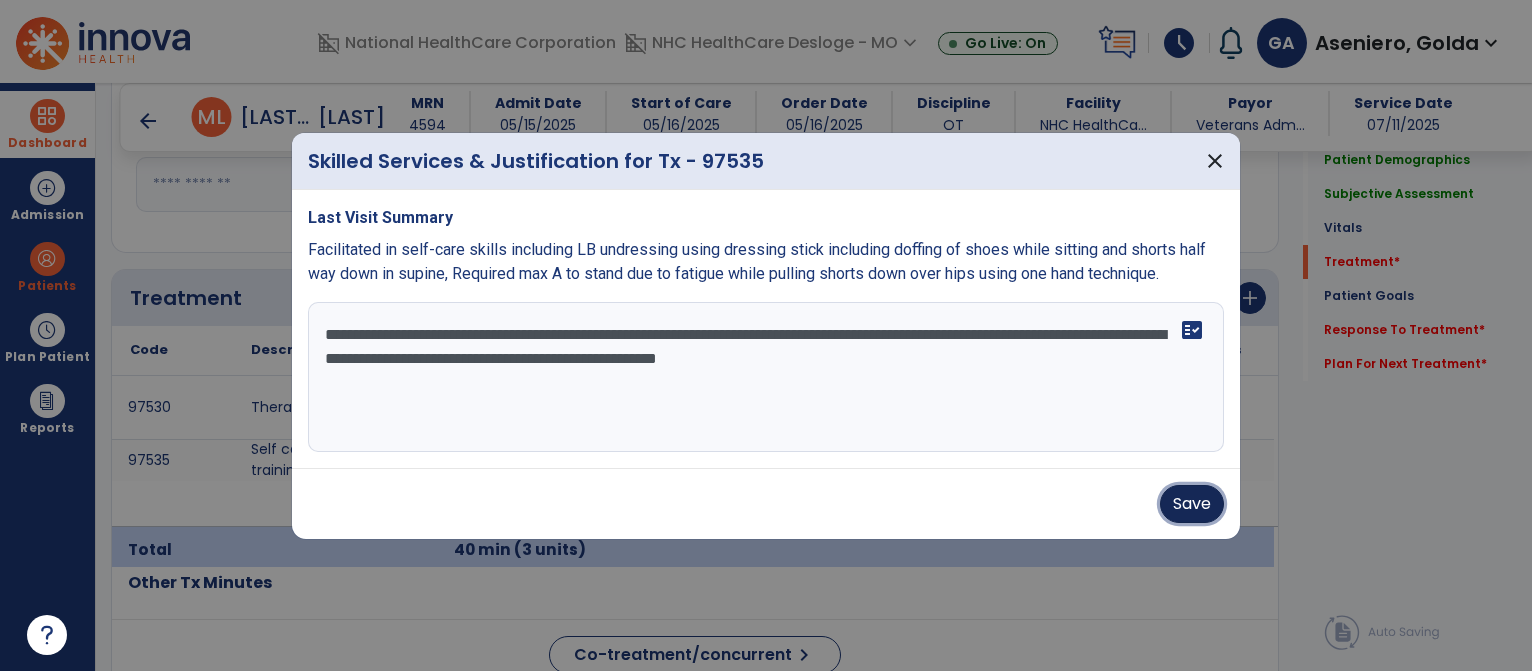 click on "Save" at bounding box center [1192, 504] 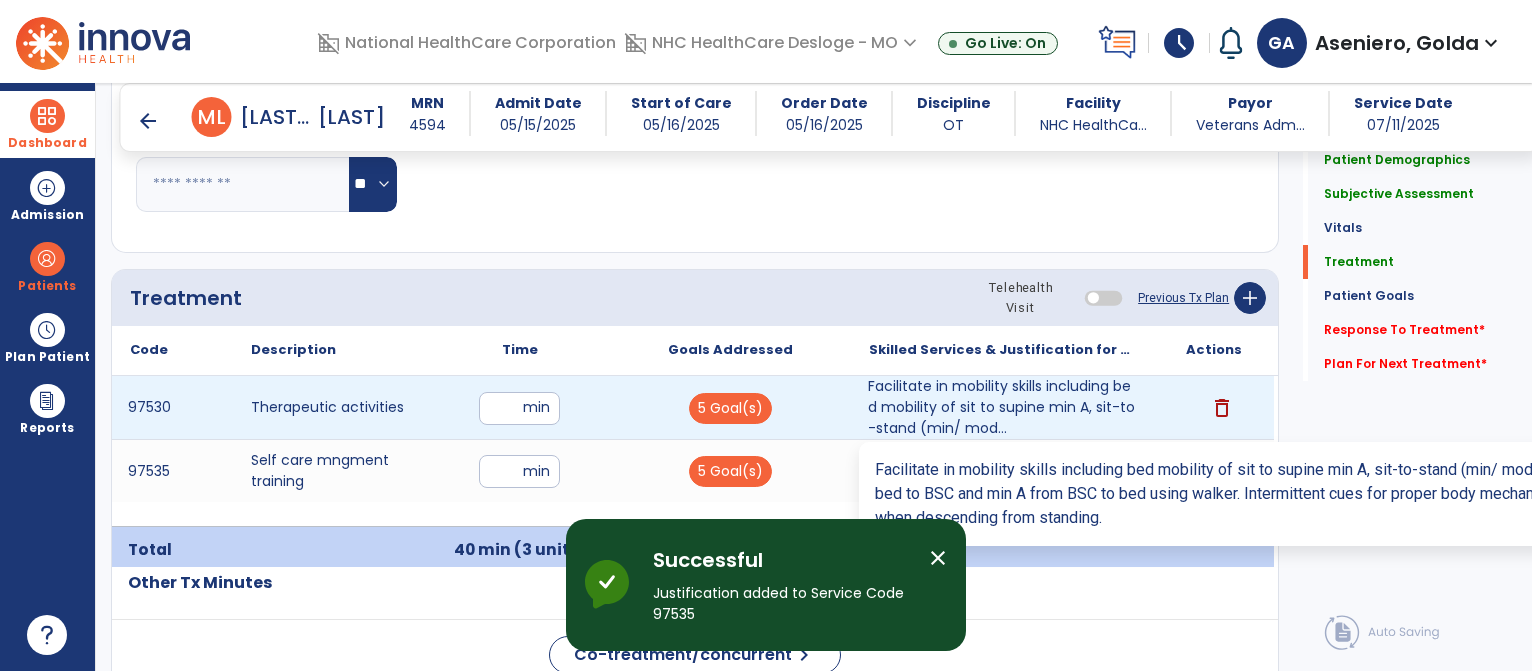 click on "Facilitate in mobility skills including bed mobility of sit to supine min A,  sit-to-stand (min/ mod..." at bounding box center (1002, 407) 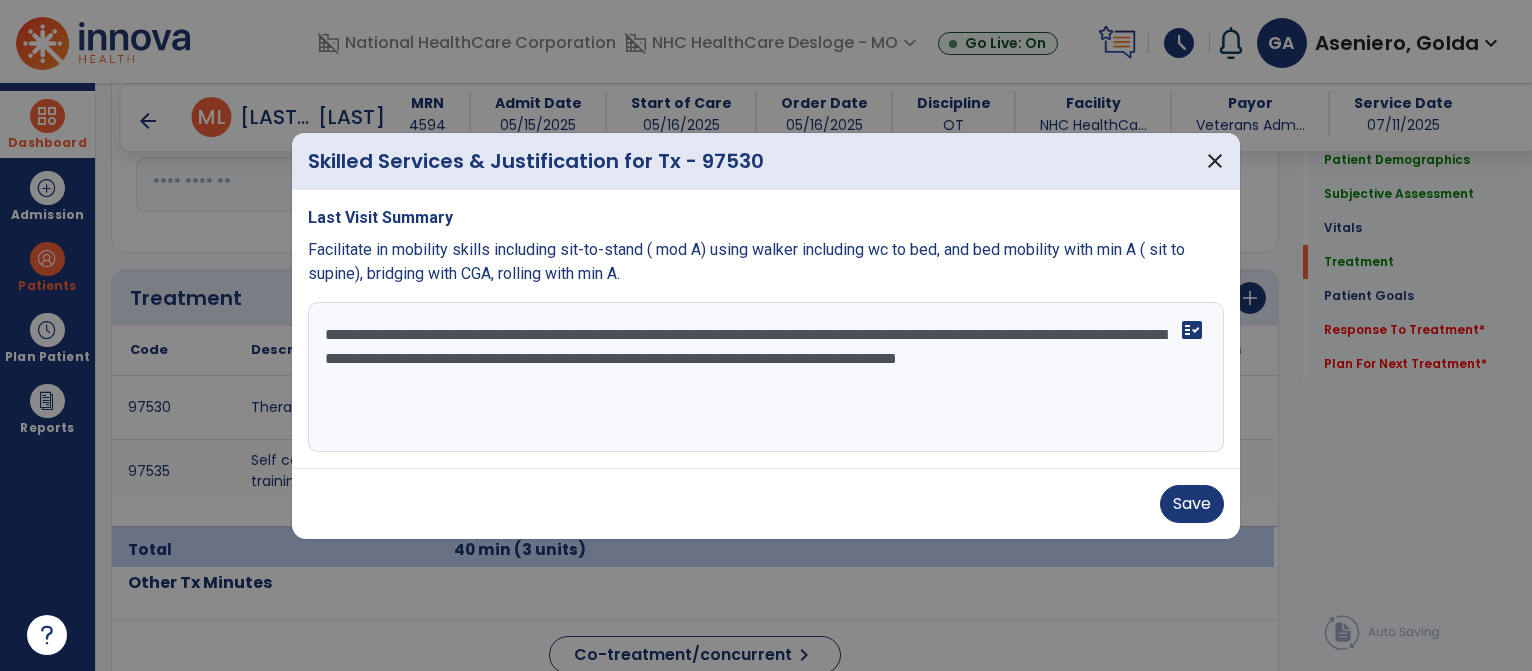 click on "**********" at bounding box center (766, 377) 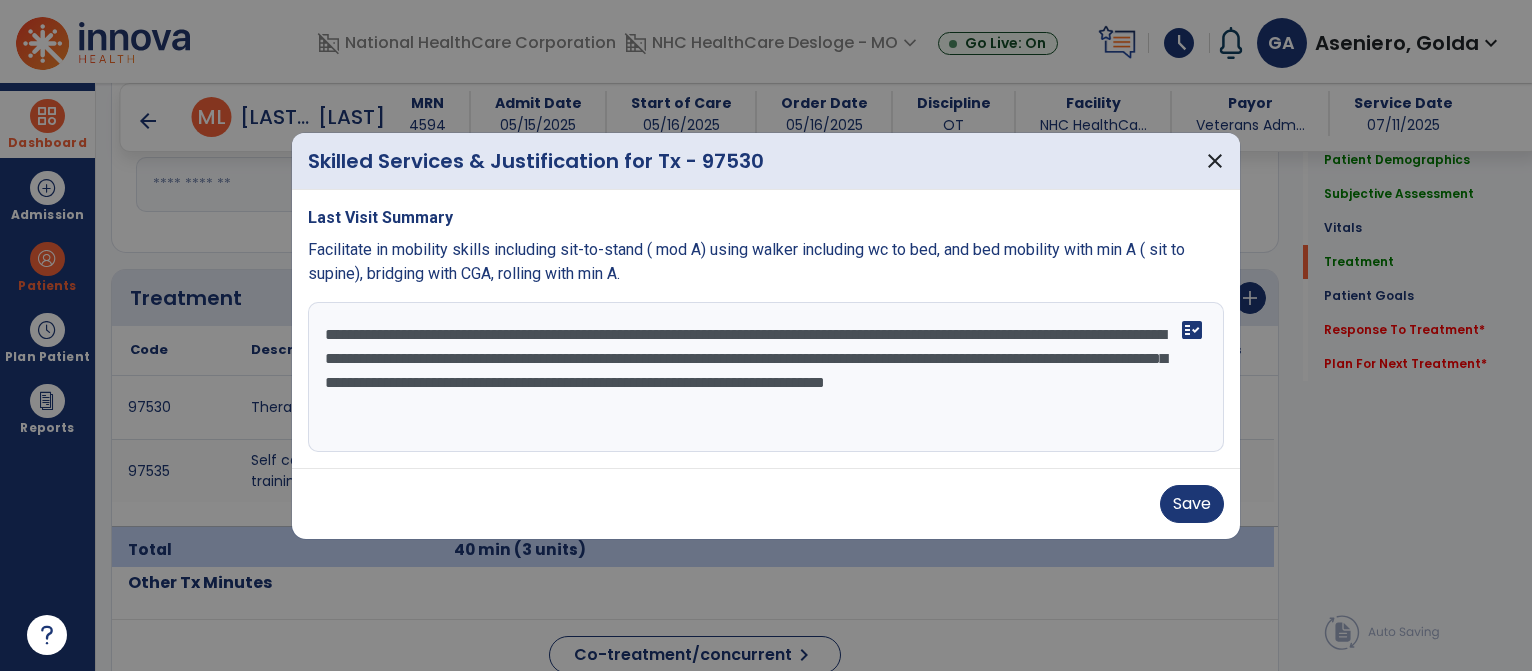 click on "**********" at bounding box center (766, 377) 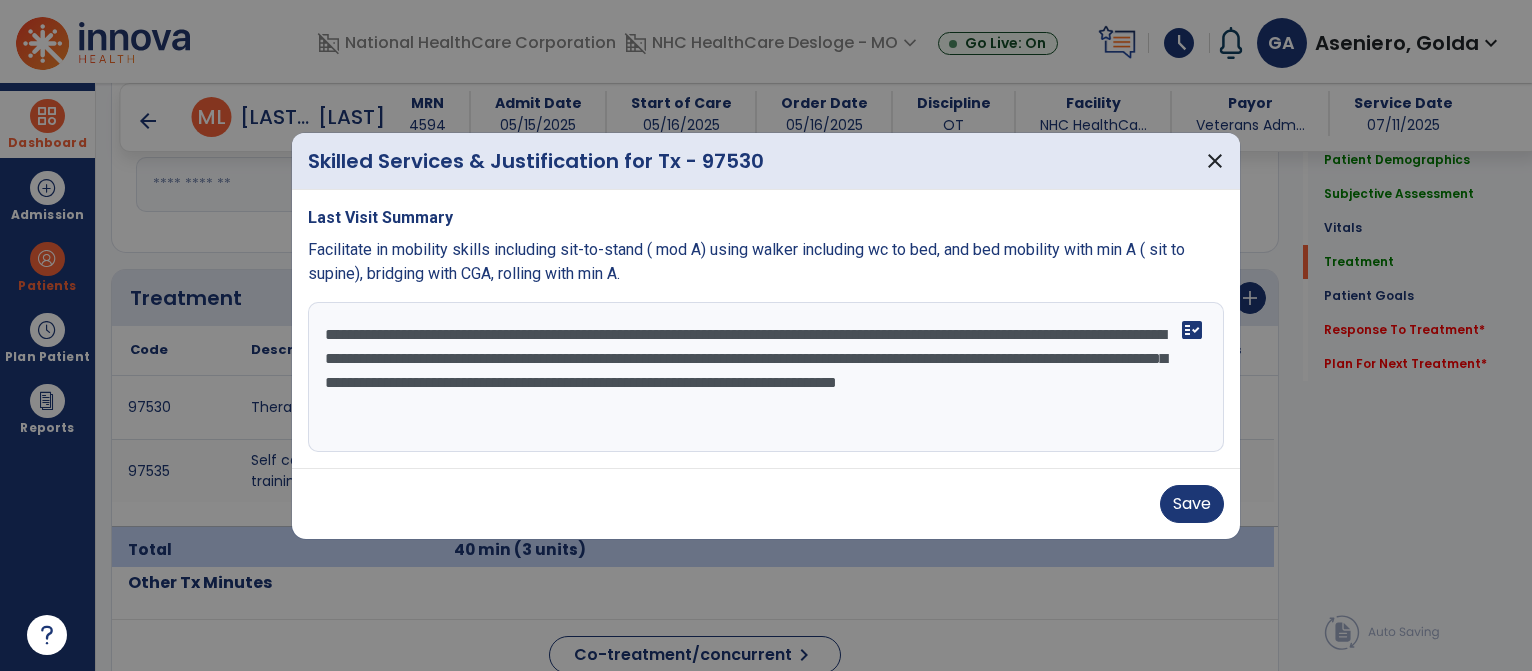 click on "**********" at bounding box center (766, 377) 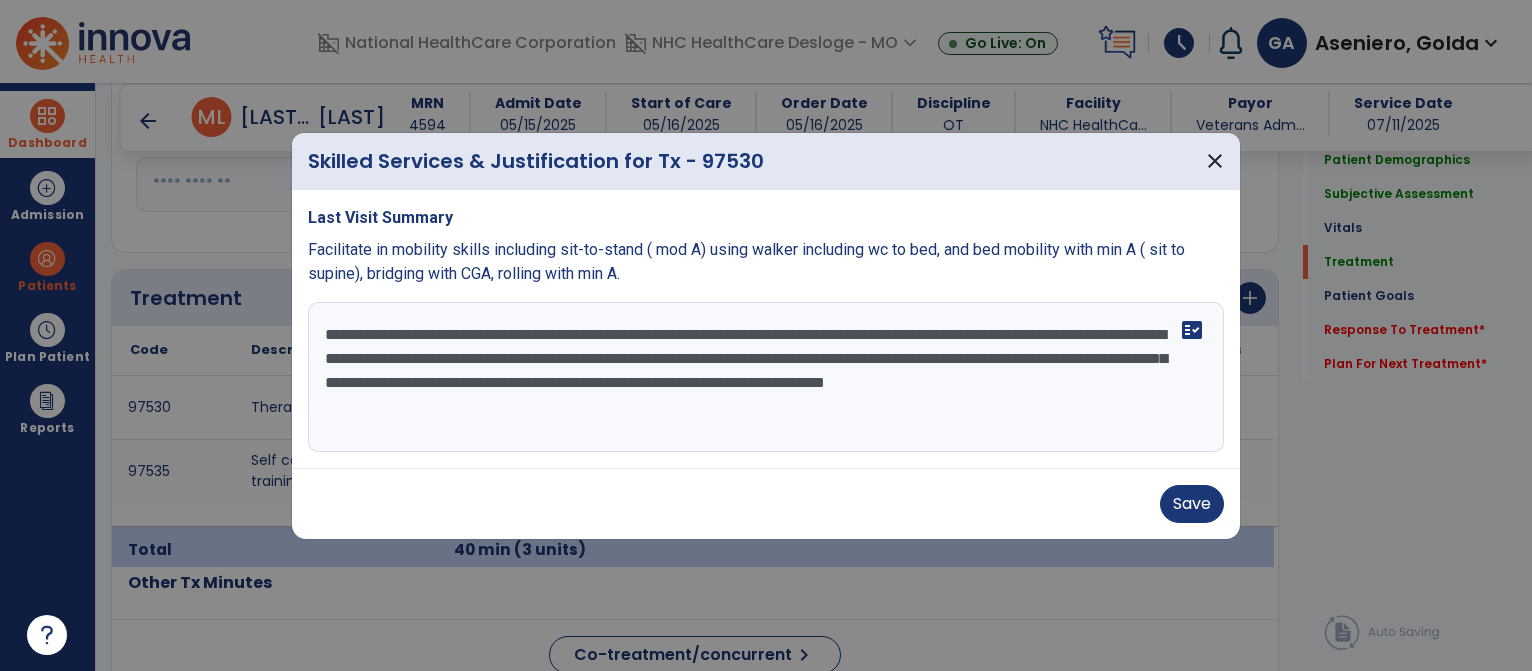 click on "**********" at bounding box center [766, 377] 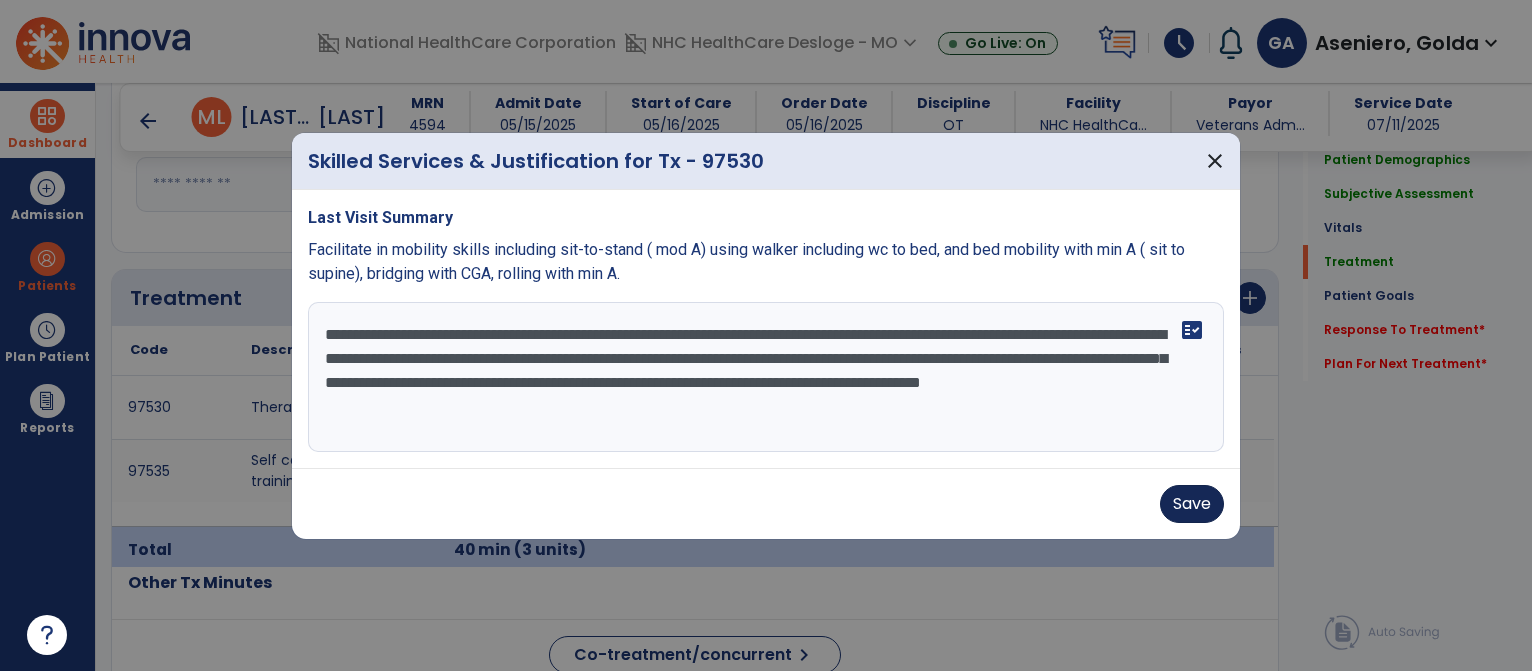 type on "**********" 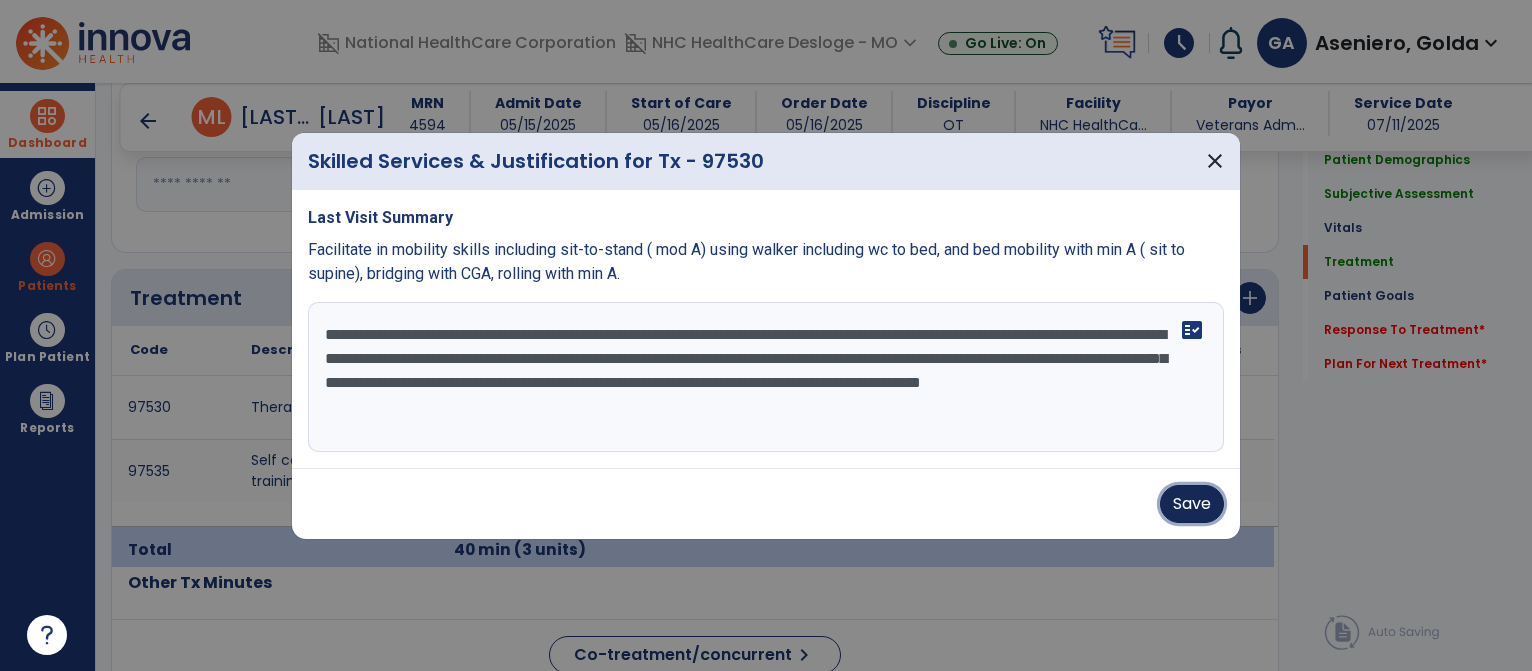 click on "Save" at bounding box center [1192, 504] 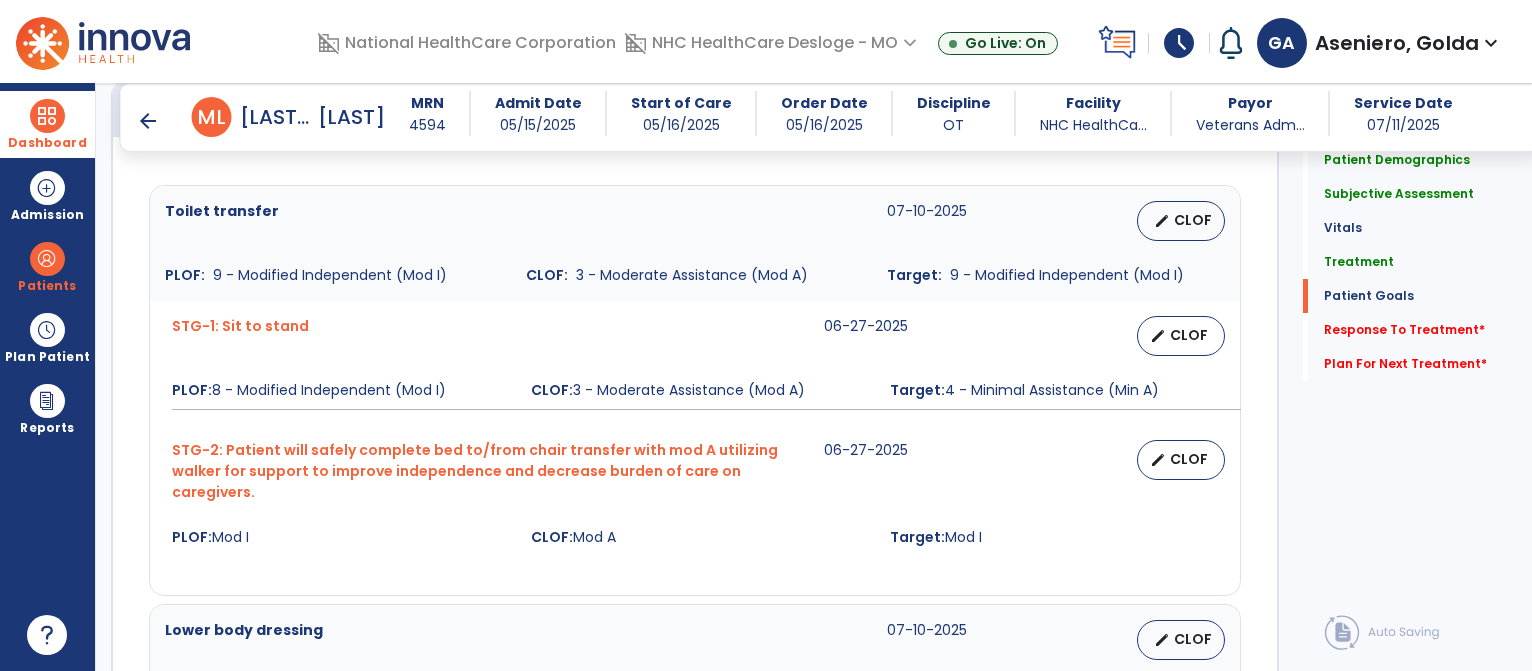 scroll, scrollTop: 1718, scrollLeft: 0, axis: vertical 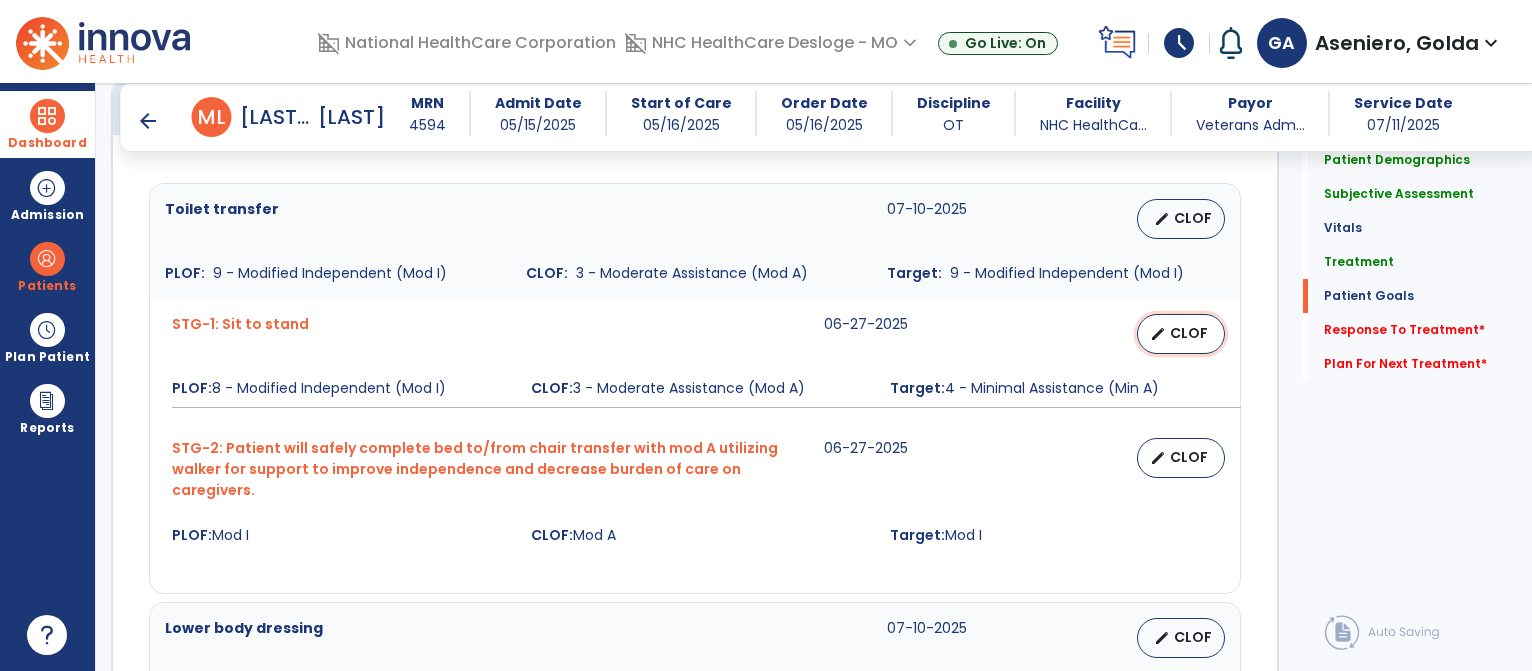 click on "CLOF" at bounding box center [1189, 333] 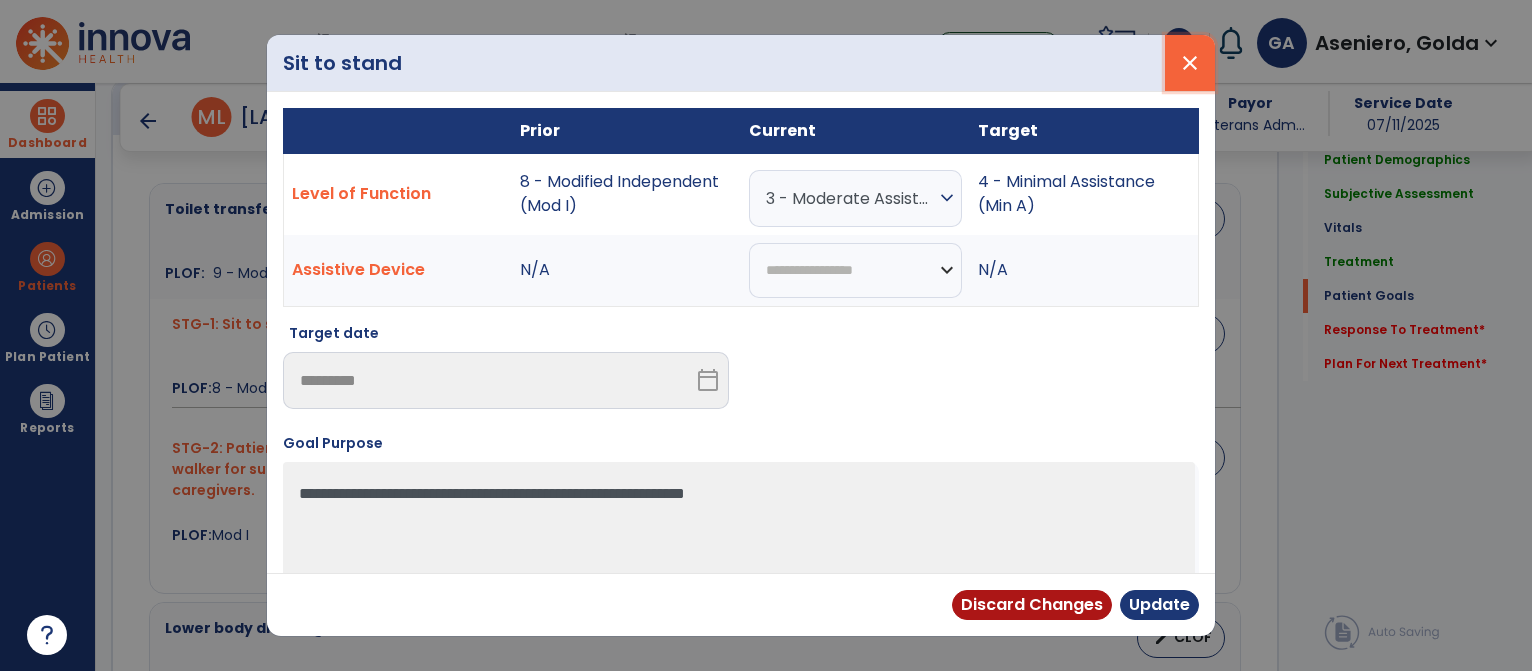 click on "close" at bounding box center (1190, 63) 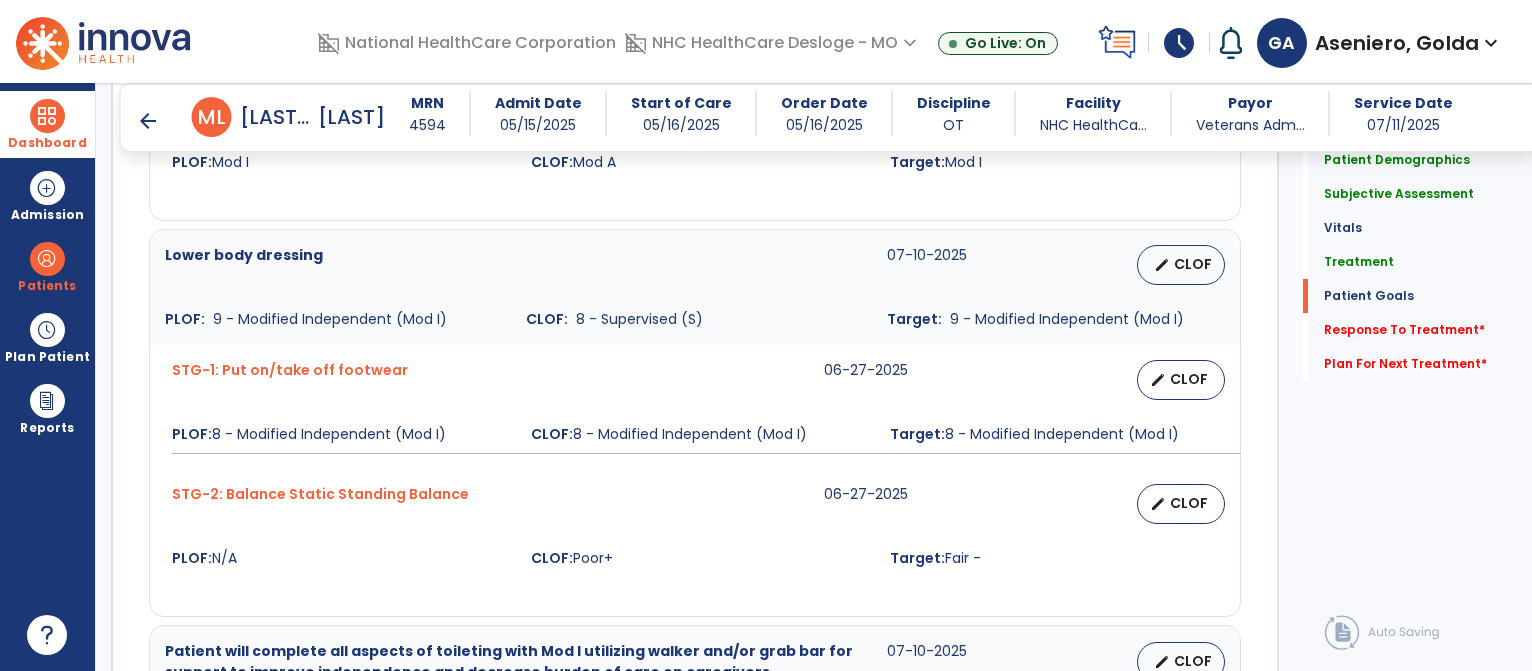 scroll, scrollTop: 2092, scrollLeft: 0, axis: vertical 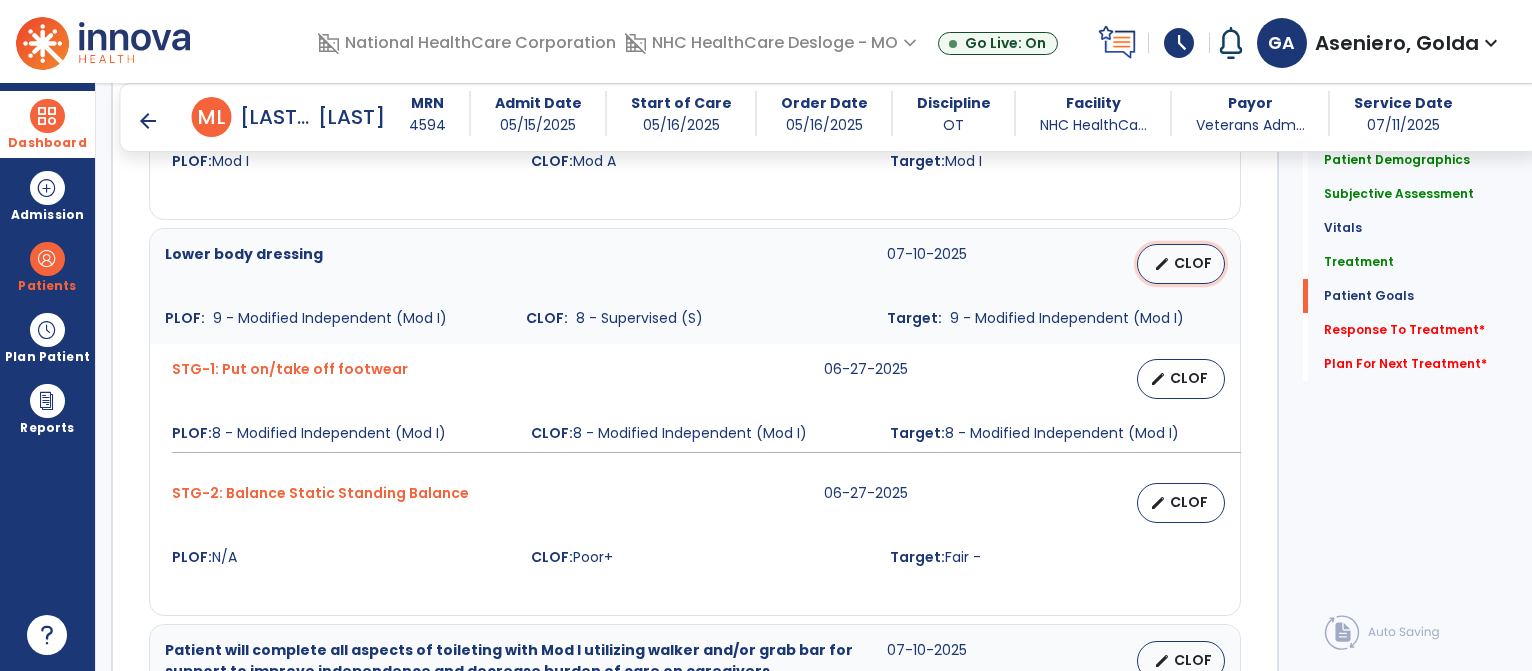 click on "CLOF" at bounding box center (1193, 263) 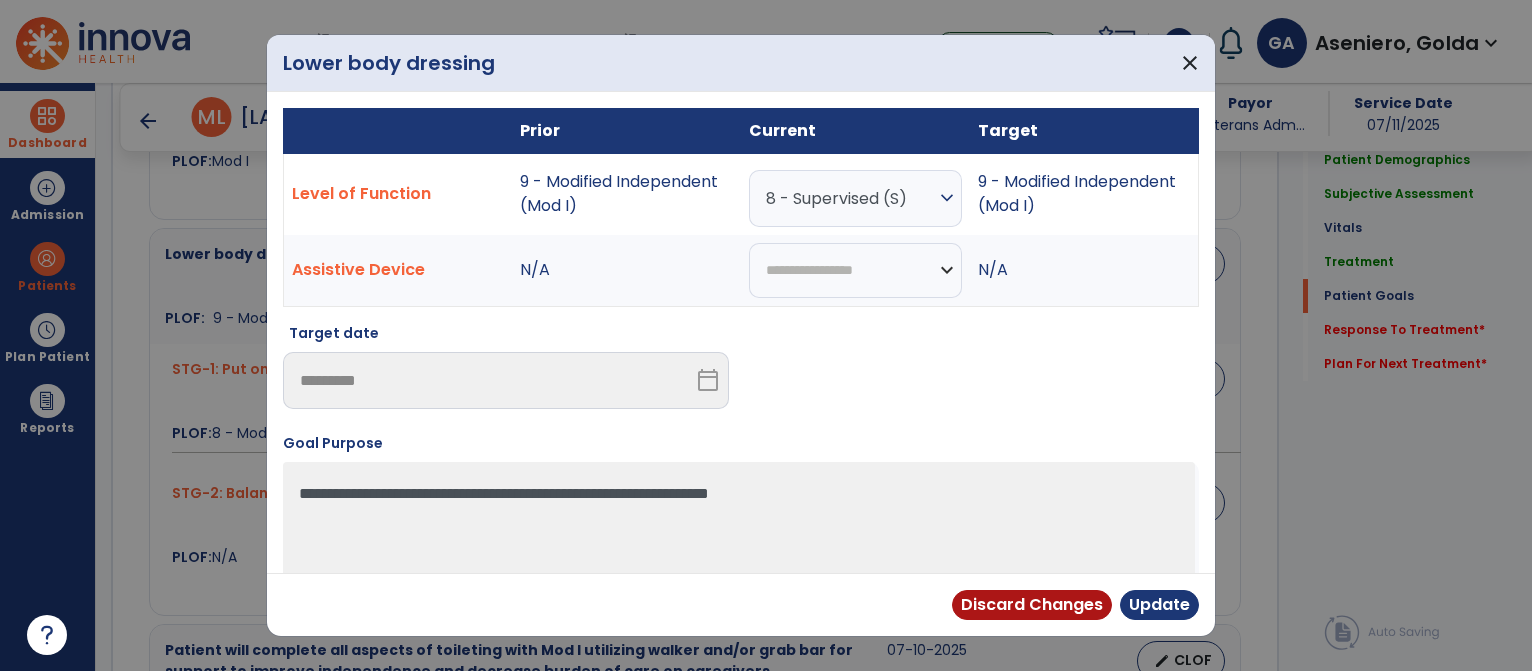 click on "8 - Supervised (S)" at bounding box center [850, 198] 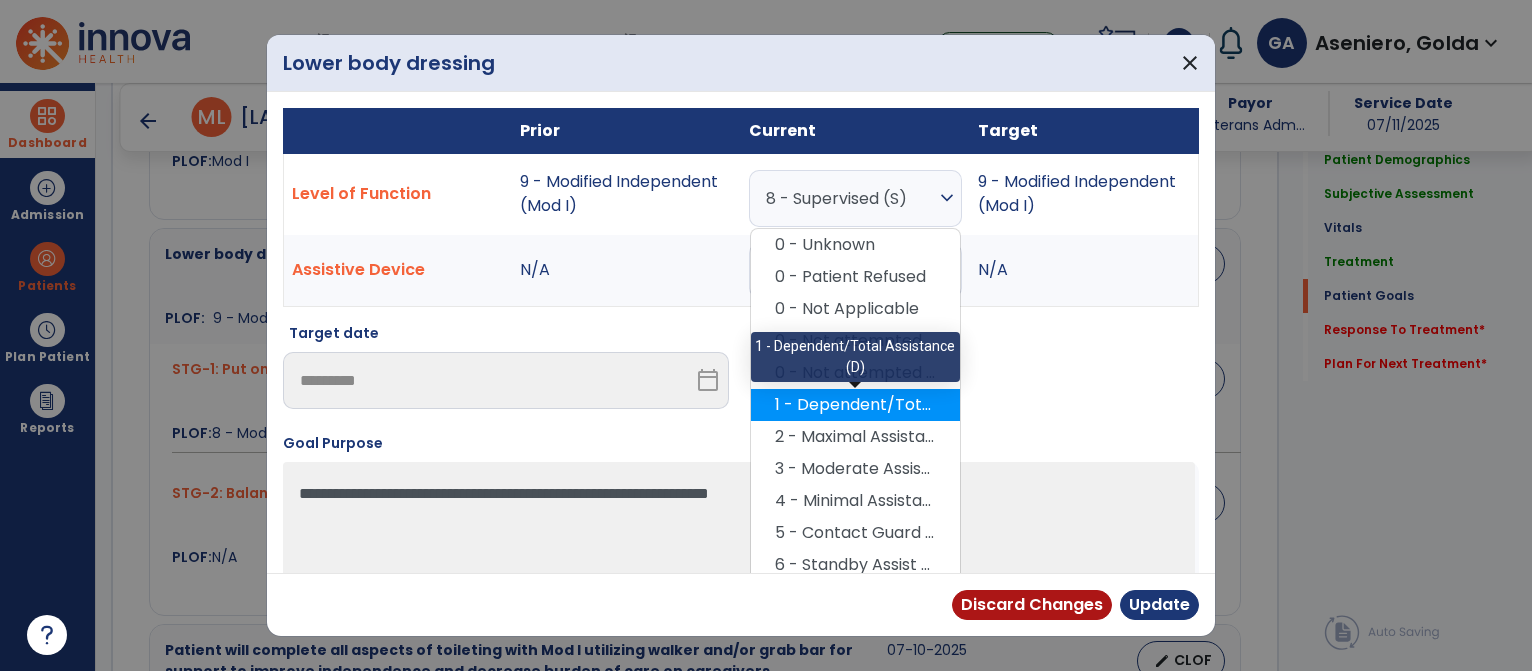 scroll, scrollTop: 133, scrollLeft: 0, axis: vertical 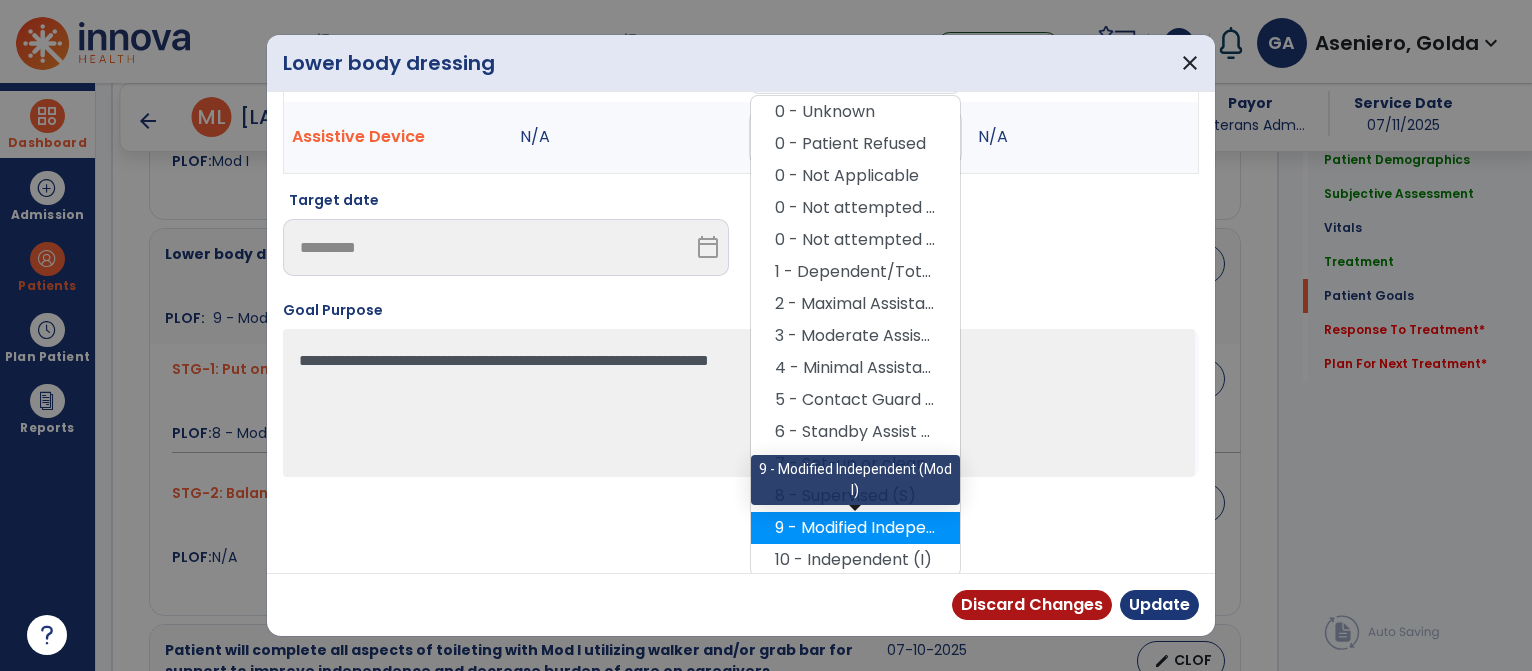 click on "9 - Modified Independent (Mod I)" at bounding box center [855, 528] 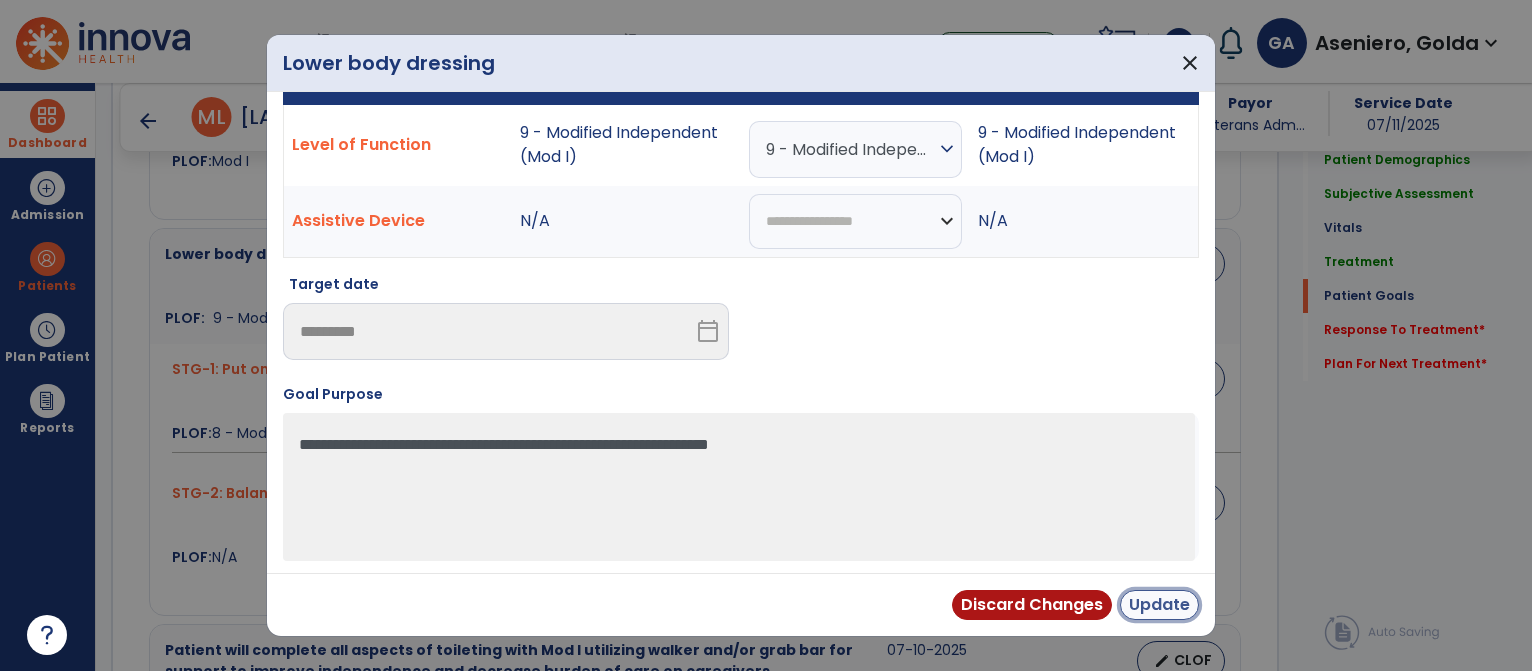 click on "Update" at bounding box center [1159, 605] 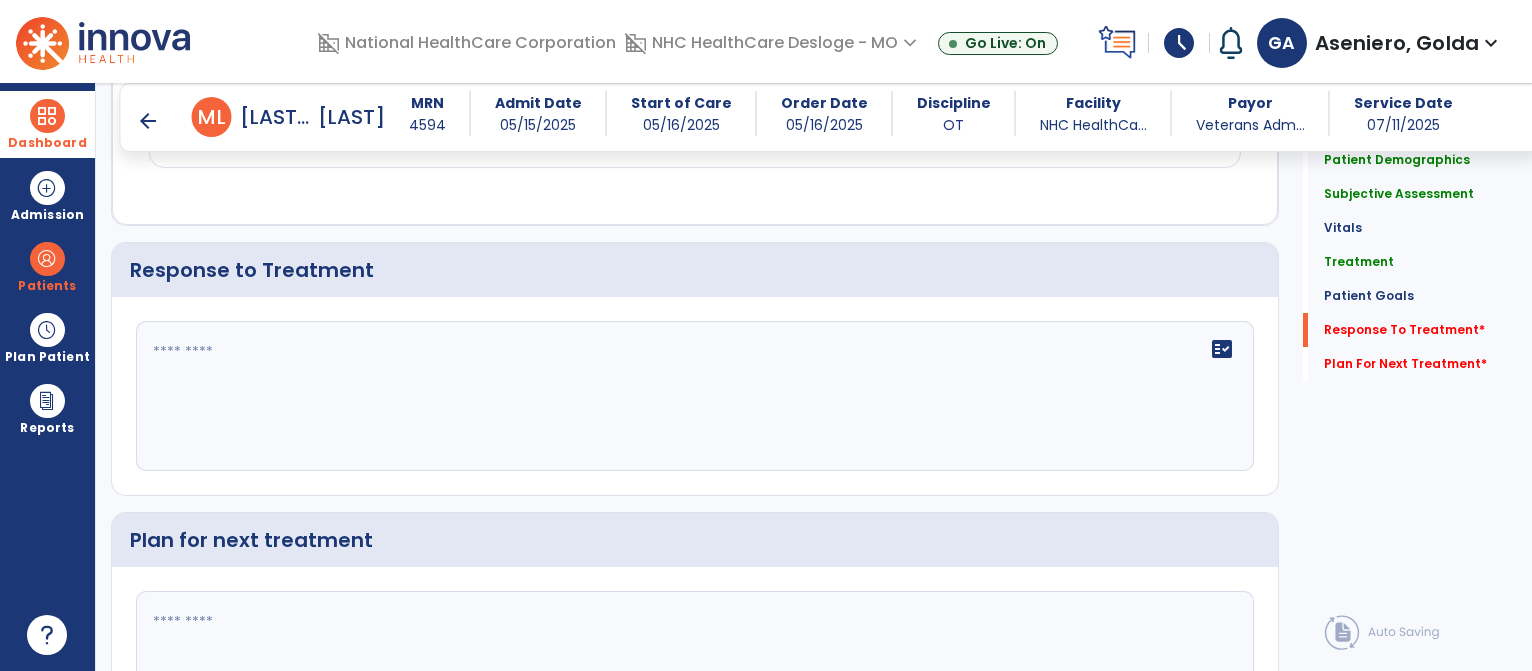 scroll, scrollTop: 3234, scrollLeft: 0, axis: vertical 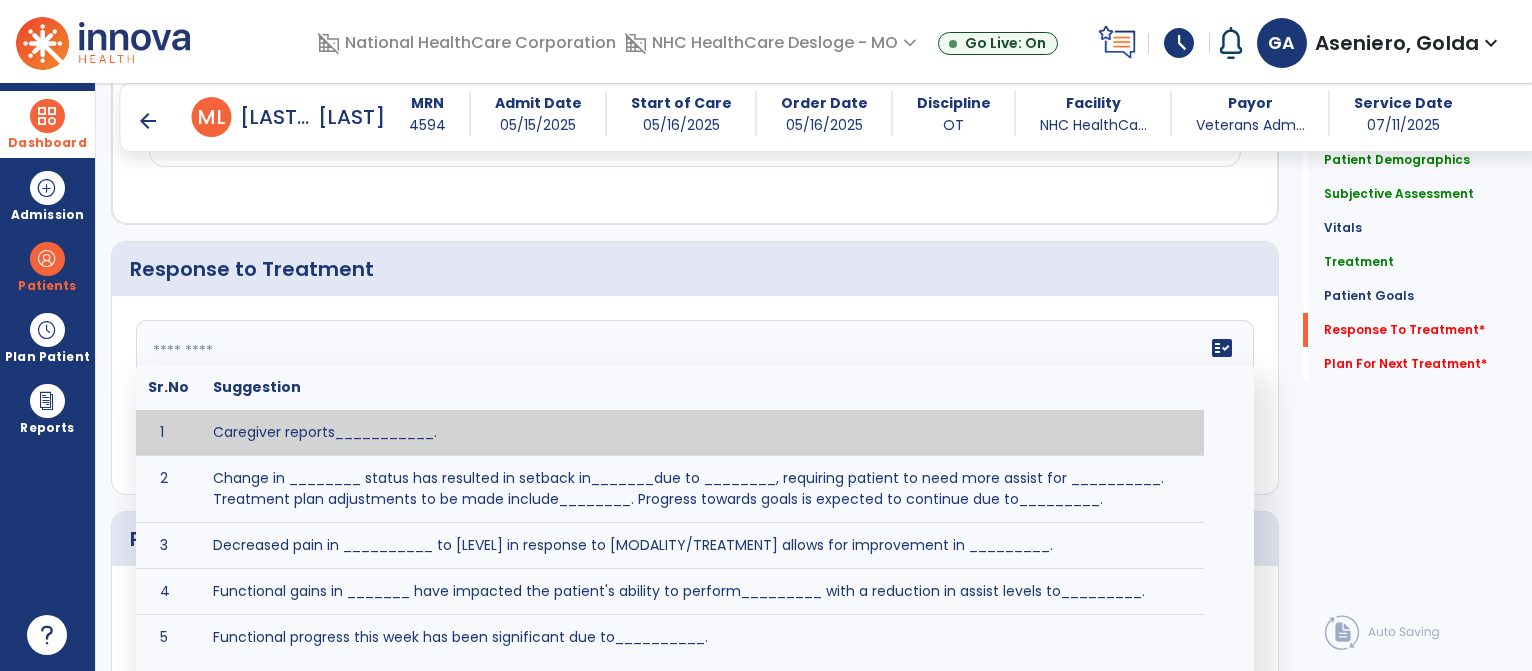 click on "fact_check  Sr.No Suggestion 1 Caregiver reports___________. 2 Change in ________ status has resulted in setback in_______due to ________, requiring patient to need more assist for __________.   Treatment plan adjustments to be made include________.  Progress towards goals is expected to continue due to_________. 3 Decreased pain in __________ to [LEVEL] in response to [MODALITY/TREATMENT] allows for improvement in _________. 4 Functional gains in _______ have impacted the patient's ability to perform_________ with a reduction in assist levels to_________. 5 Functional progress this week has been significant due to__________. 6 Gains in ________ have improved the patient's ability to perform ______with decreased levels of assist to___________. 7 Improvement in ________allows patient to tolerate higher levels of challenges in_________. 8 Pain in [AREA] has decreased to [LEVEL] in response to [TREATMENT/MODALITY], allowing fore ease in completing__________. 9 10 11 12 13 14 15 16 17 18 19 20 21" 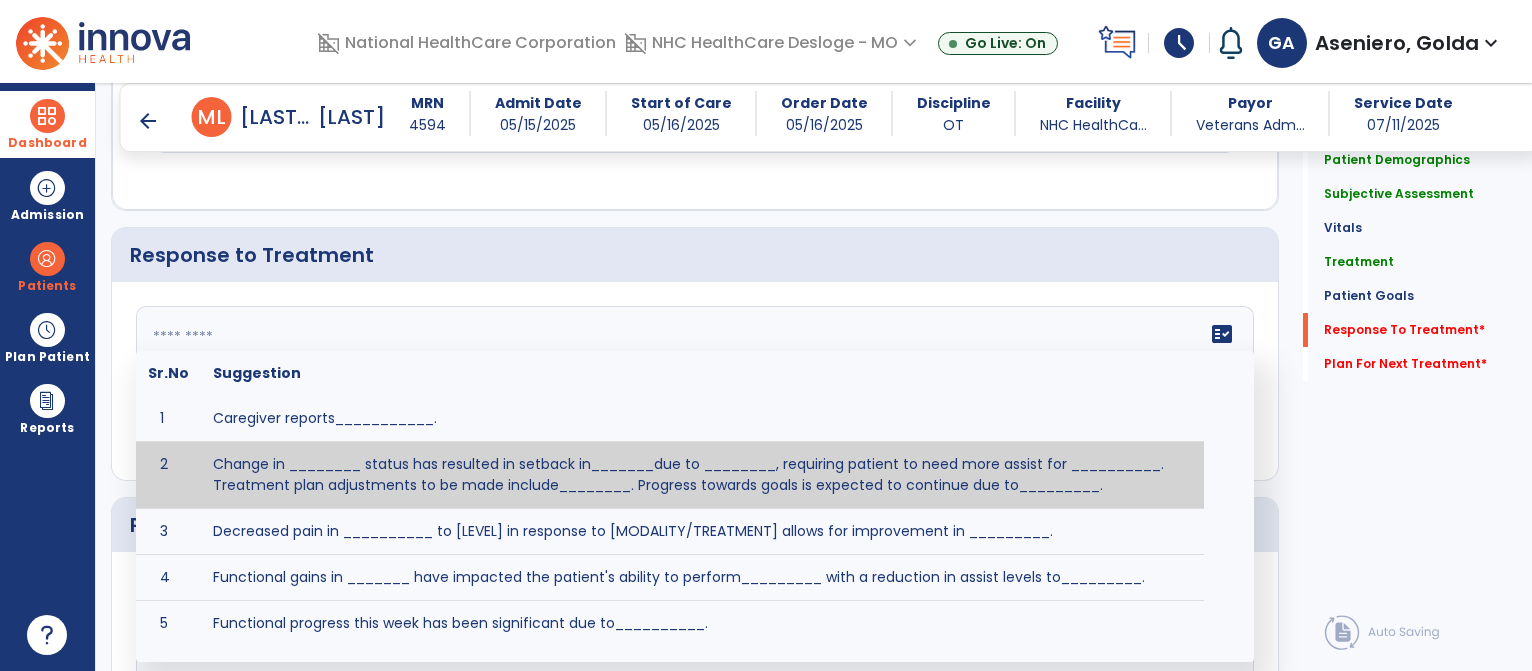 scroll, scrollTop: 3288, scrollLeft: 0, axis: vertical 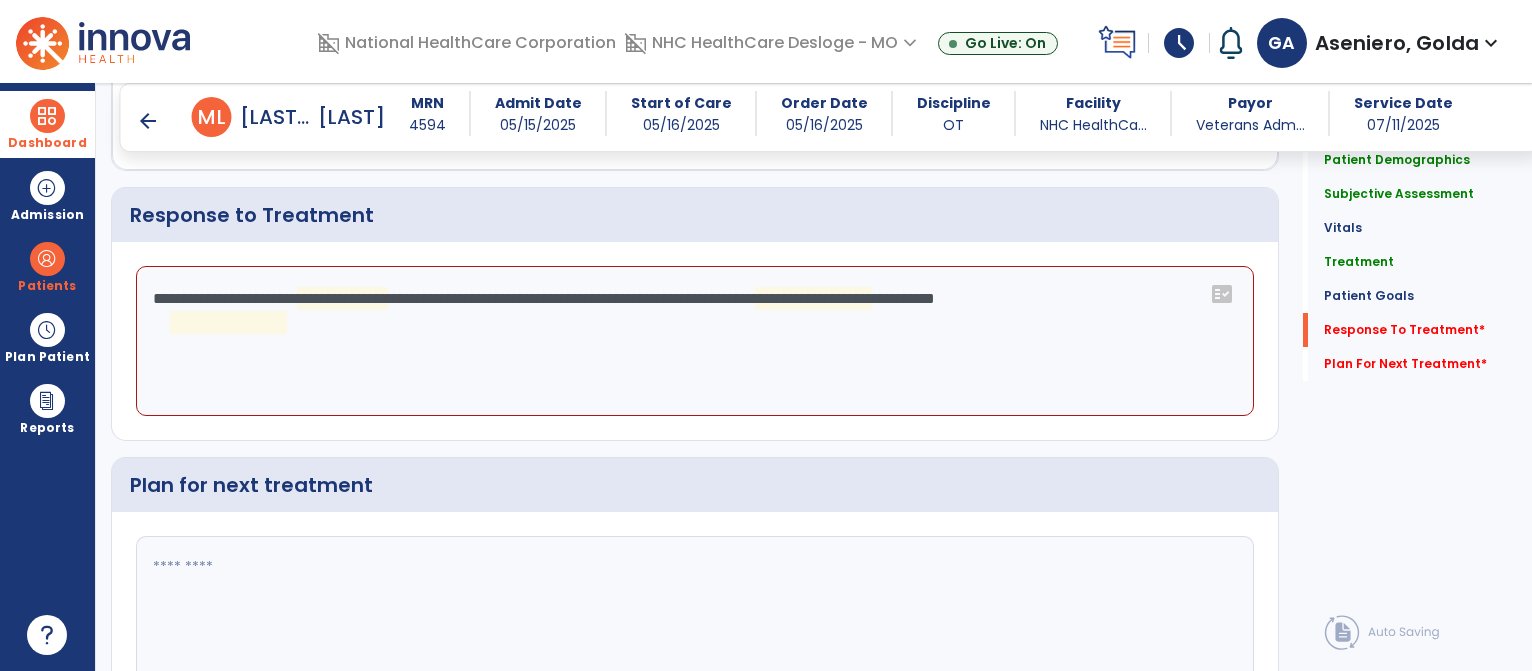 click on "**********" 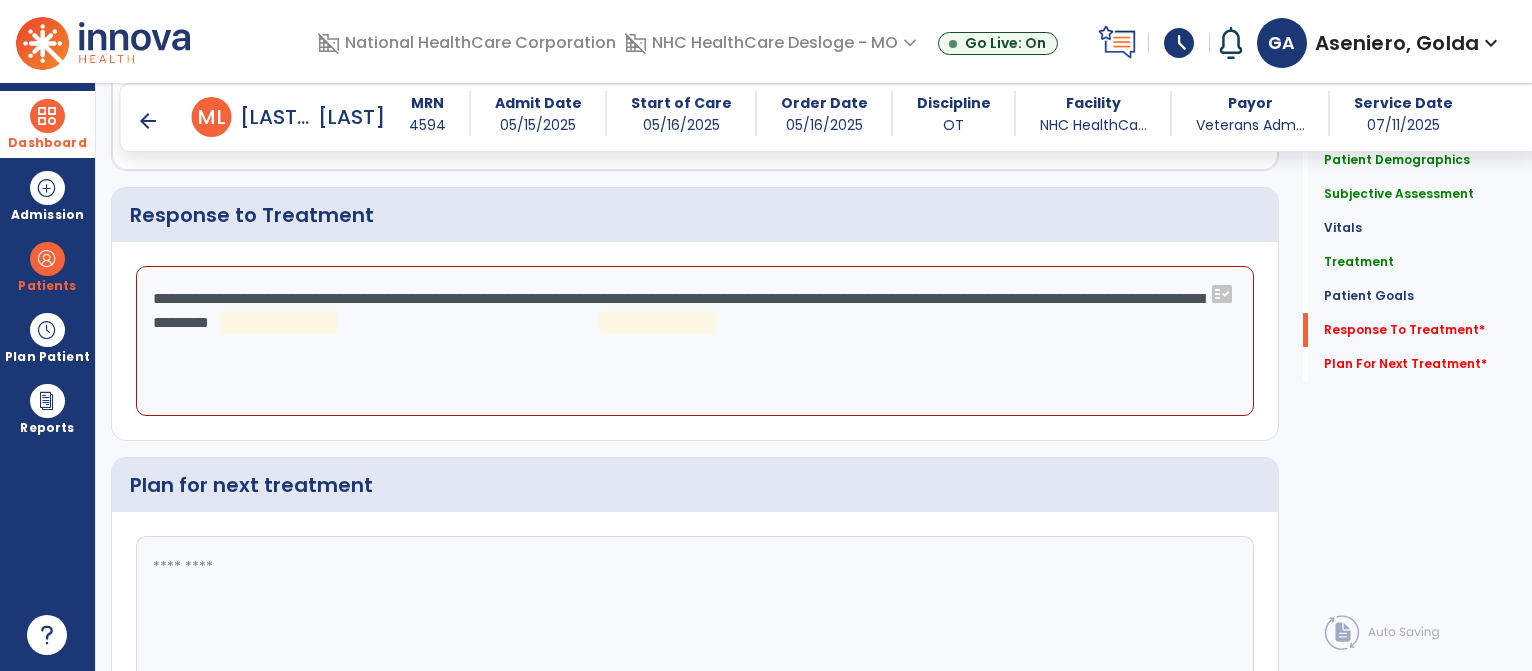 click on "**********" 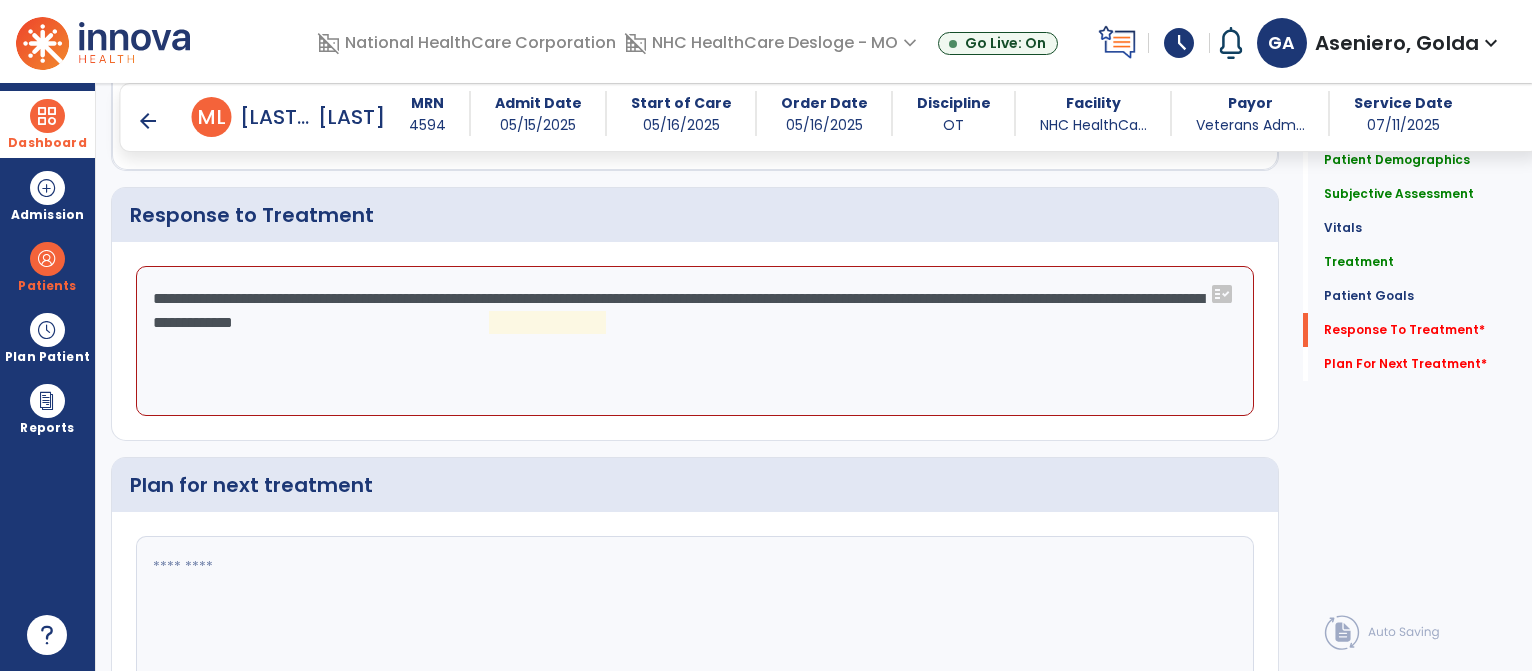 click on "**********" 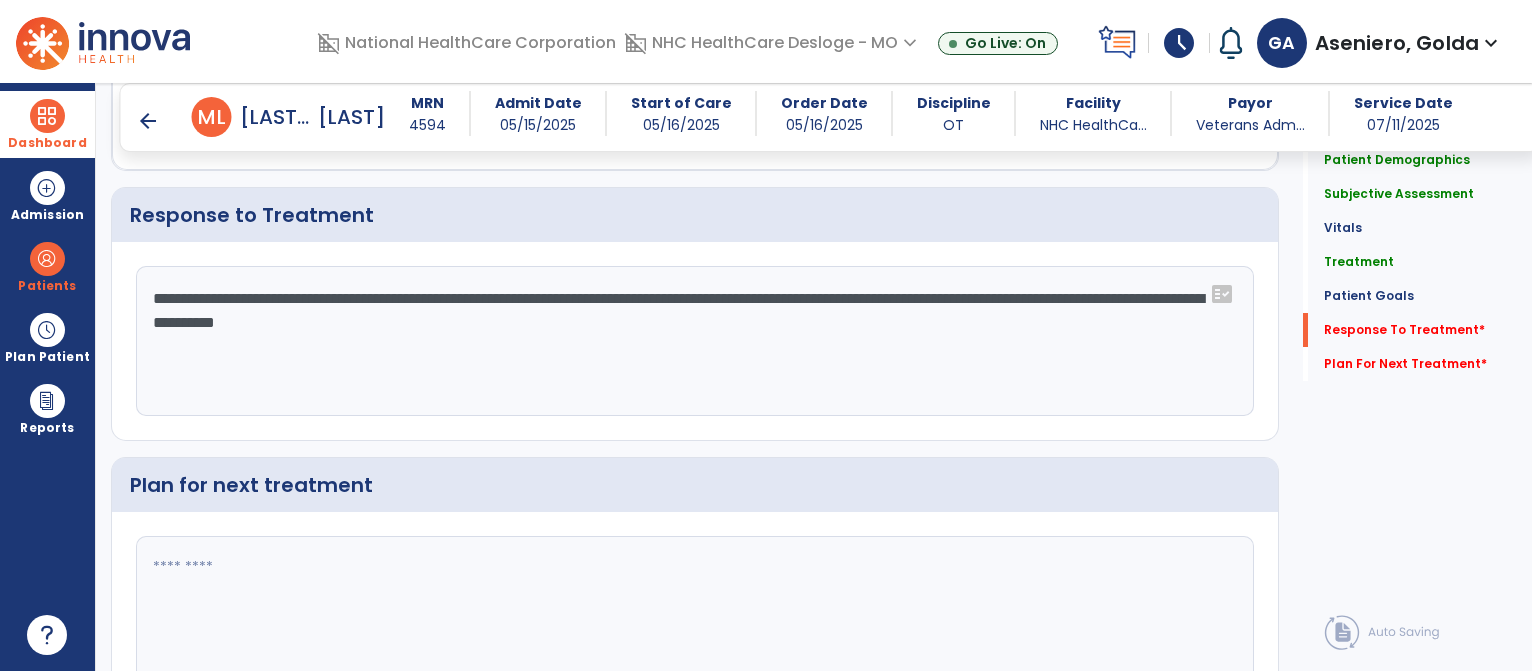 scroll, scrollTop: 3386, scrollLeft: 0, axis: vertical 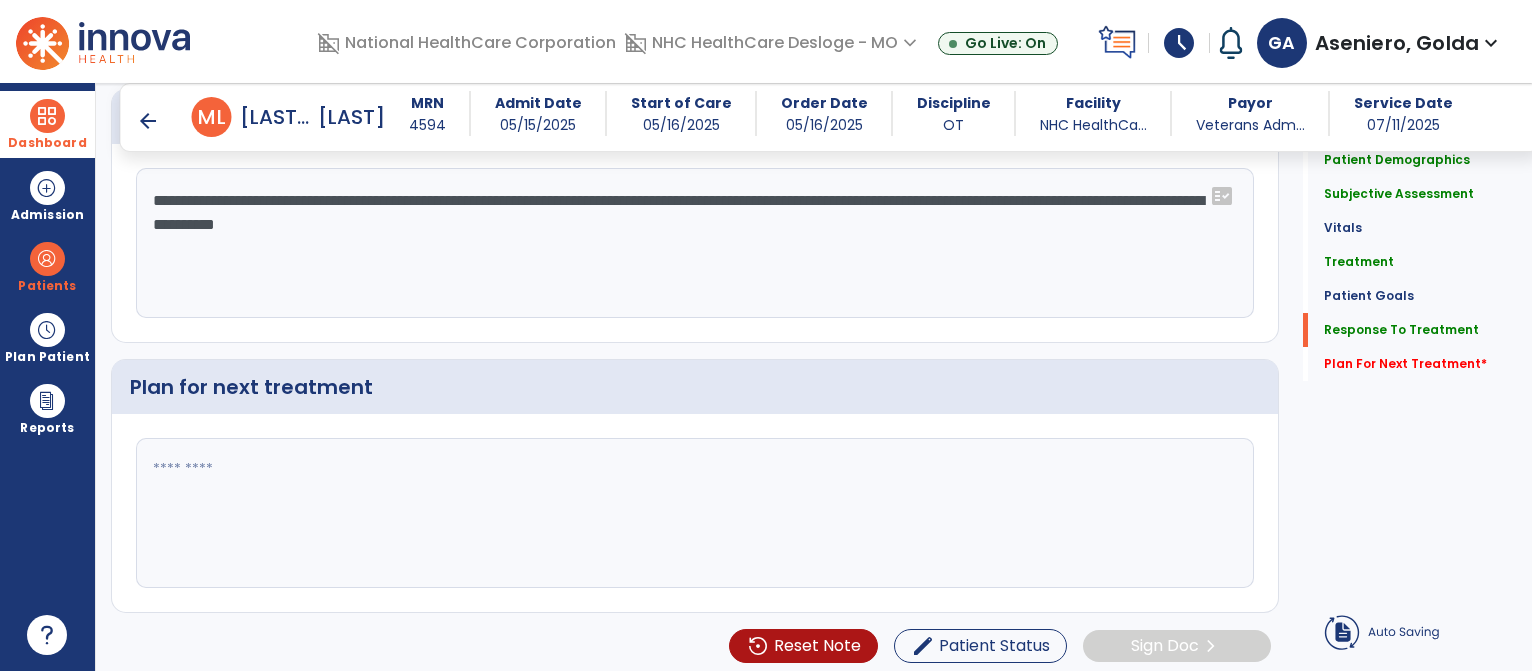 type on "**********" 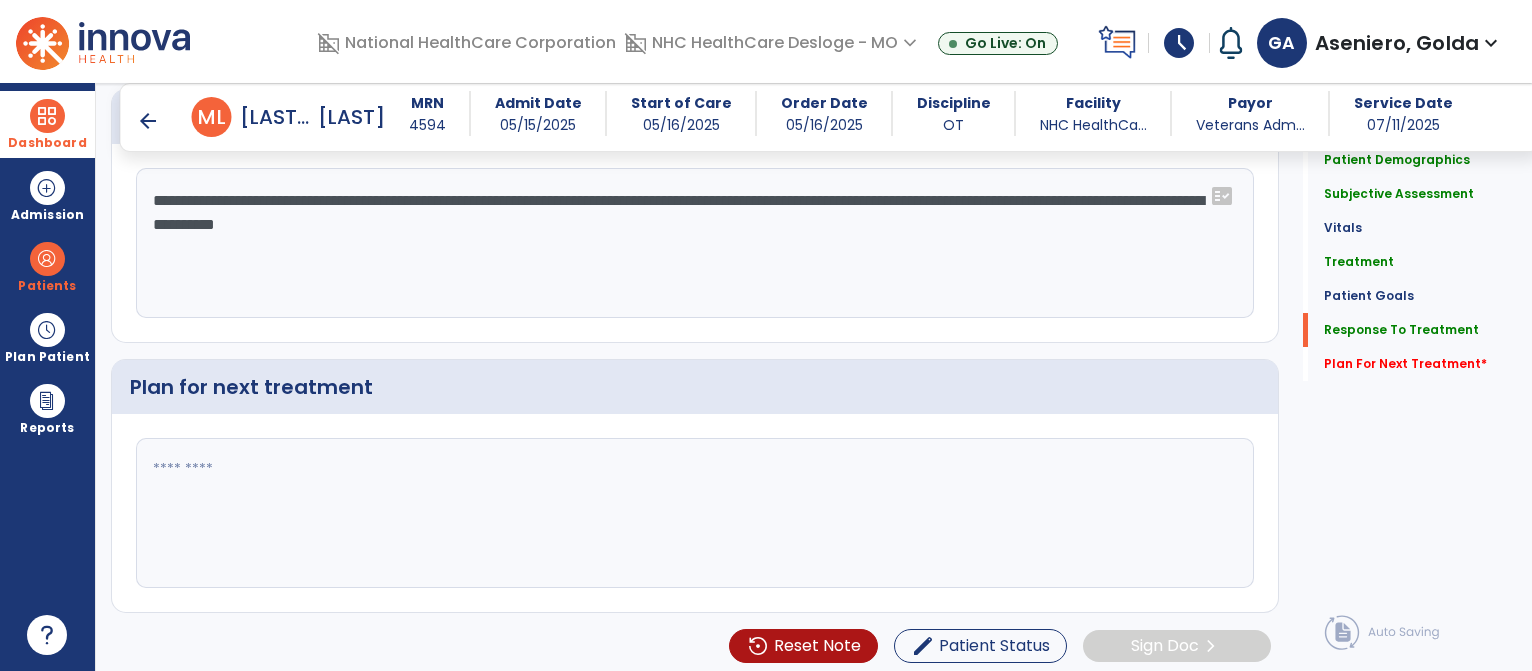 click 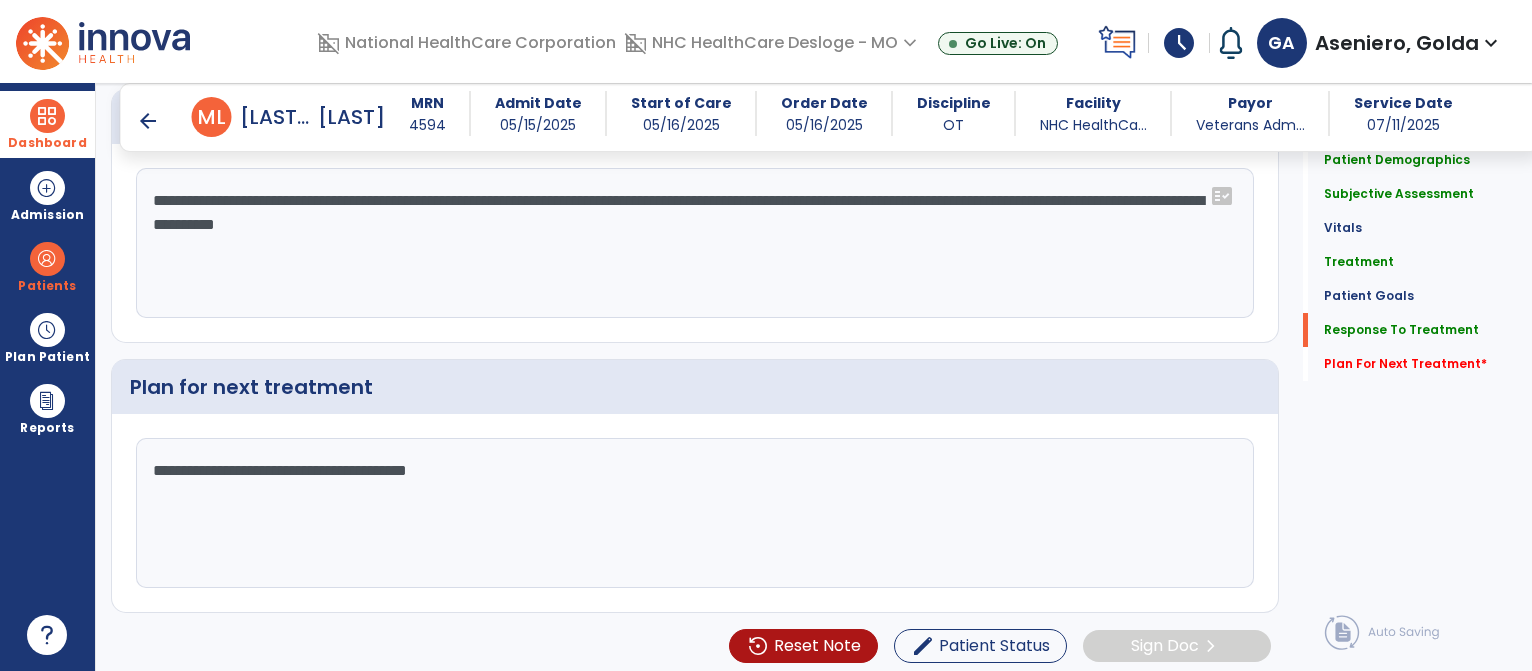 click on "**********" 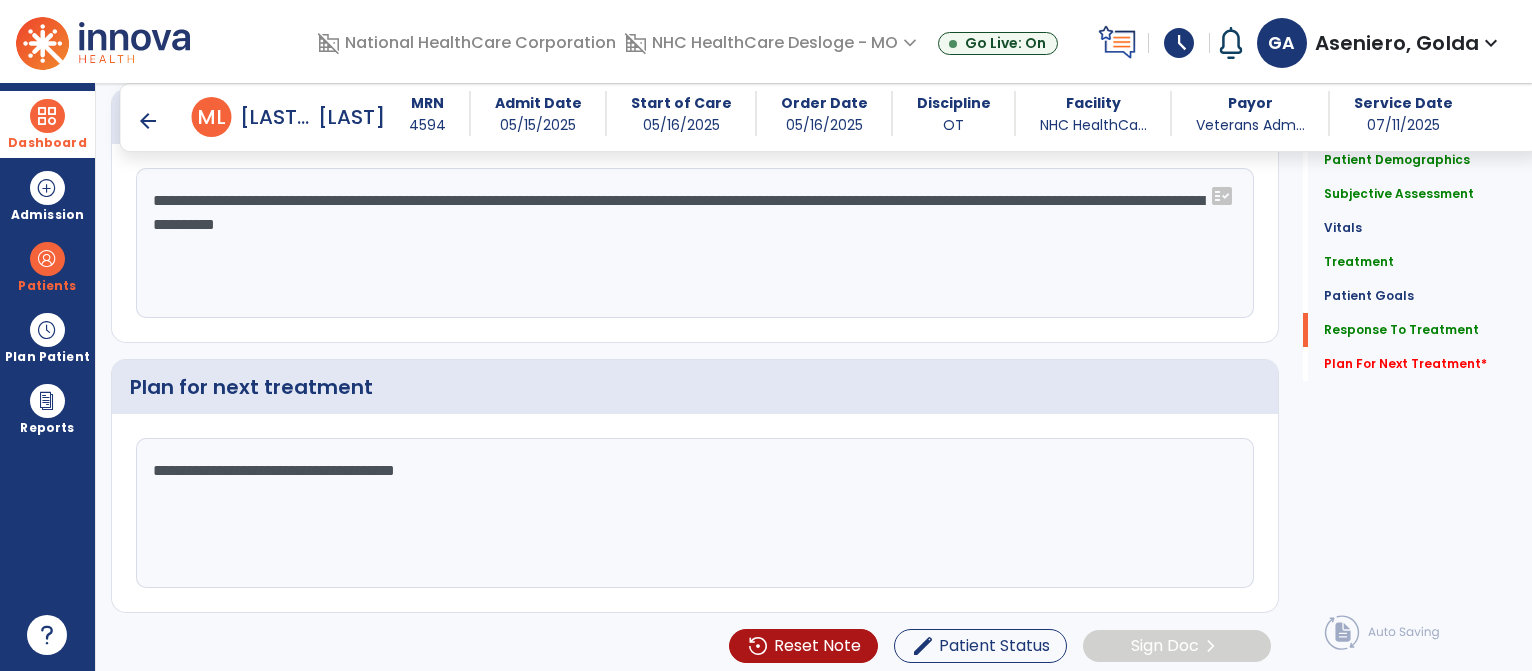 click on "**********" 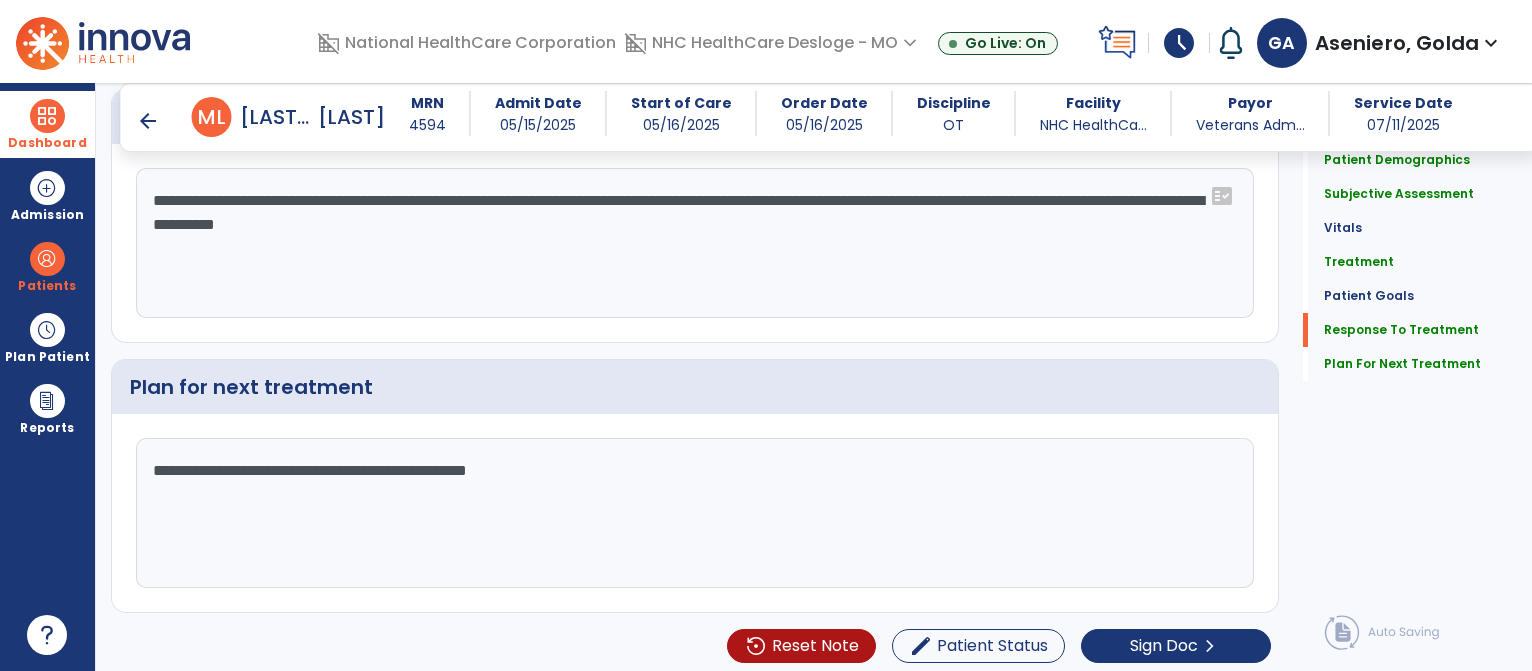 click on "**********" 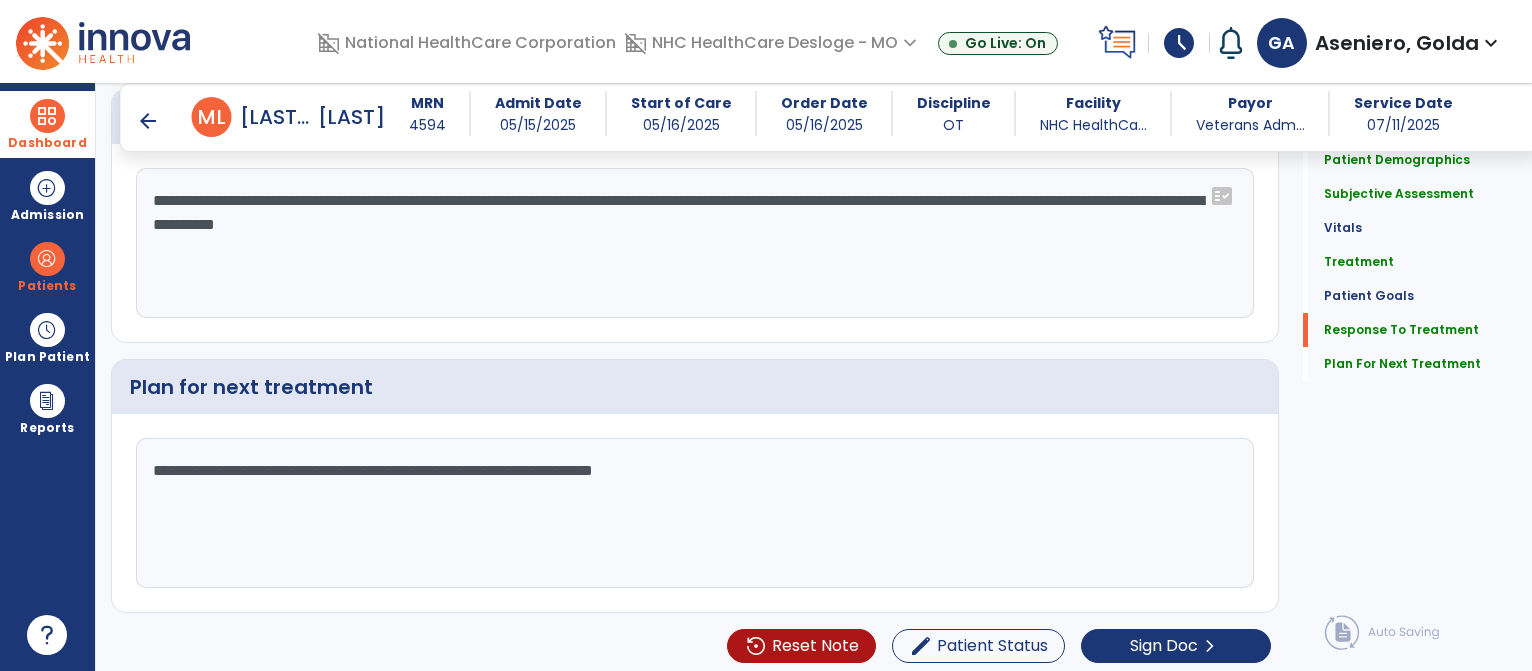 type on "**********" 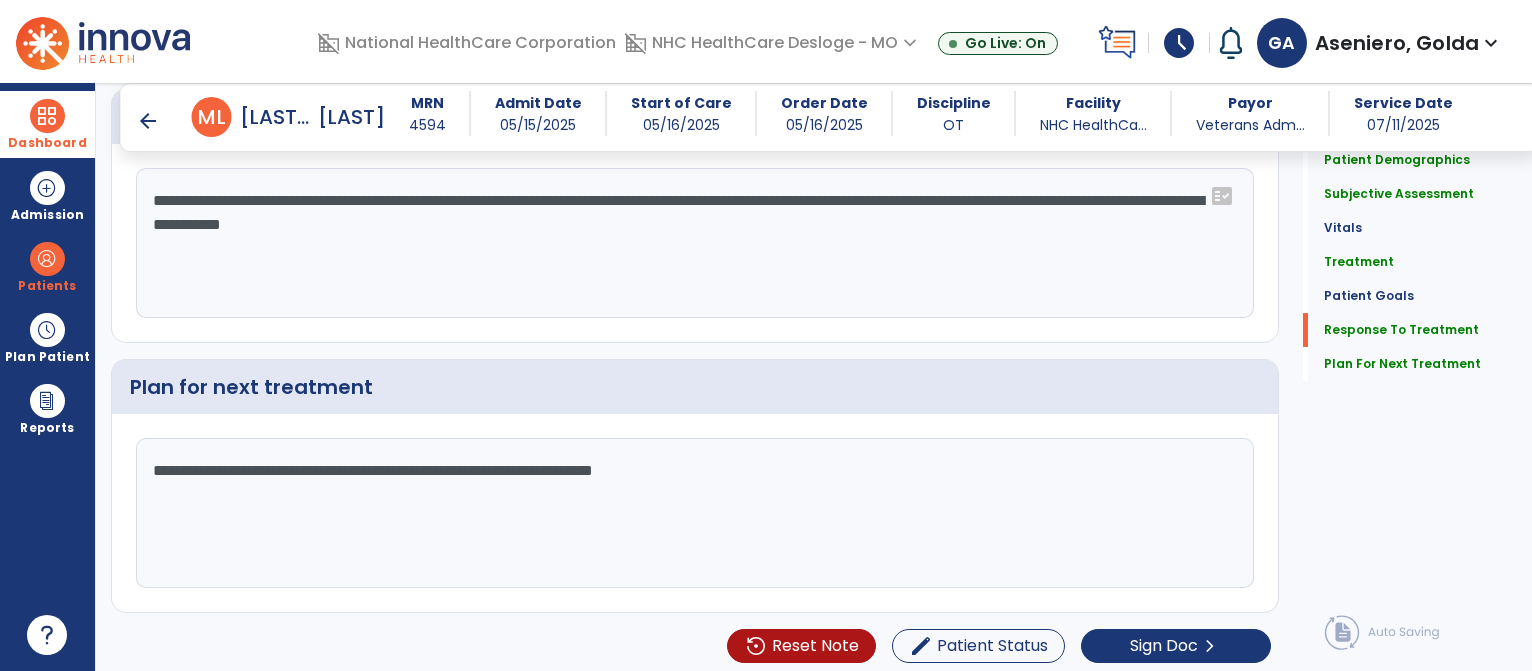 click on "**********" 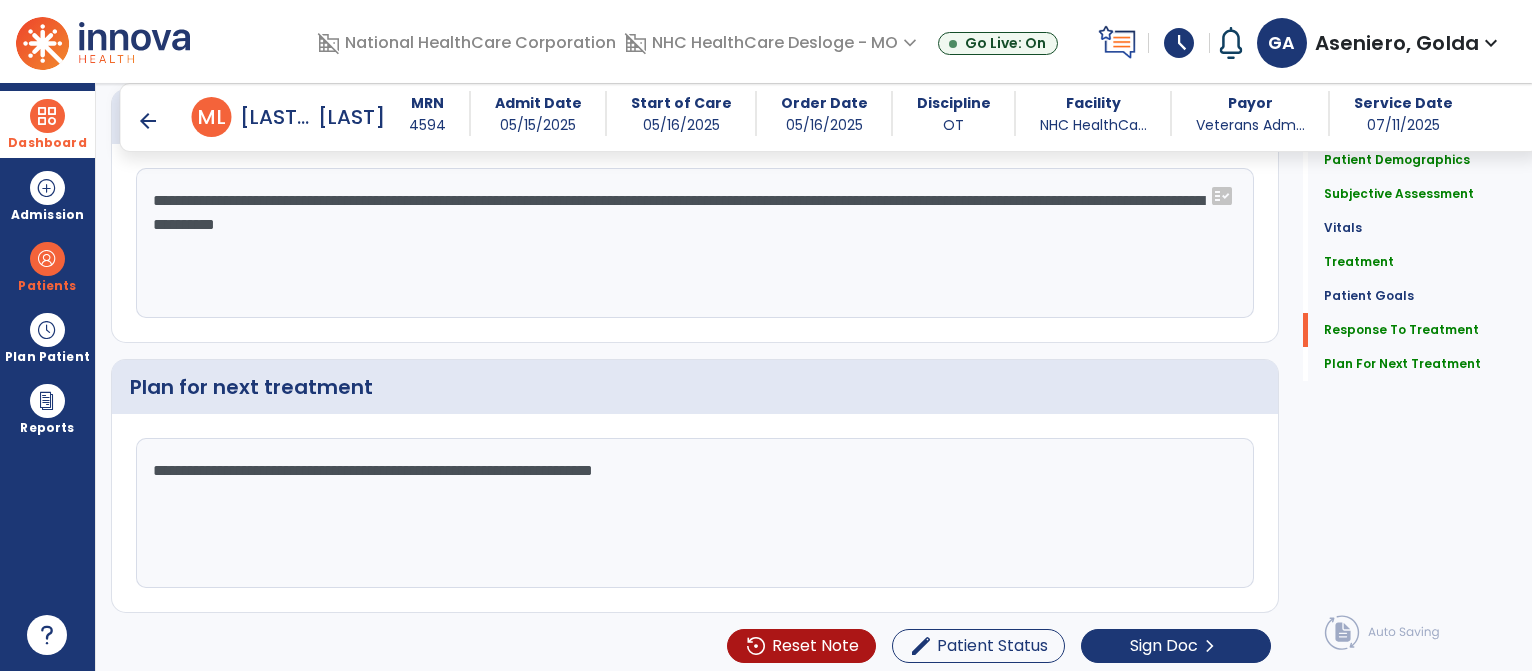 click on "**********" 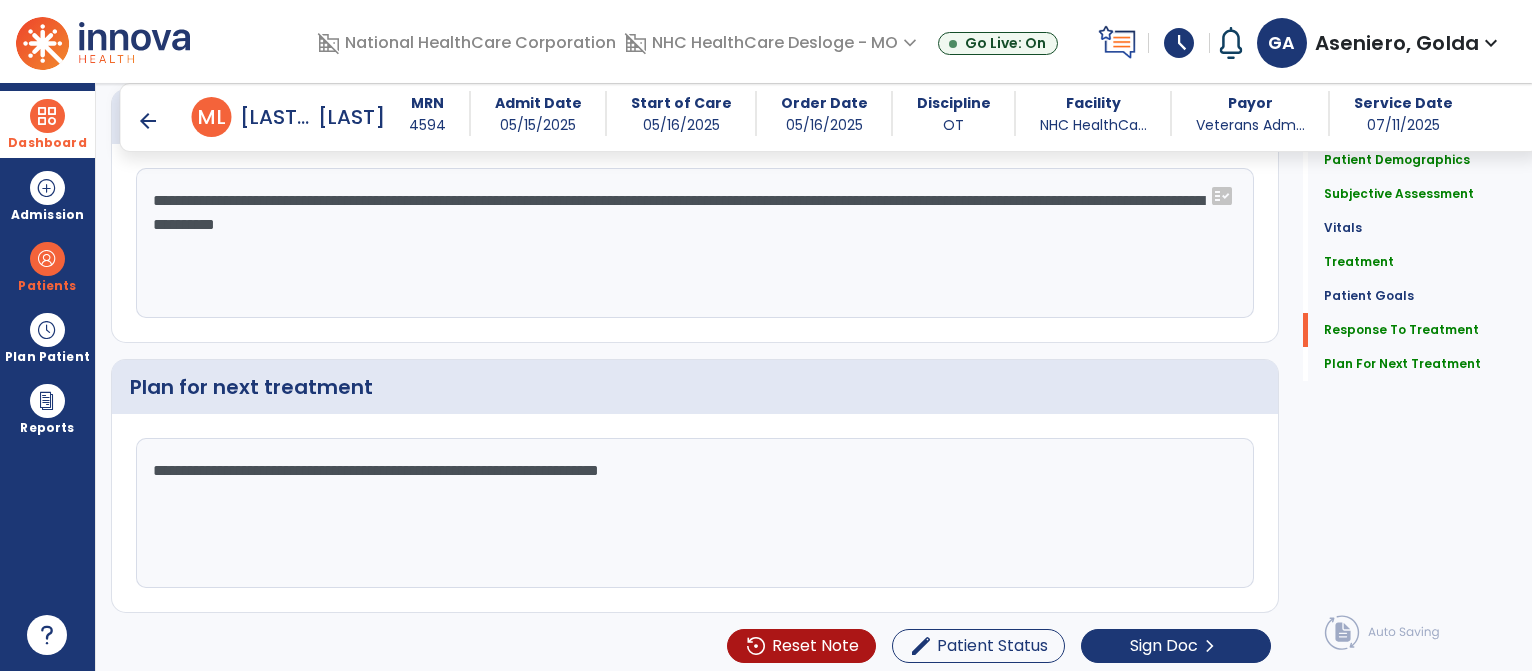 click on "**********" 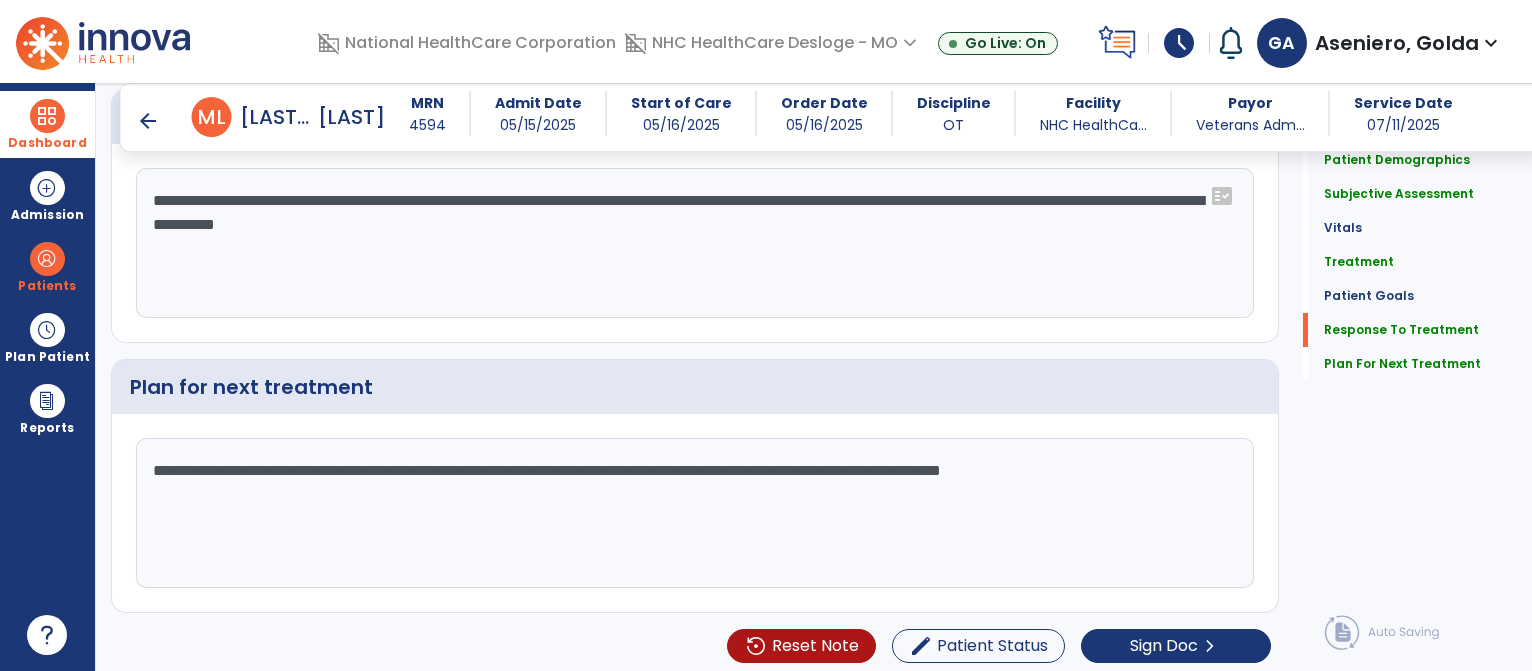 type on "**********" 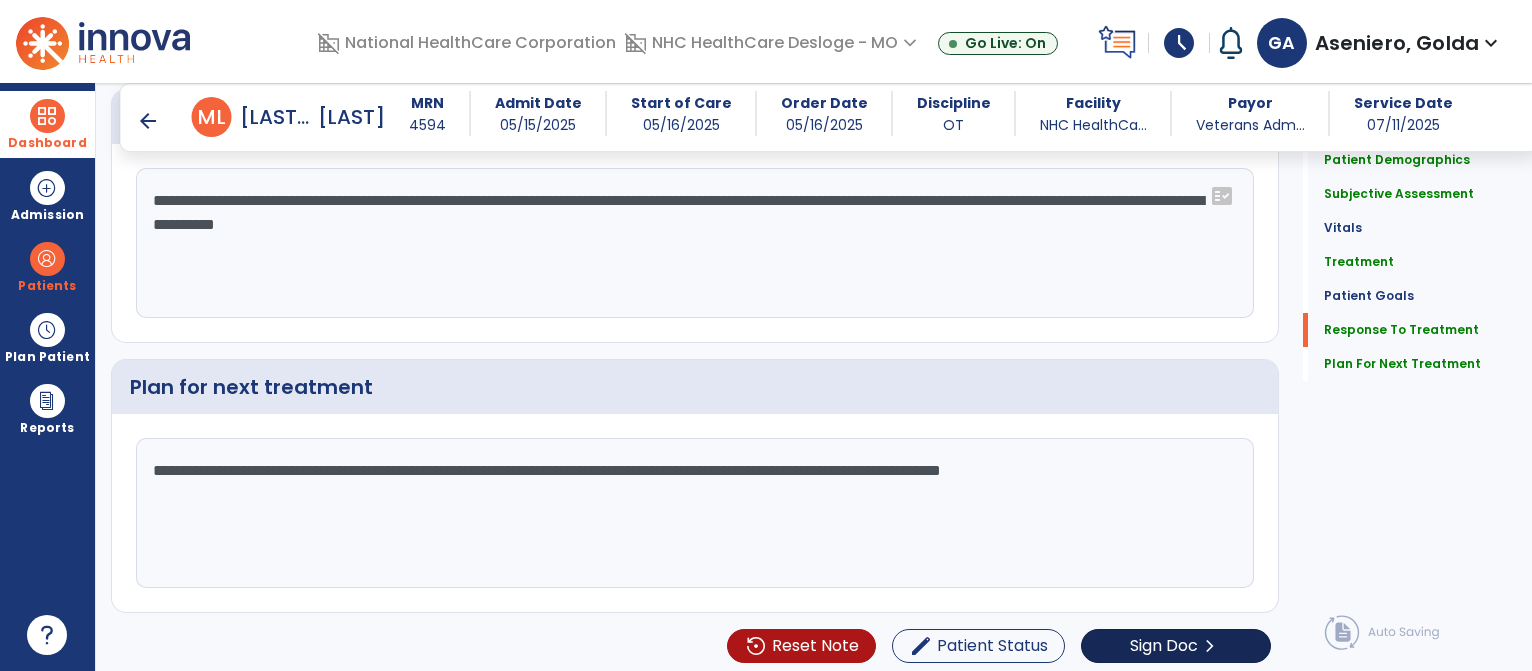 drag, startPoint x: 1176, startPoint y: 619, endPoint x: 1163, endPoint y: 647, distance: 30.870699 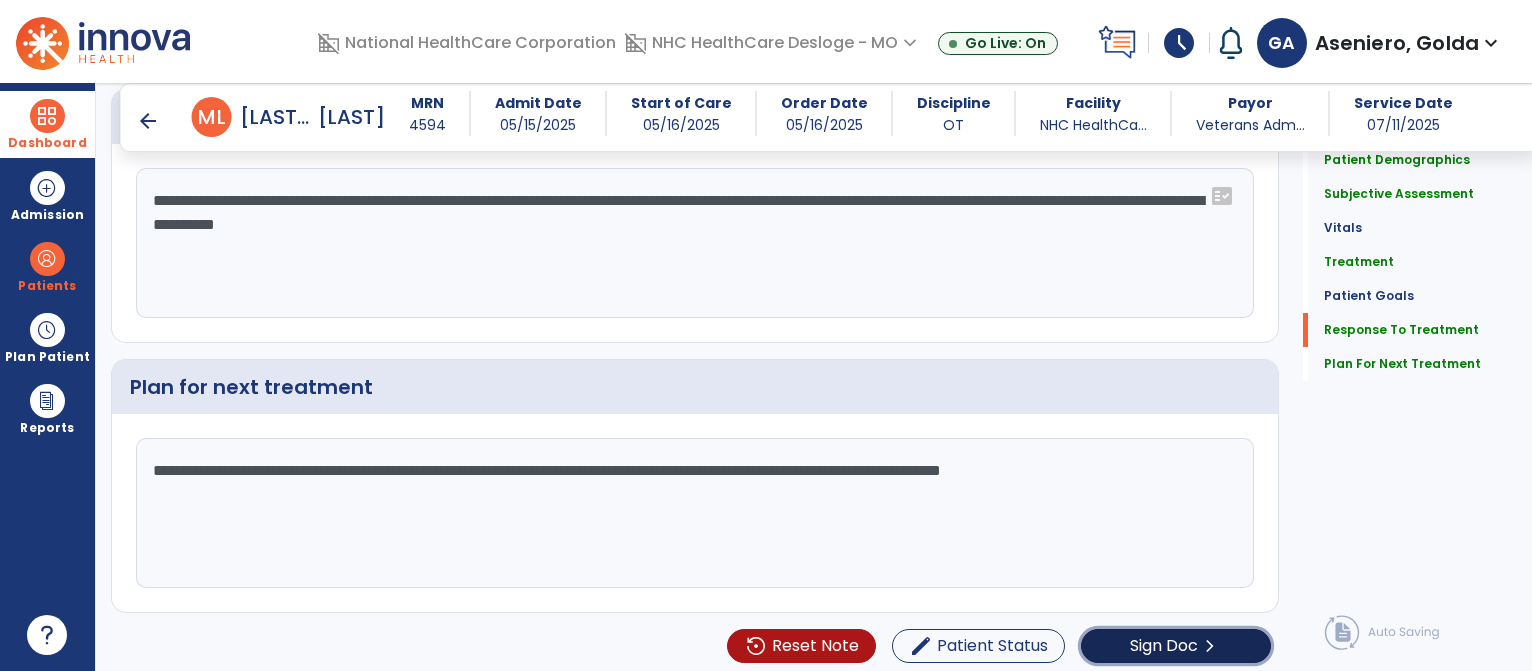 click on "Sign Doc" 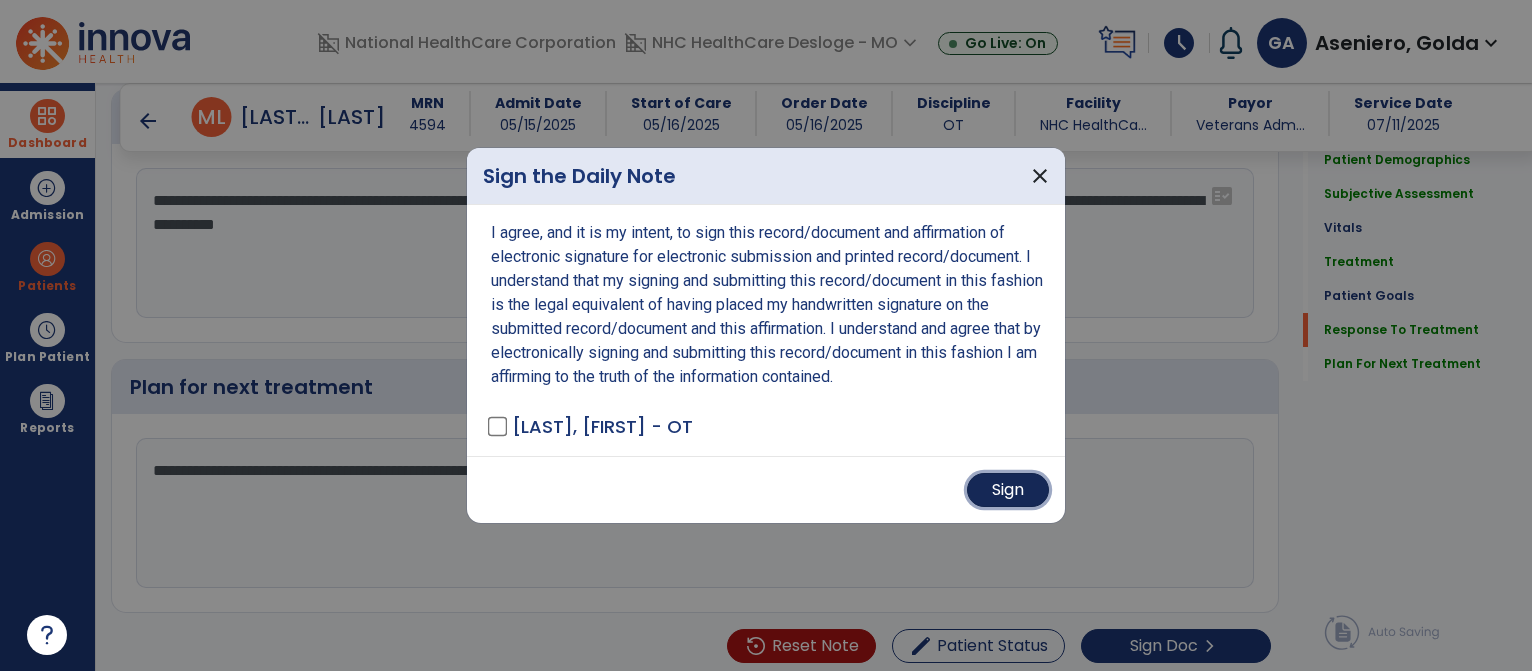 click on "Sign" at bounding box center (1008, 490) 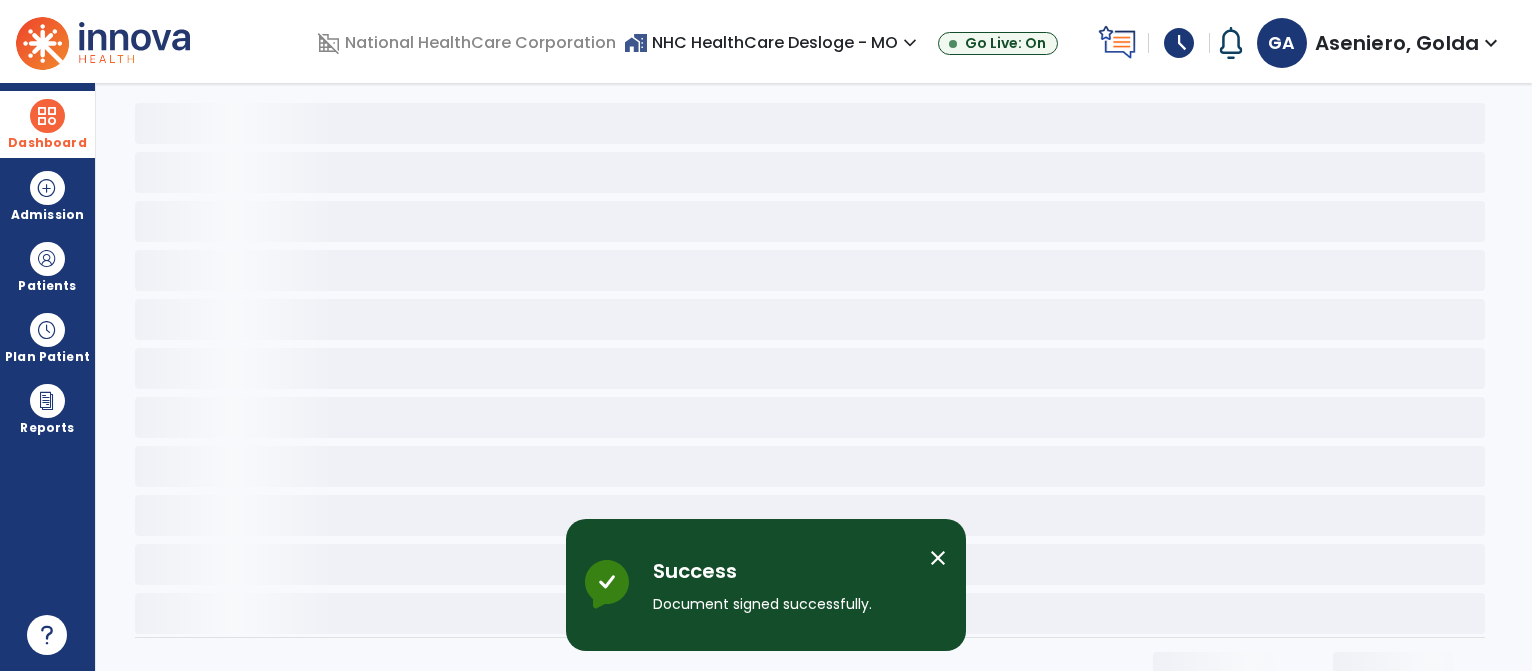 scroll, scrollTop: 0, scrollLeft: 0, axis: both 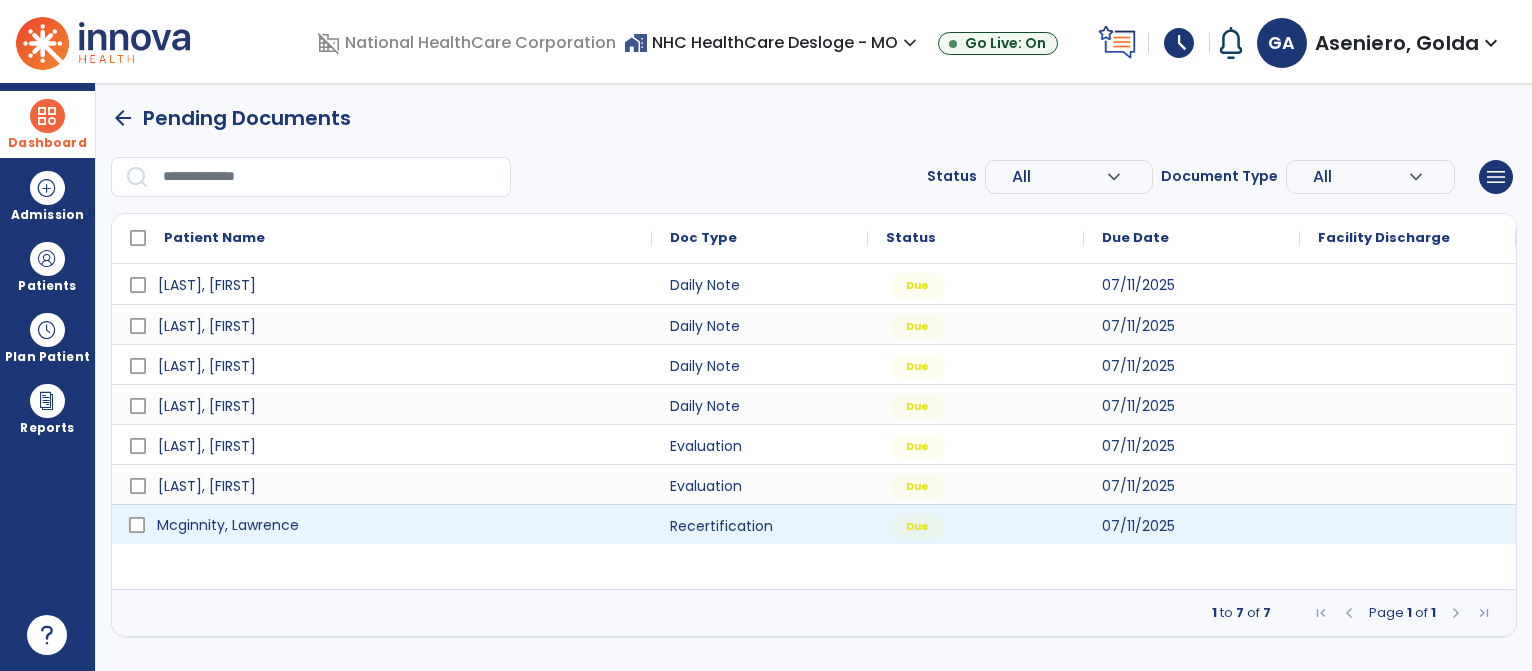 click on "Mcginnity, Lawrence" at bounding box center (396, 525) 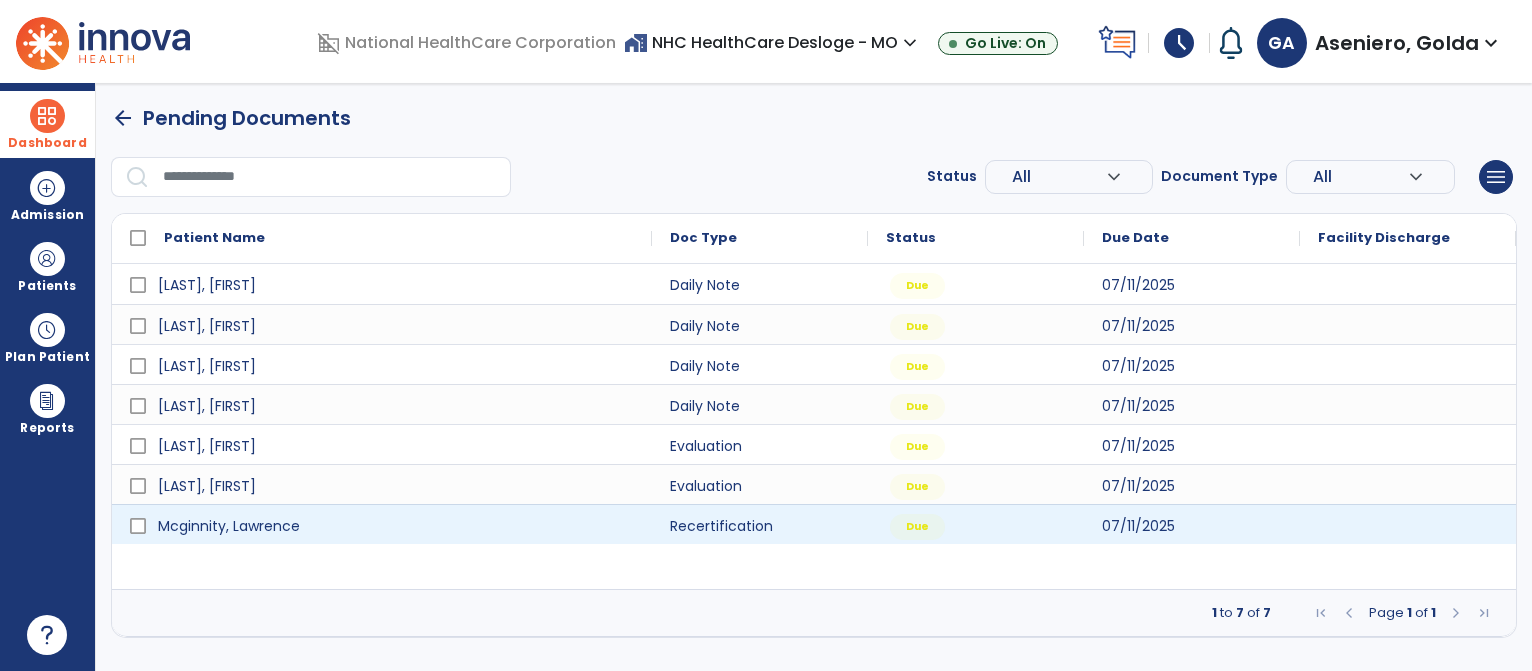 select on "**" 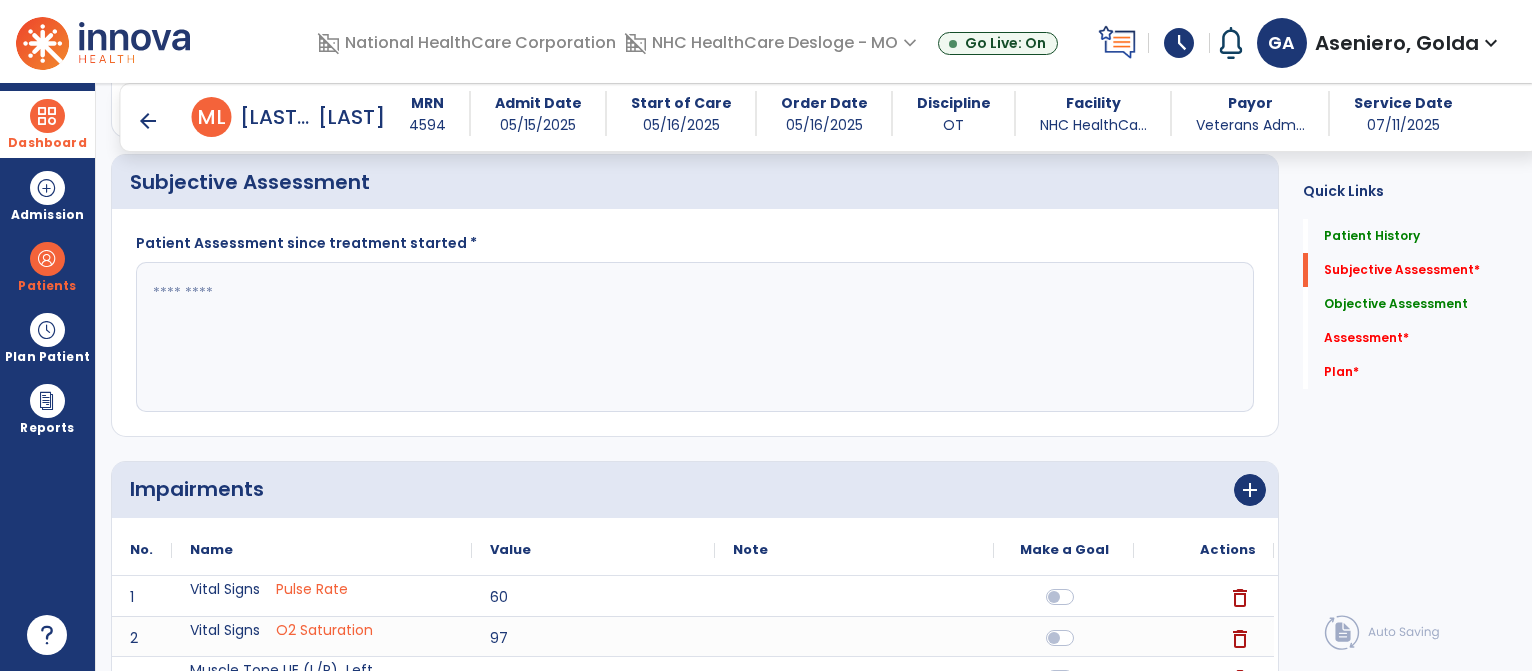 scroll, scrollTop: 526, scrollLeft: 0, axis: vertical 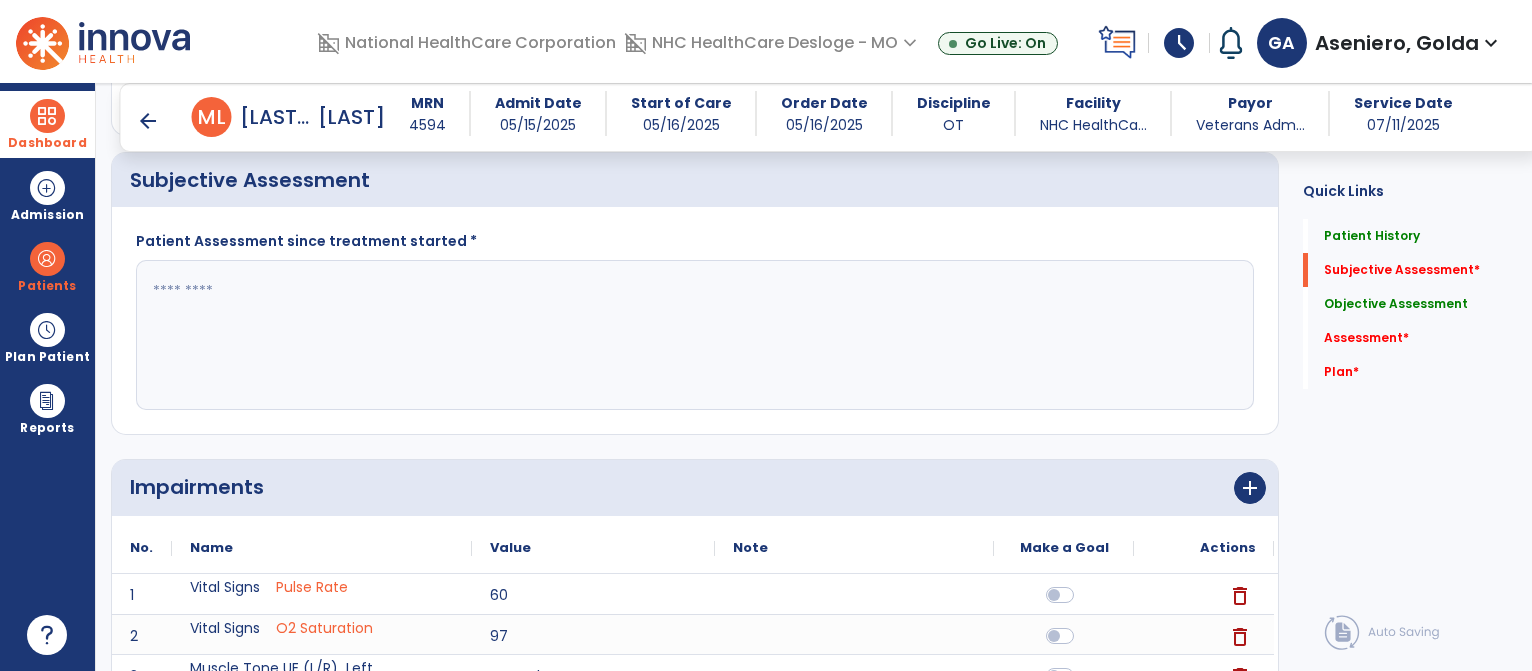 click 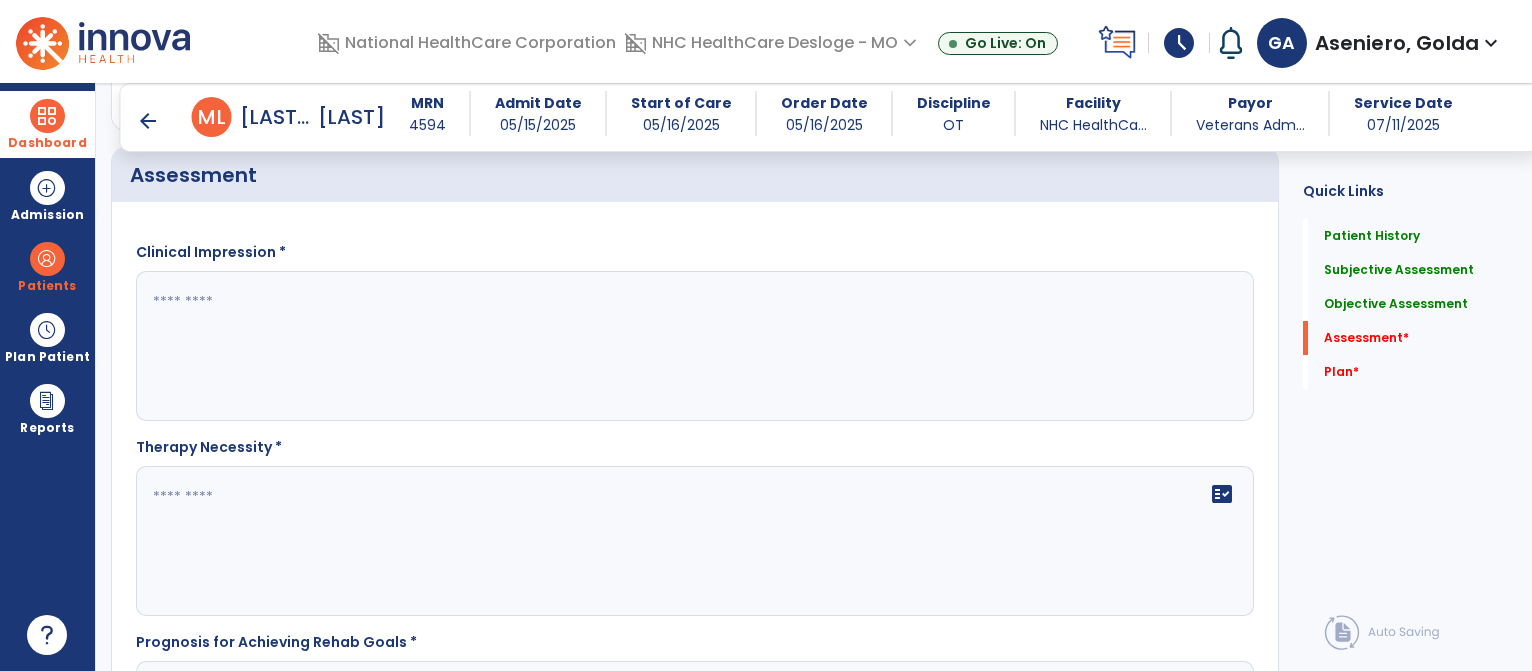 scroll, scrollTop: 3660, scrollLeft: 0, axis: vertical 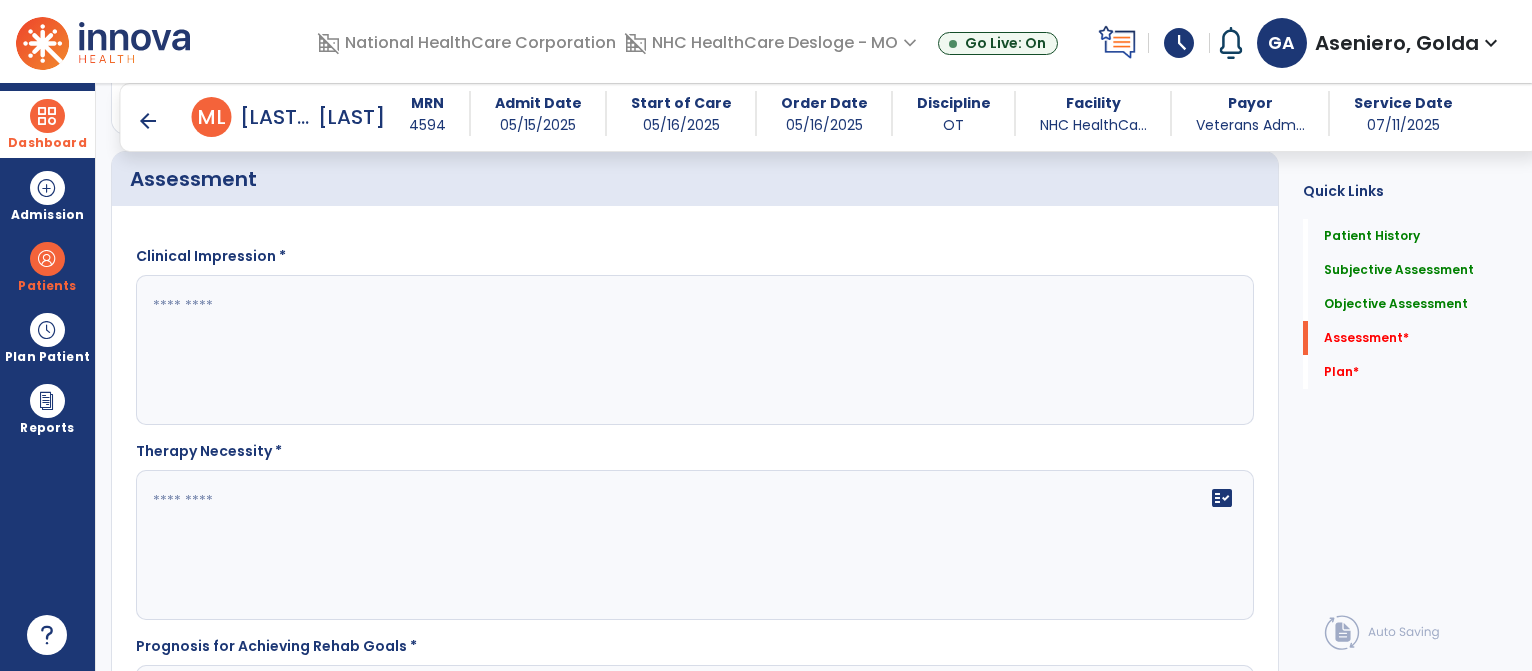 type on "**********" 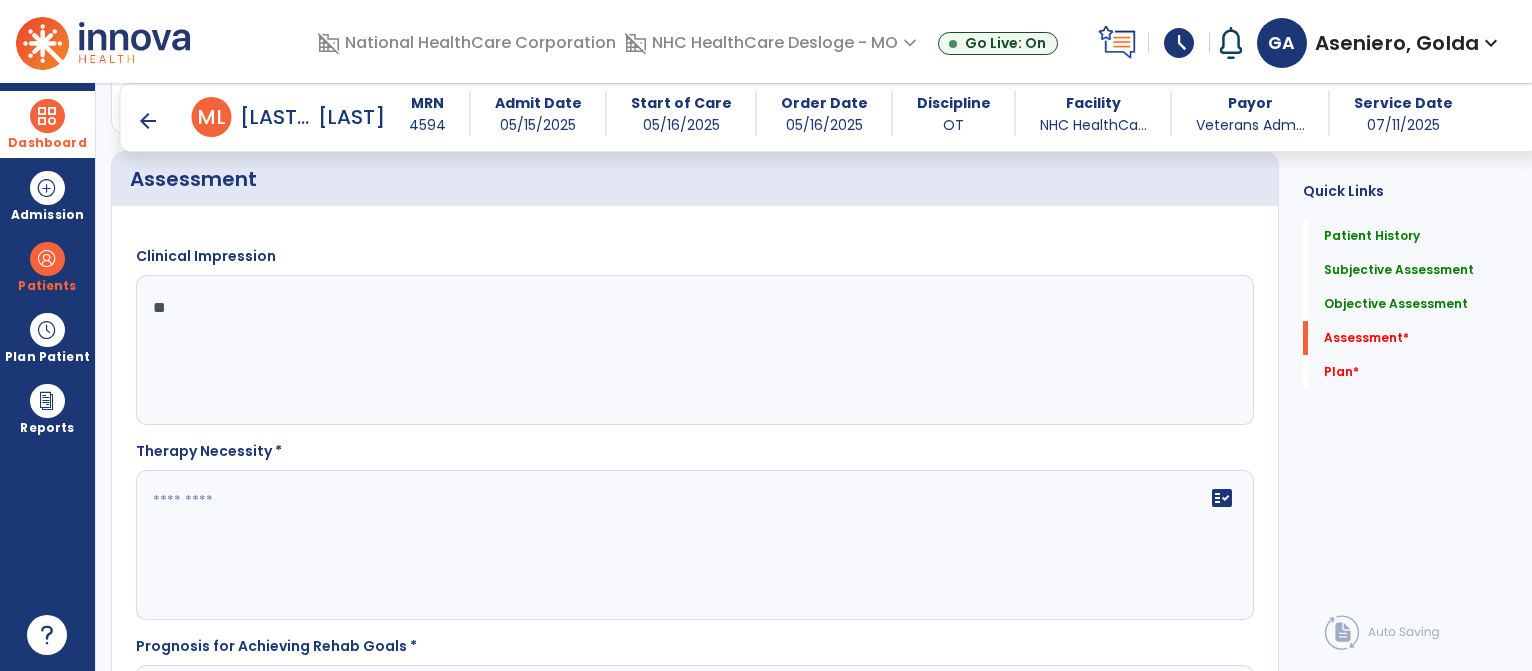 type on "*" 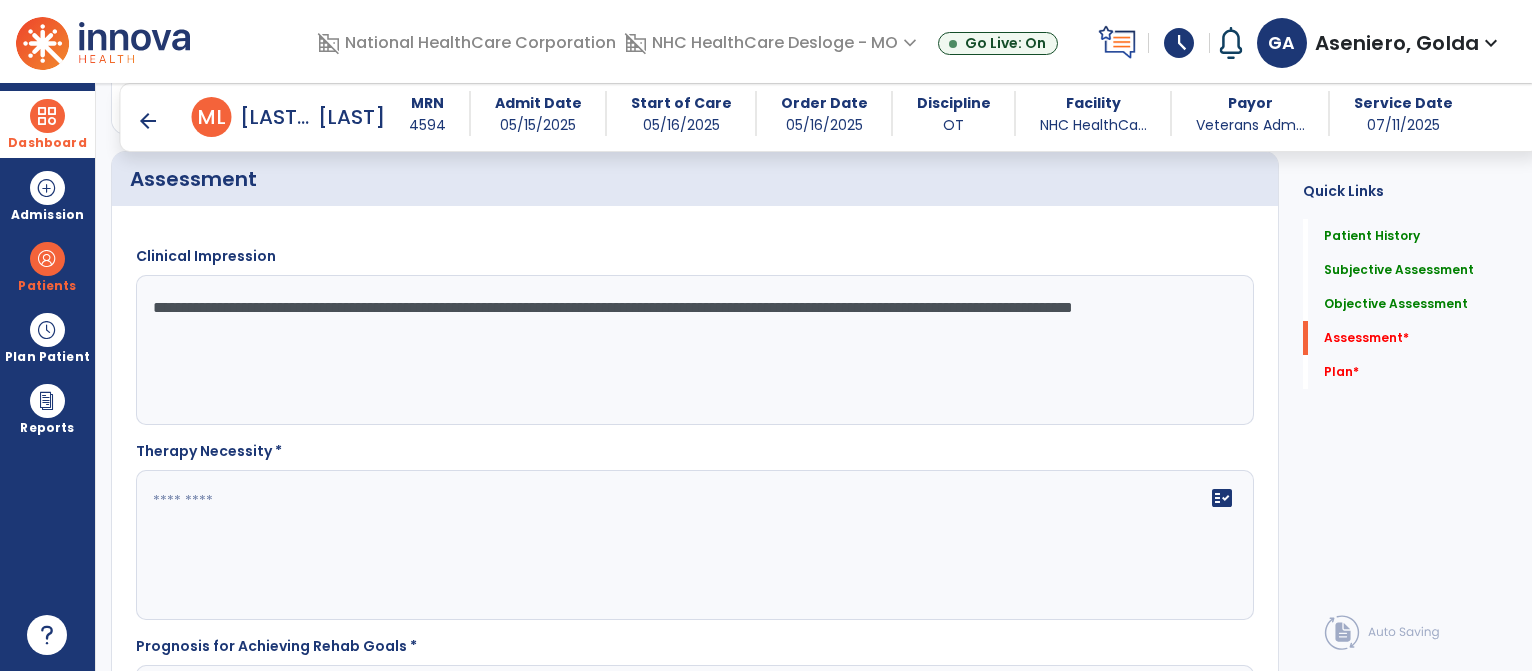 type on "**********" 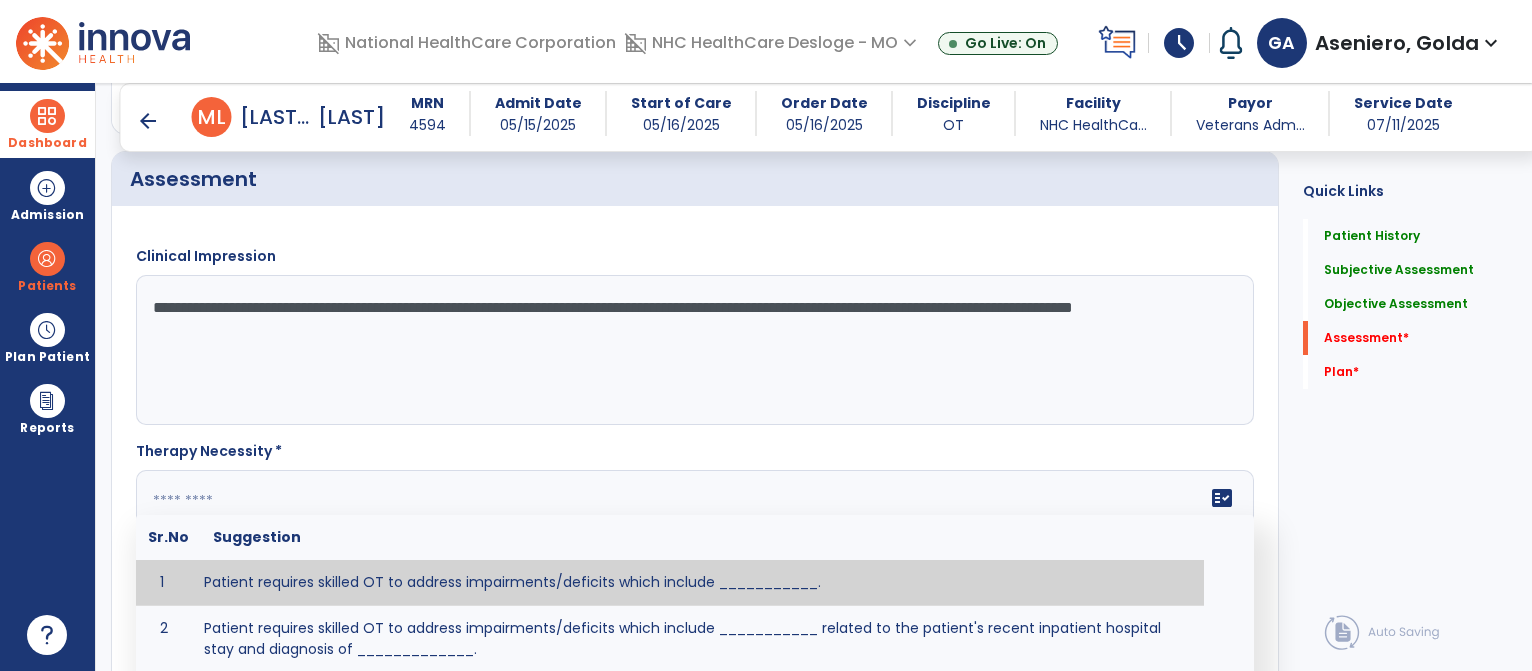 click 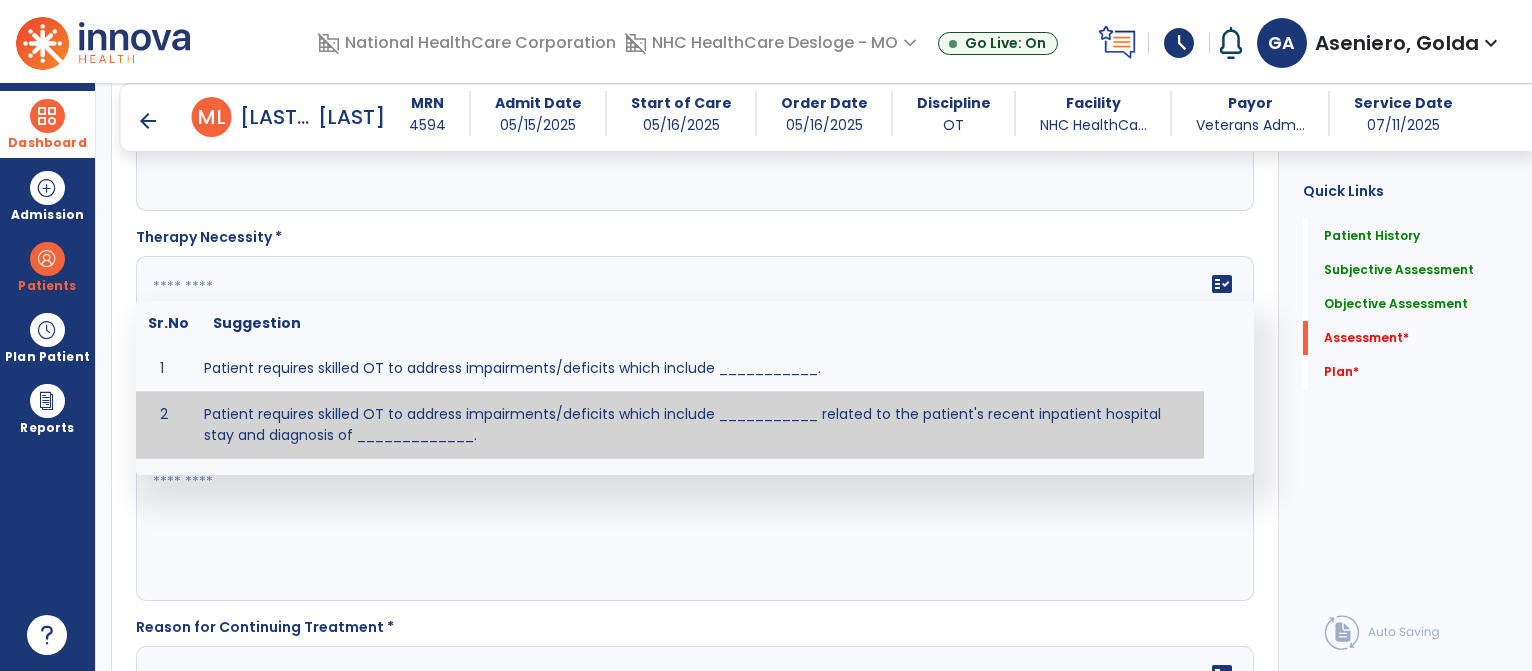 scroll, scrollTop: 3888, scrollLeft: 0, axis: vertical 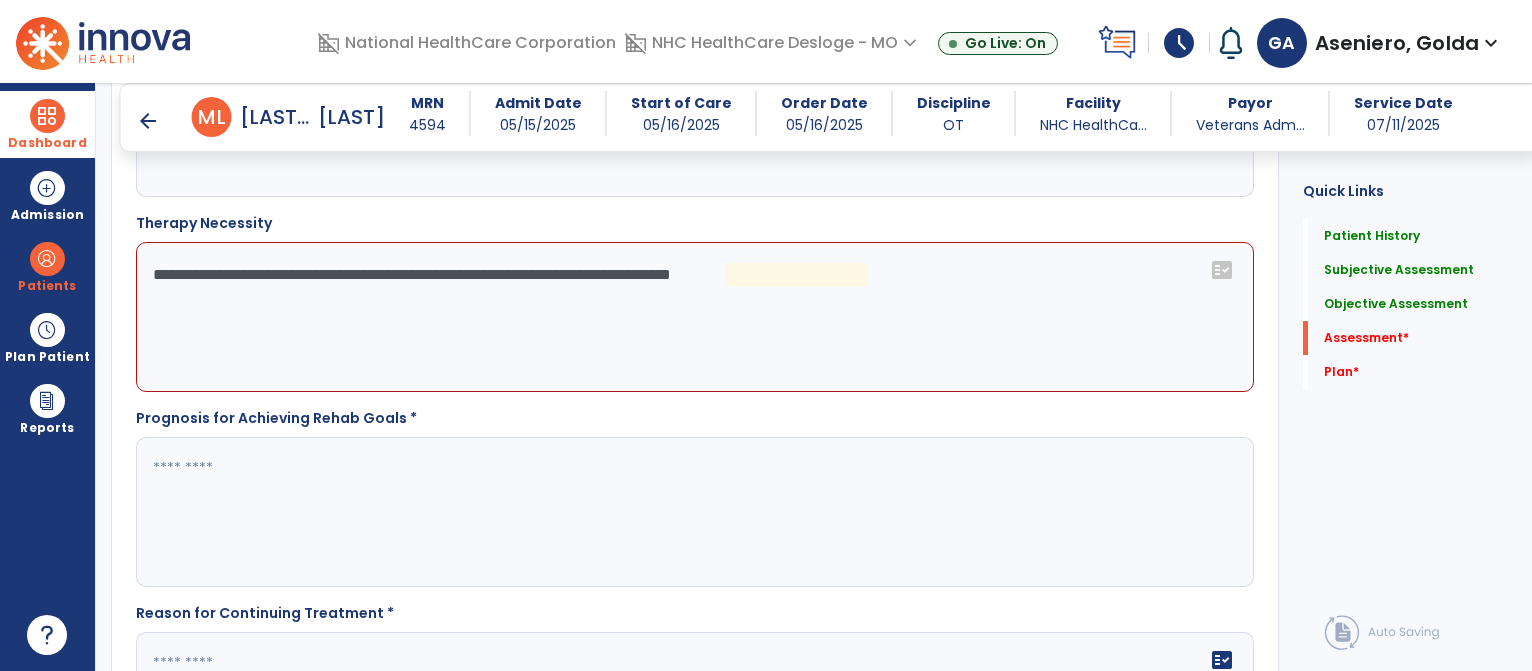 click on "**********" 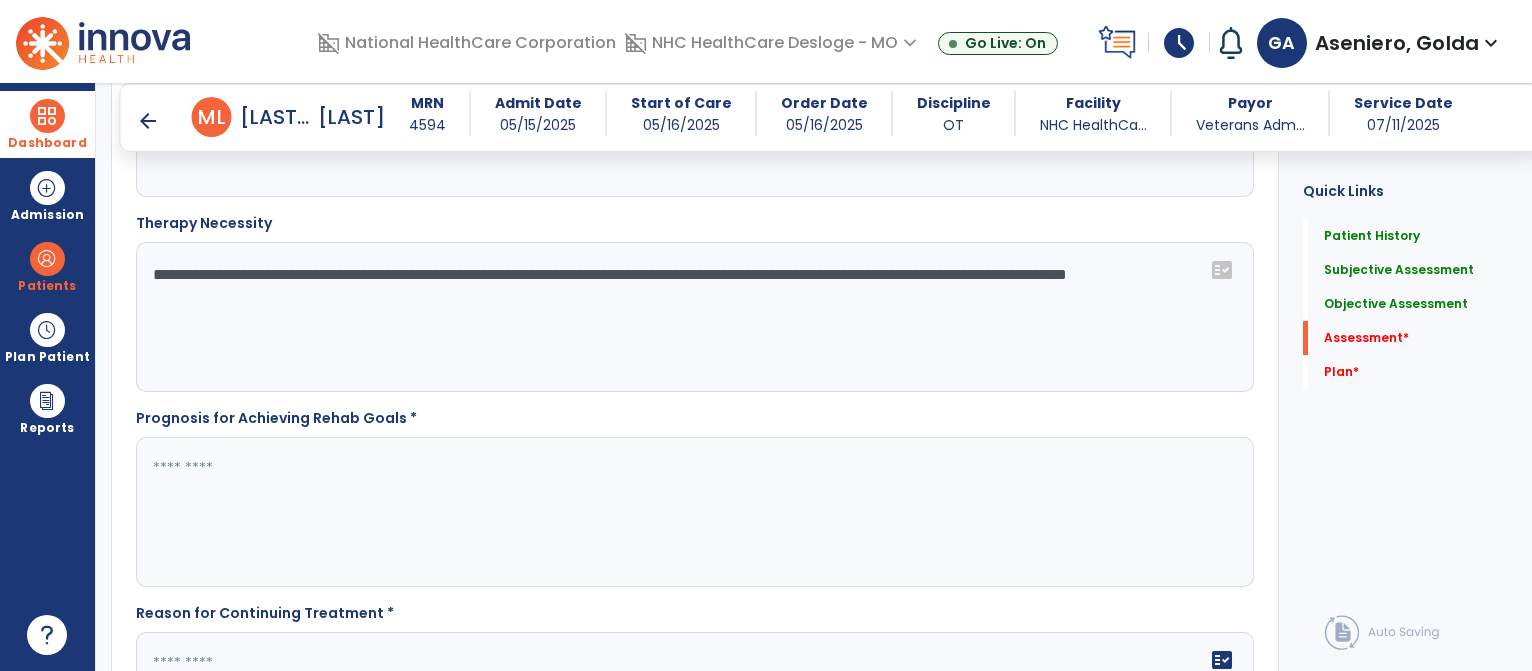 type on "**********" 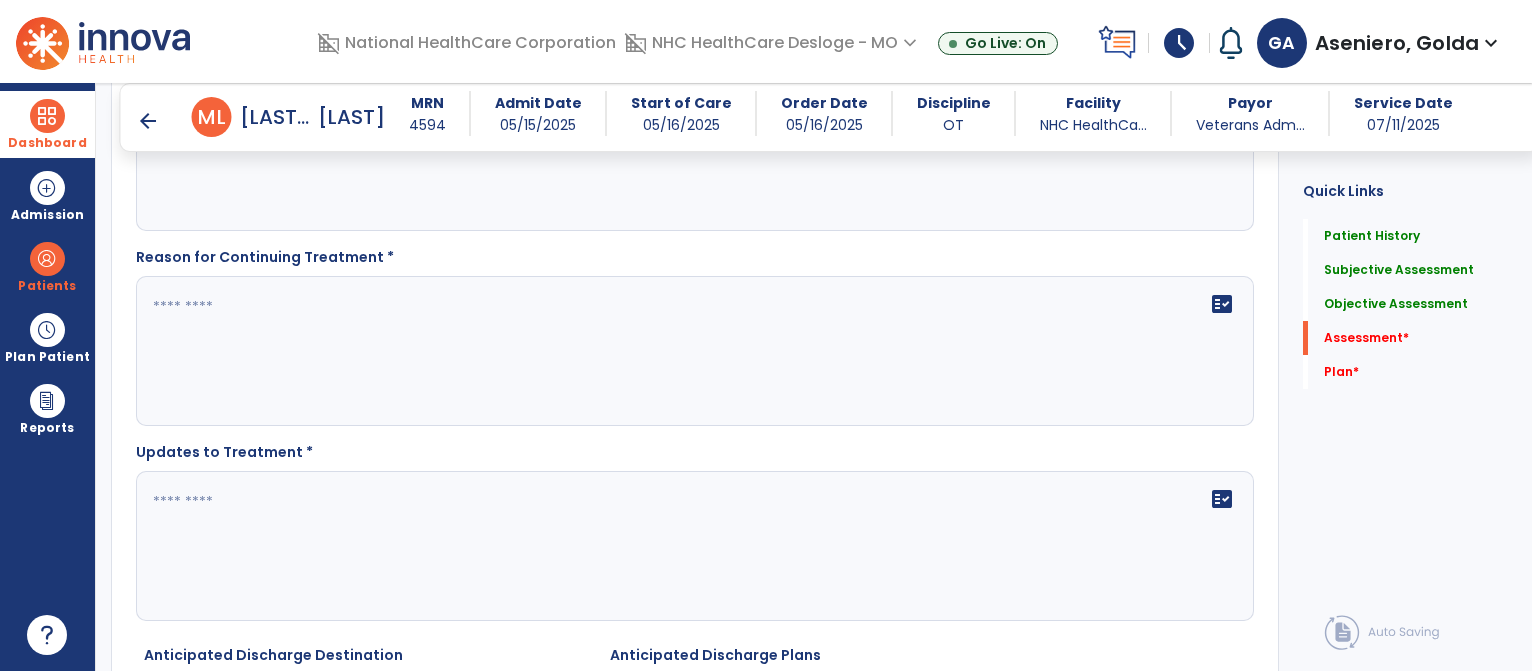 scroll, scrollTop: 4252, scrollLeft: 0, axis: vertical 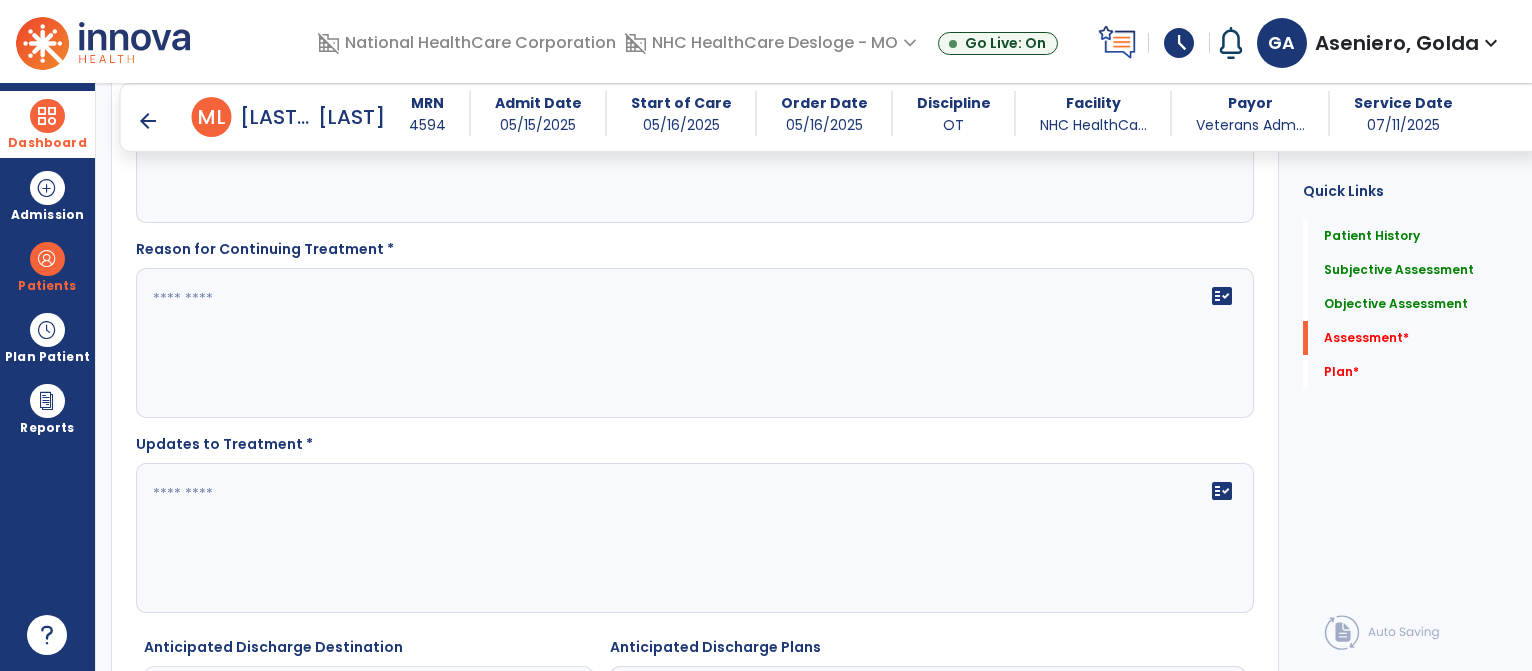 type on "**********" 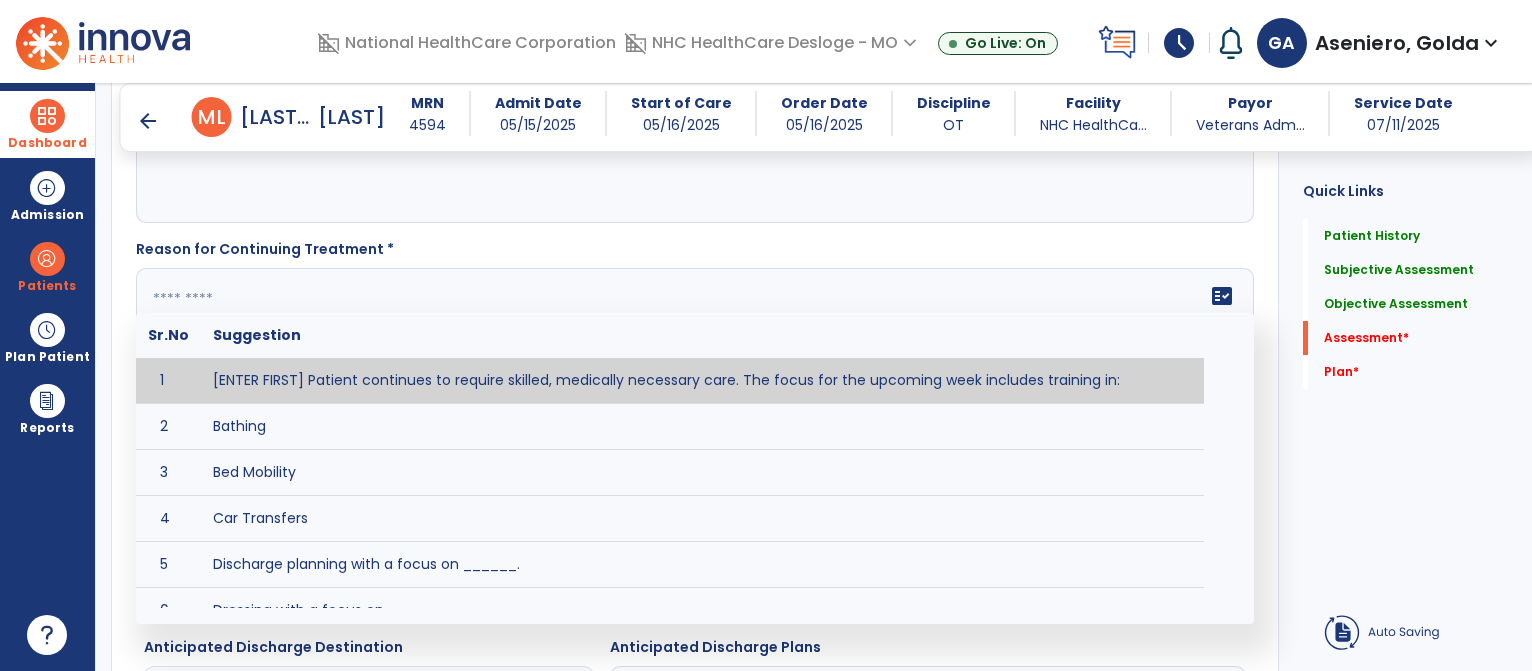 click on "fact_check  Sr.No Suggestion 1 [ENTER FIRST] Patient continues to require skilled, medically necessary care. The focus for the upcoming week includes training in: 2 Bathing 3 Bed Mobility 4 Car Transfers 5 Discharge planning with a focus on ______. 6 Dressing with a focus on ________. 7 Dynamic balance with a focus on _________. 8 Grooming. 9 Home management with a focus on ________. 10 Life skills management. 11 Meal Prep 12 Pain management. 13 Self-Feeding. 14 Static balance. 15 Toileting 16 Transfers from bed. 17 Transfers from chair. 18 Transfers from toilet. 19 Transfers to/from tub 20 Transition home program." 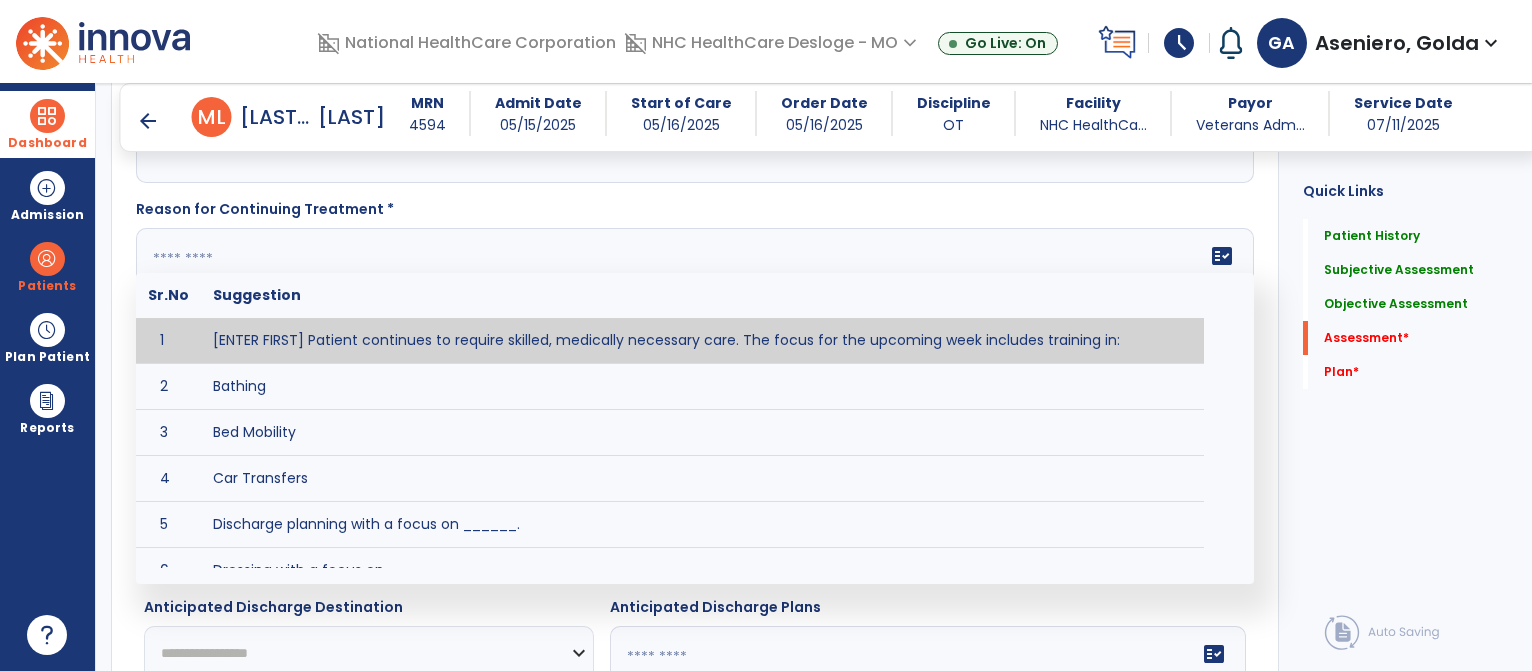scroll, scrollTop: 4300, scrollLeft: 0, axis: vertical 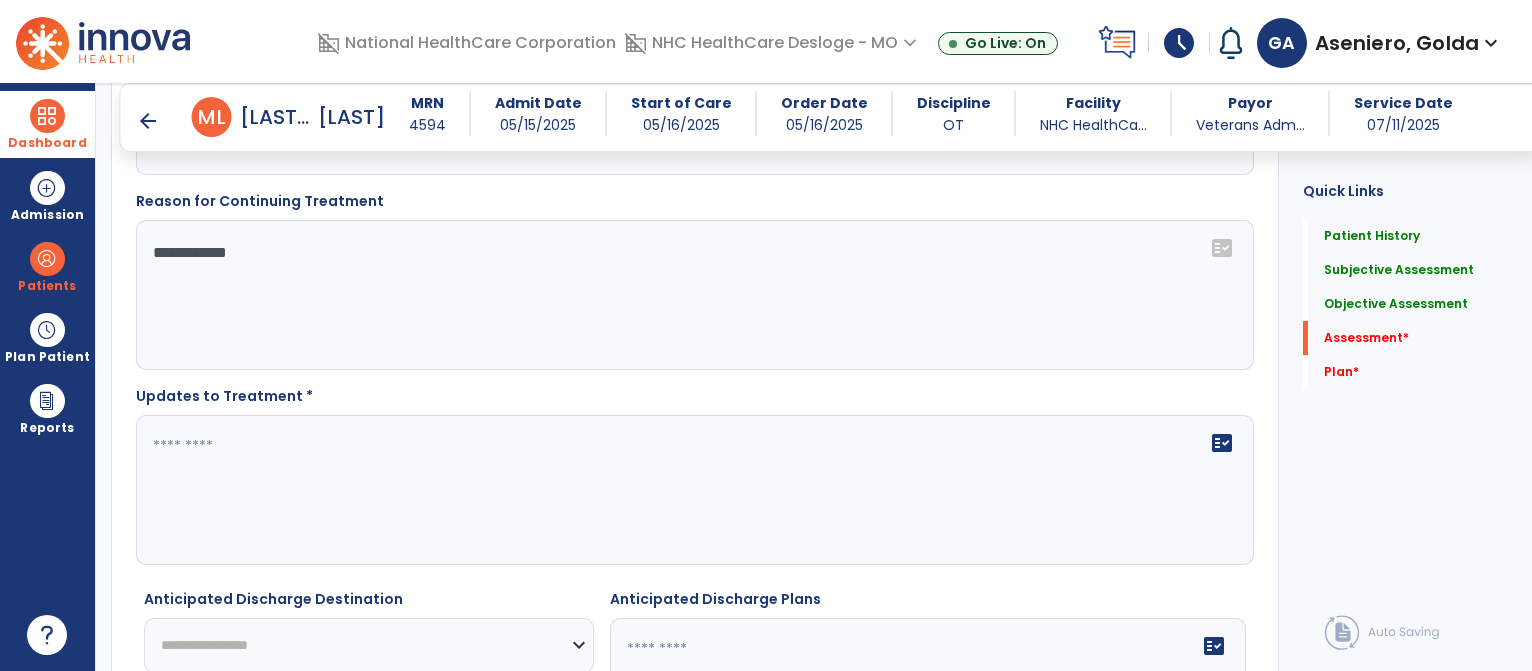 drag, startPoint x: 613, startPoint y: 413, endPoint x: 455, endPoint y: 272, distance: 211.76639 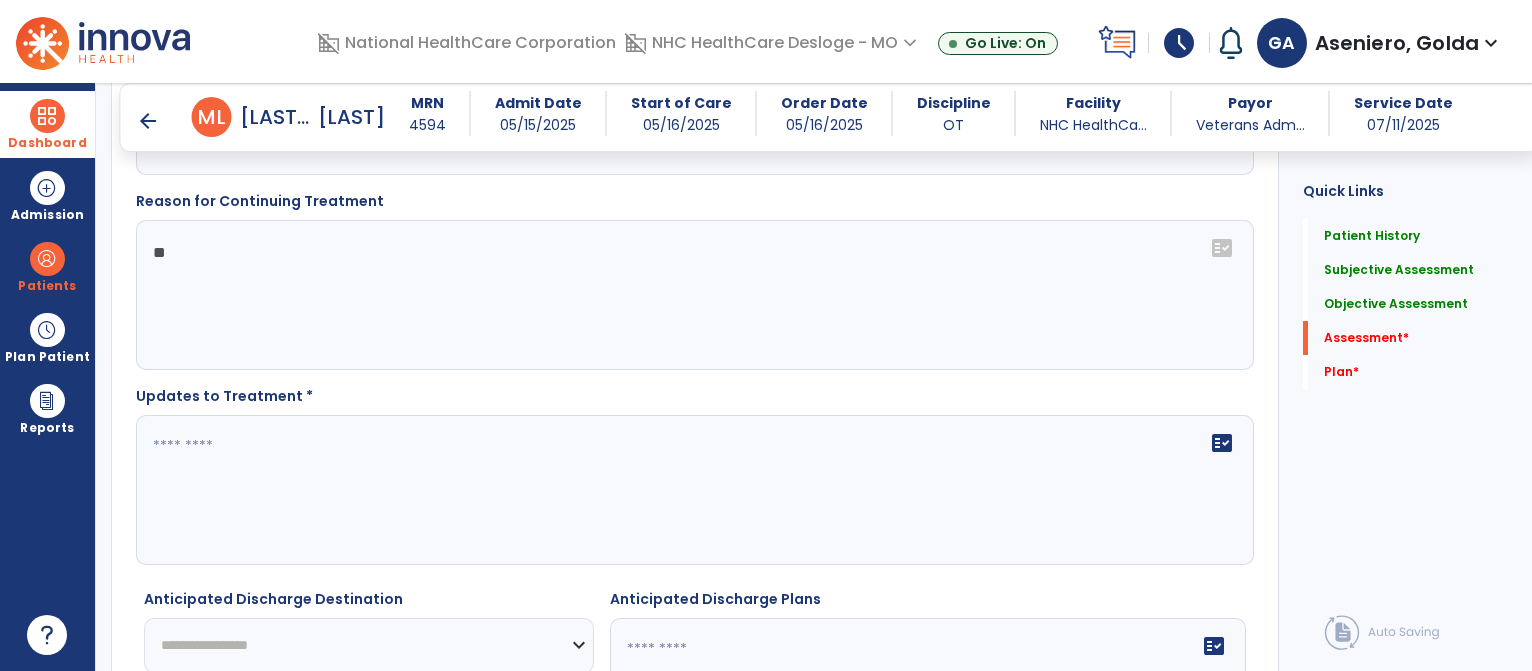 type on "*" 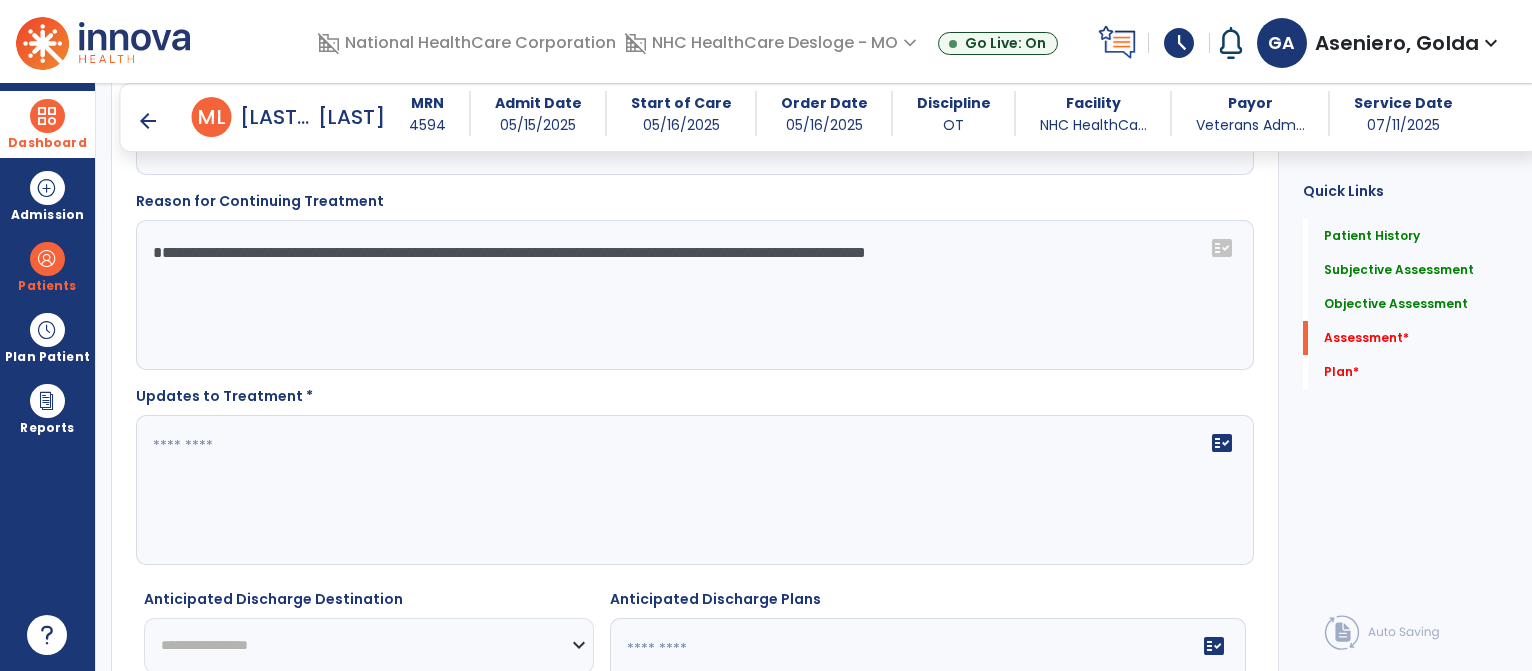 click on "**********" 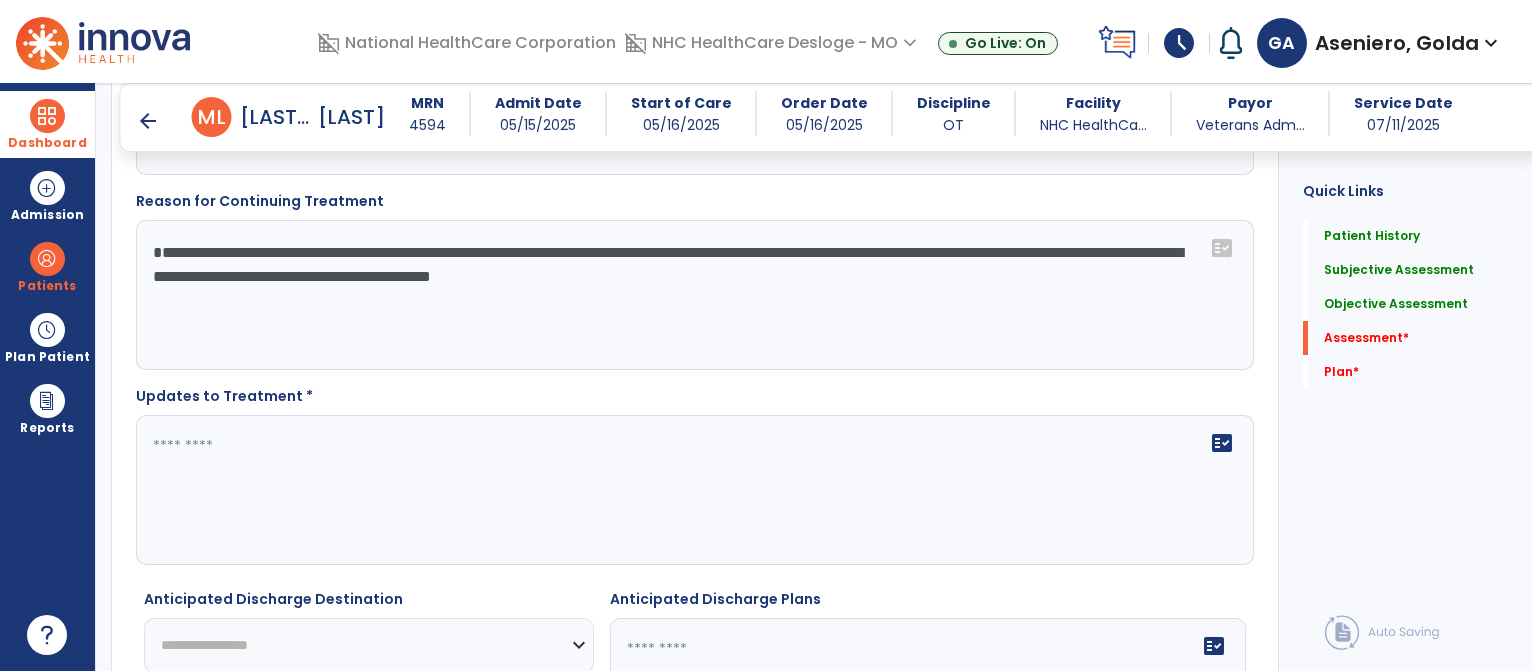 type on "**********" 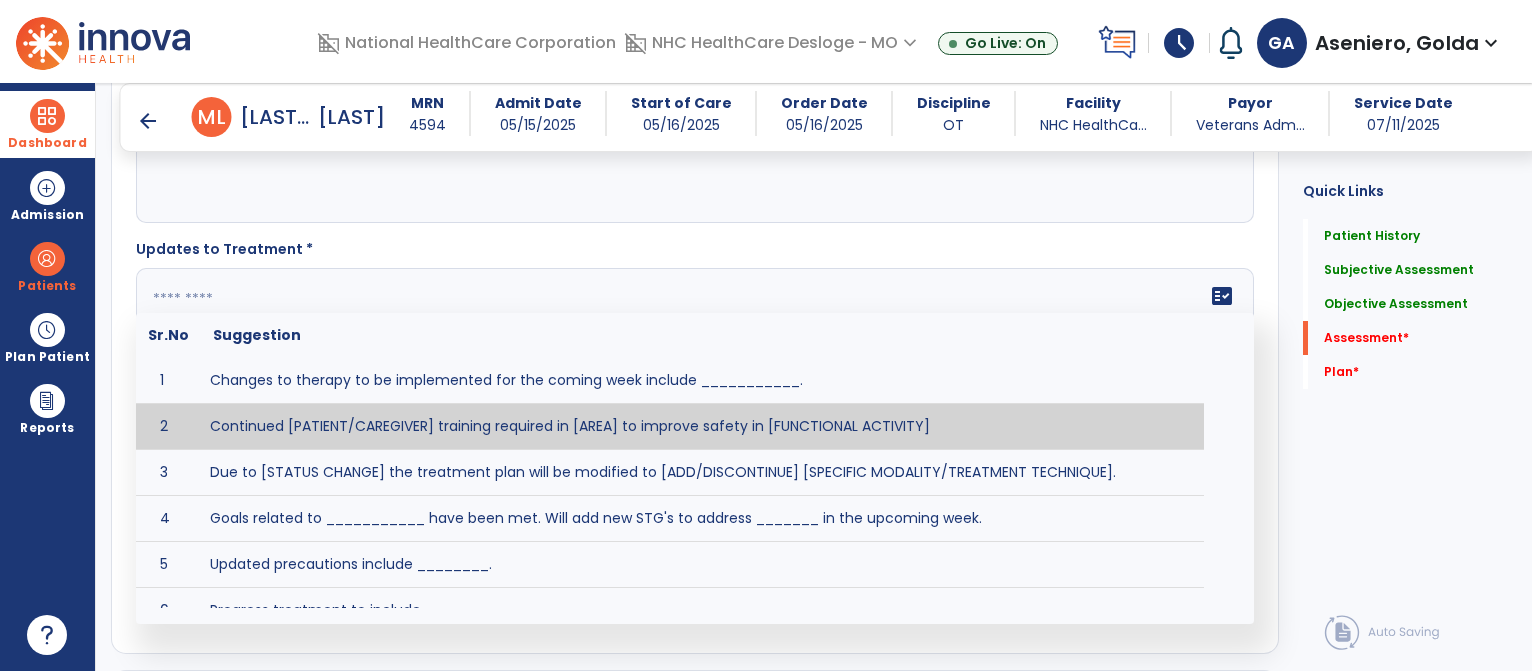 scroll, scrollTop: 4448, scrollLeft: 0, axis: vertical 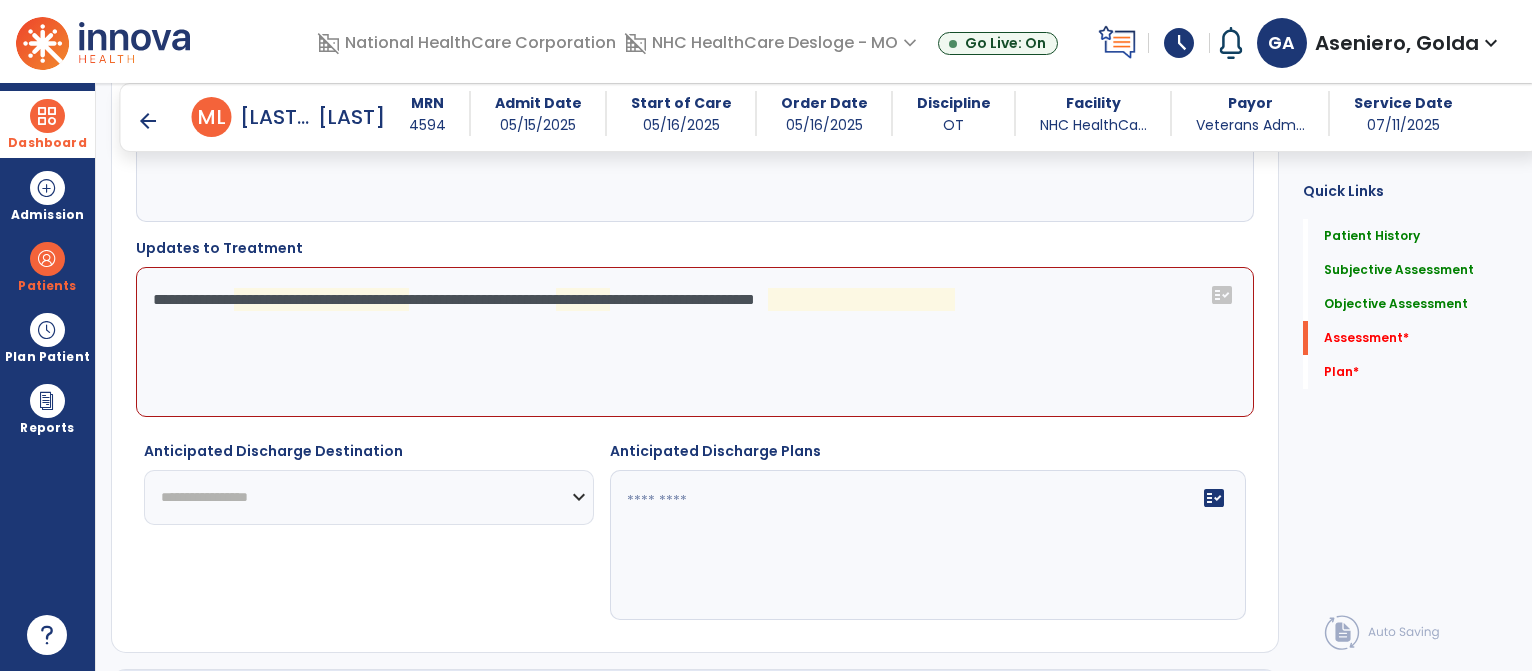 click on "**********" 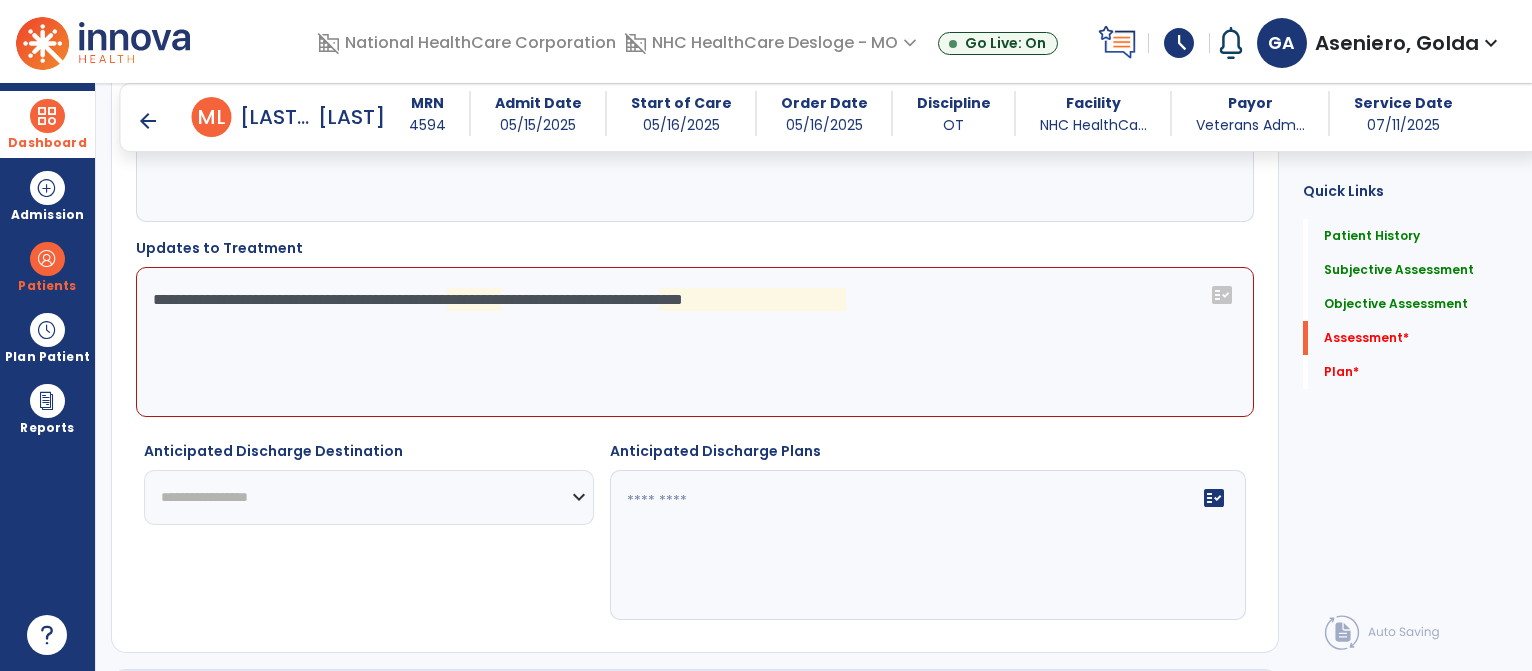 click on "**********" 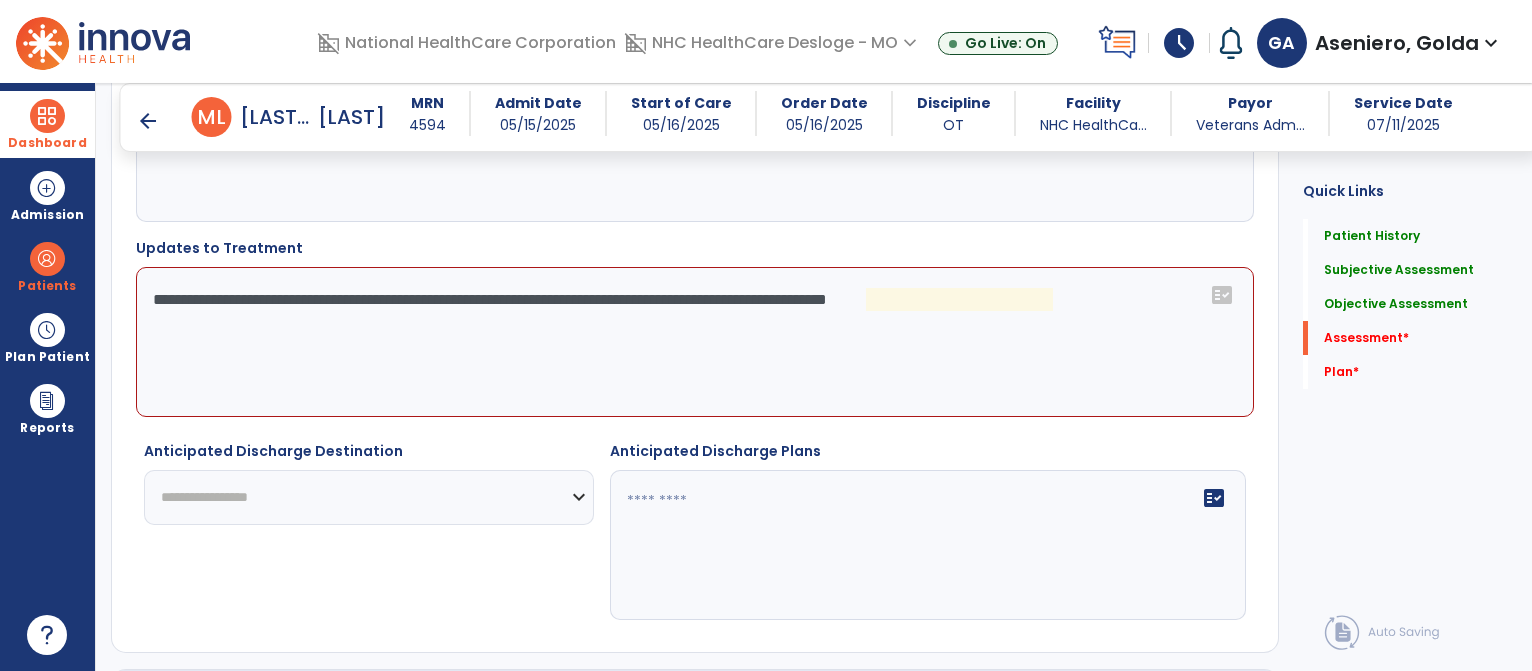 click on "**********" 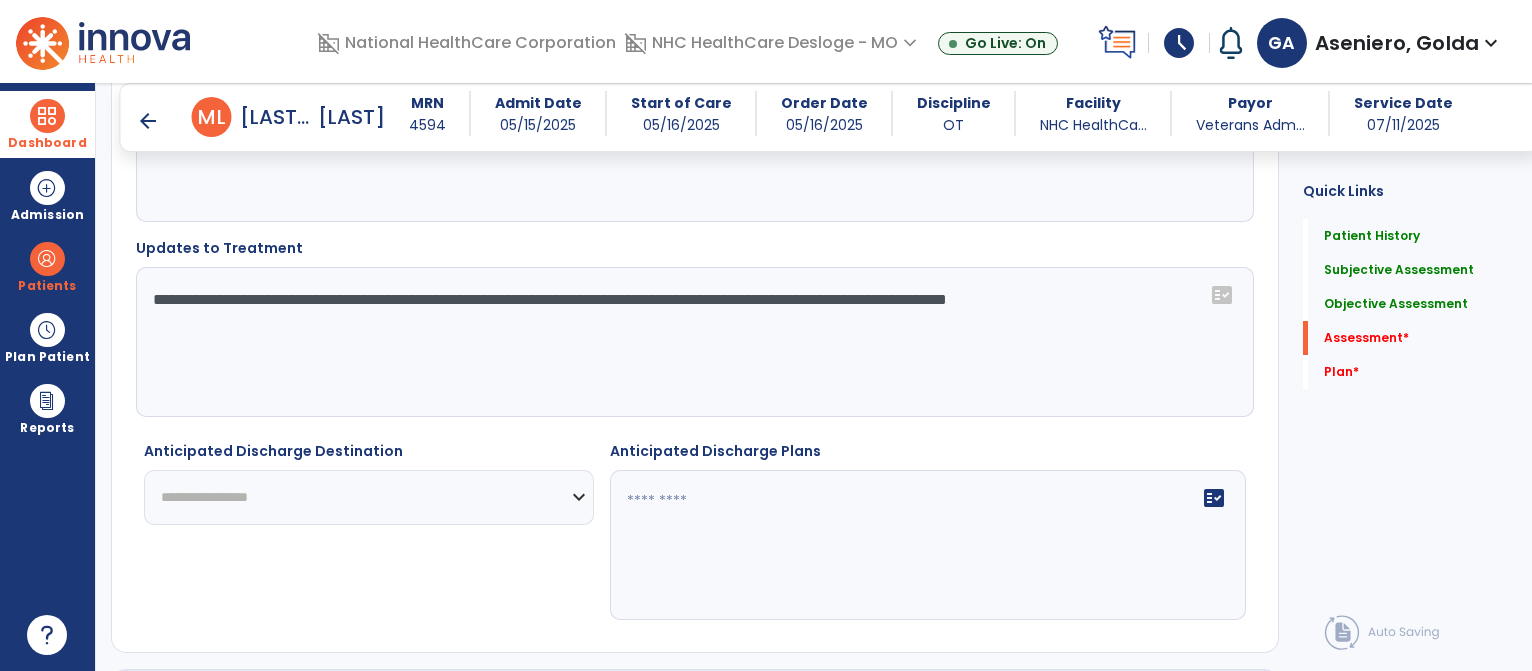 type on "**********" 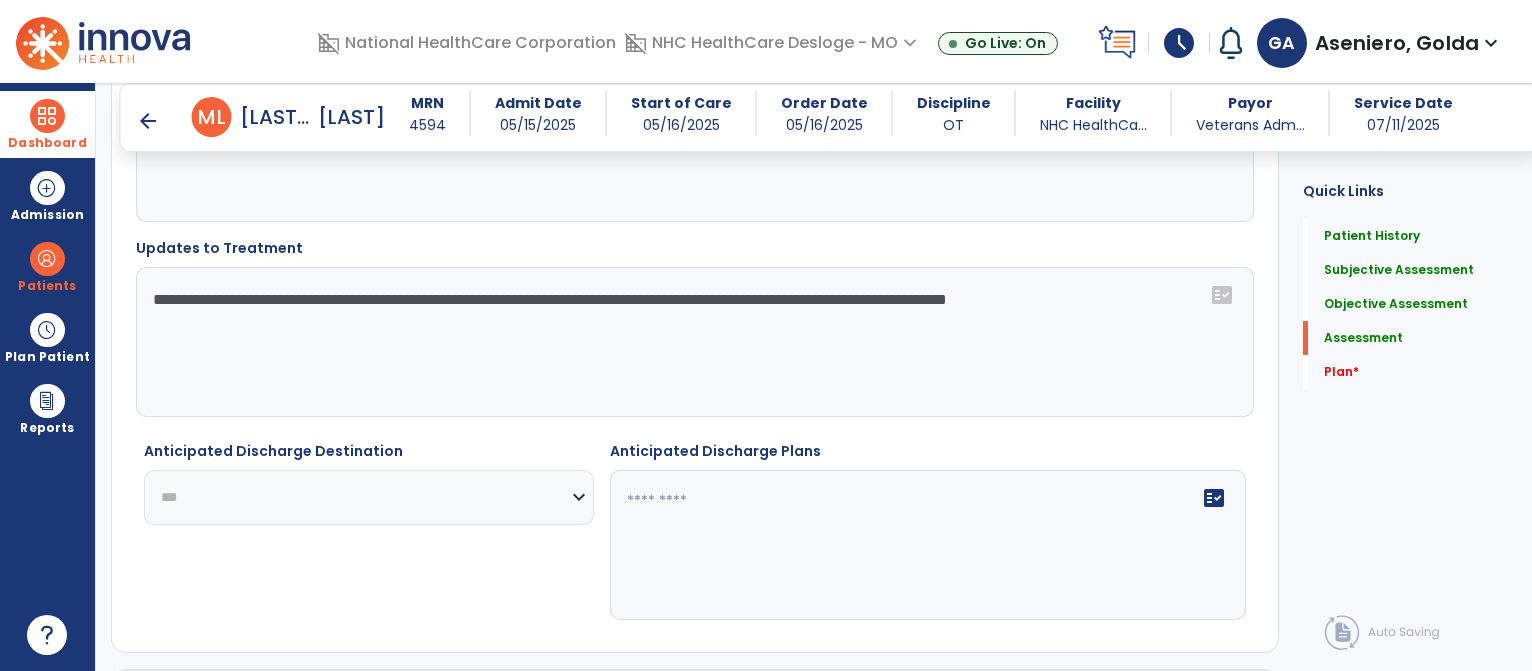 click on "**********" 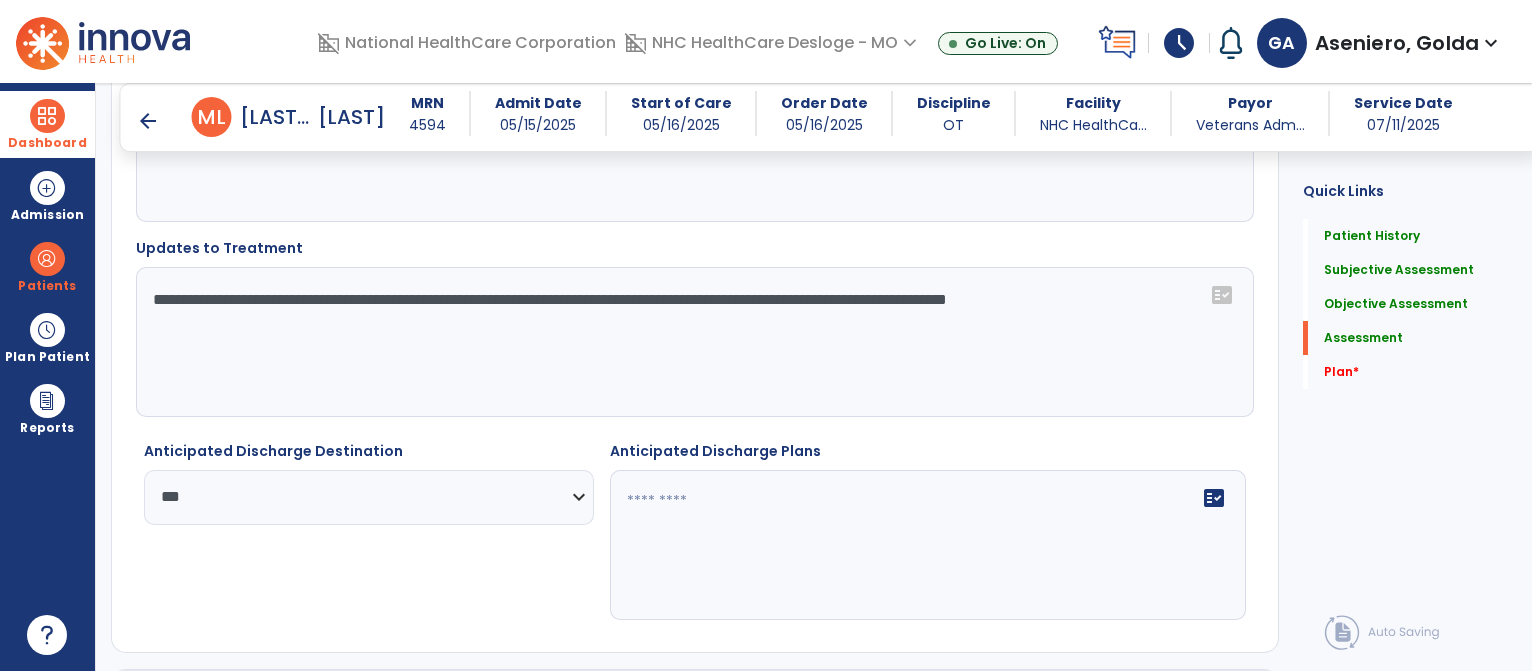 click on "Anticipated Discharge Plans   fact_check" 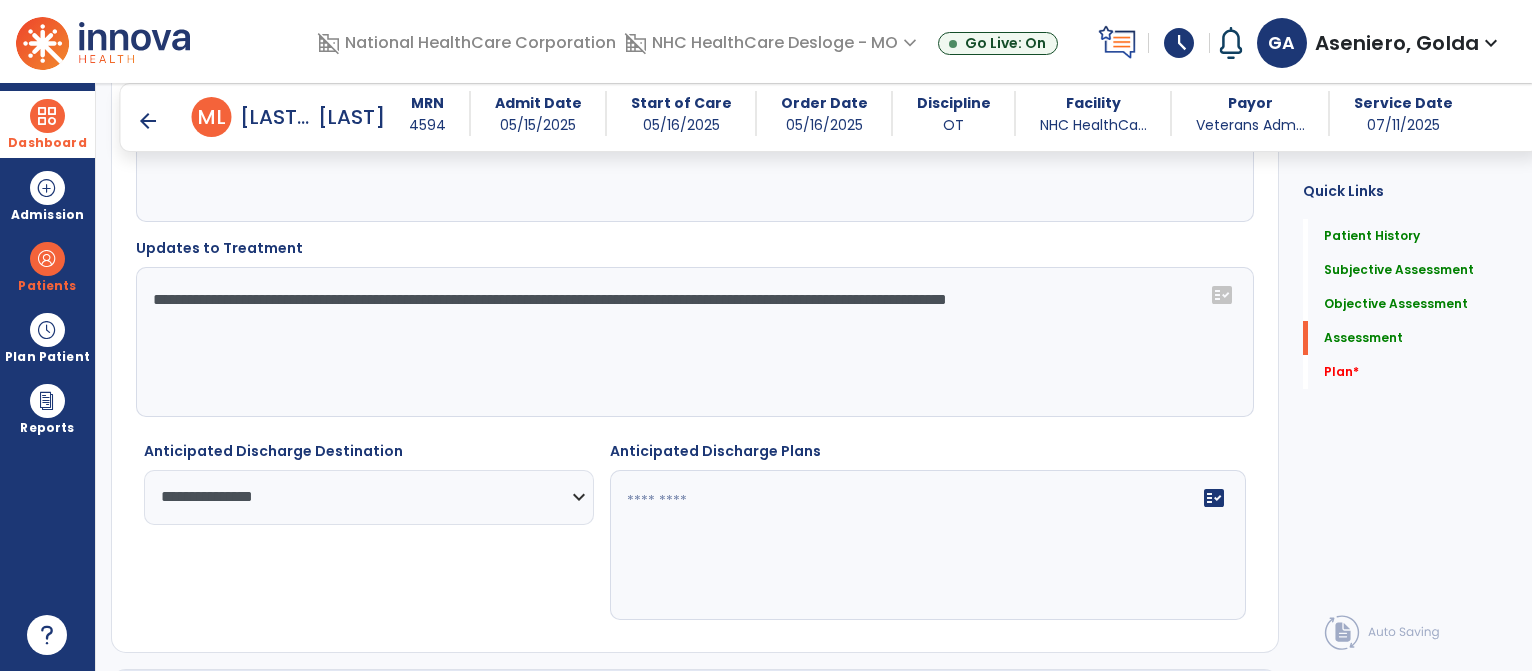 click on "**********" 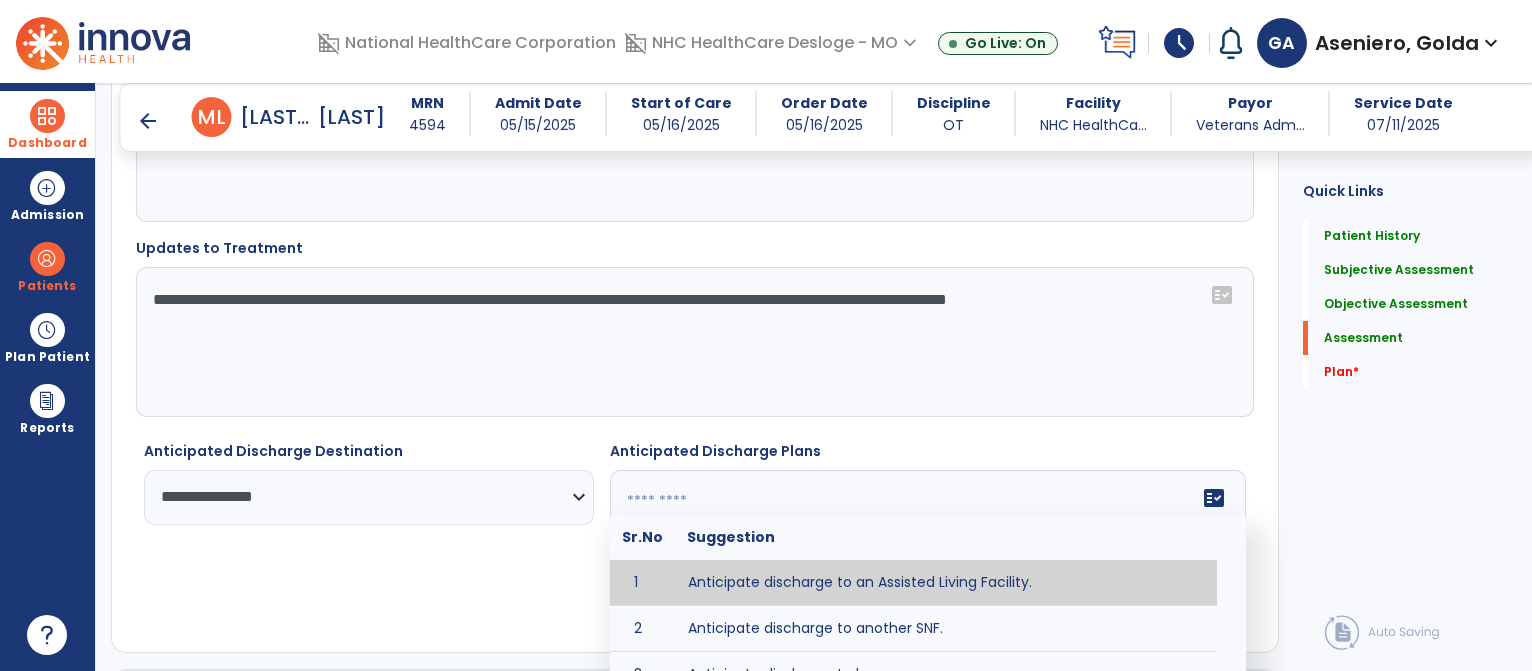 click 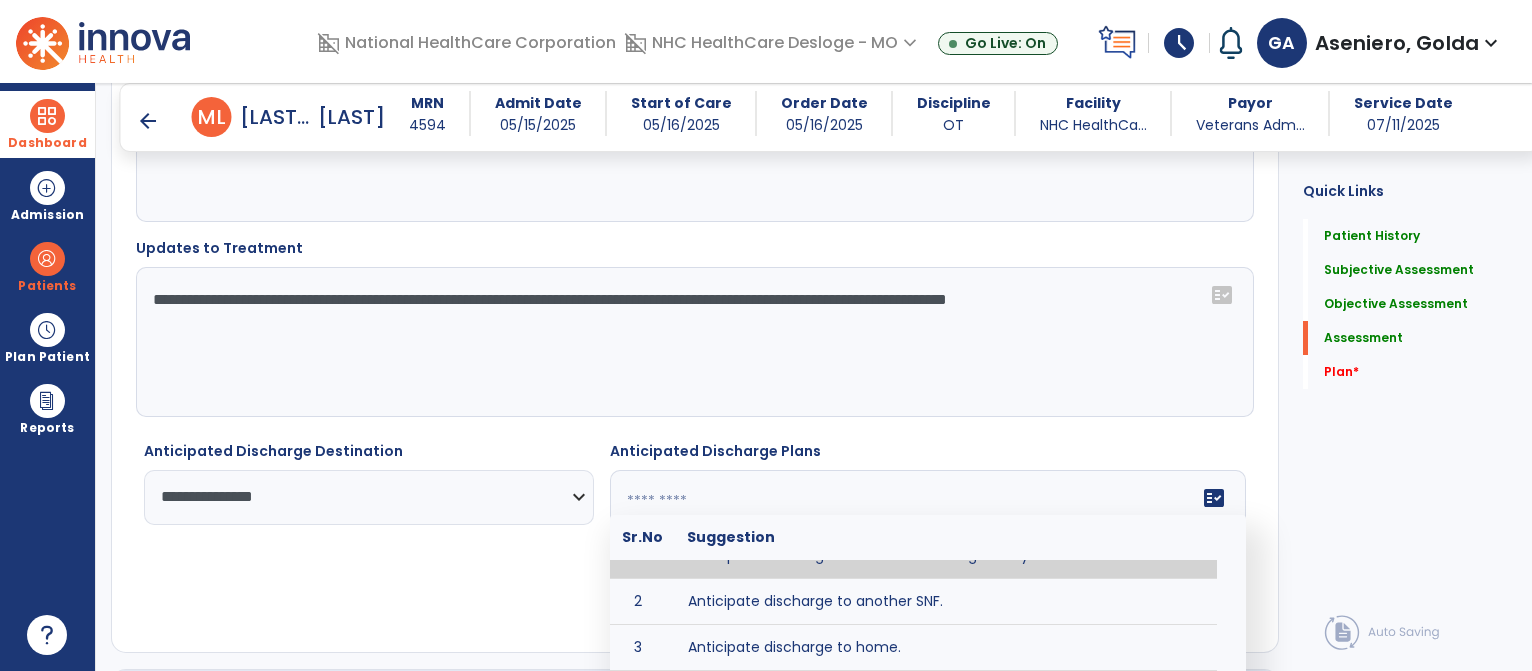 scroll, scrollTop: 0, scrollLeft: 0, axis: both 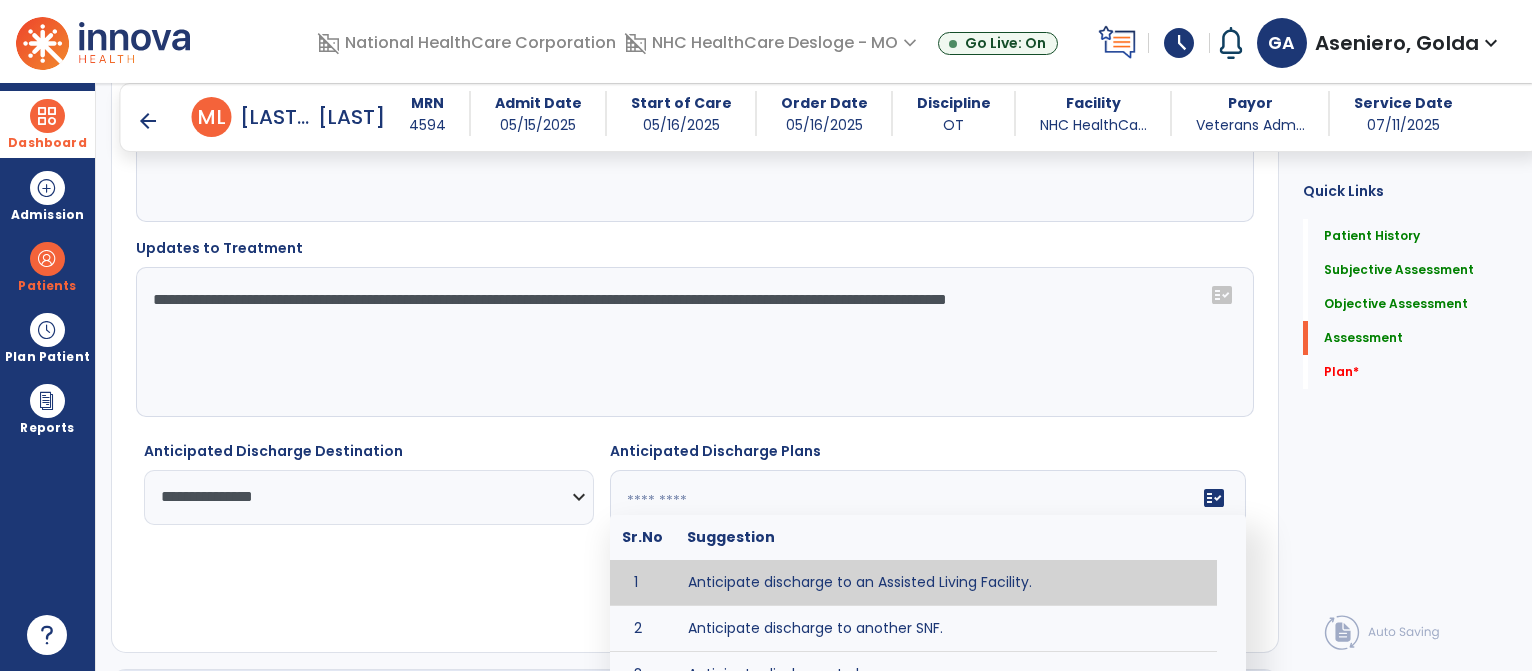 type on "**********" 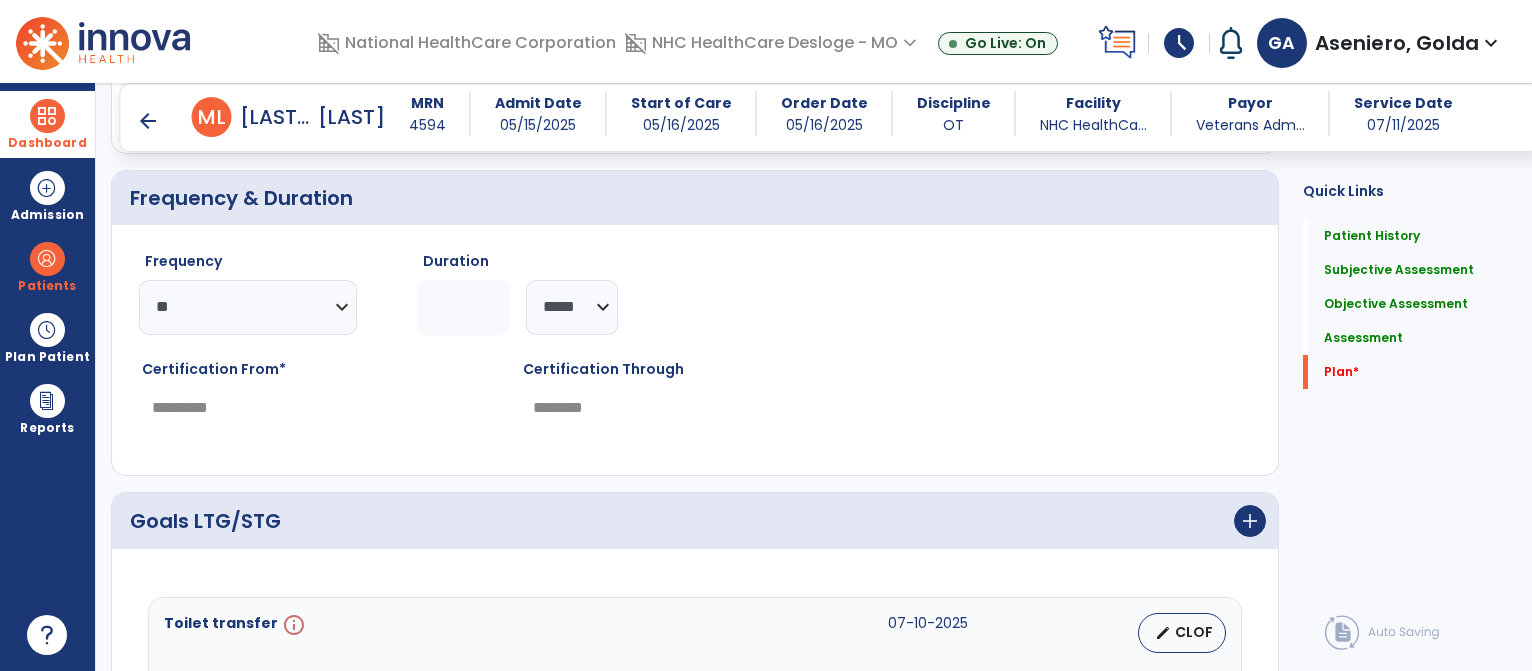 scroll, scrollTop: 4948, scrollLeft: 0, axis: vertical 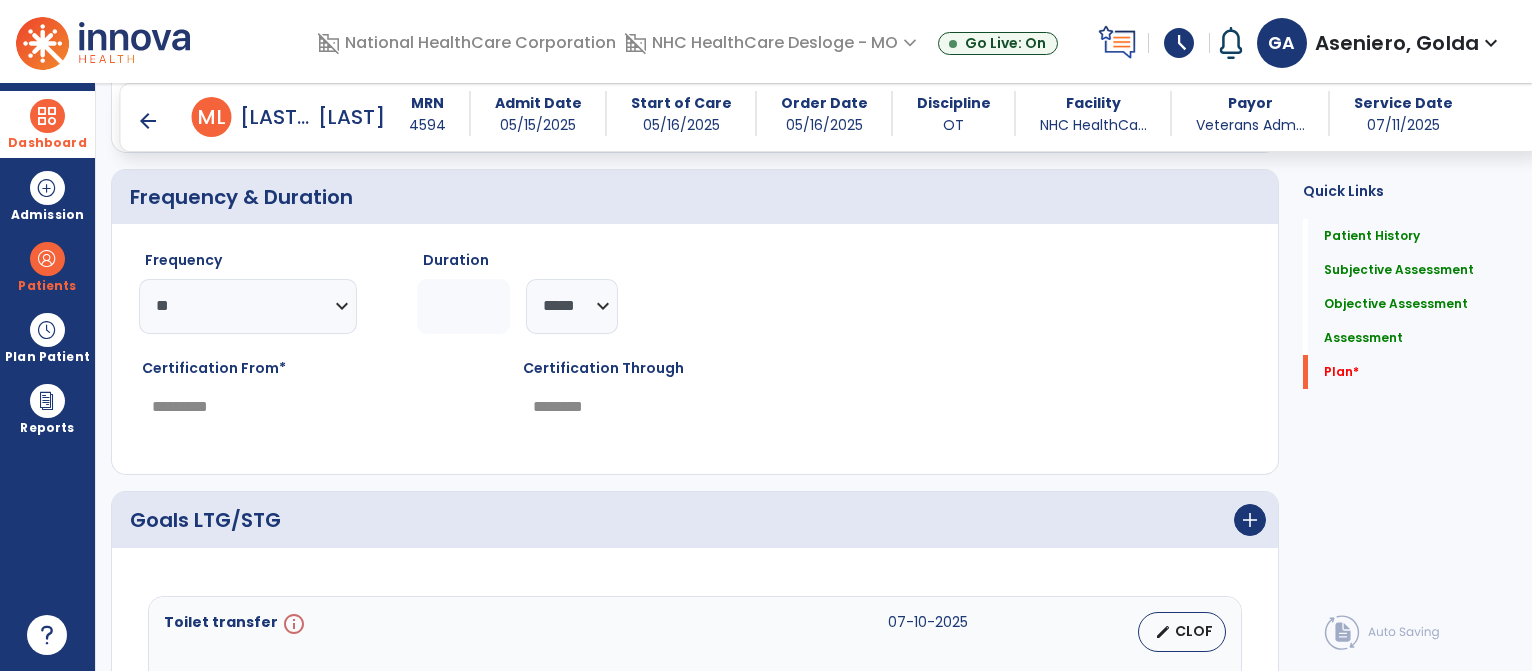 click on "*" 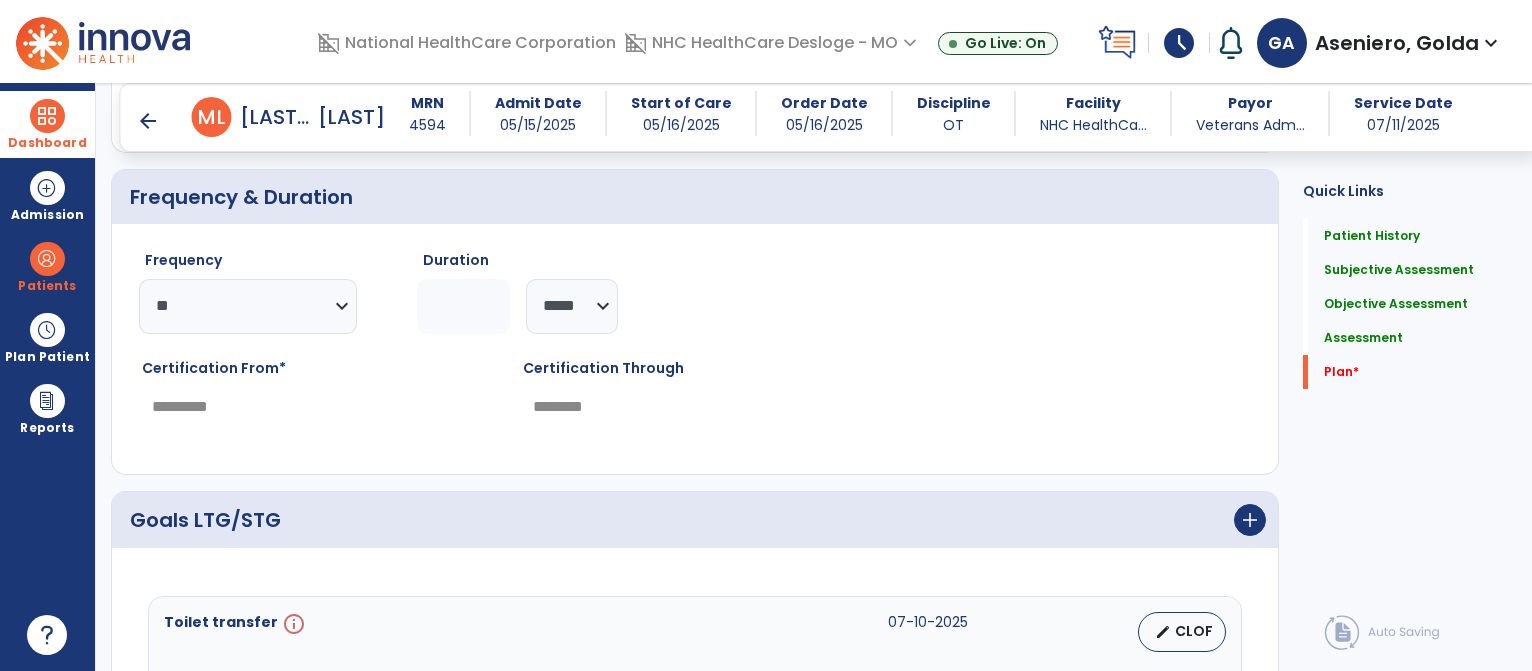 type on "*" 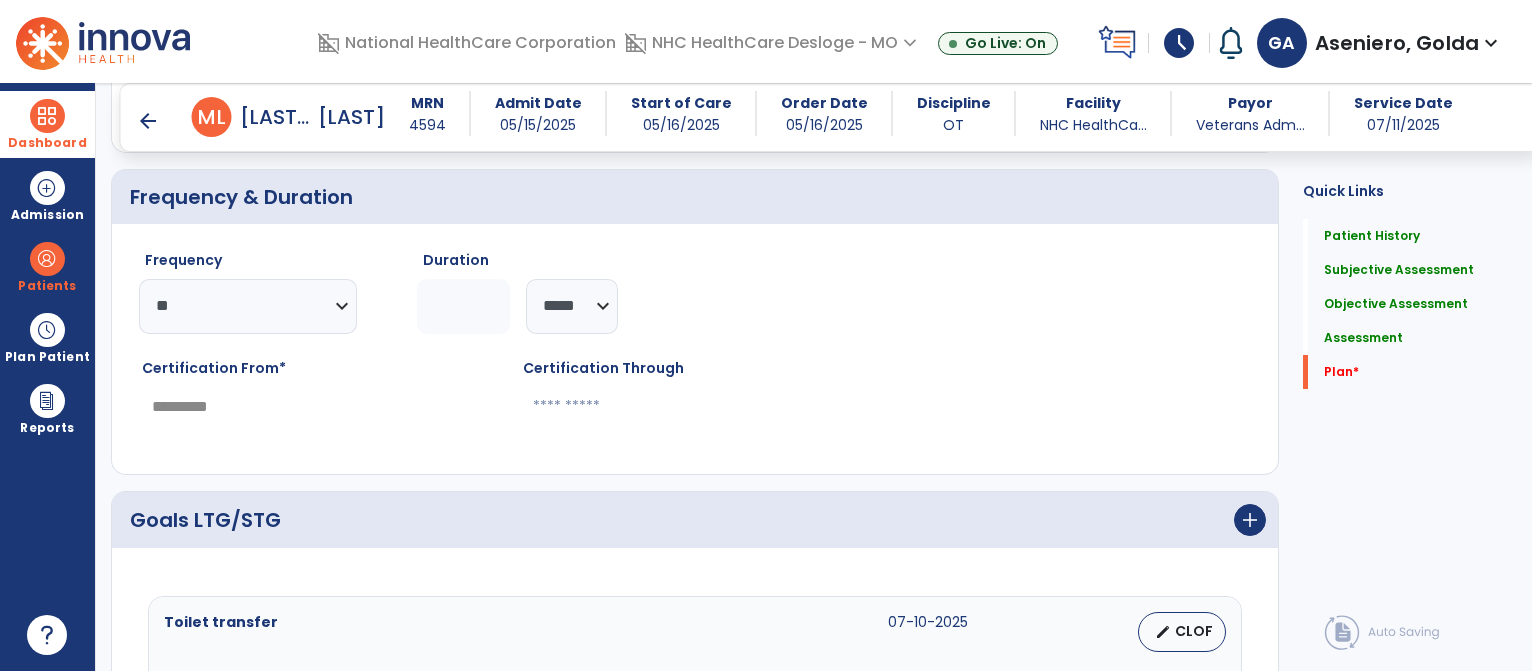 type on "*" 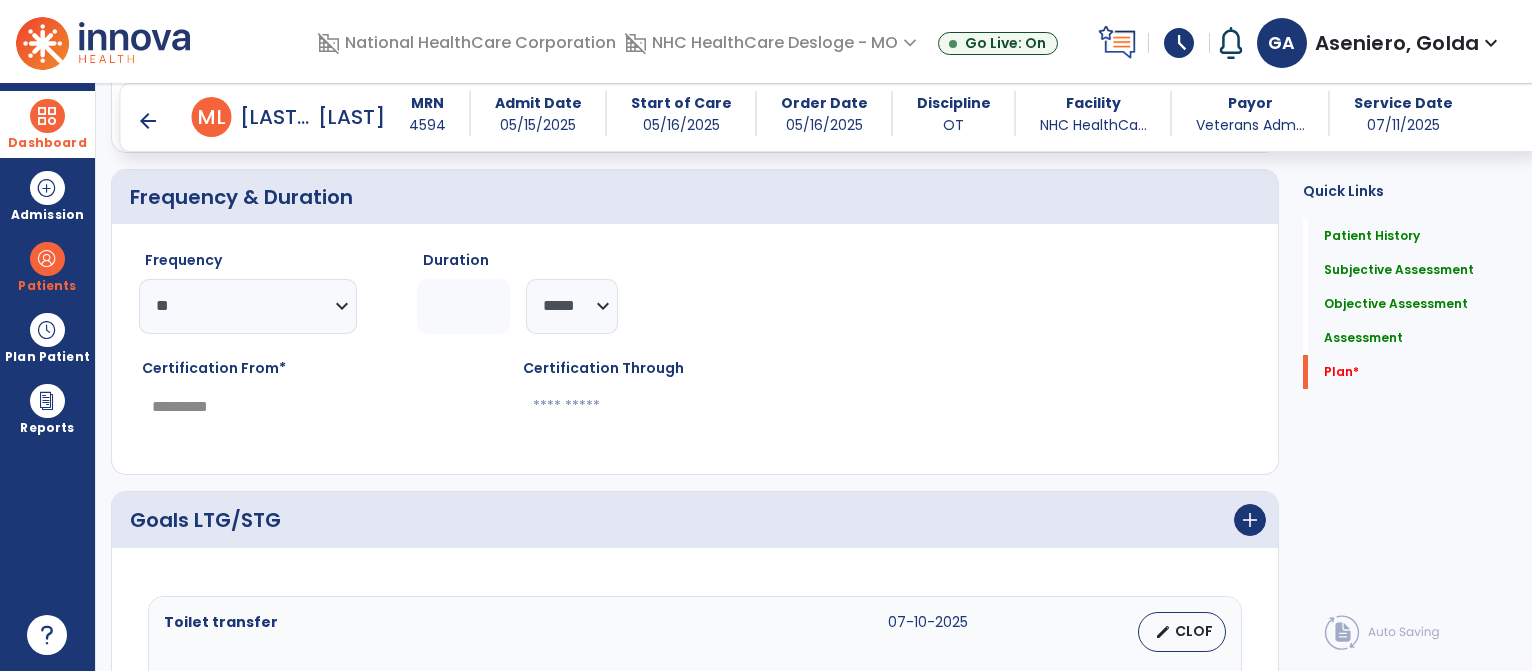 type on "********" 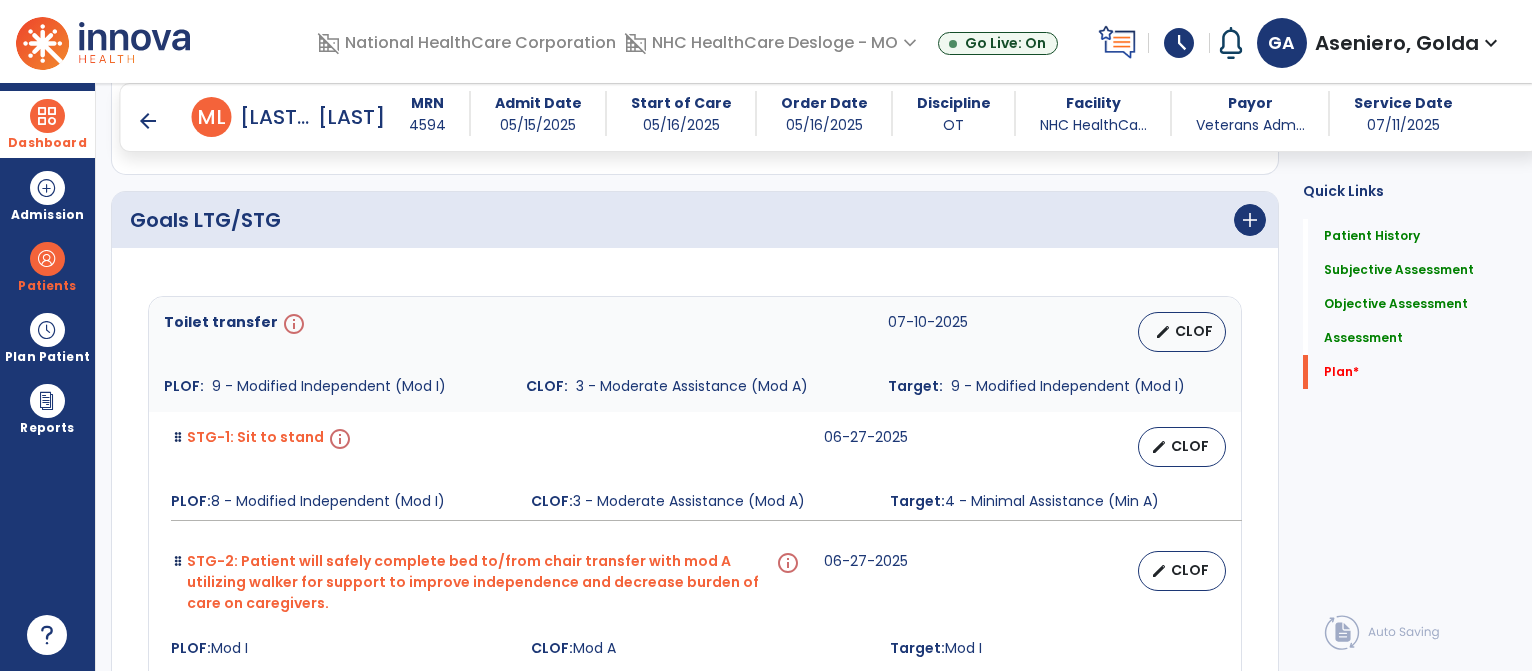 scroll, scrollTop: 5246, scrollLeft: 0, axis: vertical 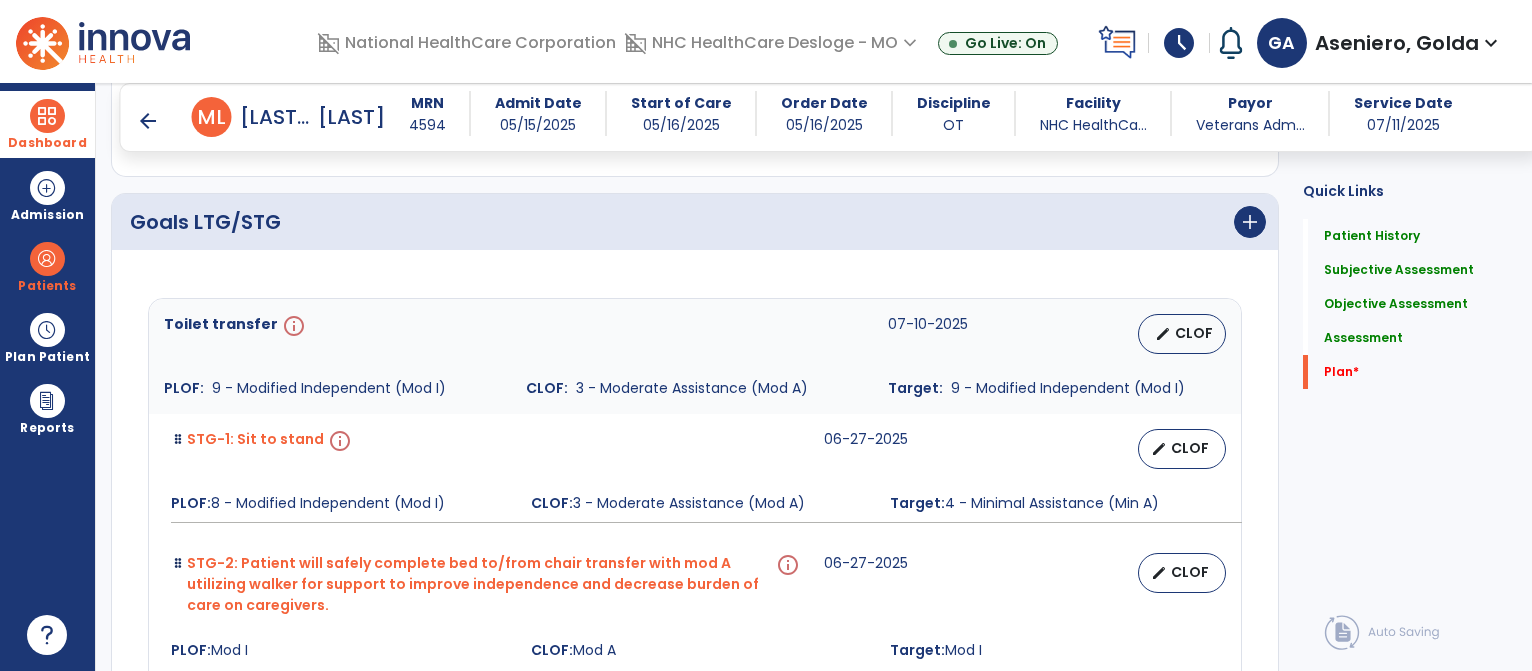 type on "*" 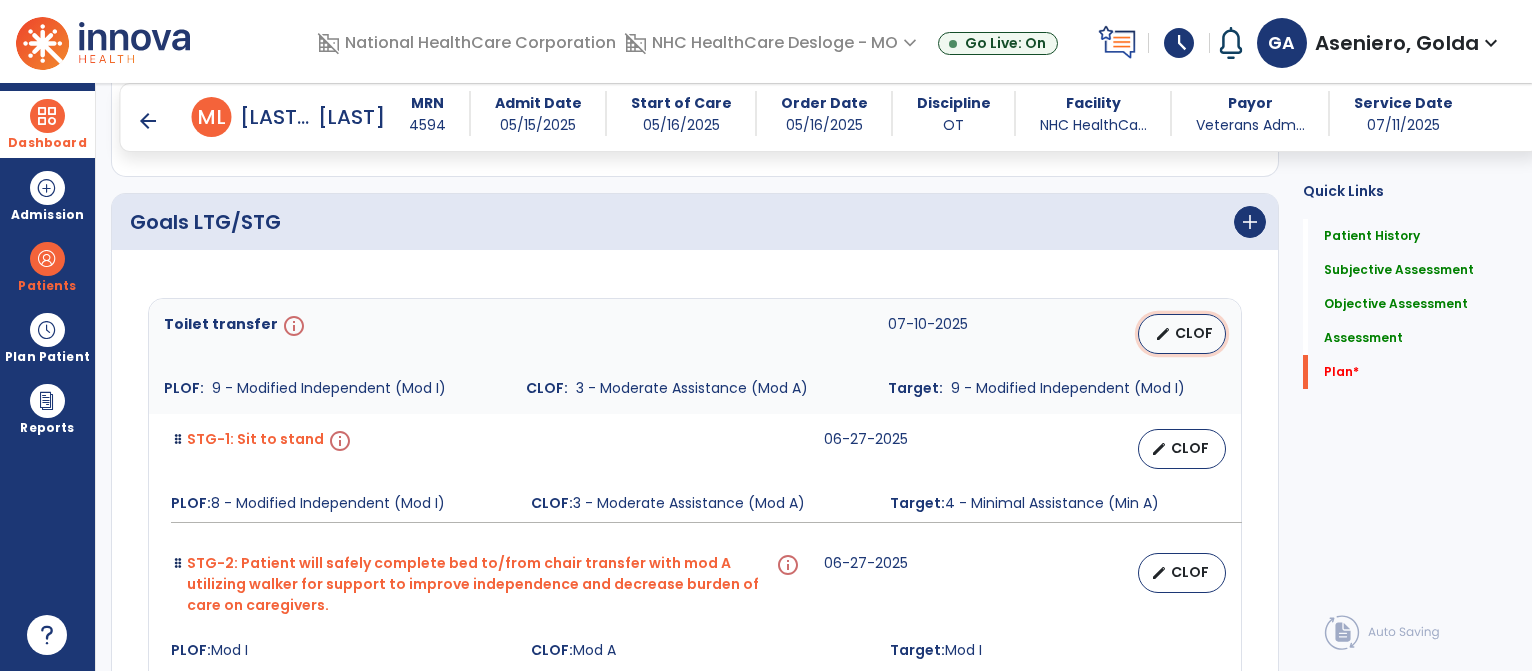 click on "CLOF" at bounding box center (1194, 333) 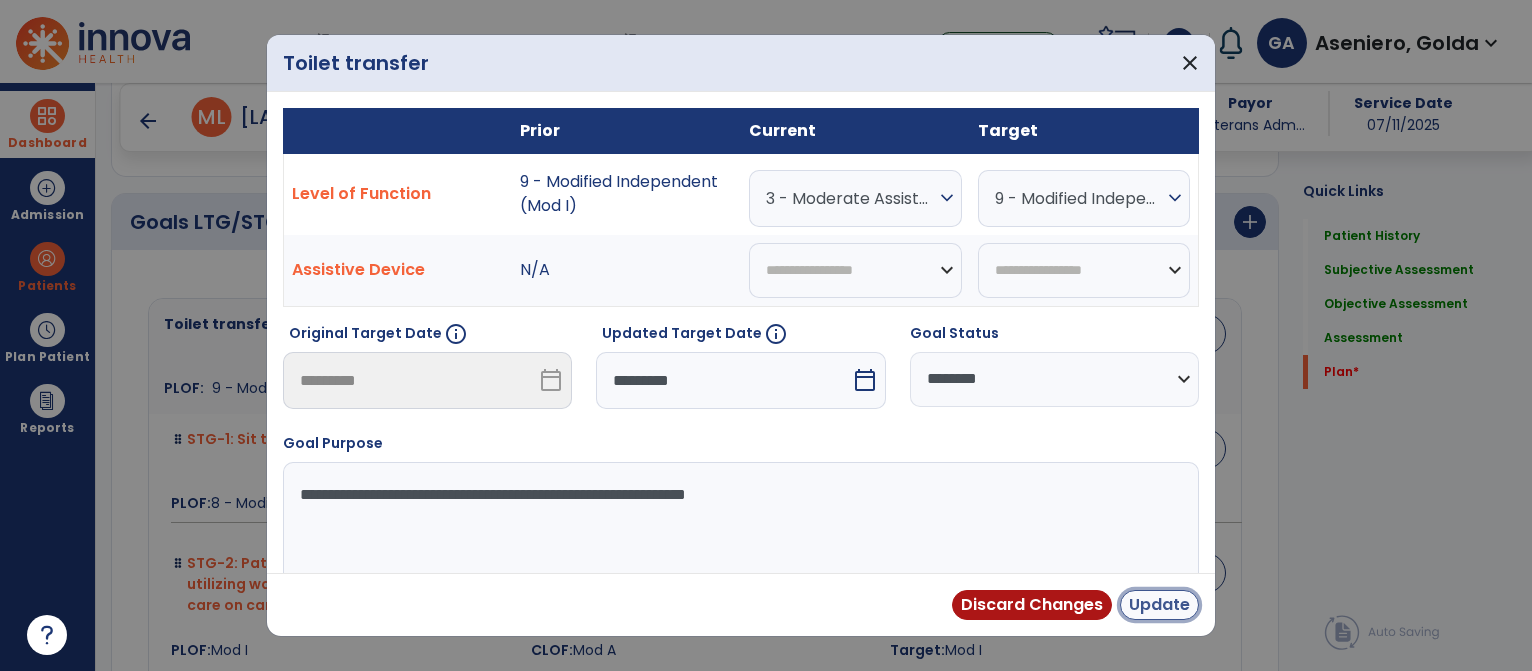 click on "Update" at bounding box center (1159, 605) 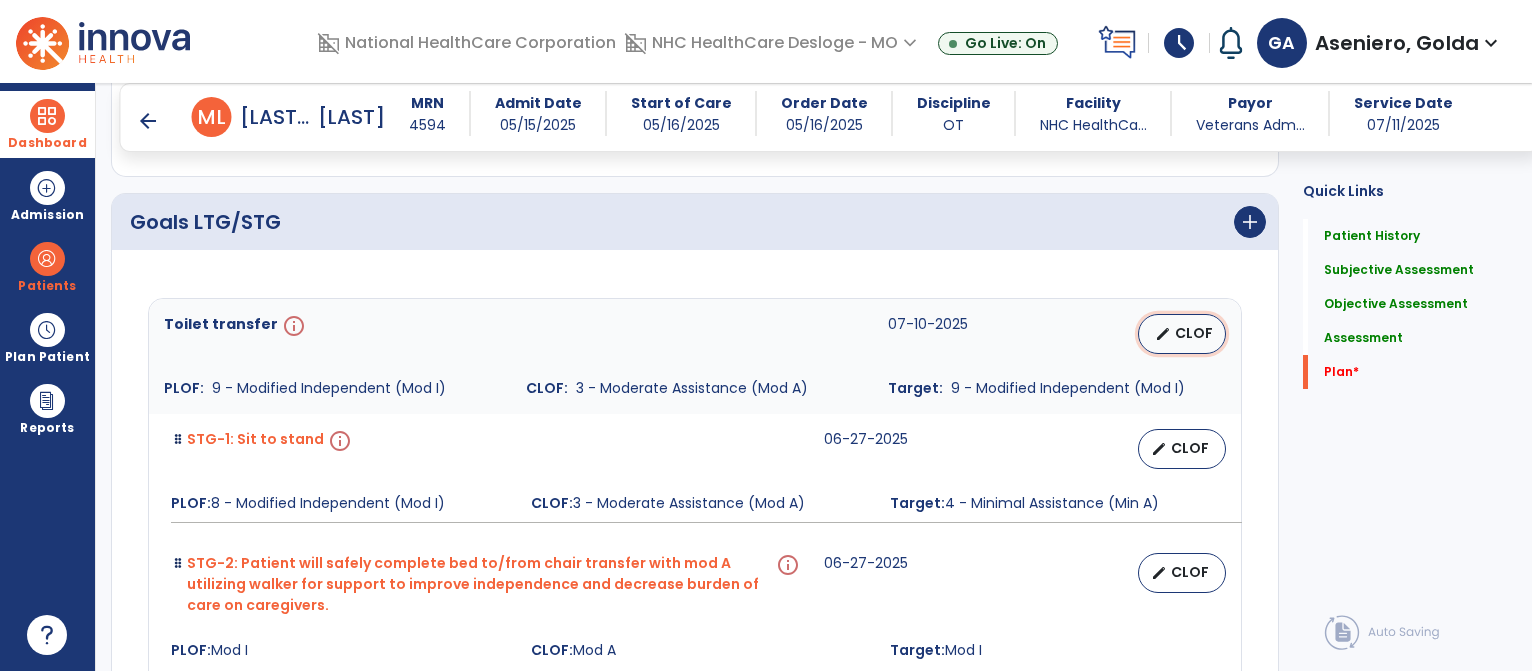 click on "edit" at bounding box center [1163, 334] 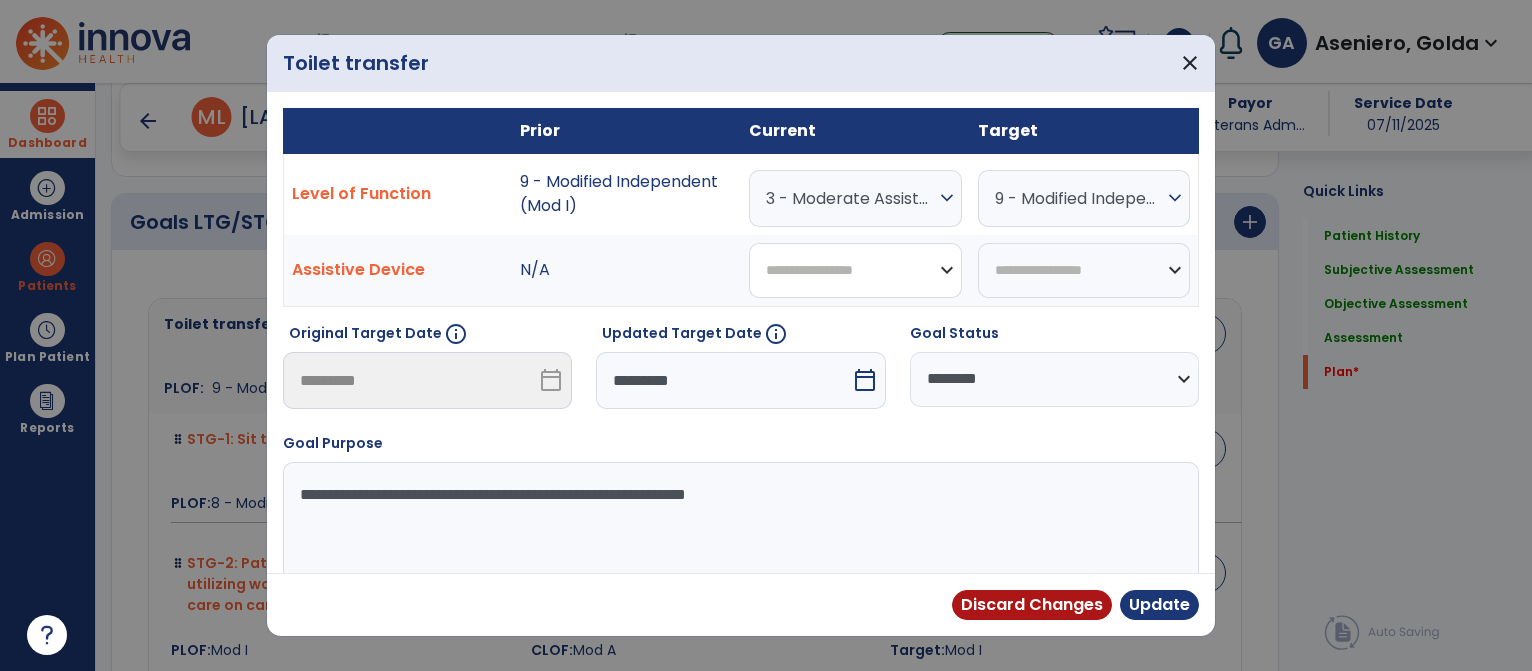 click on "**********" at bounding box center [855, 270] 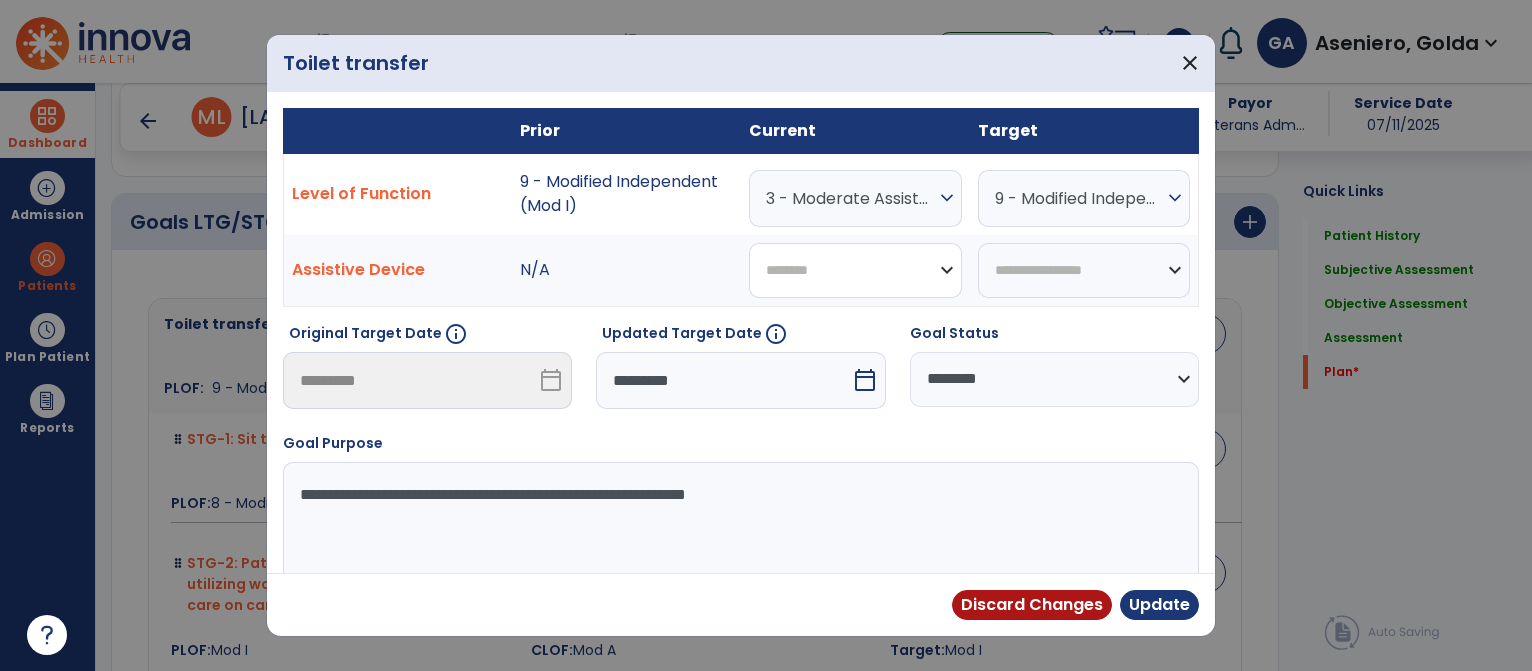click on "**********" at bounding box center (855, 270) 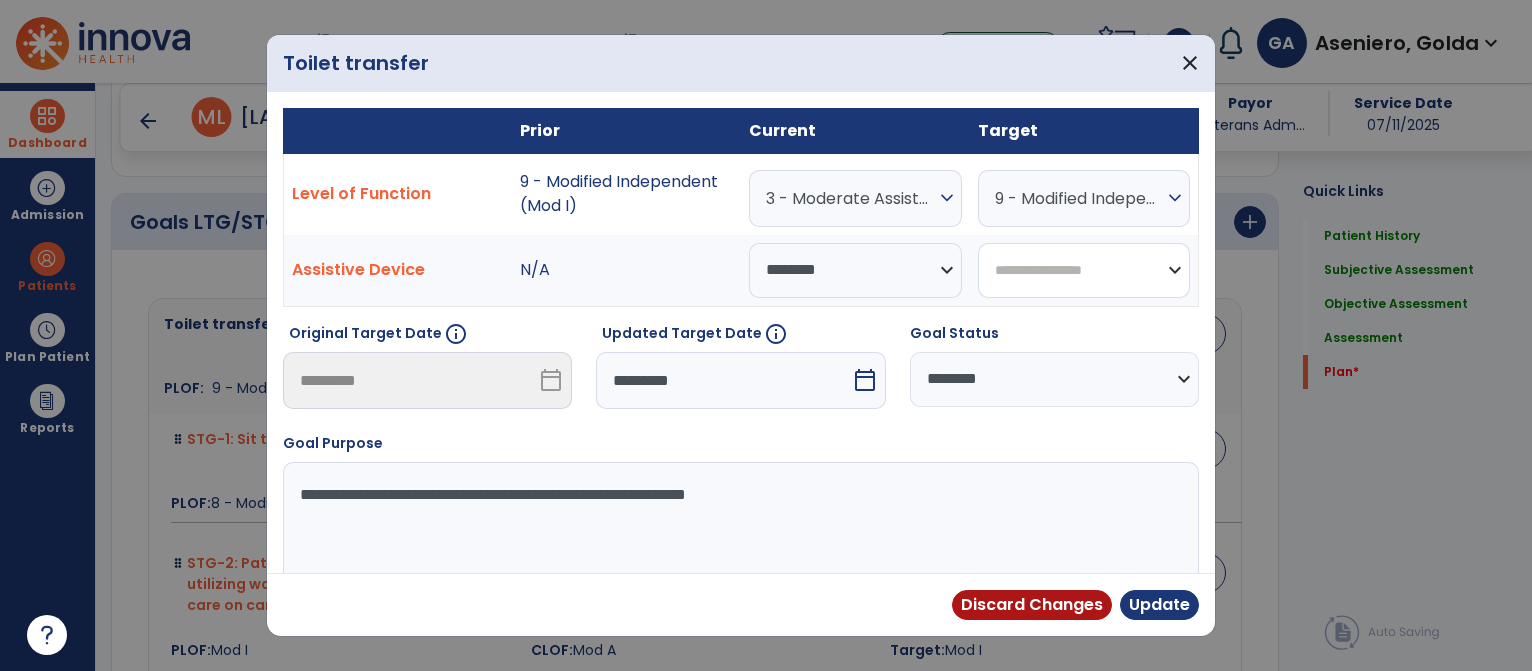 click on "**********" at bounding box center (1084, 270) 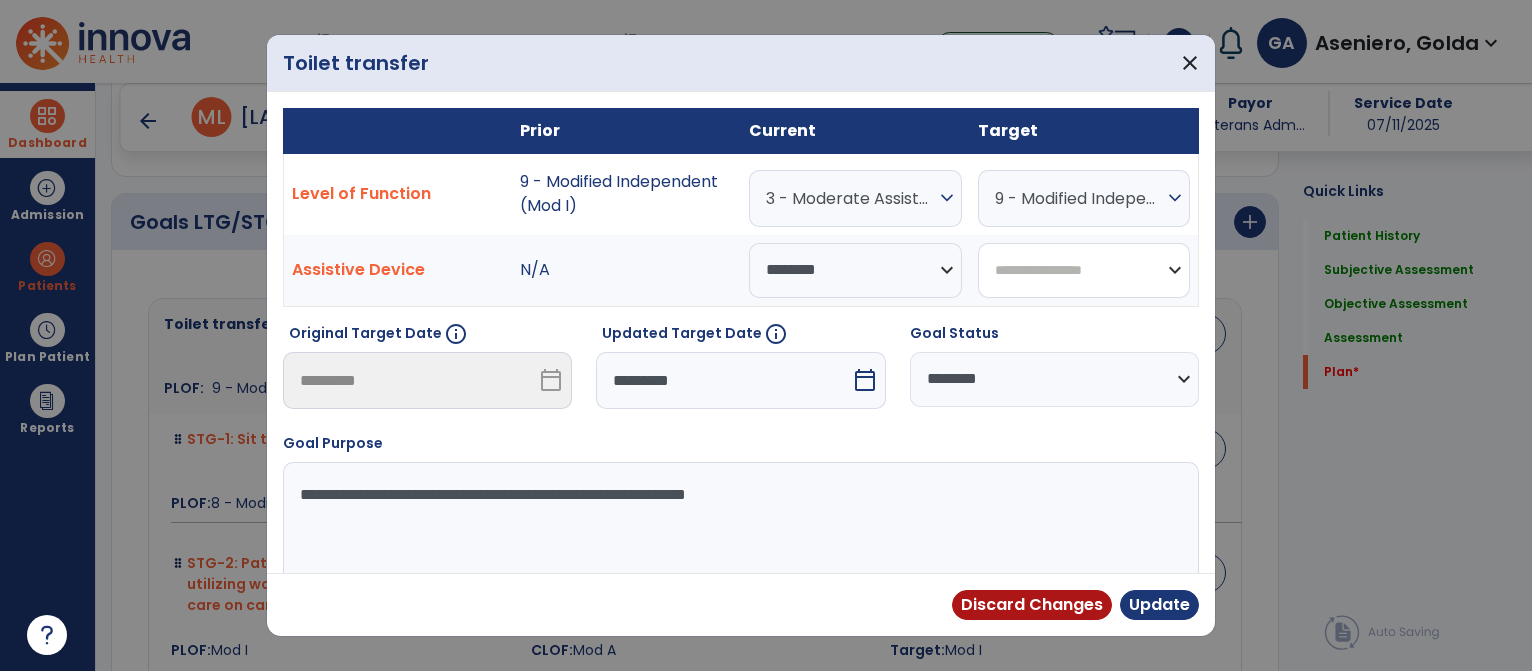 select on "********" 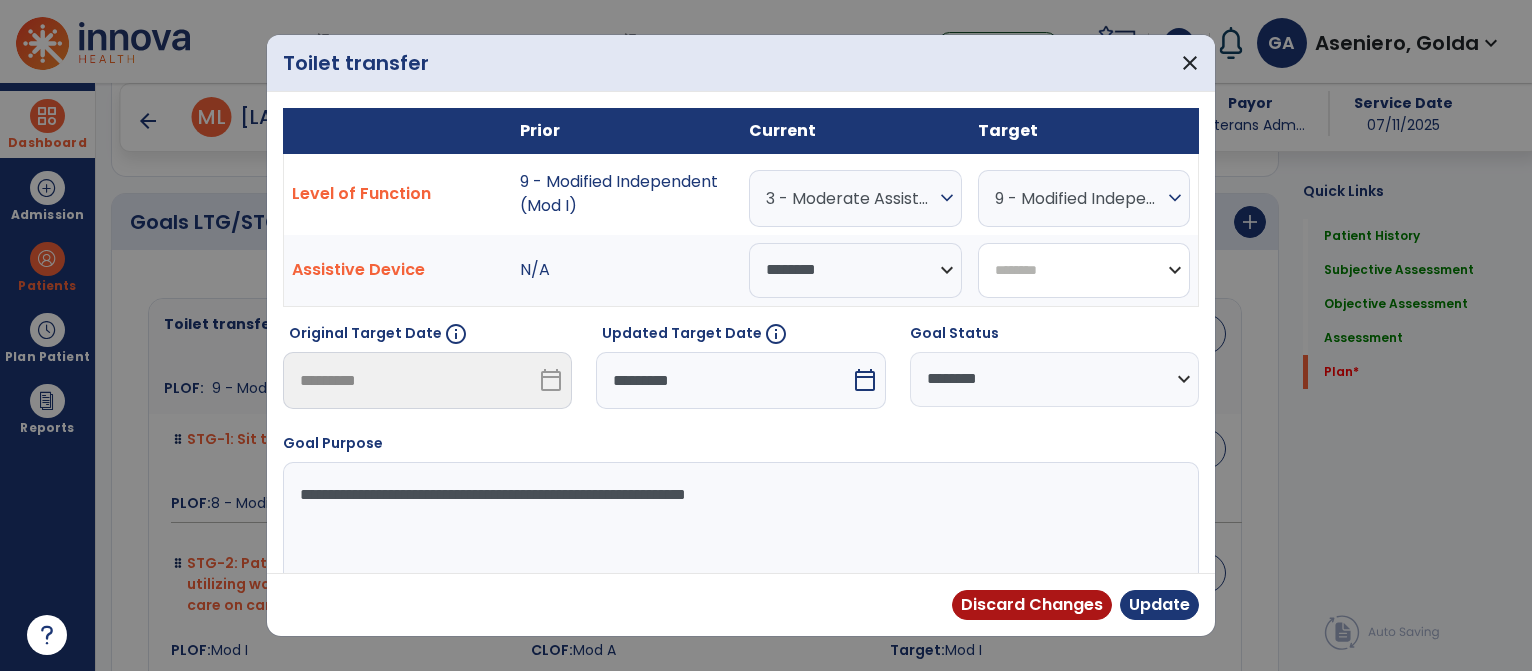 click on "**********" at bounding box center (1084, 270) 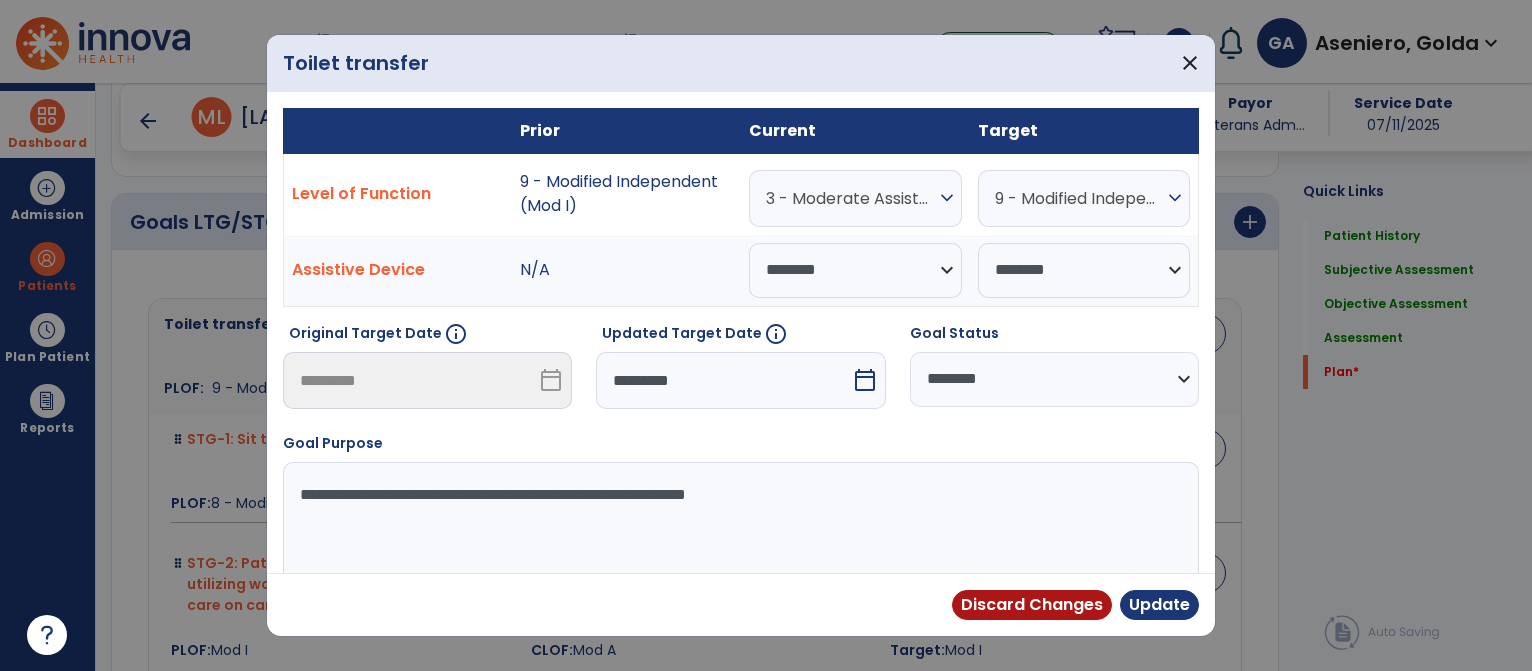 click on "calendar_today" at bounding box center [865, 380] 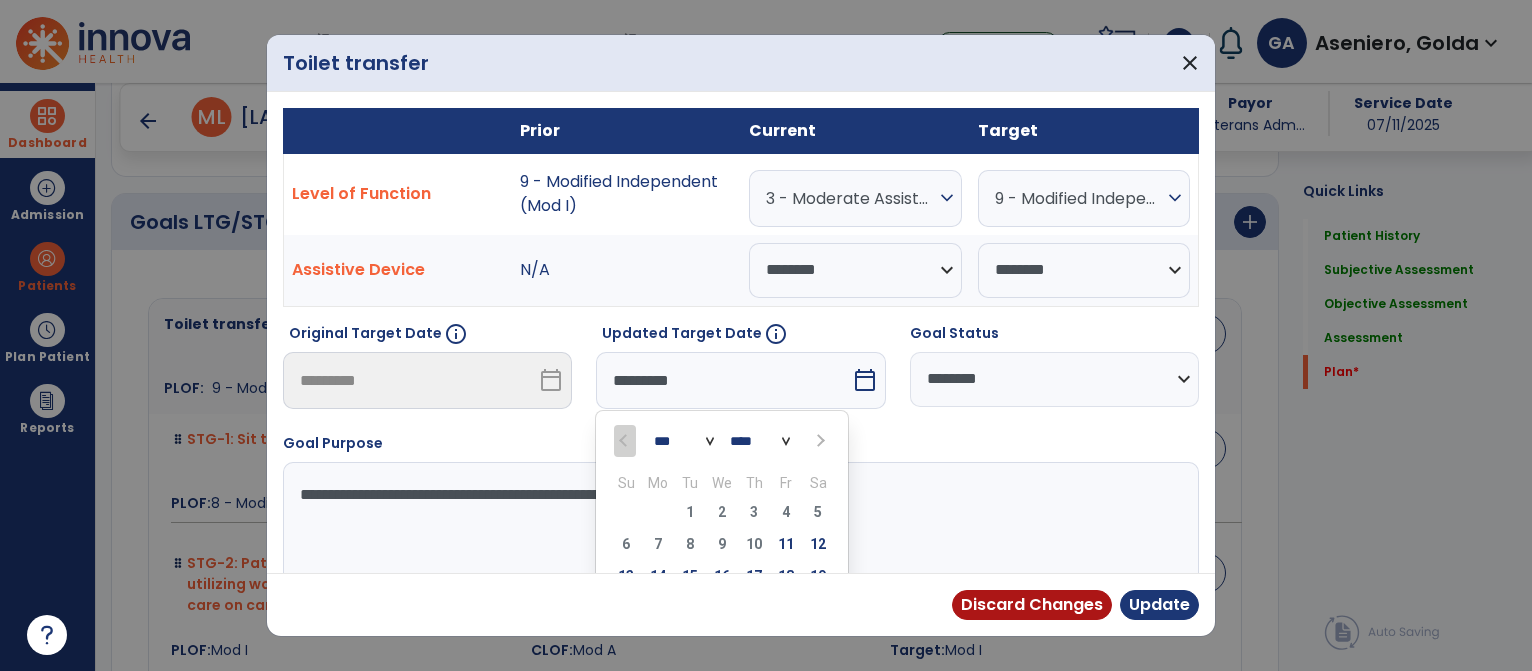 click at bounding box center (818, 440) 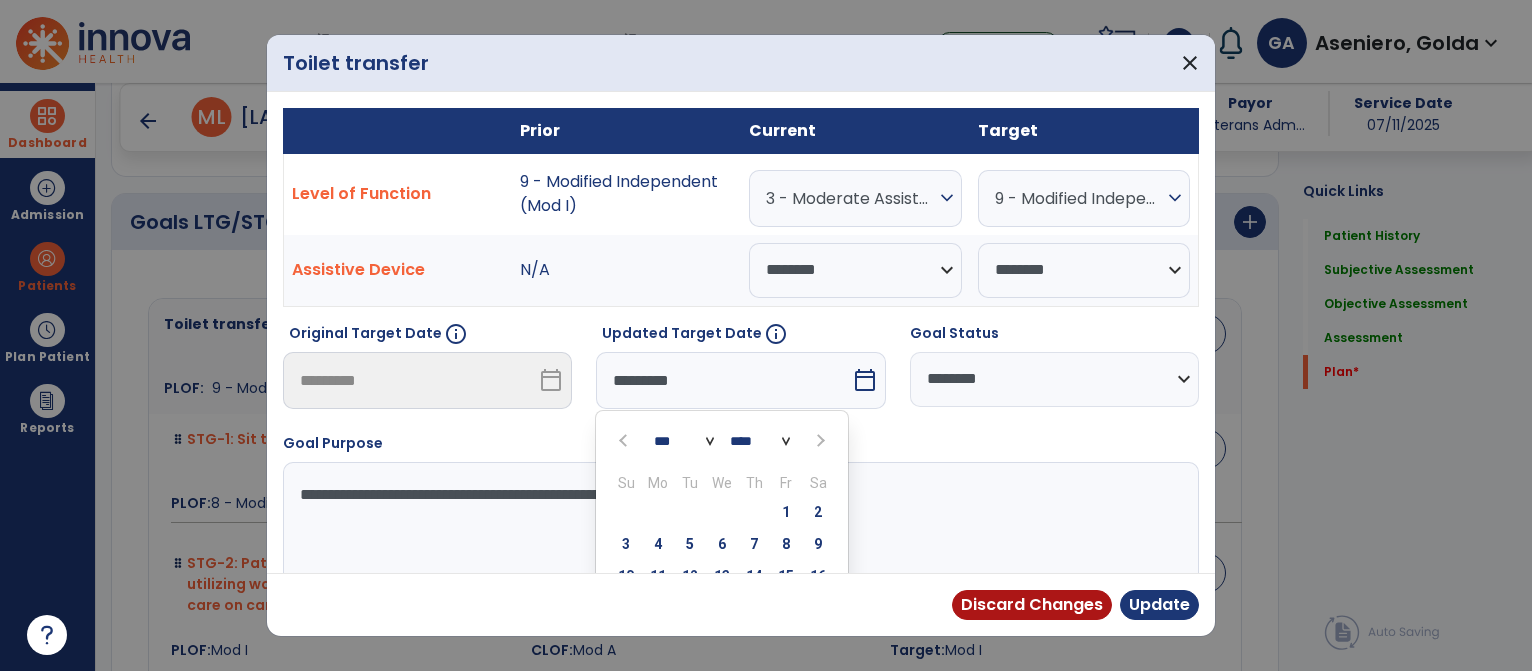 click at bounding box center (818, 440) 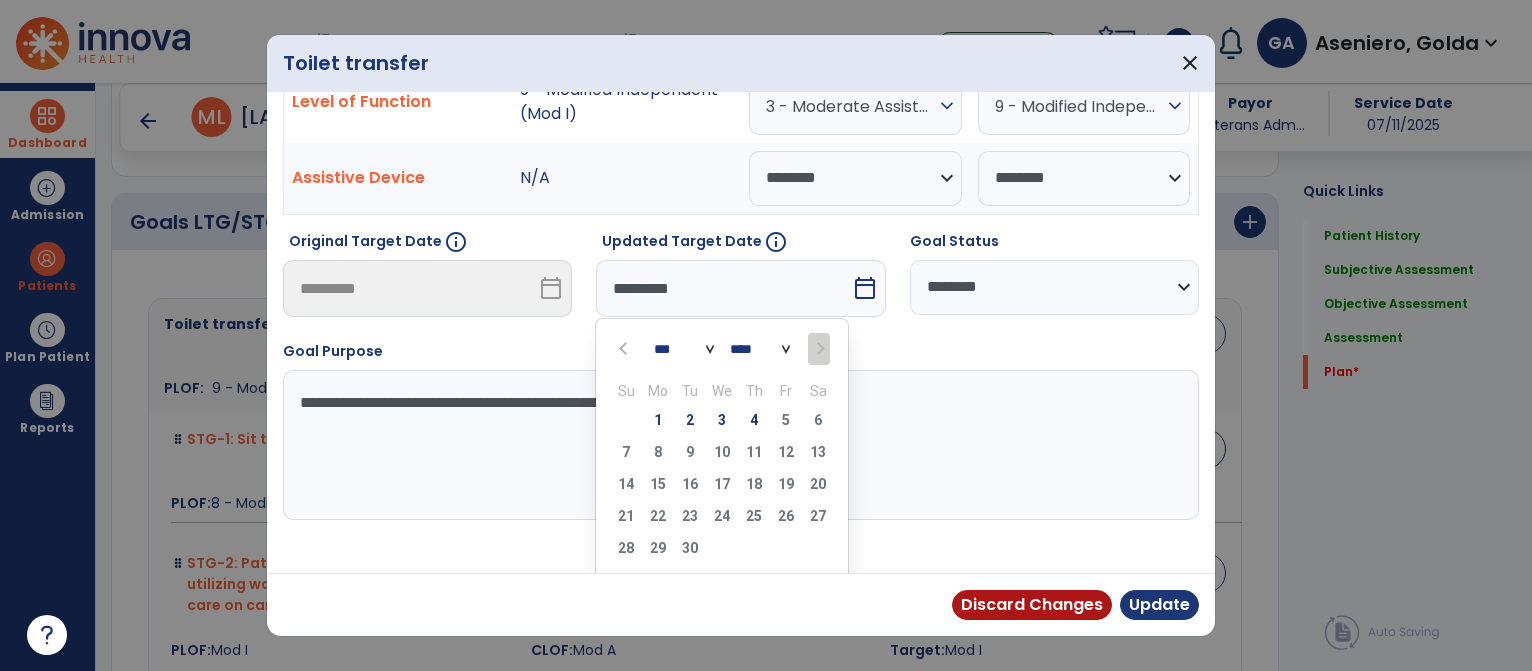 scroll, scrollTop: 96, scrollLeft: 0, axis: vertical 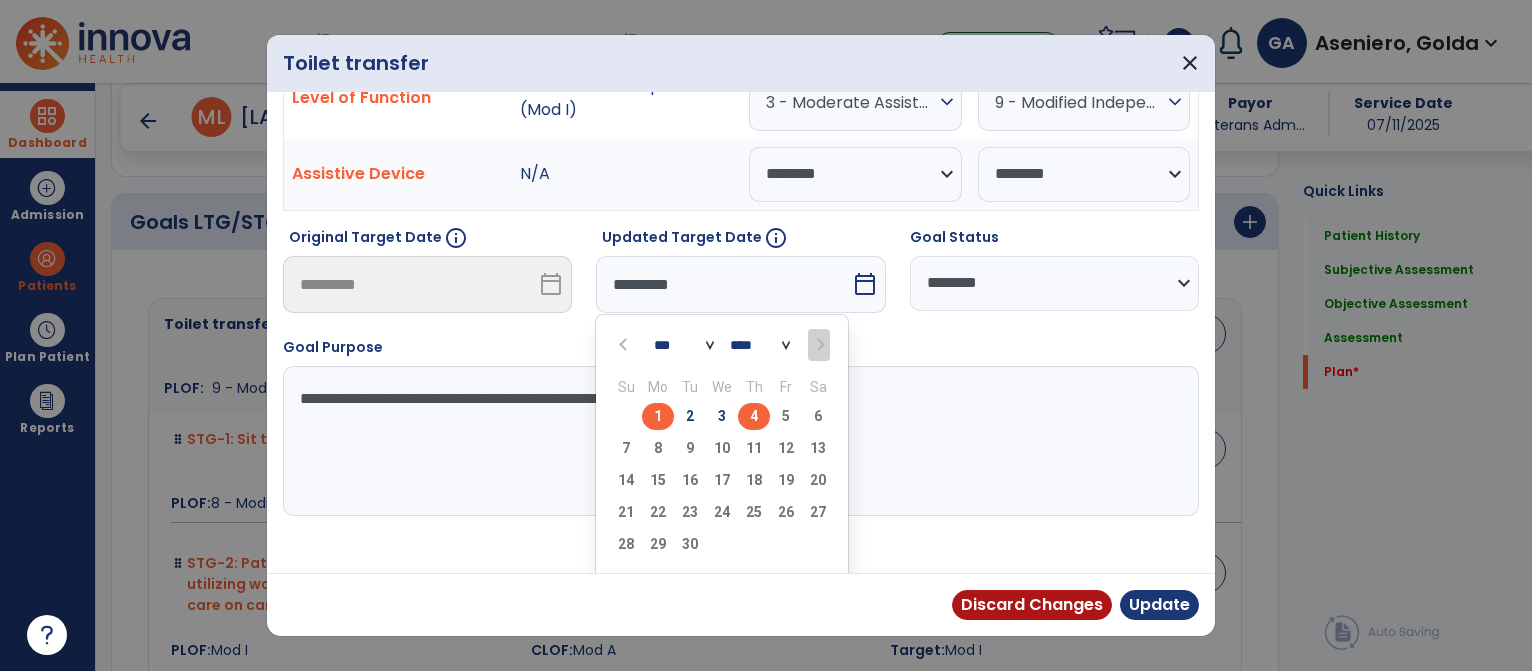 click on "4" at bounding box center [754, 416] 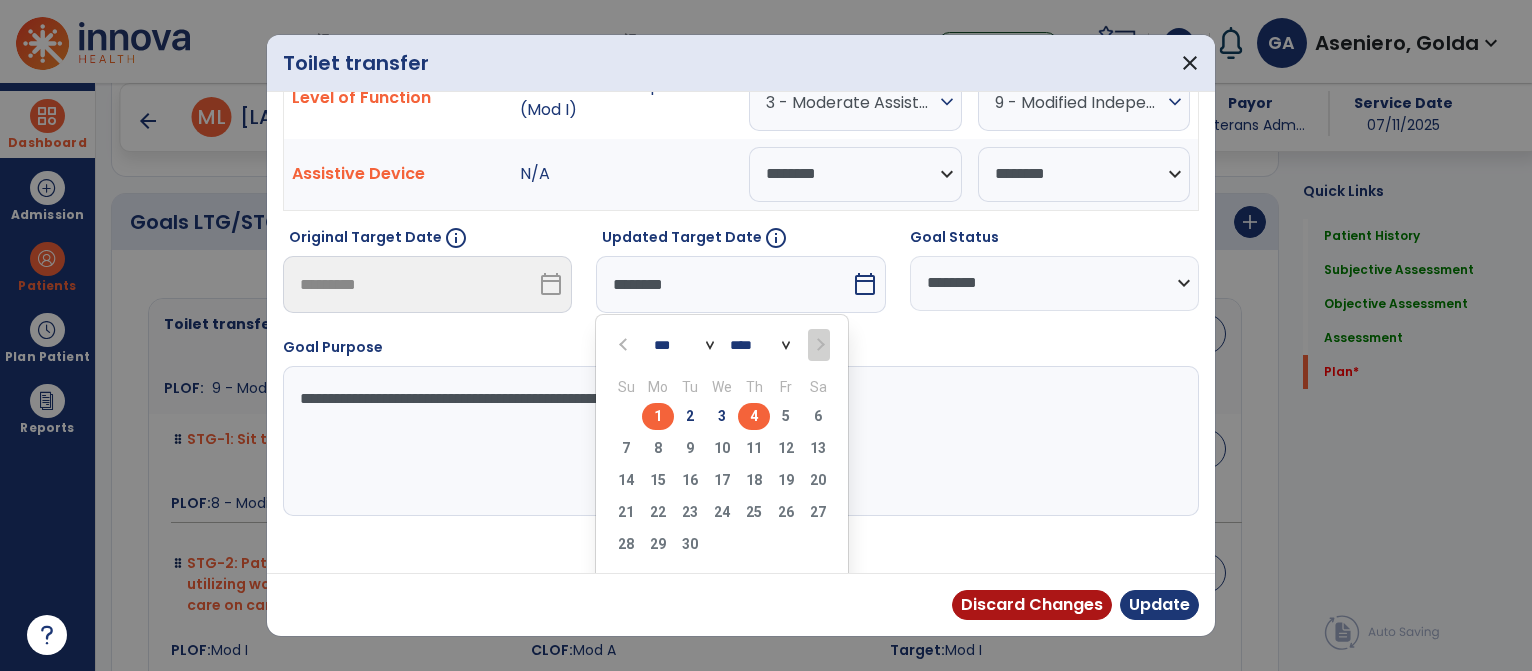 scroll, scrollTop: 51, scrollLeft: 0, axis: vertical 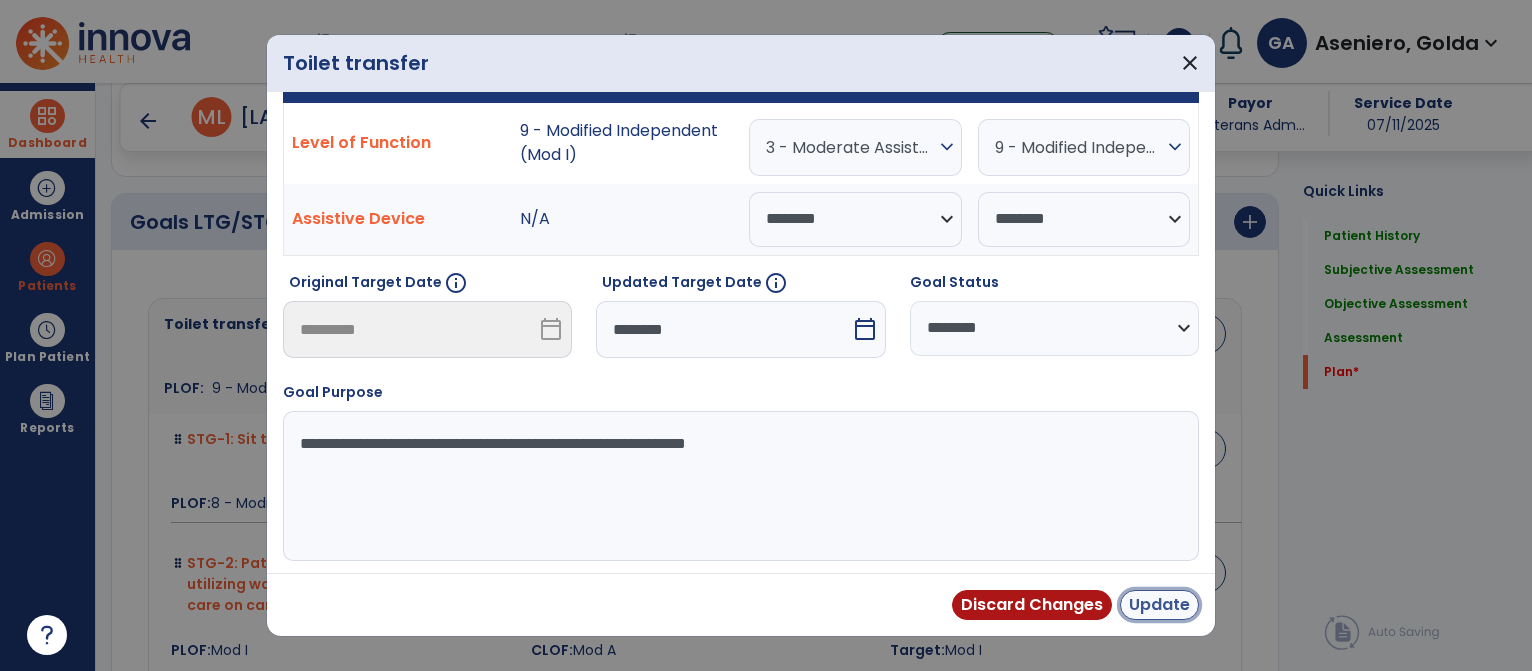 click on "Update" at bounding box center [1159, 605] 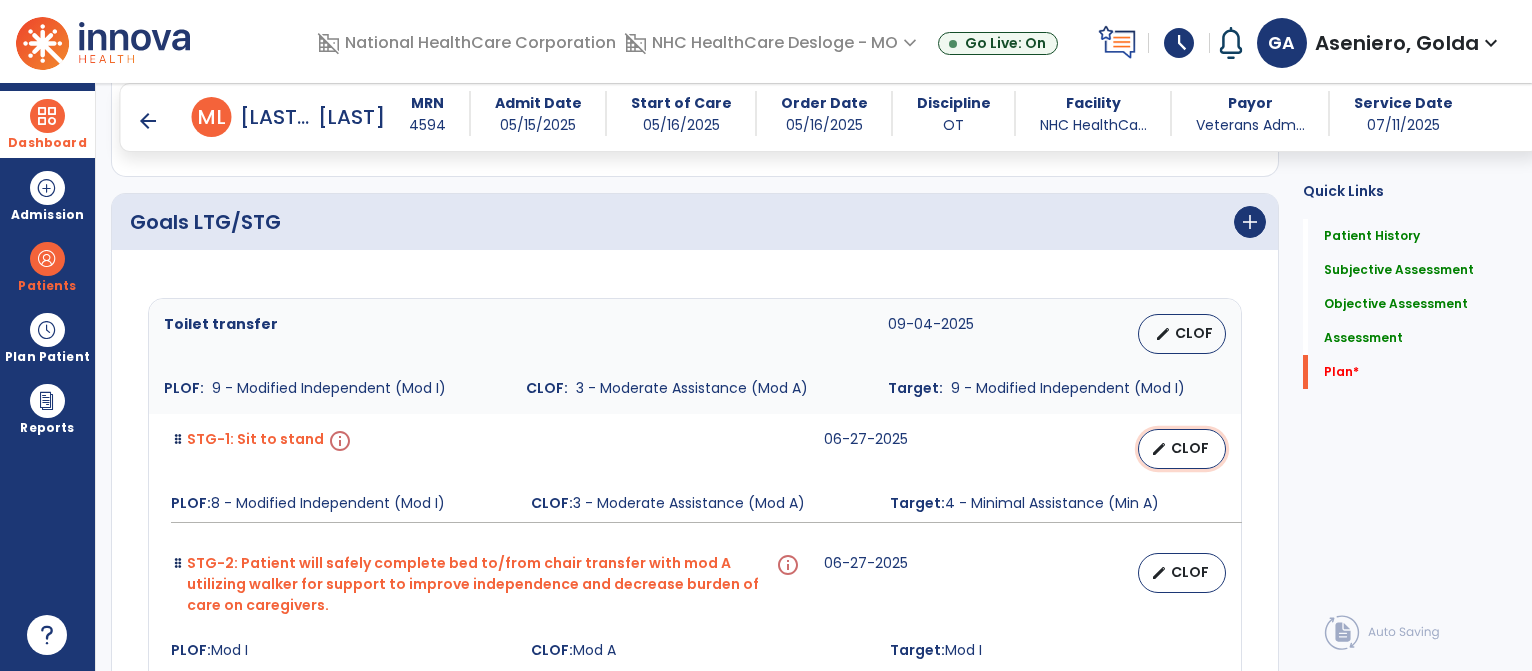 click on "edit" at bounding box center (1159, 449) 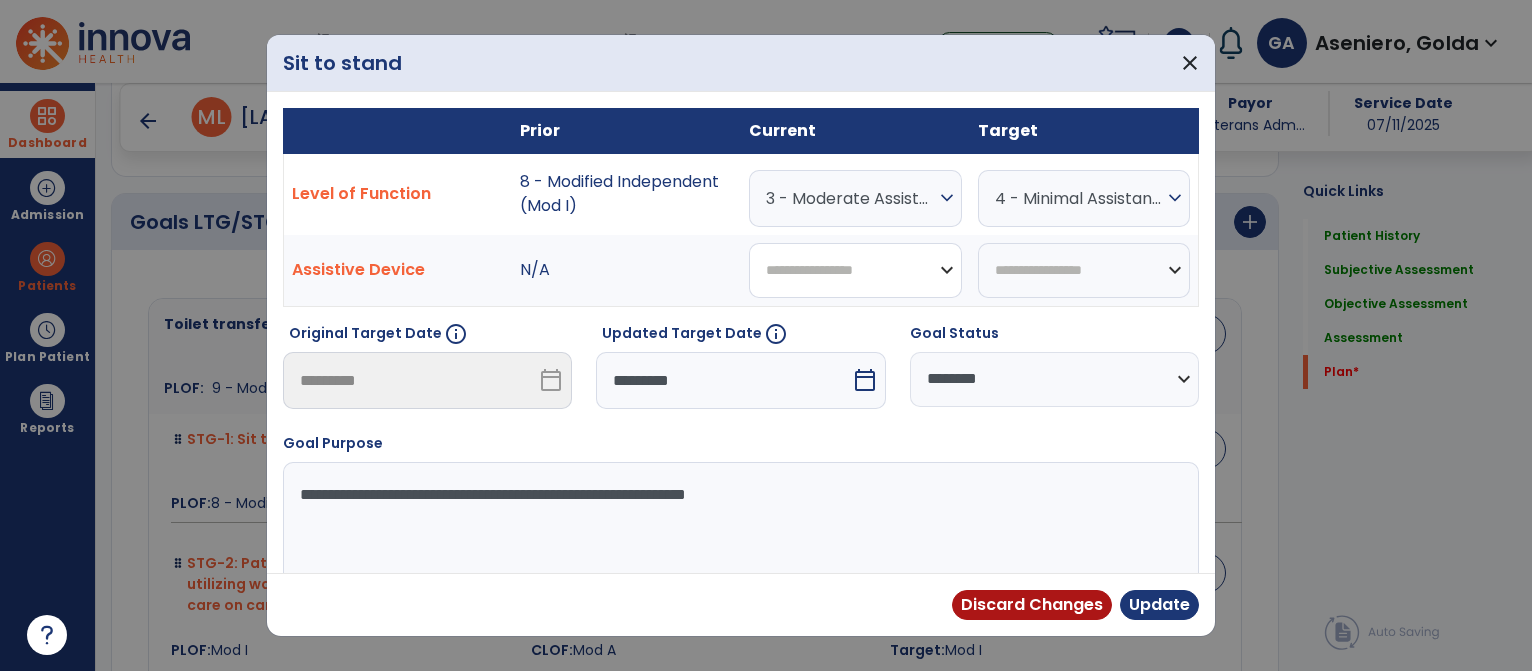 click on "**********" at bounding box center [855, 270] 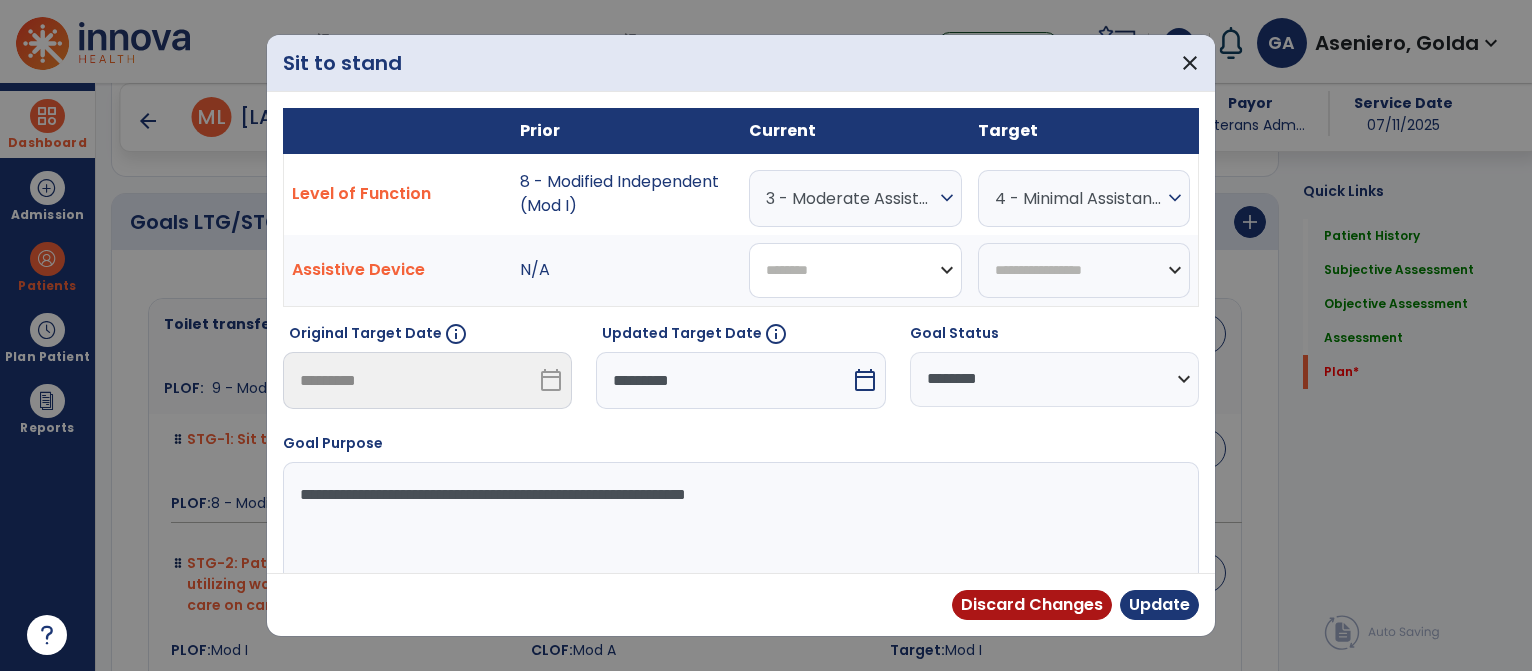 click on "**********" at bounding box center (855, 270) 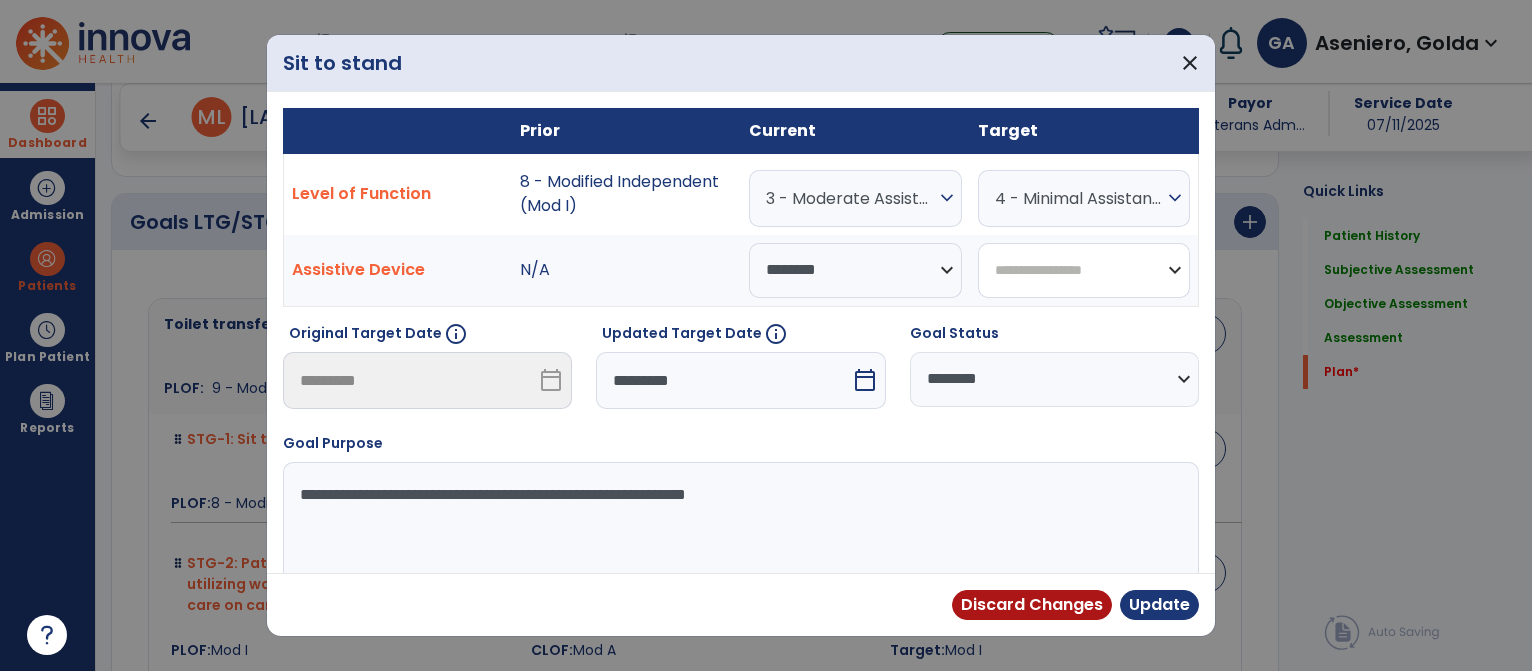 click on "**********" at bounding box center [1084, 270] 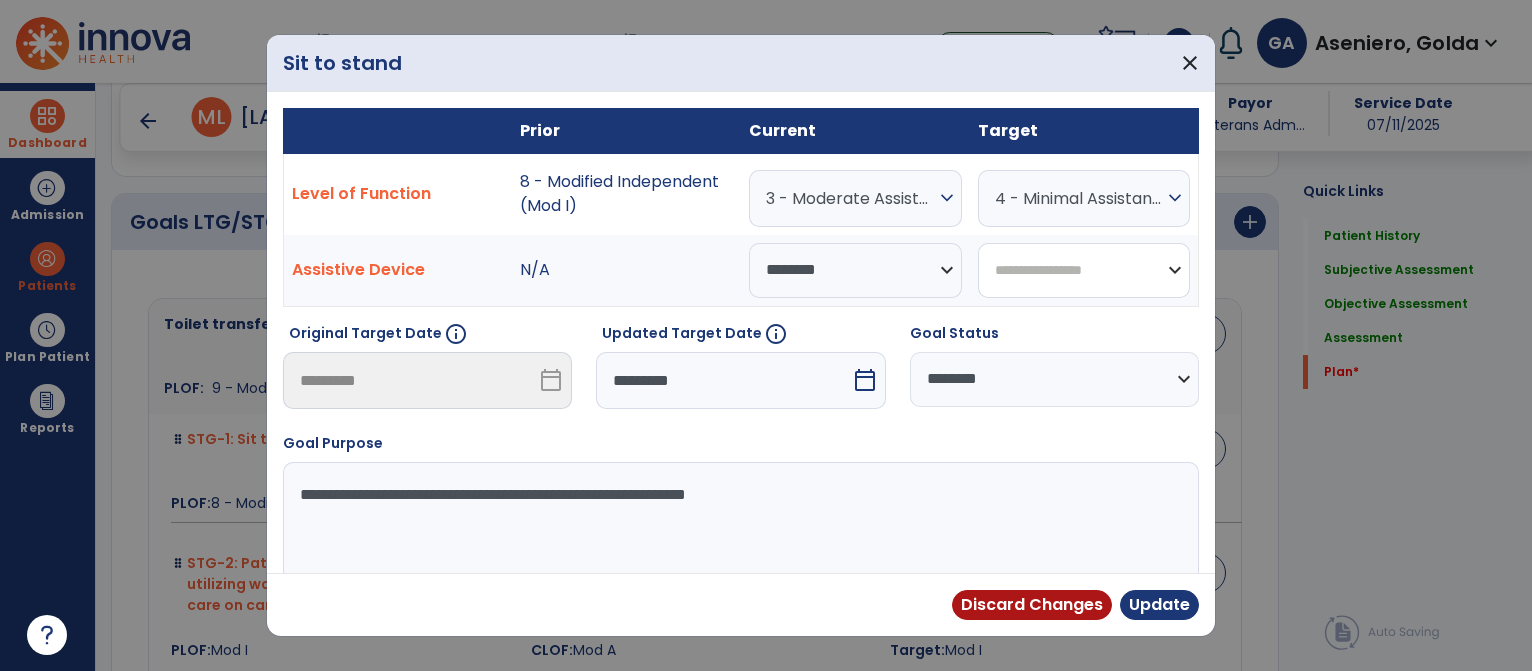 select on "********" 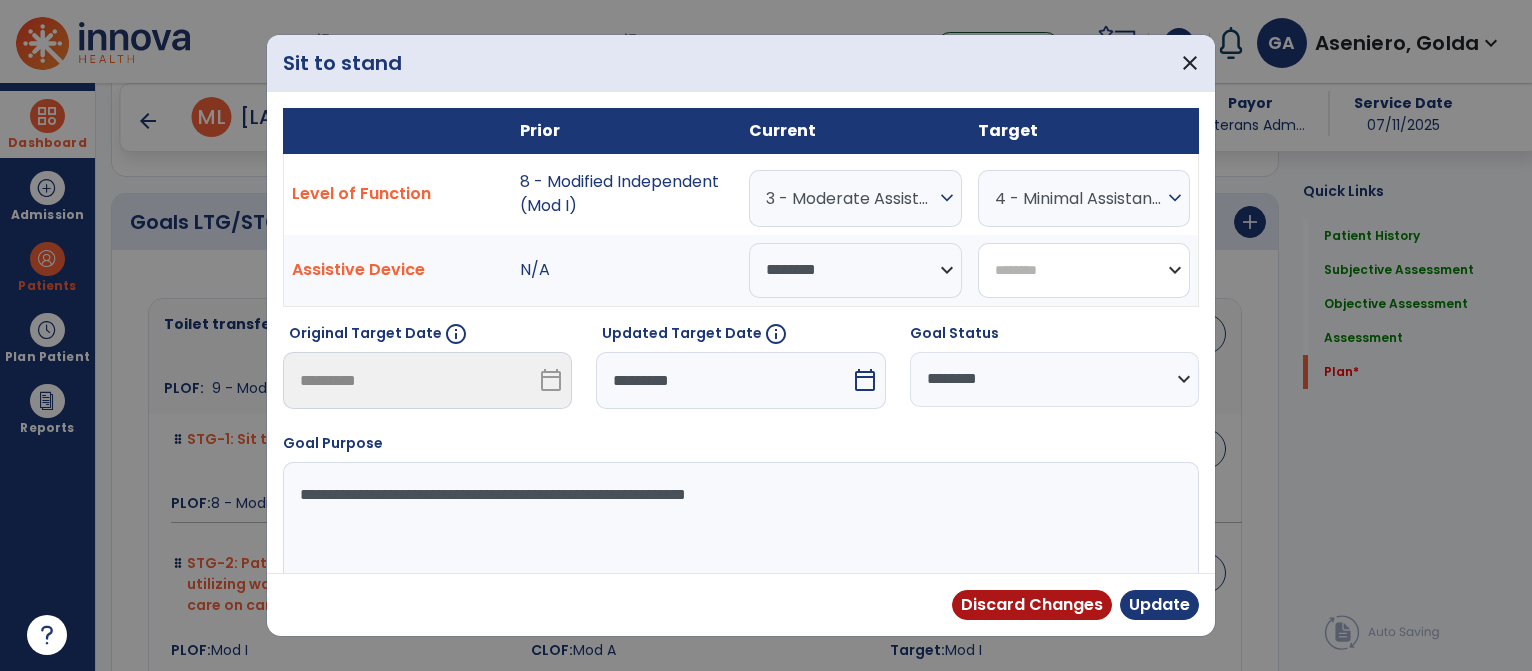 click on "**********" at bounding box center (1084, 270) 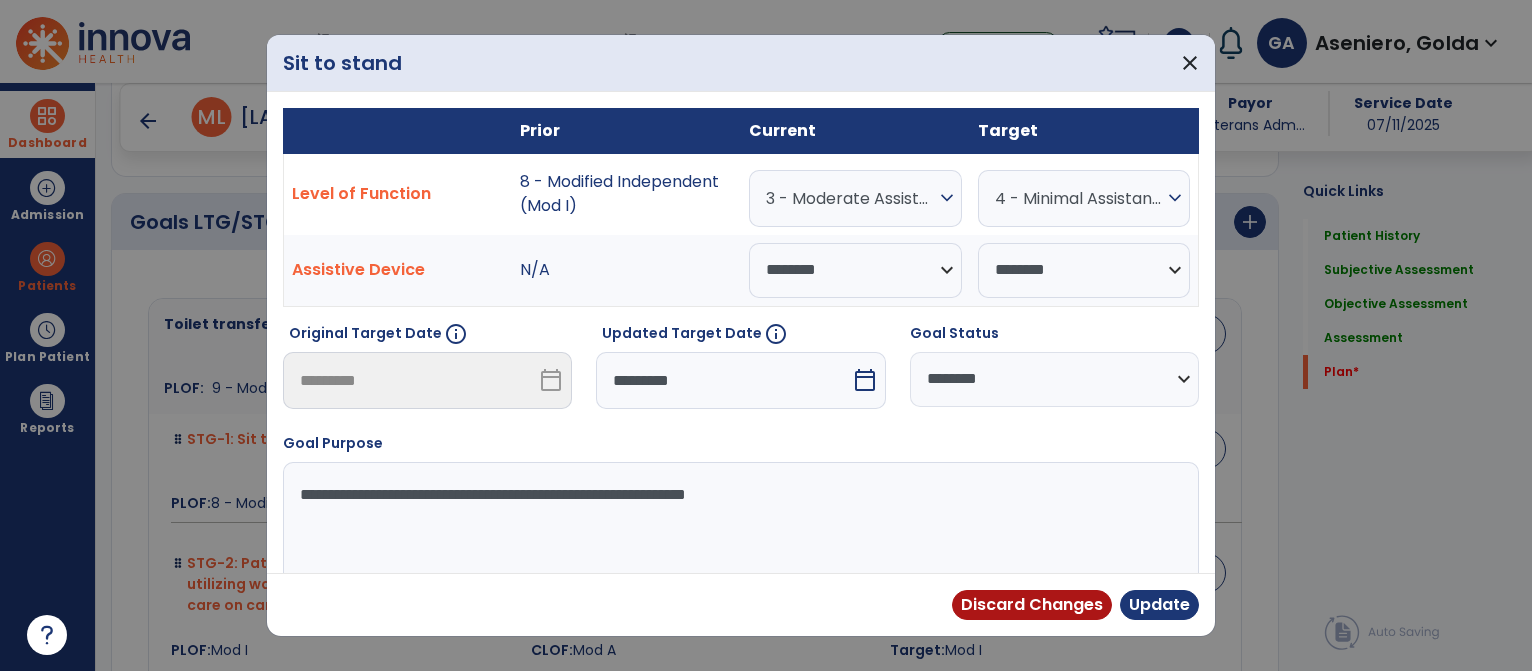 click on "calendar_today" at bounding box center (865, 380) 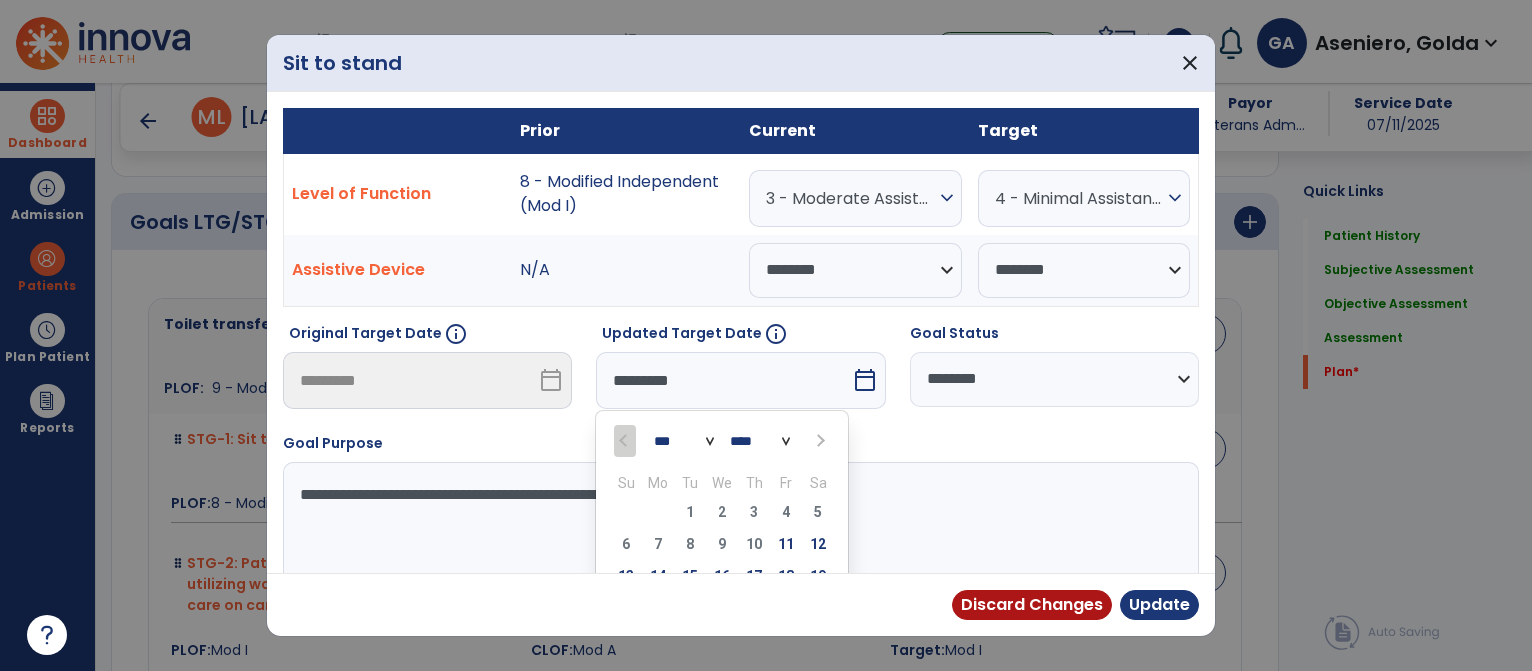 click at bounding box center (818, 440) 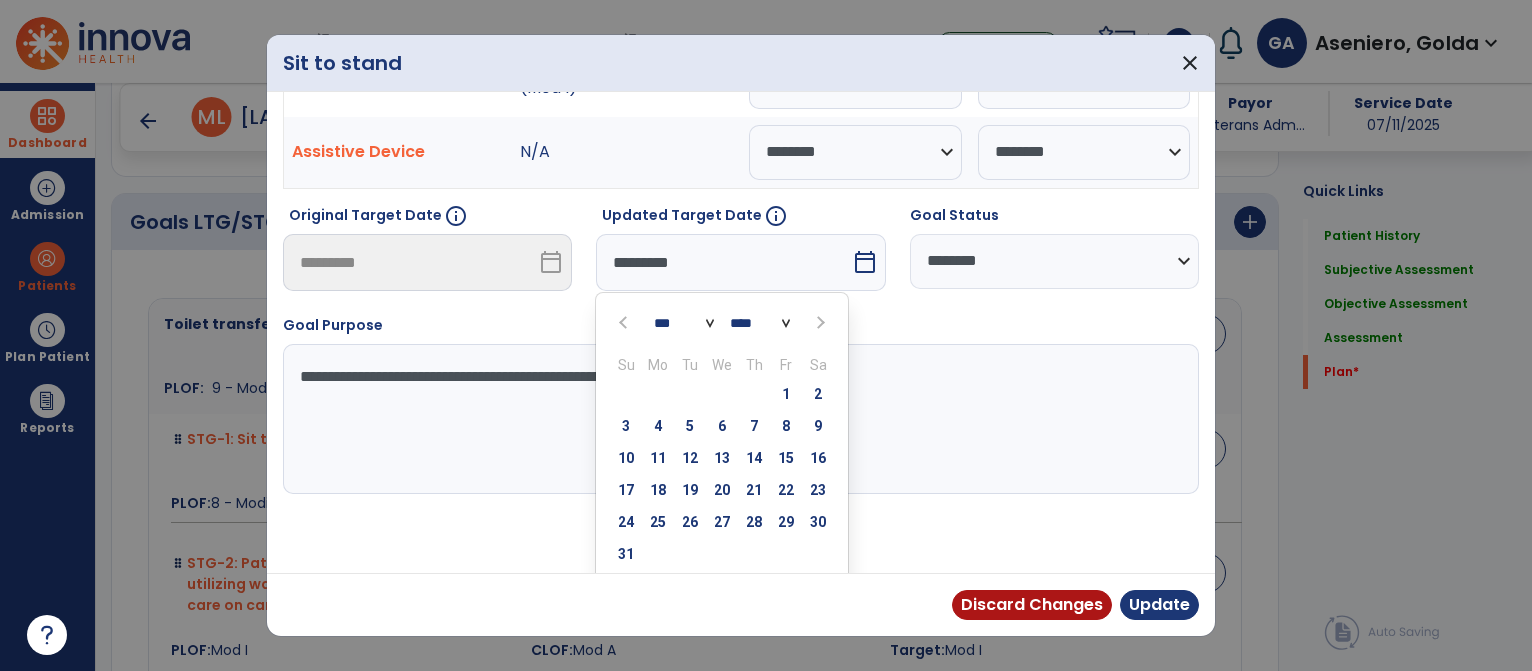 scroll, scrollTop: 128, scrollLeft: 0, axis: vertical 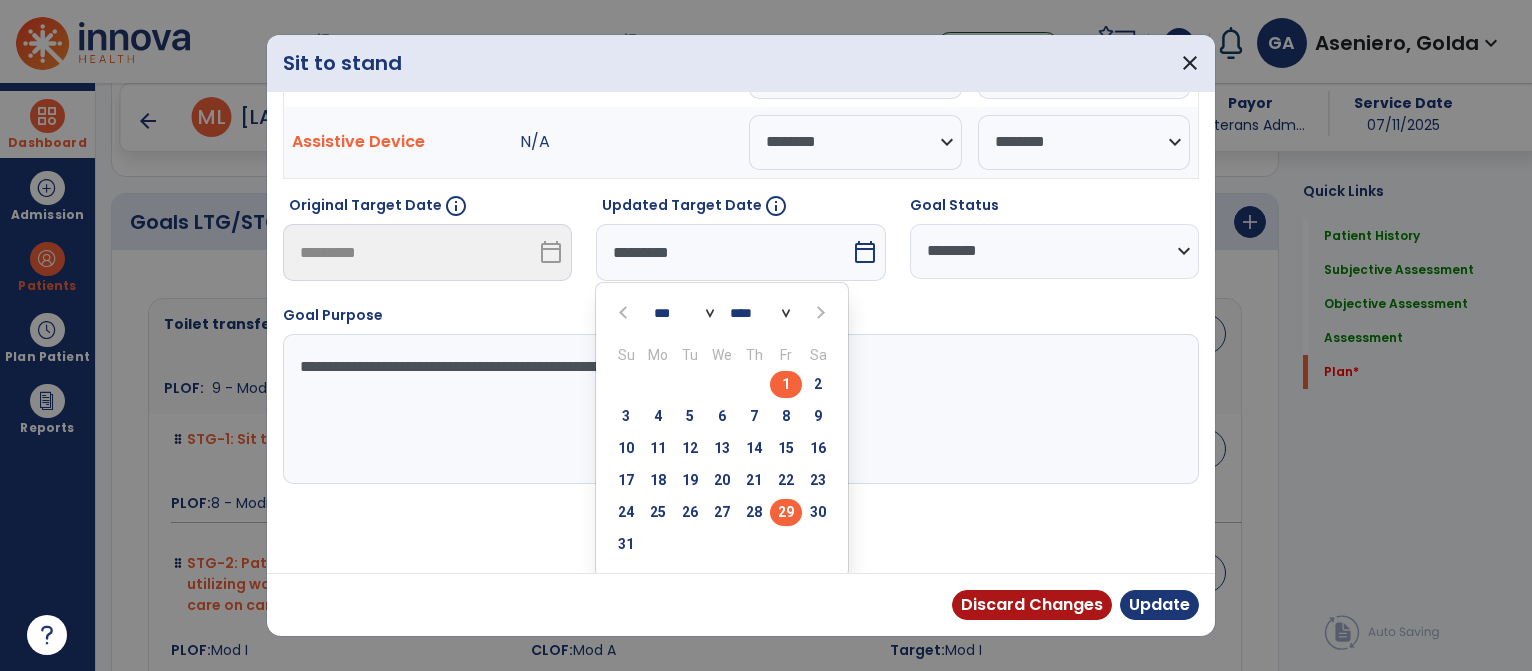 click on "29" at bounding box center [786, 512] 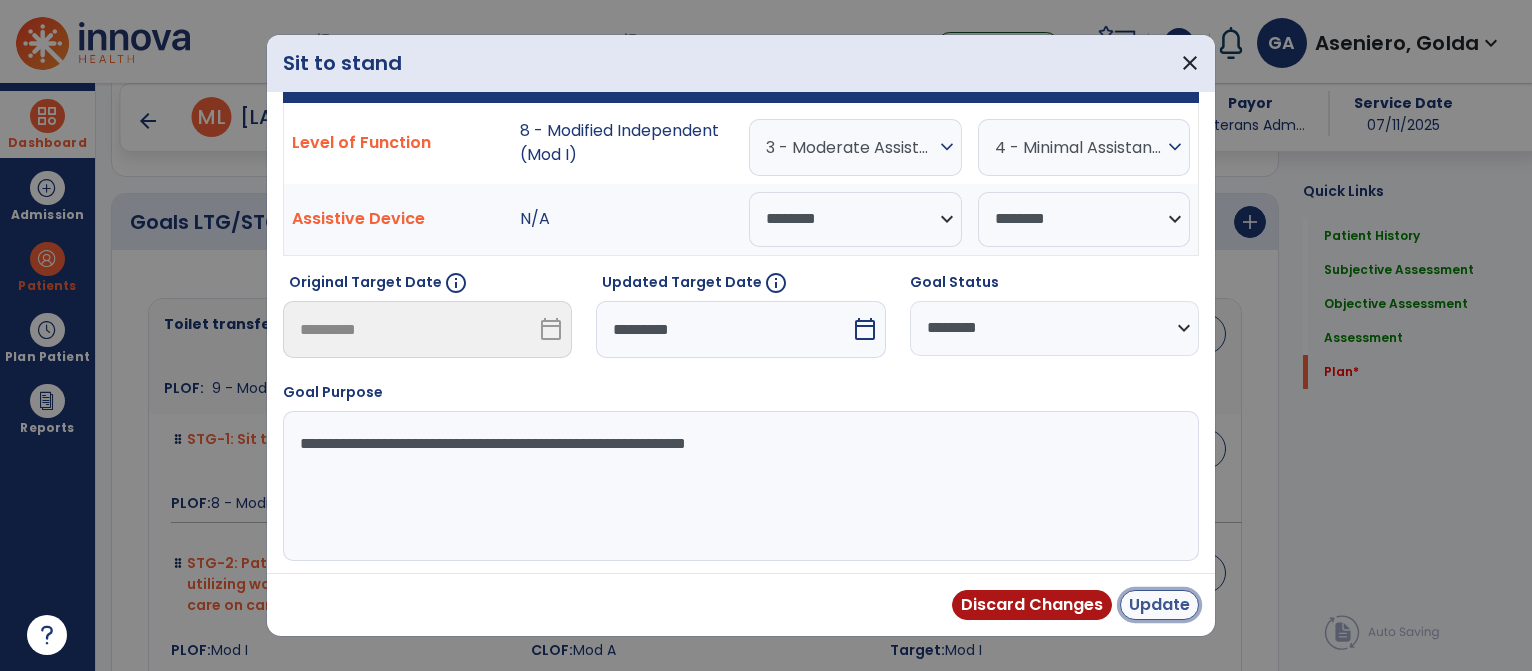 click on "Update" at bounding box center (1159, 605) 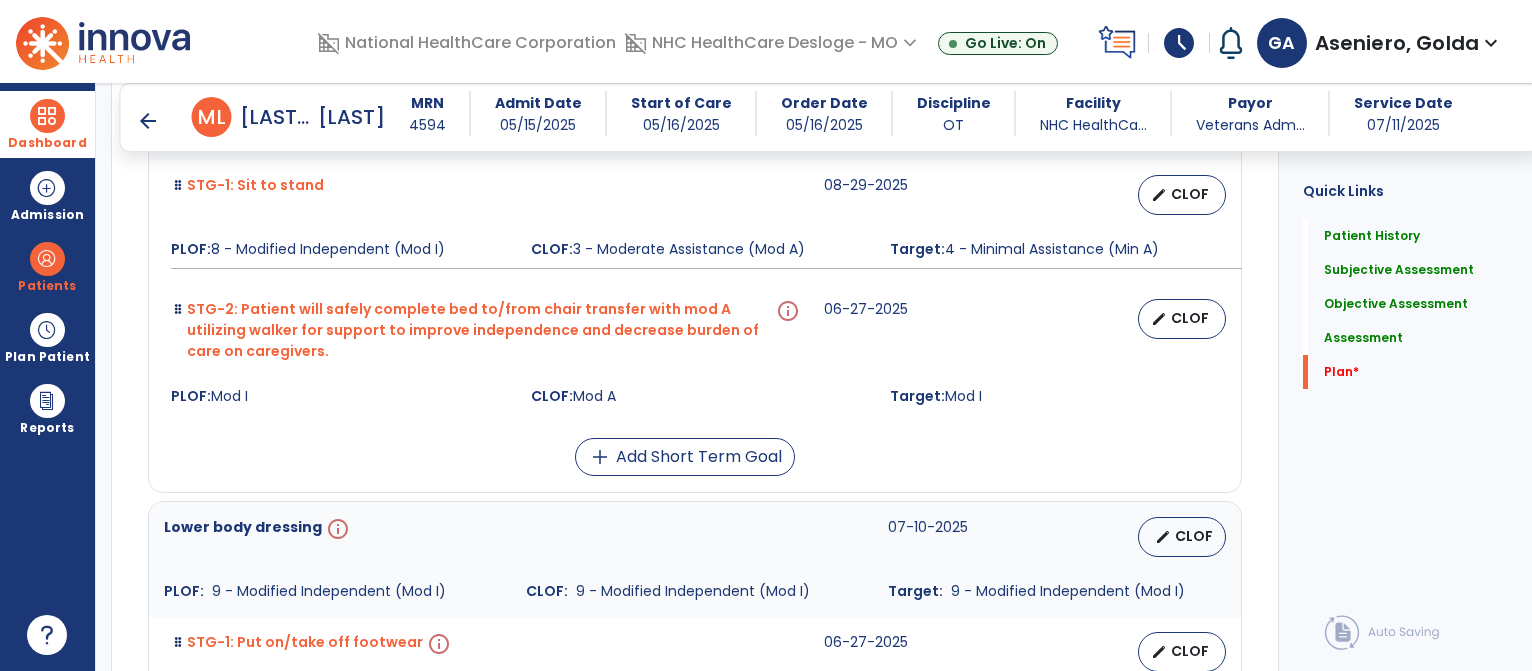 scroll, scrollTop: 5504, scrollLeft: 0, axis: vertical 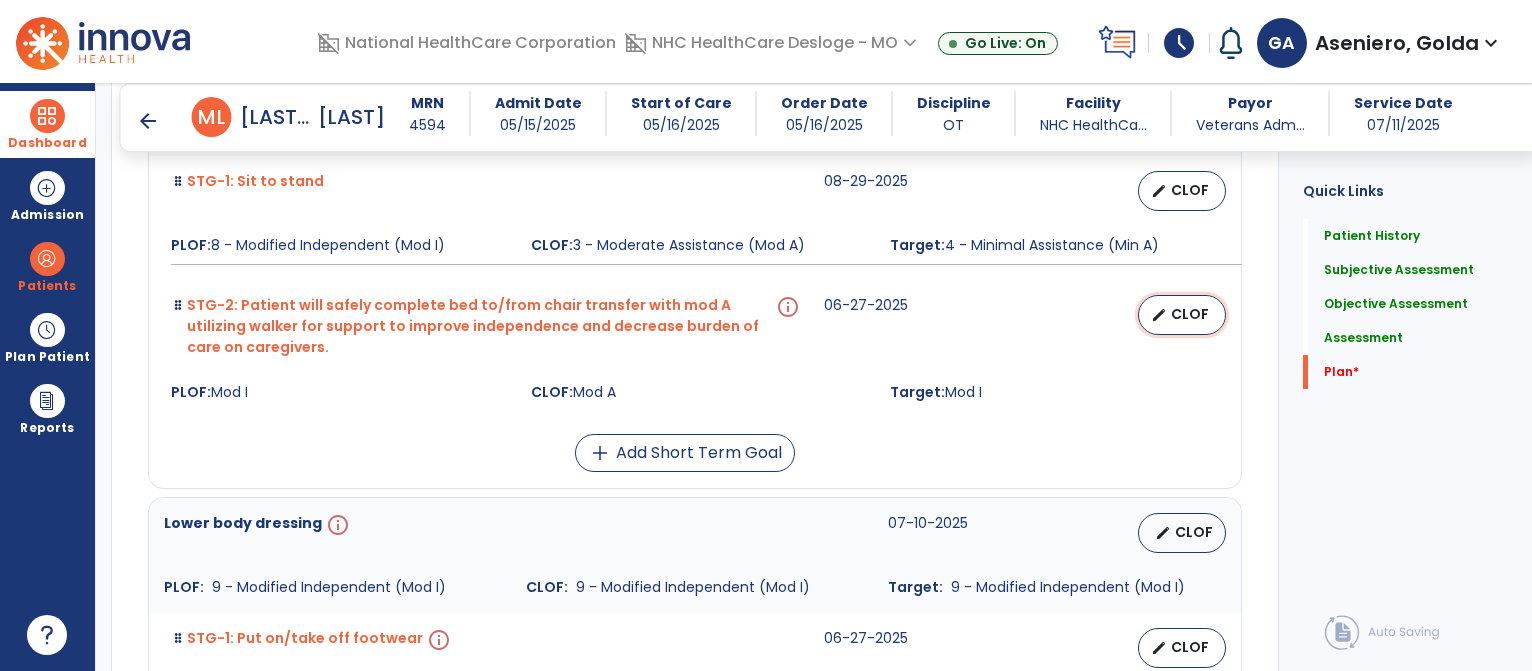 click on "CLOF" at bounding box center [1190, 314] 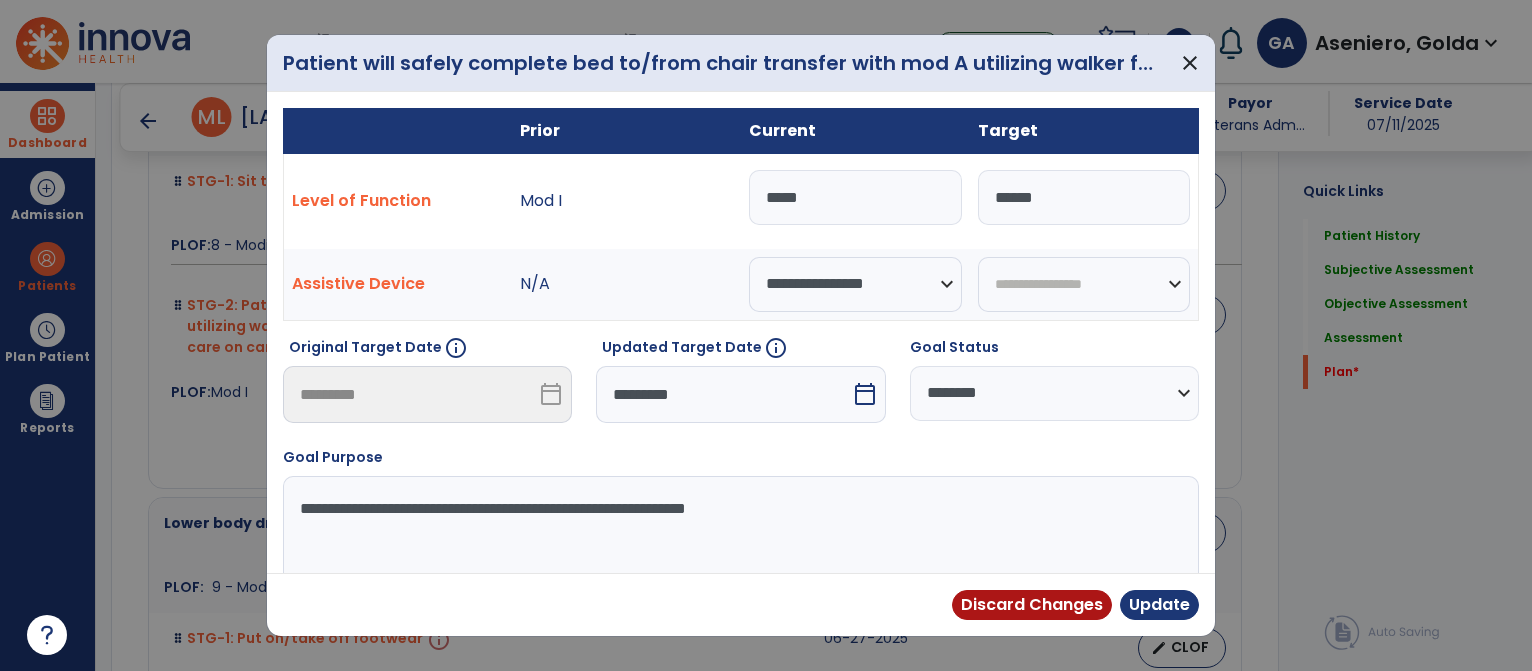 click on "calendar_today" at bounding box center (865, 394) 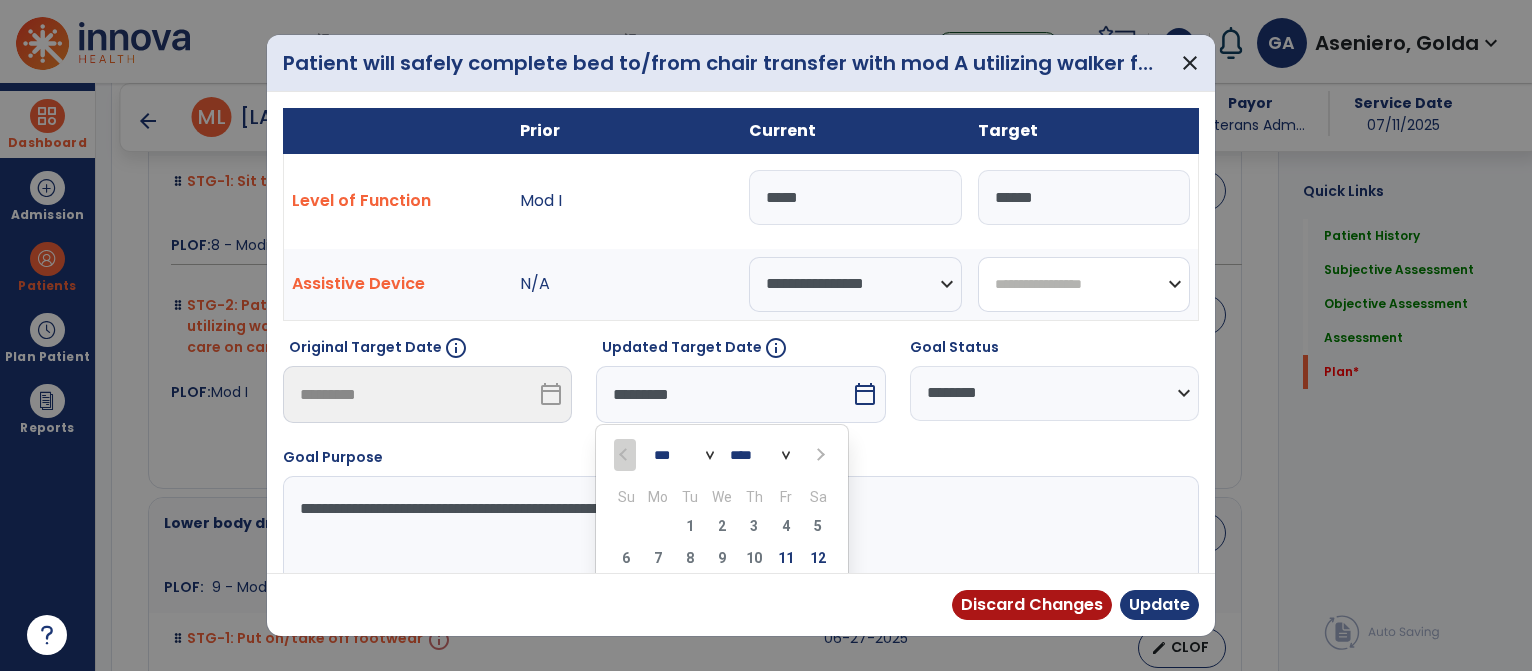 click on "**********" at bounding box center (1084, 284) 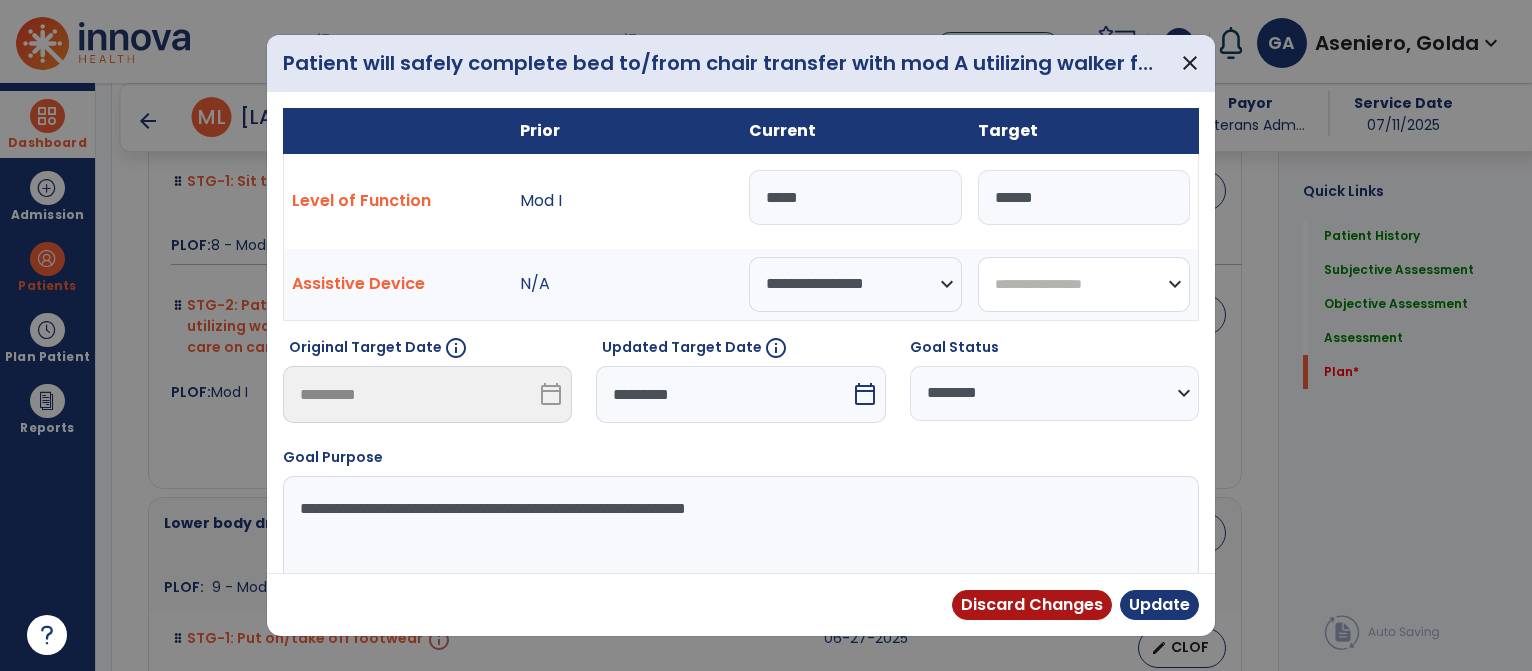 select on "********" 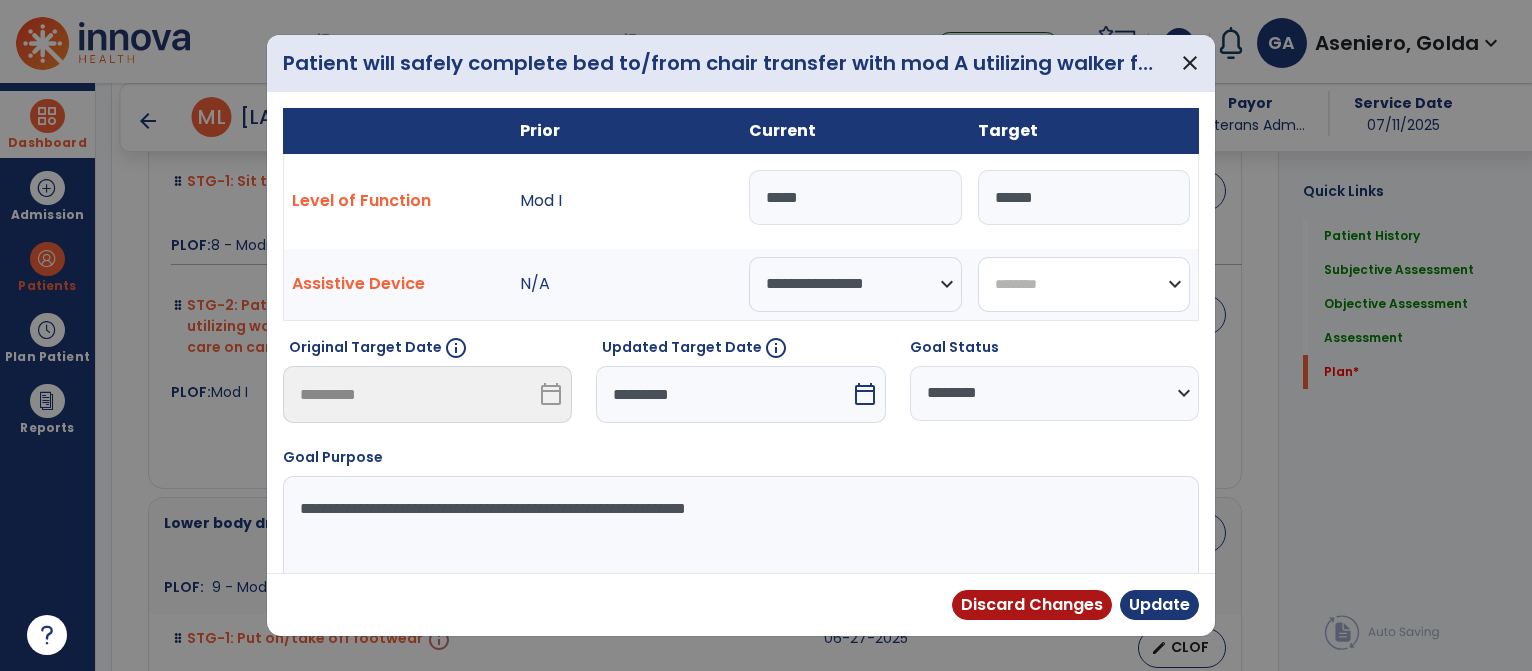 click on "**********" at bounding box center (1084, 284) 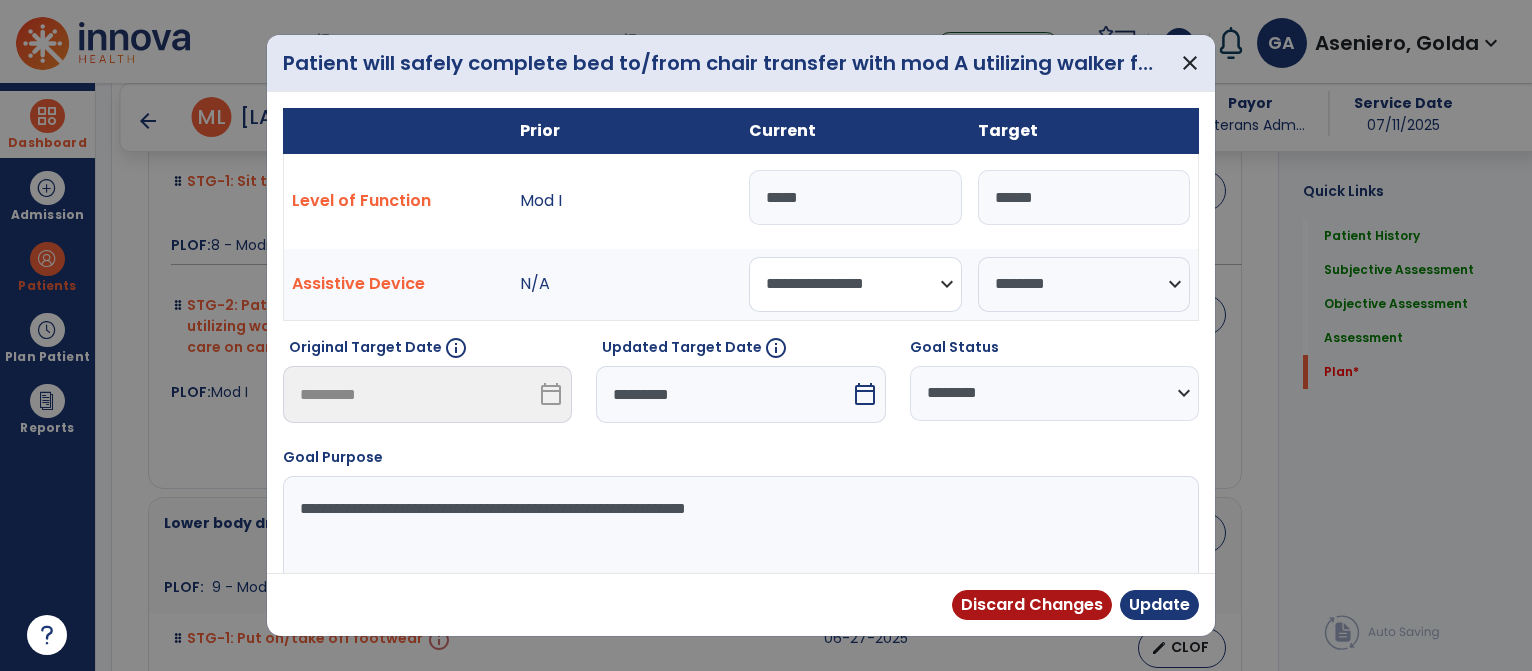 click on "**********" at bounding box center (855, 284) 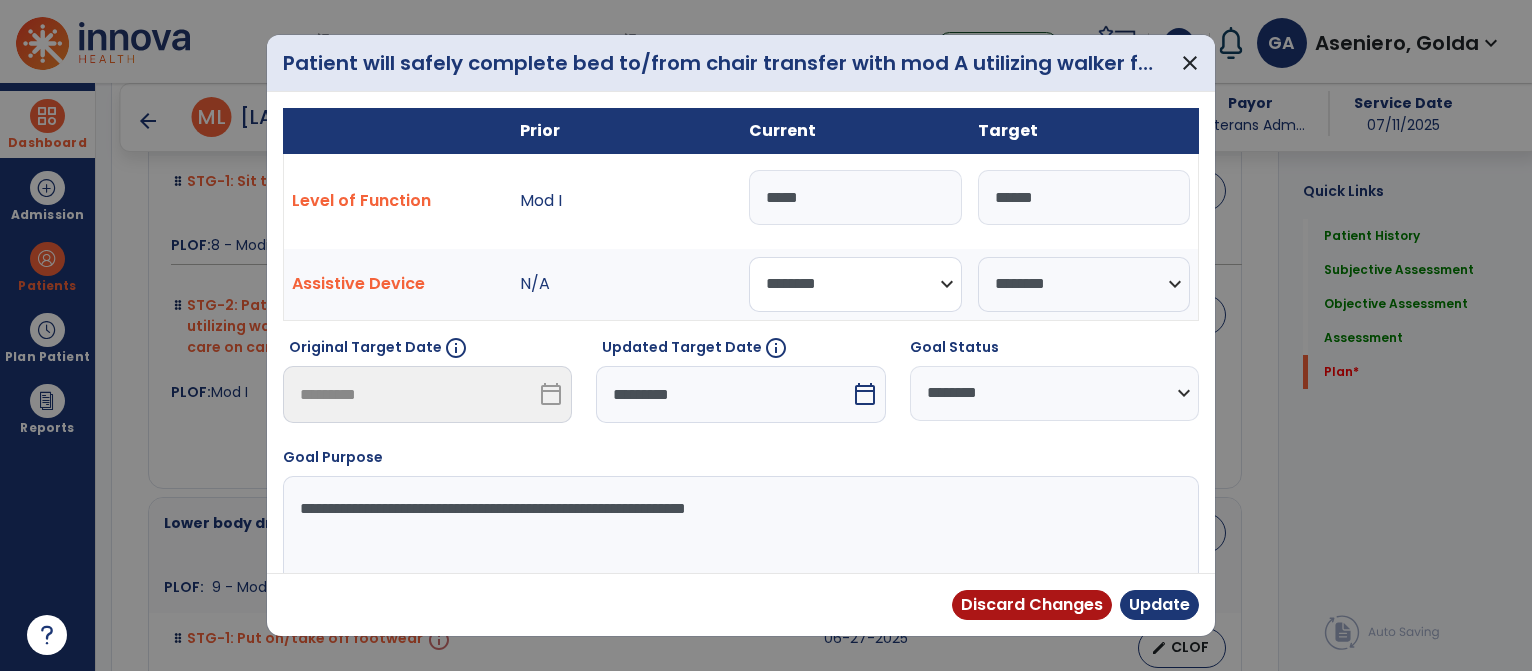 click on "**********" at bounding box center (855, 284) 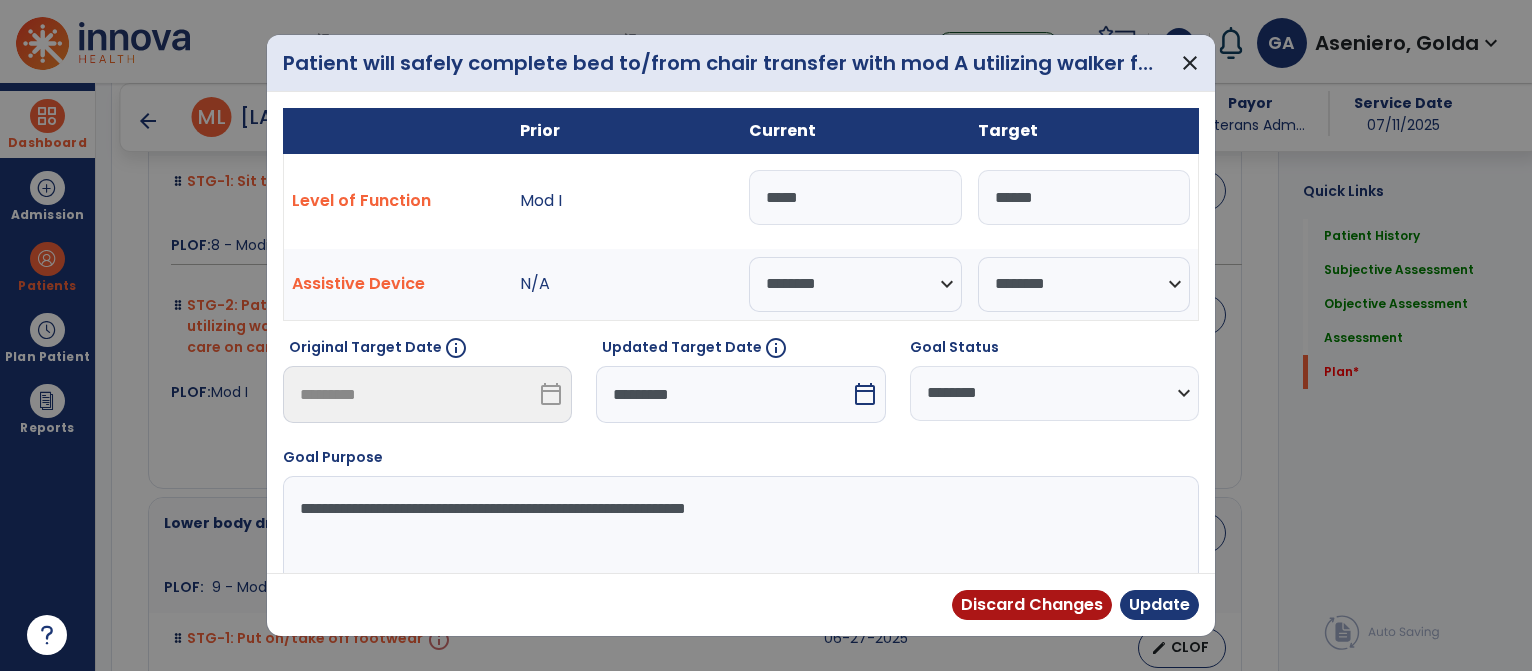 click on "calendar_today" at bounding box center (865, 394) 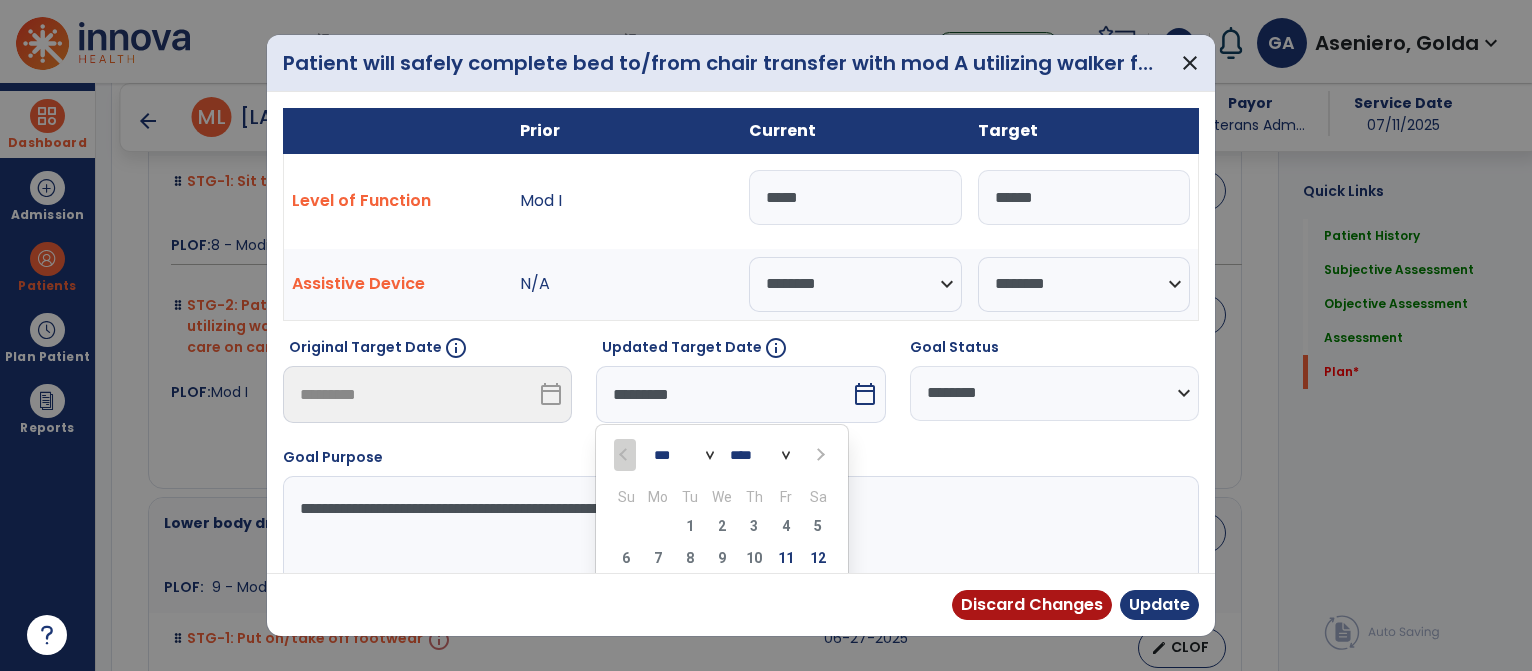 click at bounding box center (818, 454) 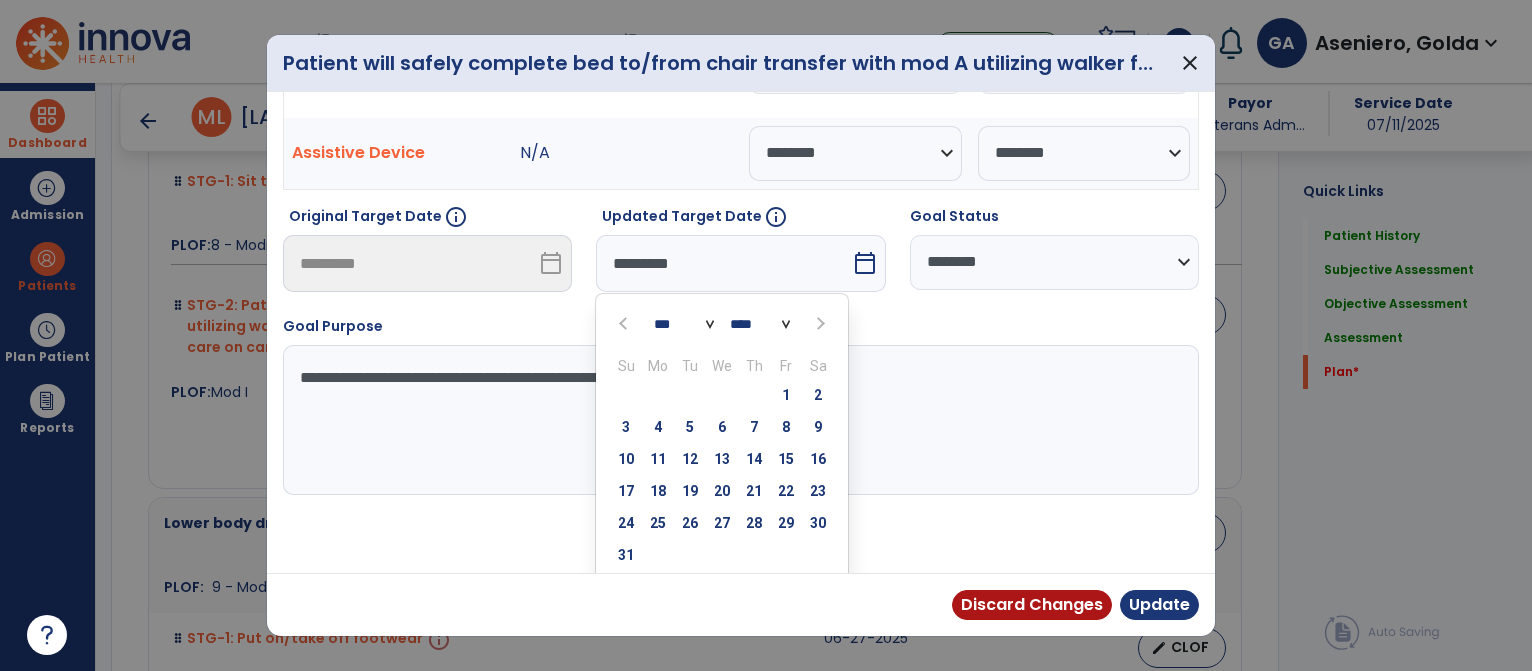 scroll, scrollTop: 143, scrollLeft: 0, axis: vertical 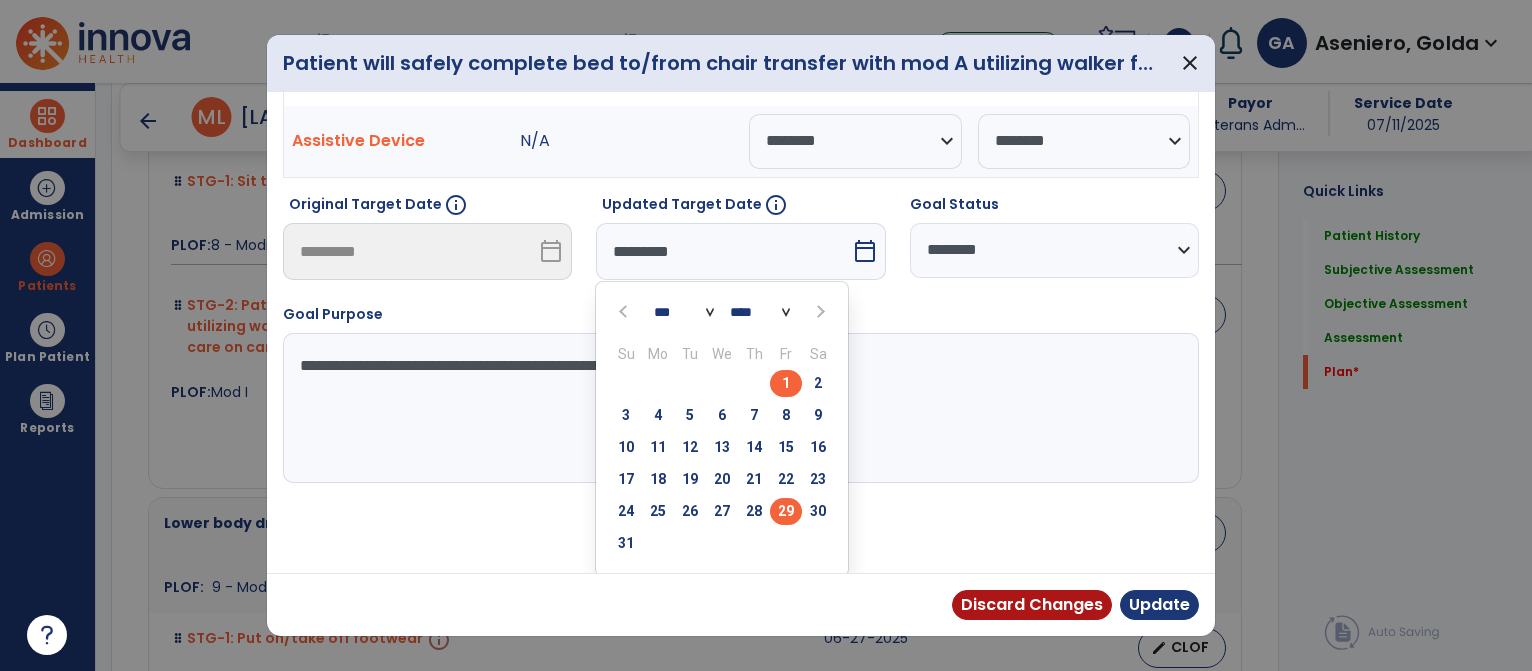 click on "29" at bounding box center (786, 511) 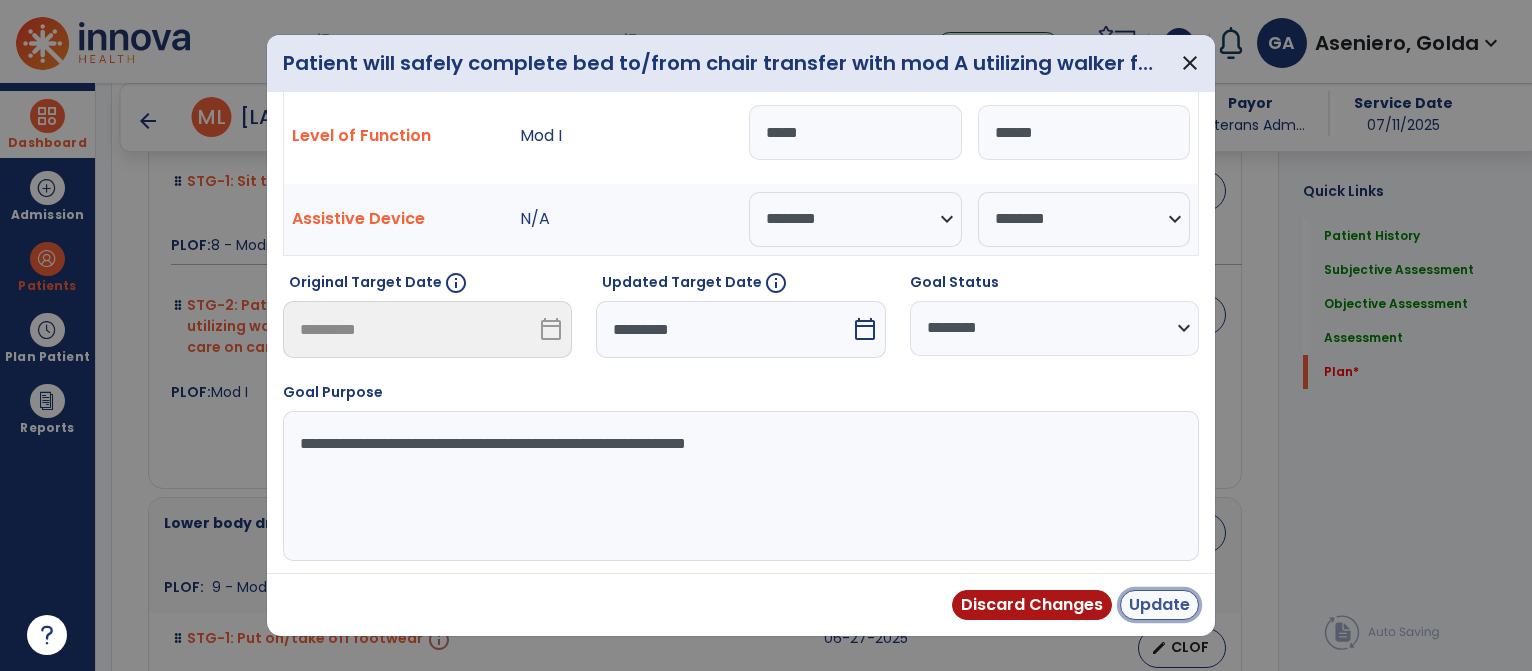 click on "Update" at bounding box center [1159, 605] 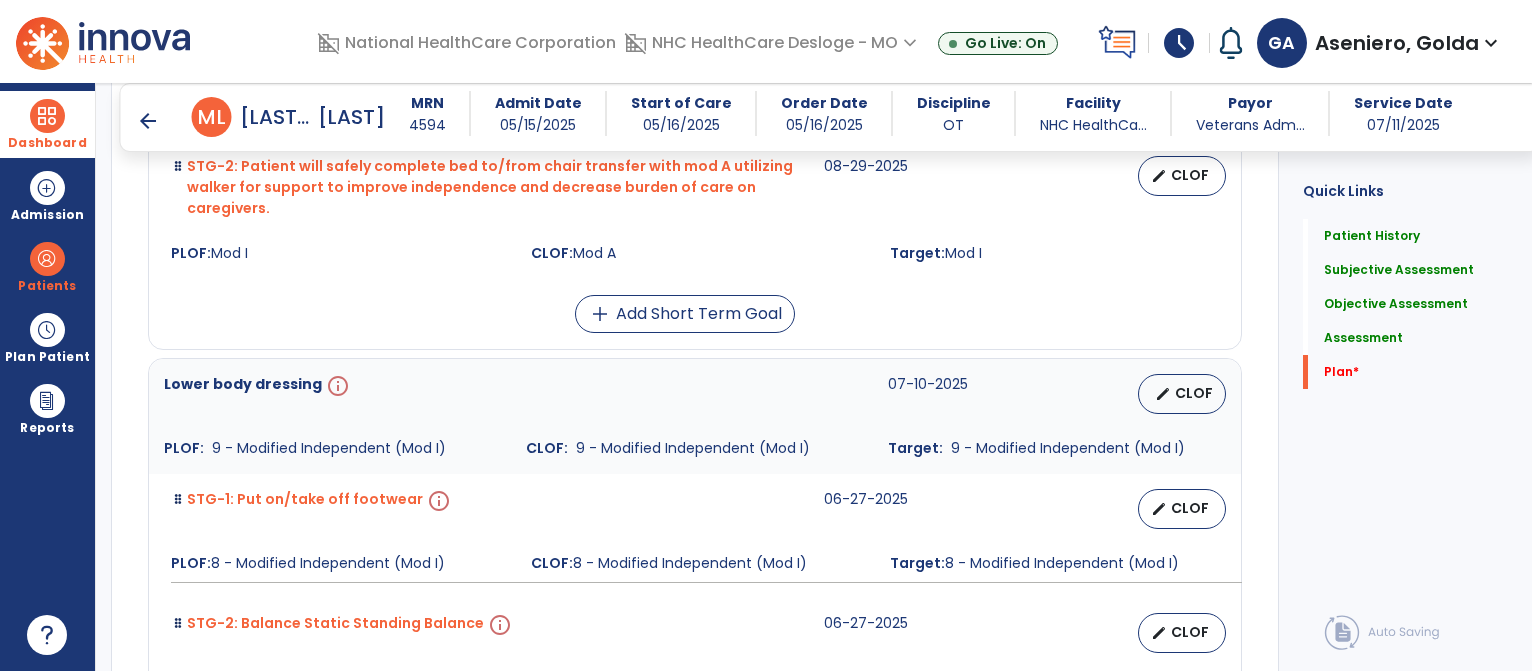 scroll, scrollTop: 5655, scrollLeft: 0, axis: vertical 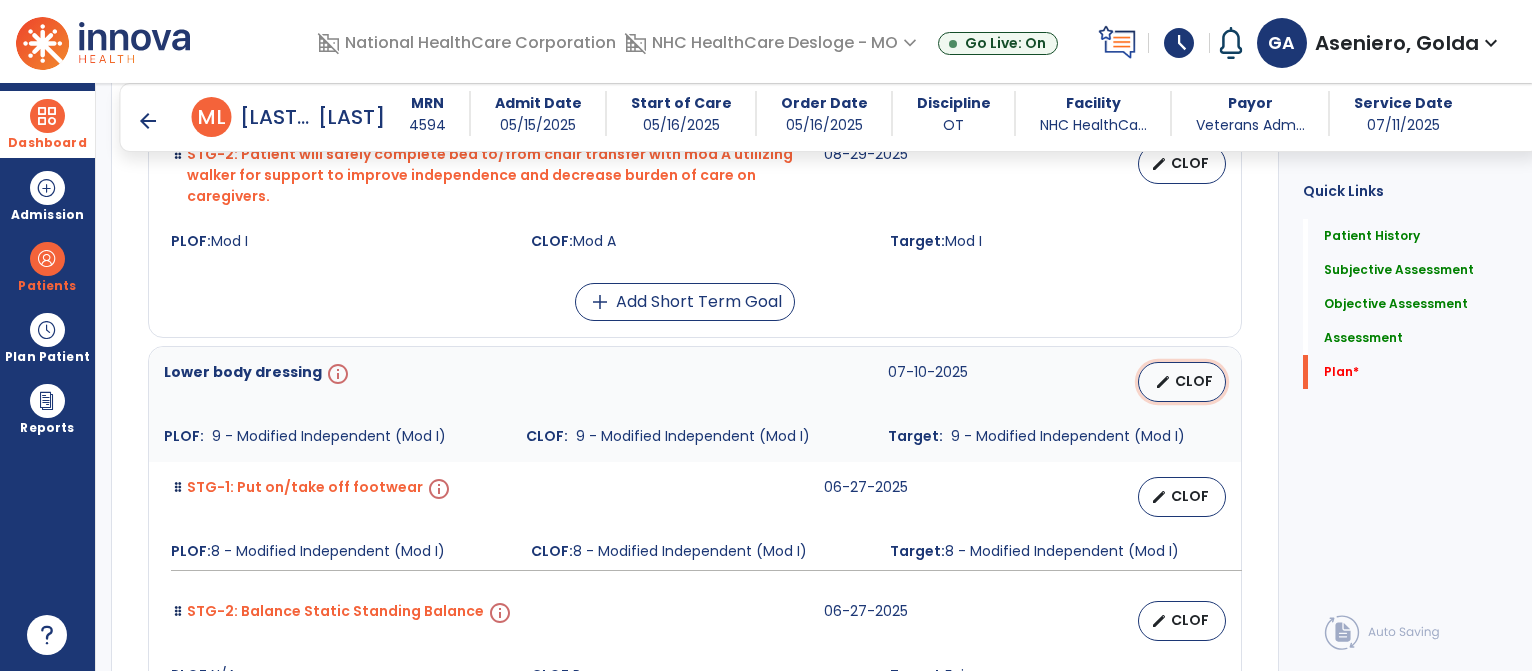 click on "CLOF" at bounding box center [1194, 381] 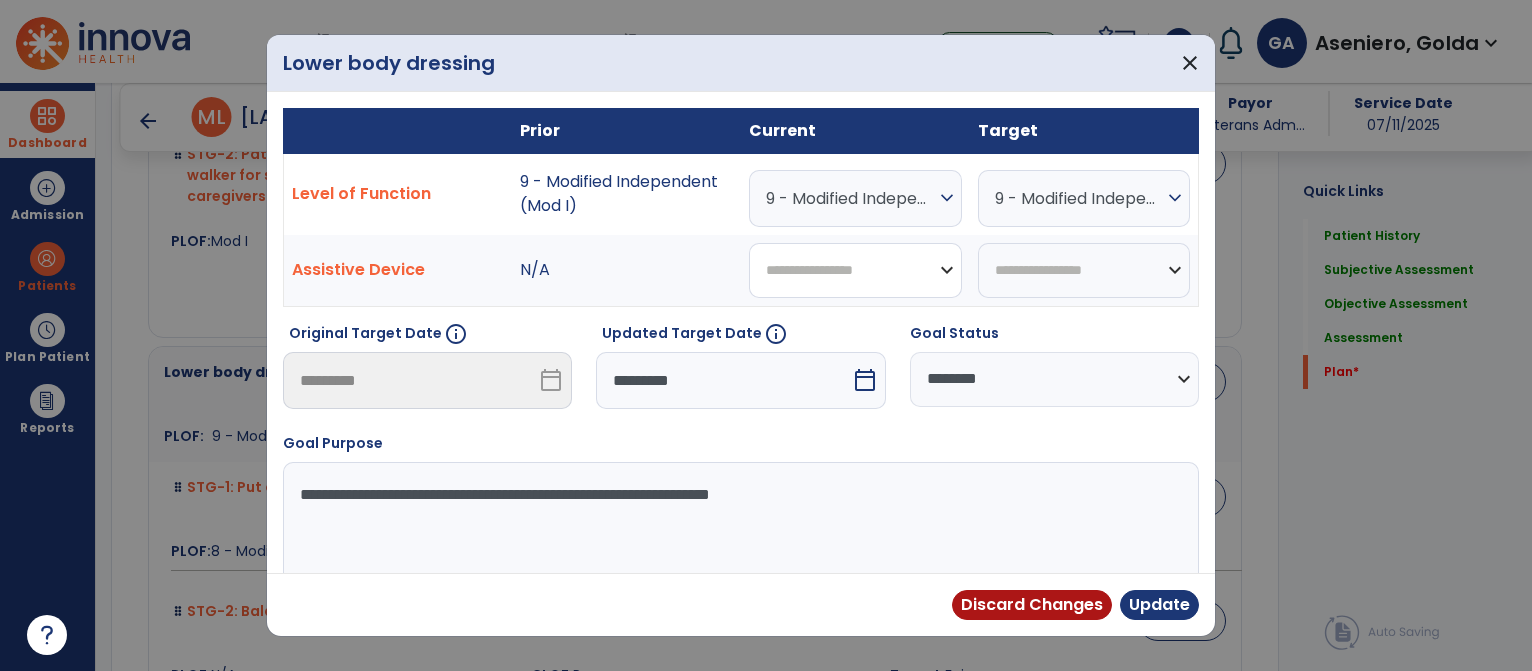 click on "**********" at bounding box center [855, 270] 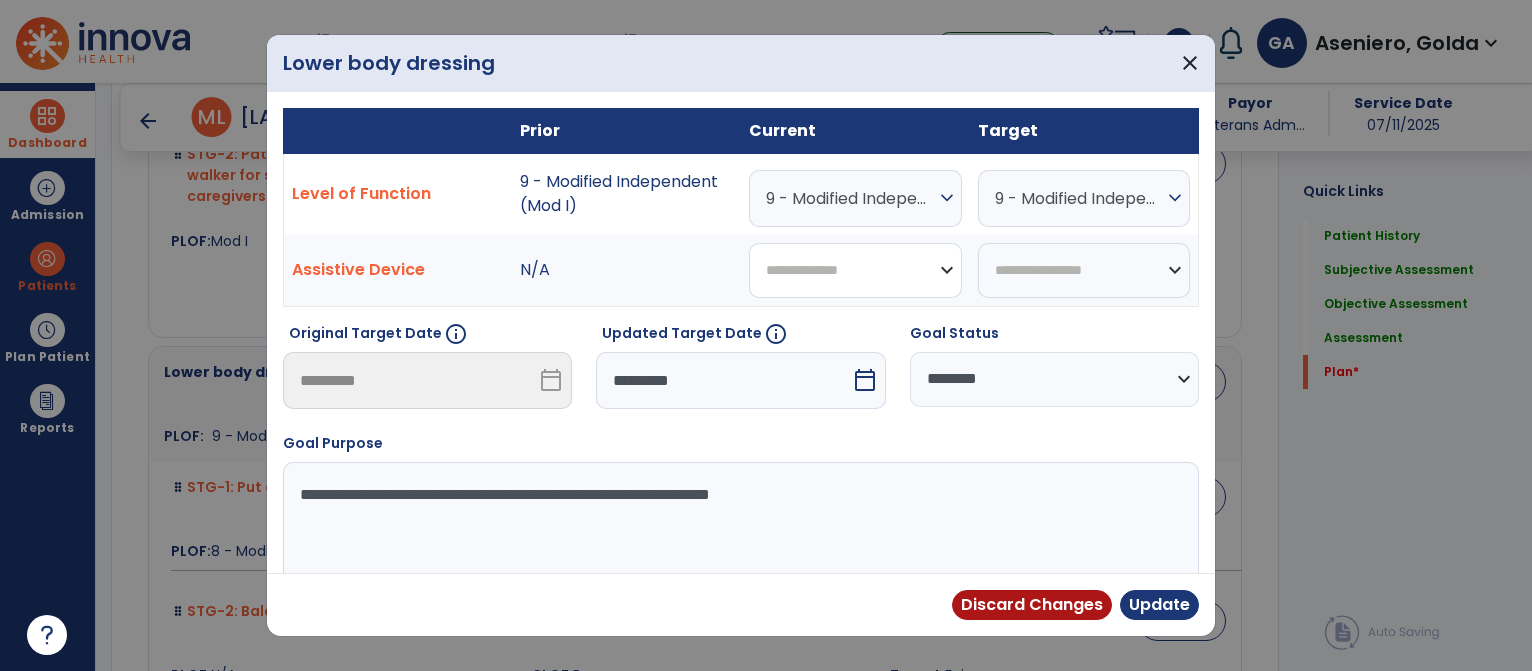 click on "**********" at bounding box center (855, 270) 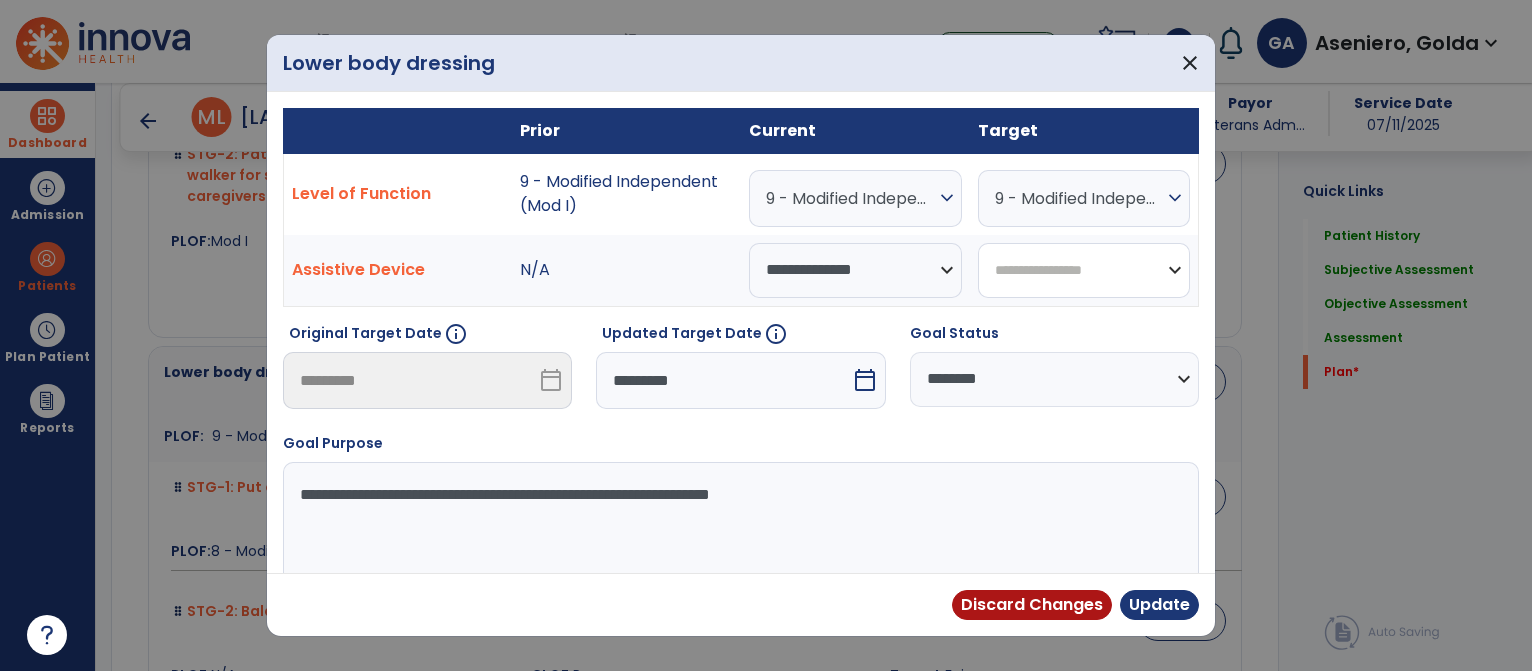 click on "**********" at bounding box center (1084, 270) 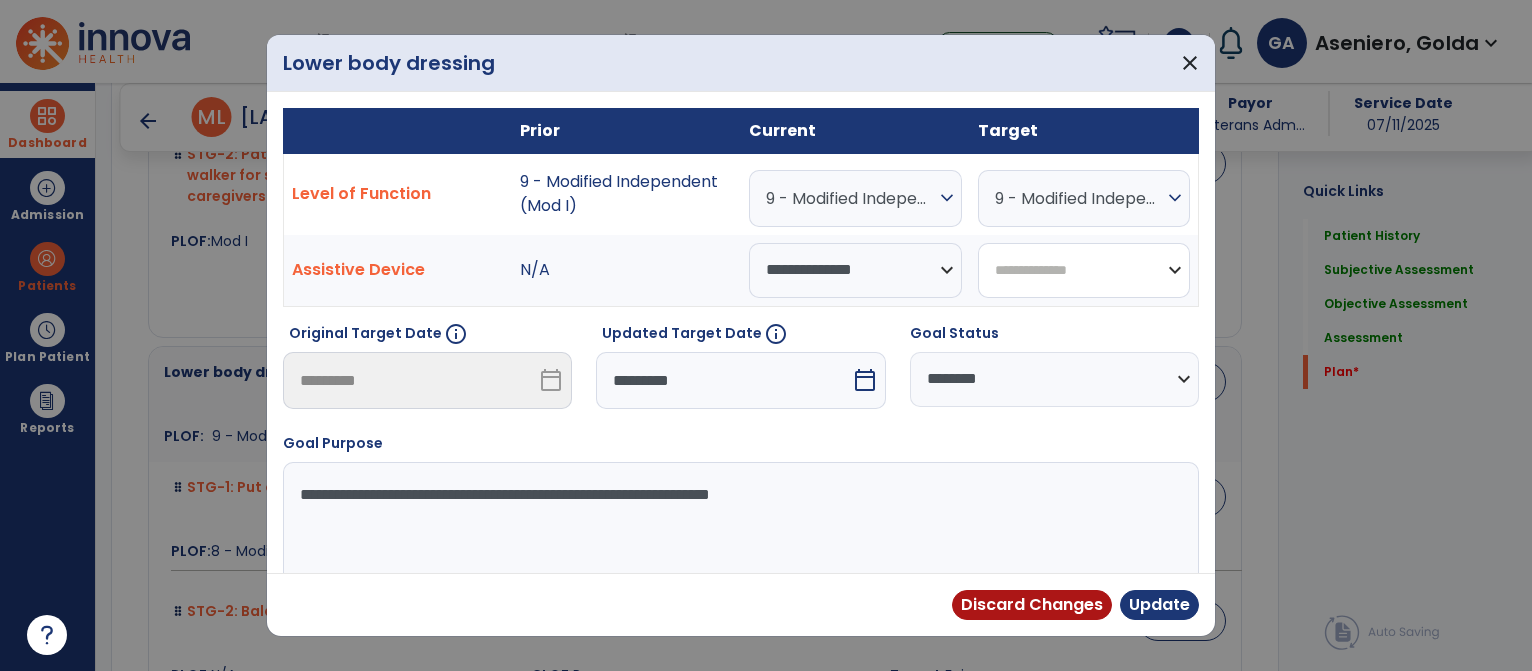 click on "**********" at bounding box center [1084, 270] 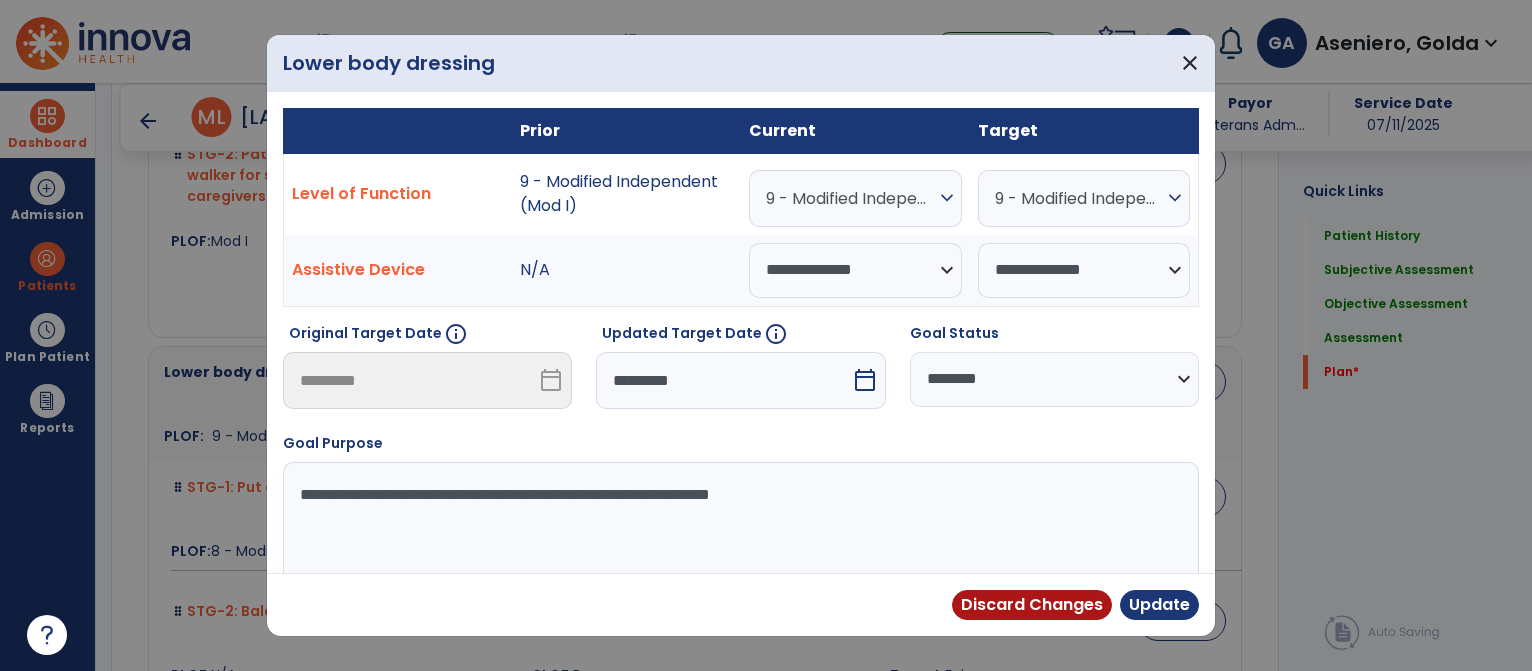 click on "calendar_today" at bounding box center [865, 380] 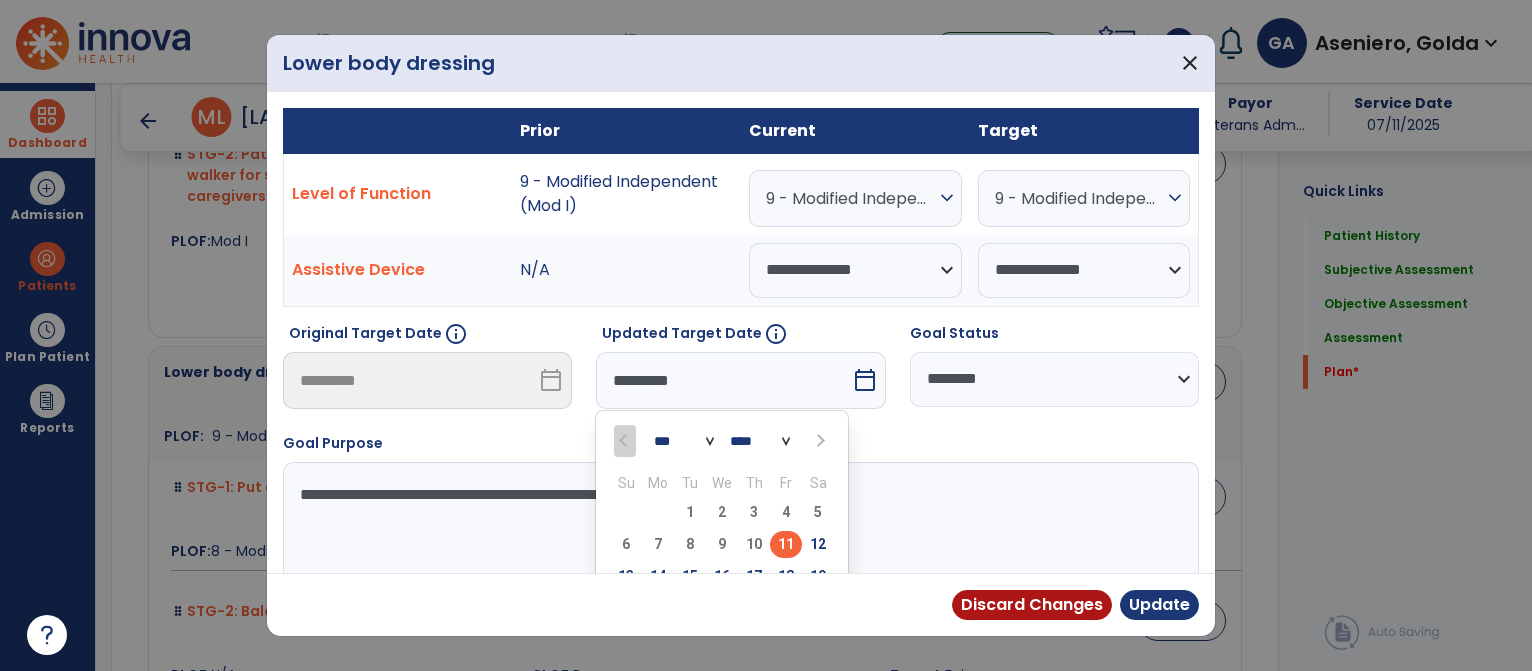 scroll, scrollTop: 128, scrollLeft: 0, axis: vertical 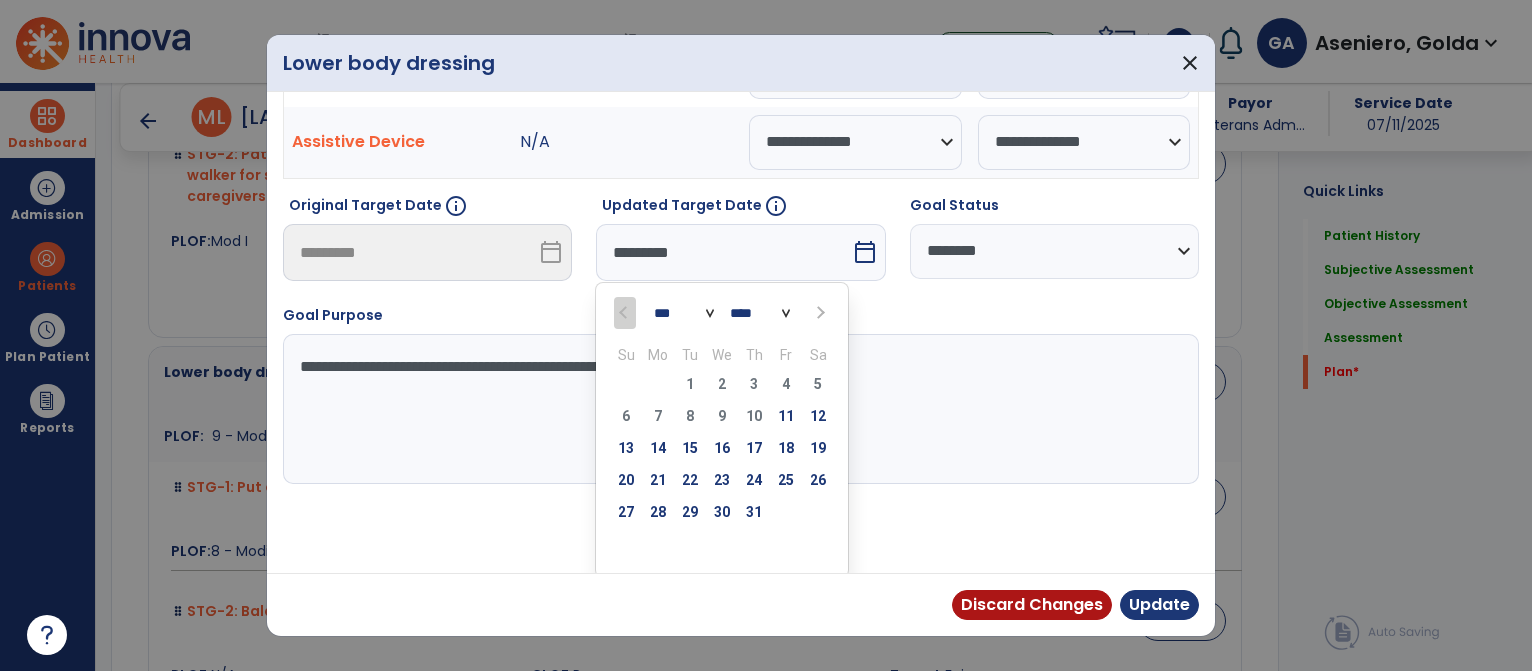 click at bounding box center (818, 312) 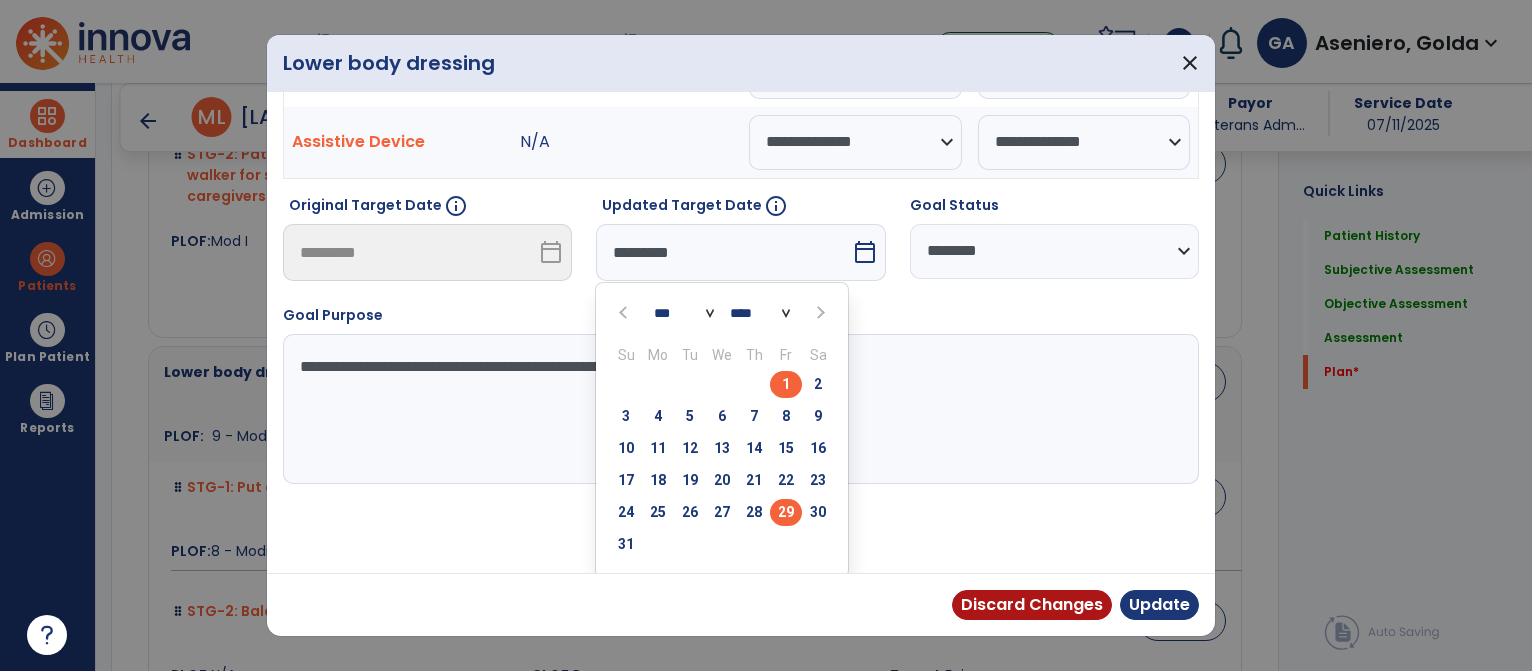 click on "29" at bounding box center [786, 512] 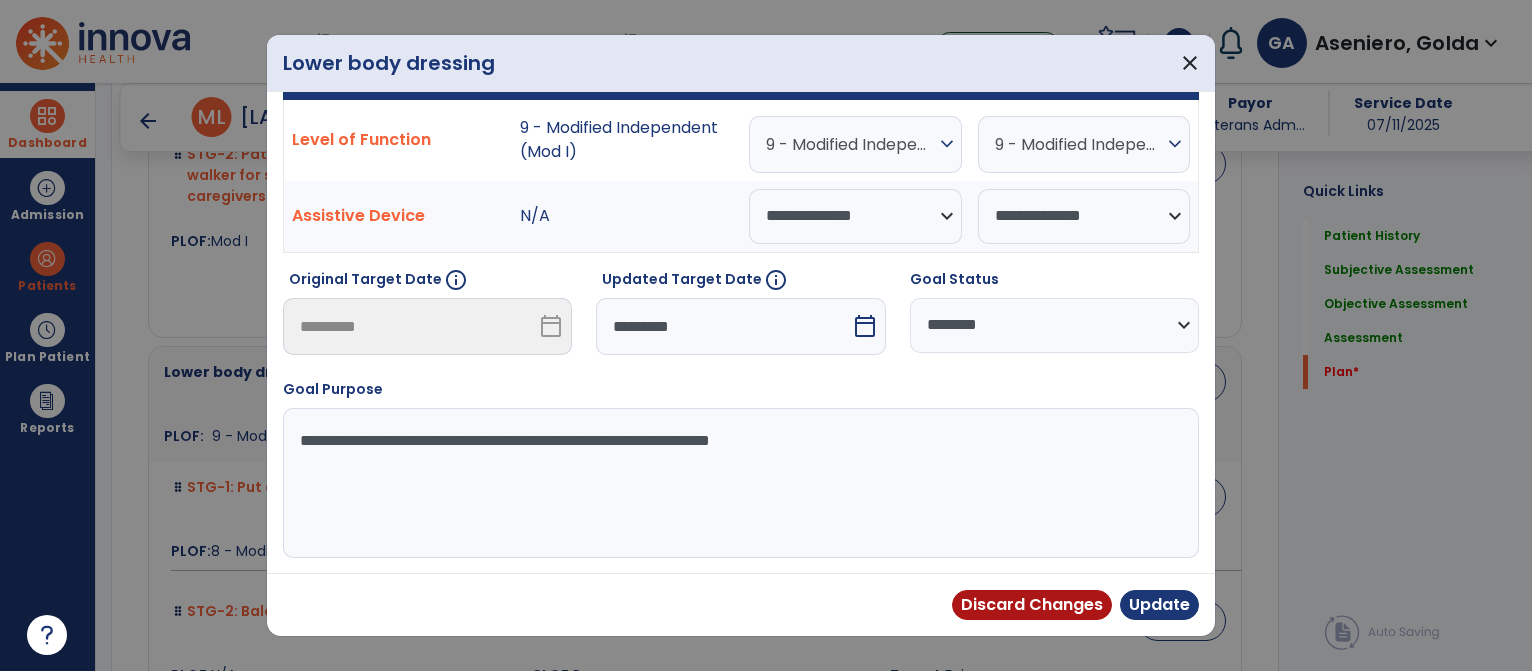 scroll, scrollTop: 51, scrollLeft: 0, axis: vertical 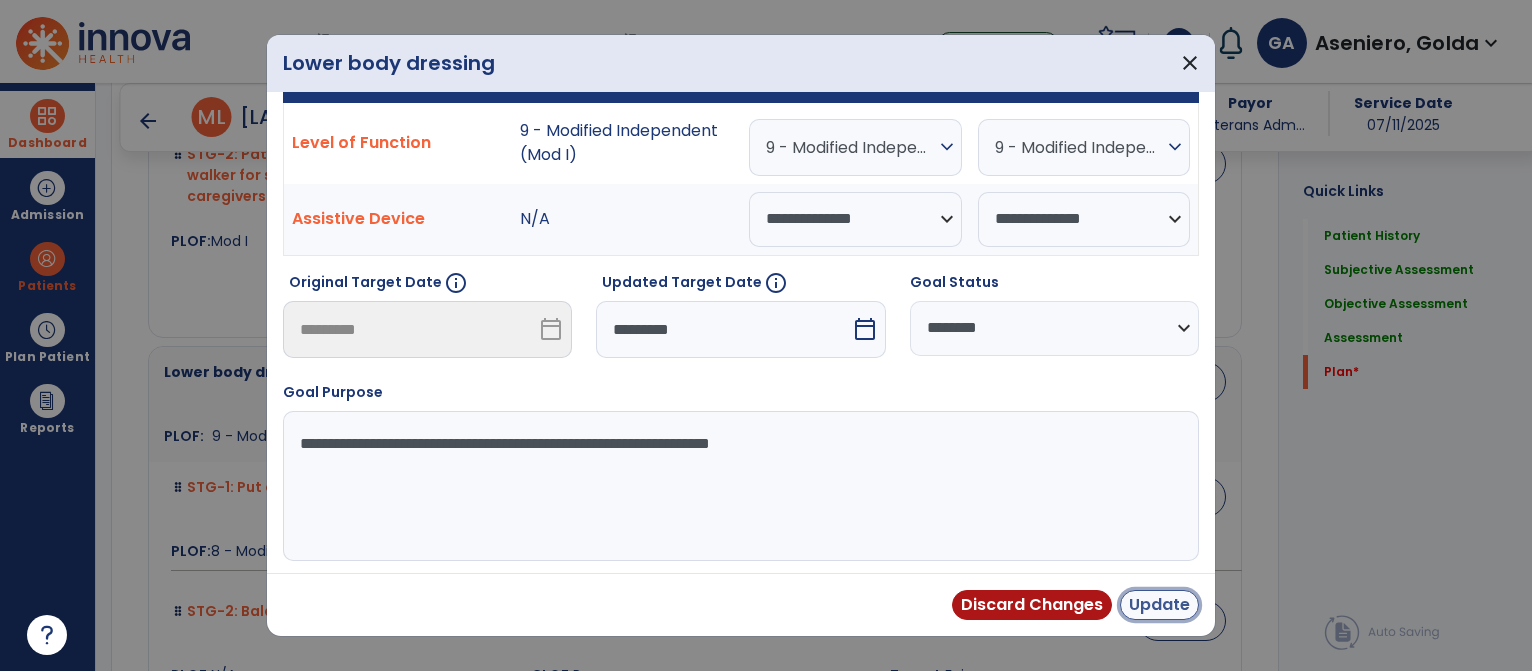 click on "Update" at bounding box center (1159, 605) 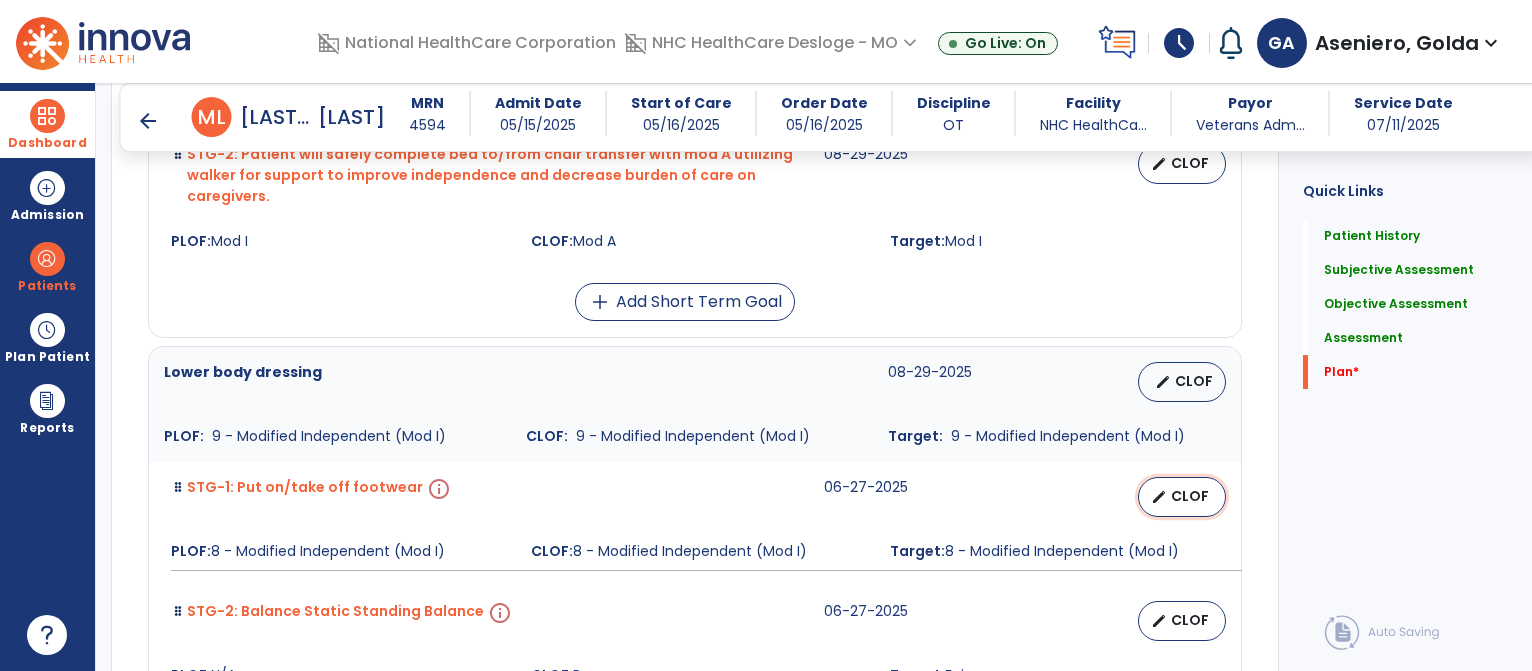 click on "edit   CLOF" at bounding box center [1182, 497] 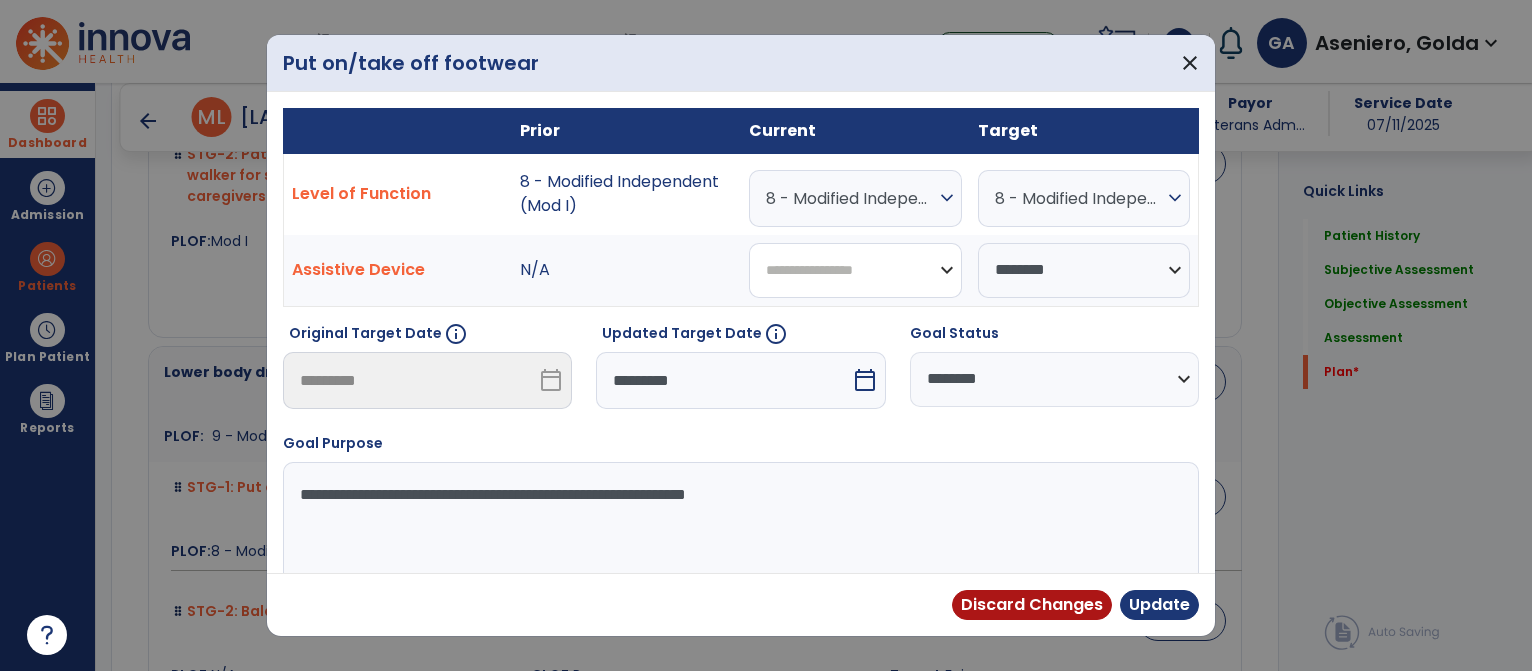 click on "**********" at bounding box center [855, 270] 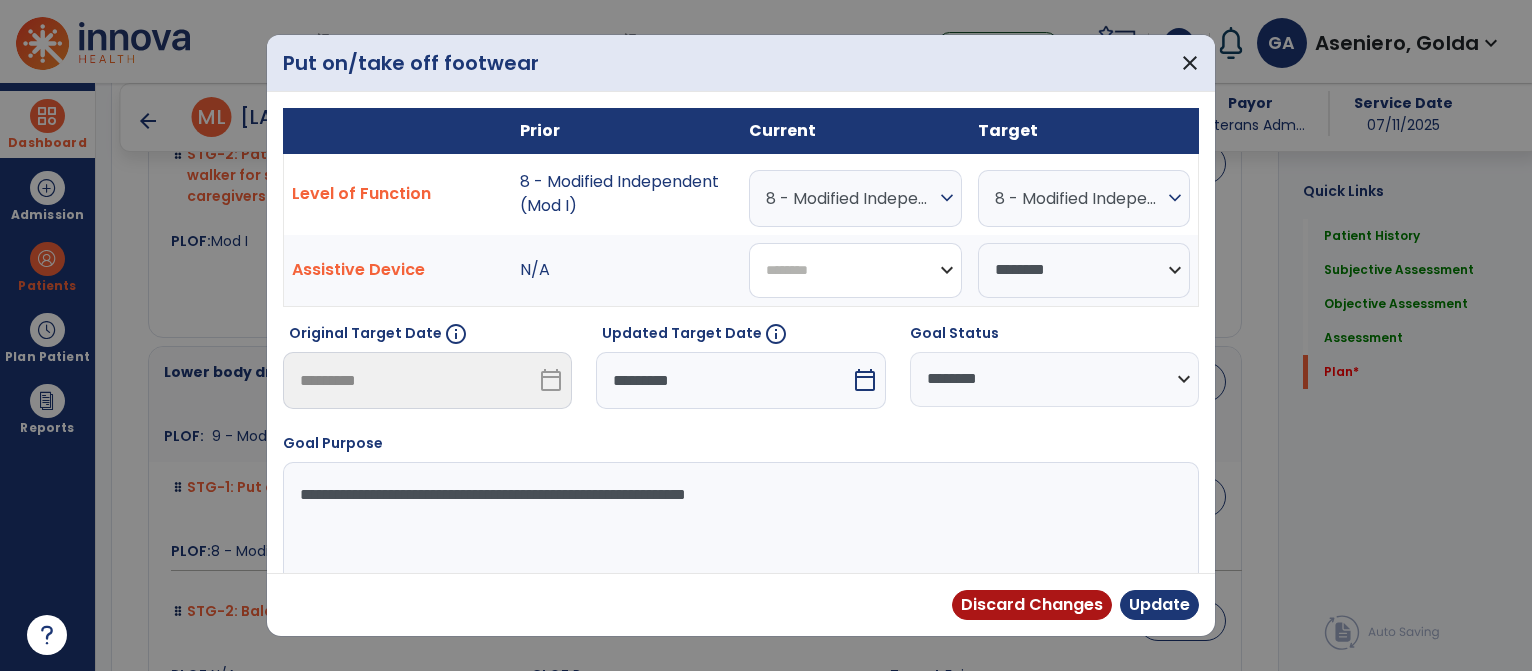 click on "**********" at bounding box center [855, 270] 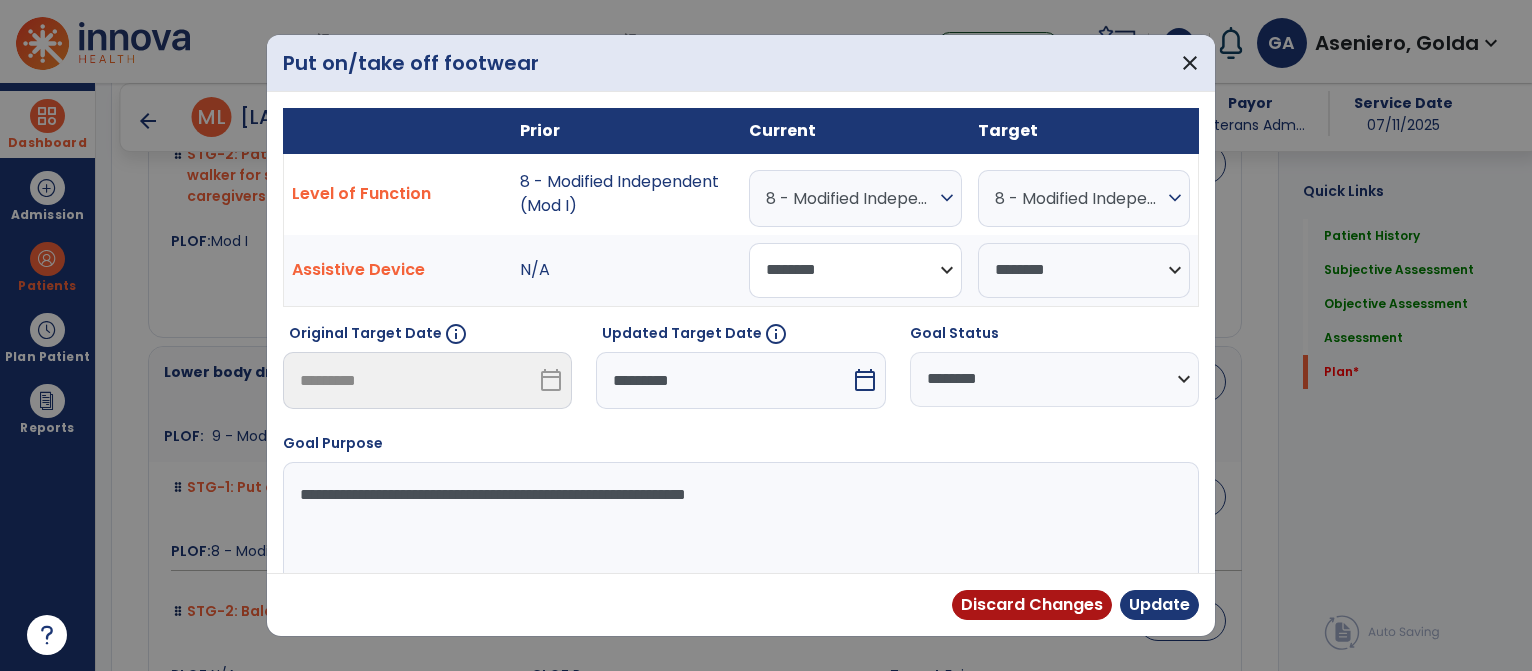 click on "**********" at bounding box center [855, 270] 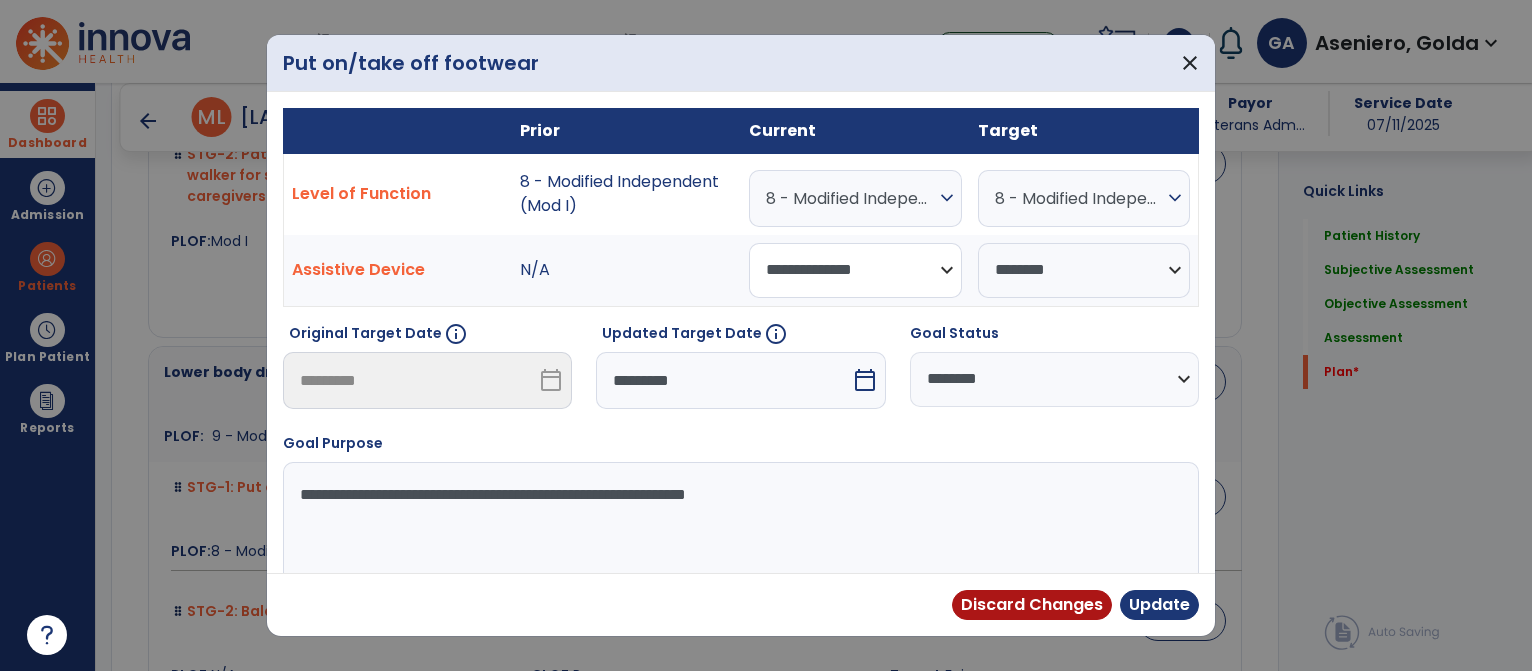 click on "**********" at bounding box center (855, 270) 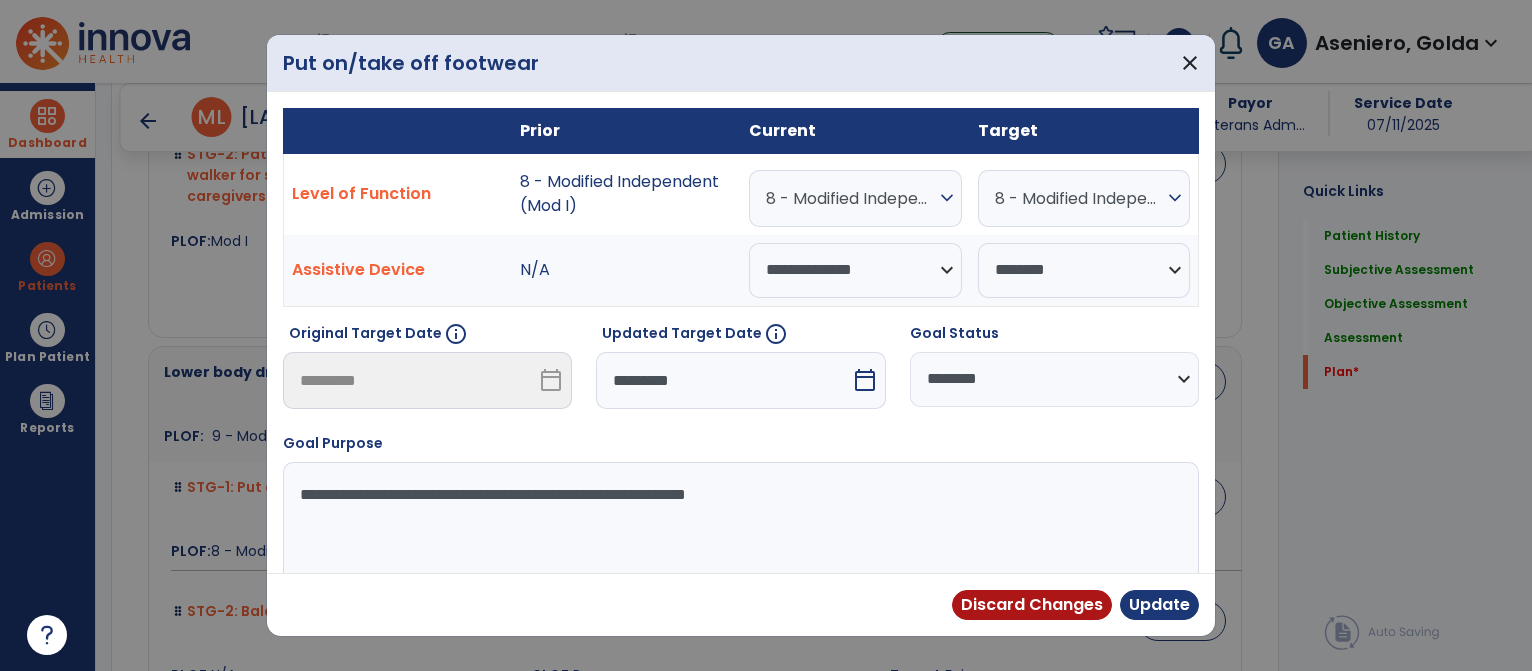 click on "**********" at bounding box center (1054, 379) 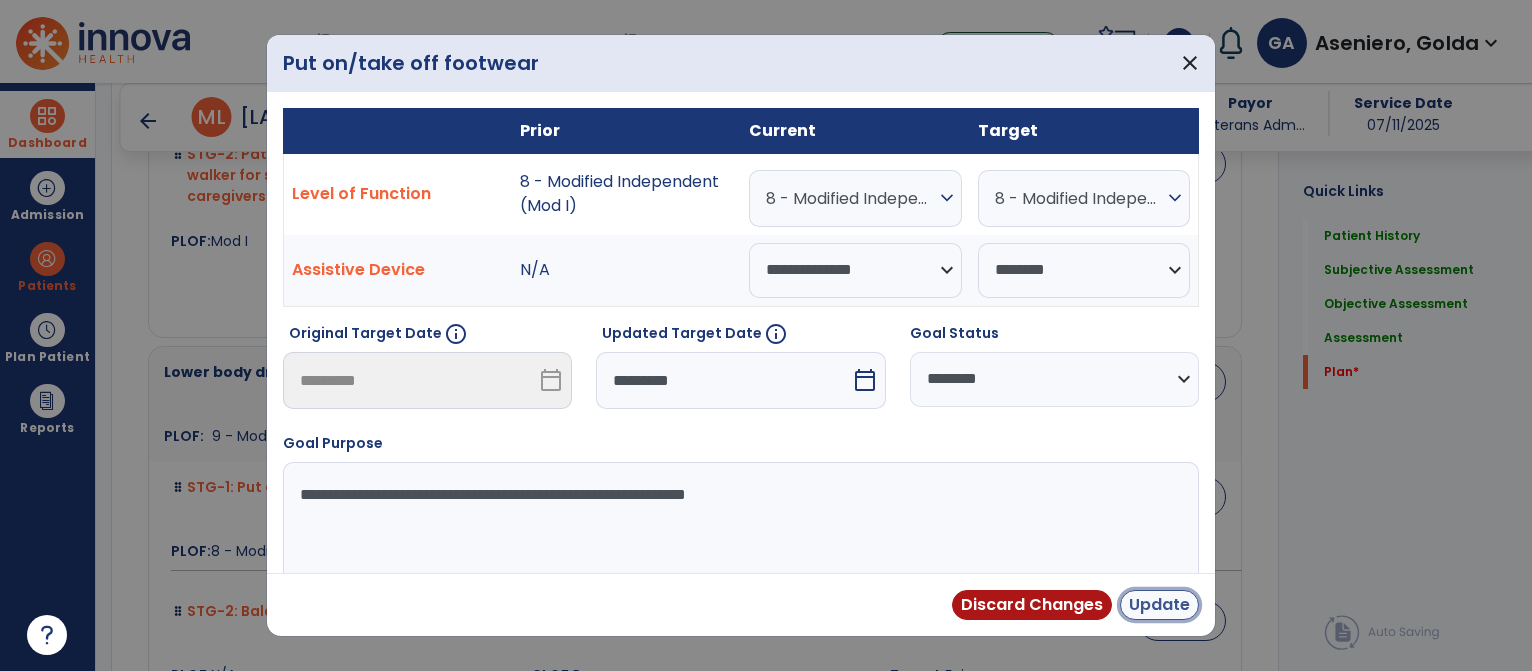 click on "Update" at bounding box center [1159, 605] 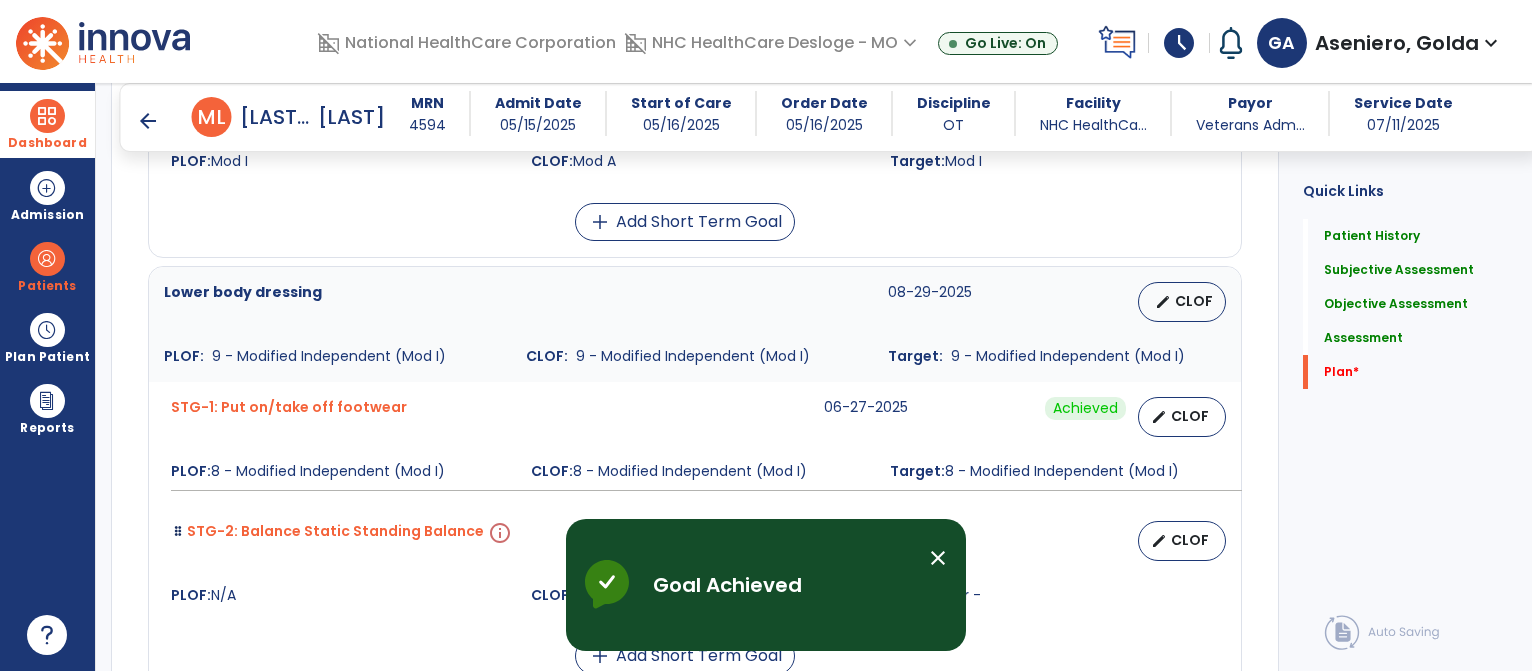 scroll, scrollTop: 5746, scrollLeft: 0, axis: vertical 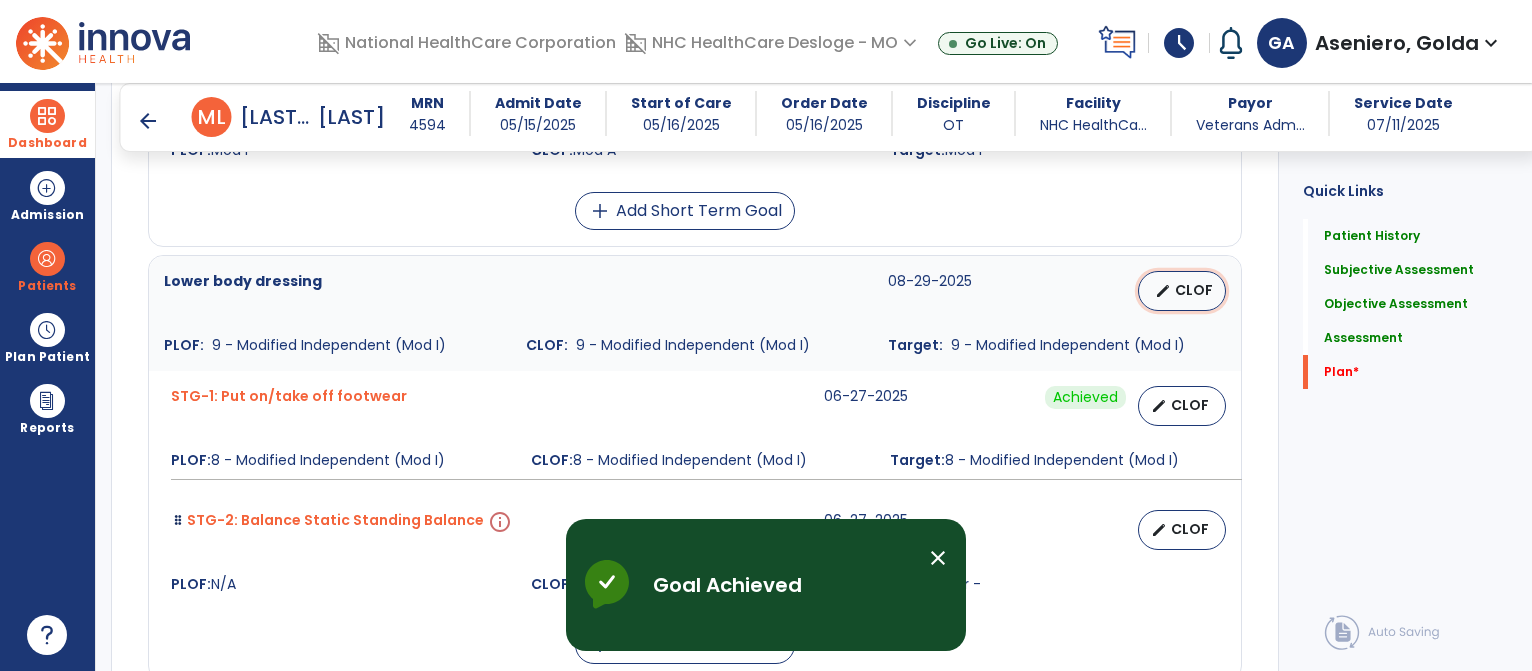 click on "edit" at bounding box center (1163, 291) 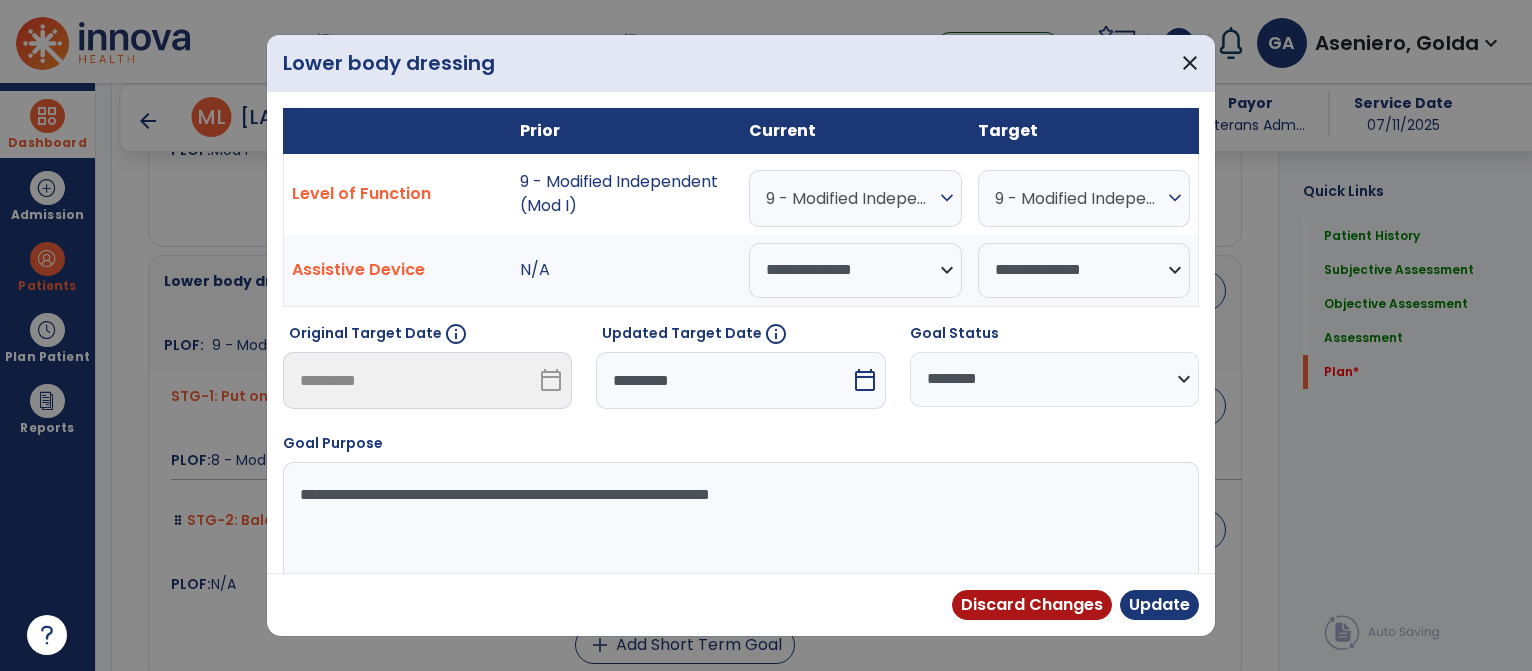 click on "**********" at bounding box center (1054, 379) 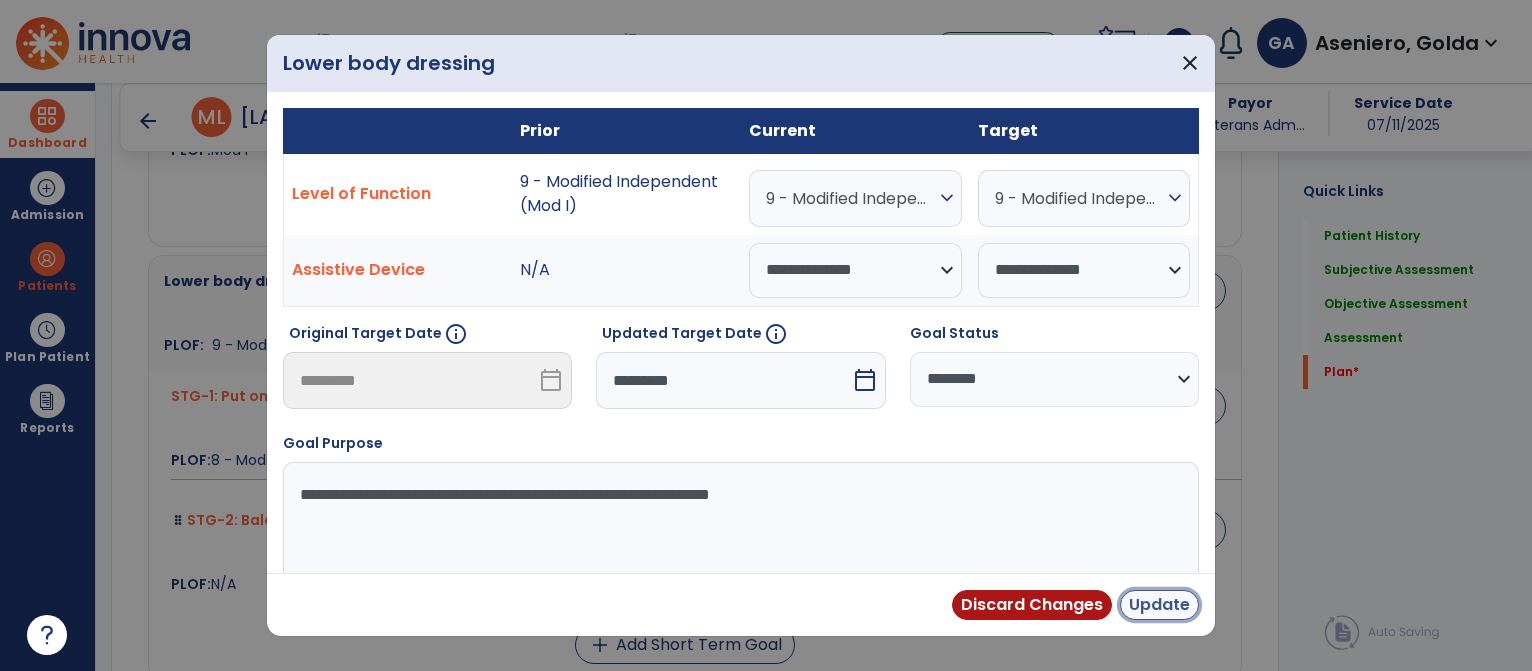 click on "Update" at bounding box center [1159, 605] 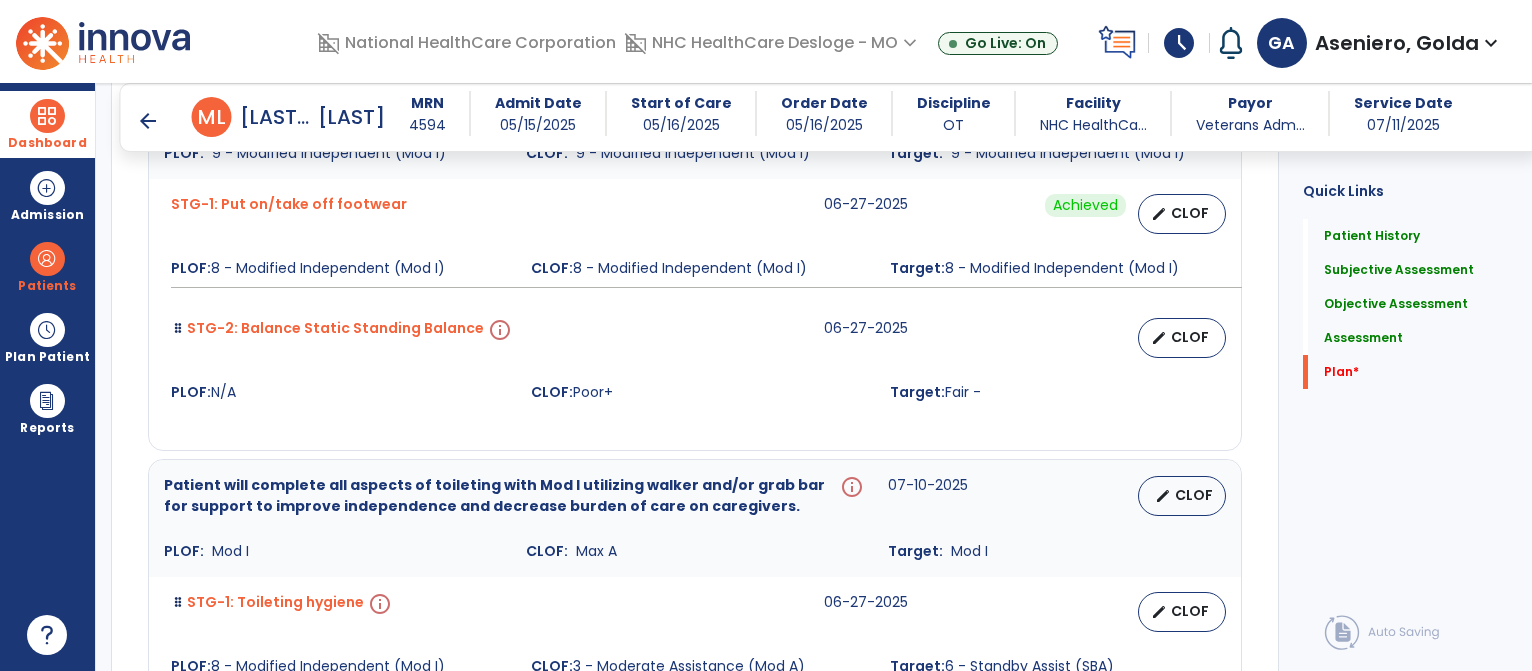 scroll, scrollTop: 5939, scrollLeft: 0, axis: vertical 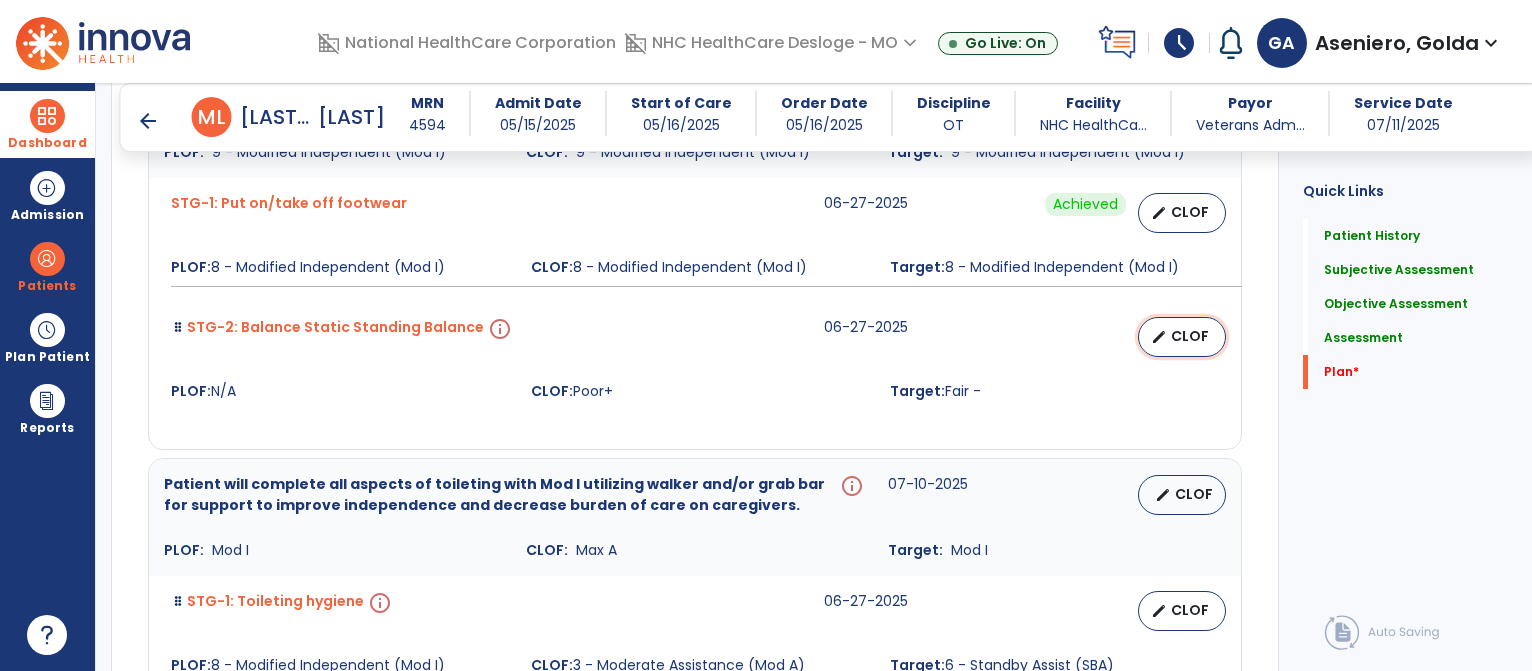 click on "CLOF" at bounding box center [1190, 336] 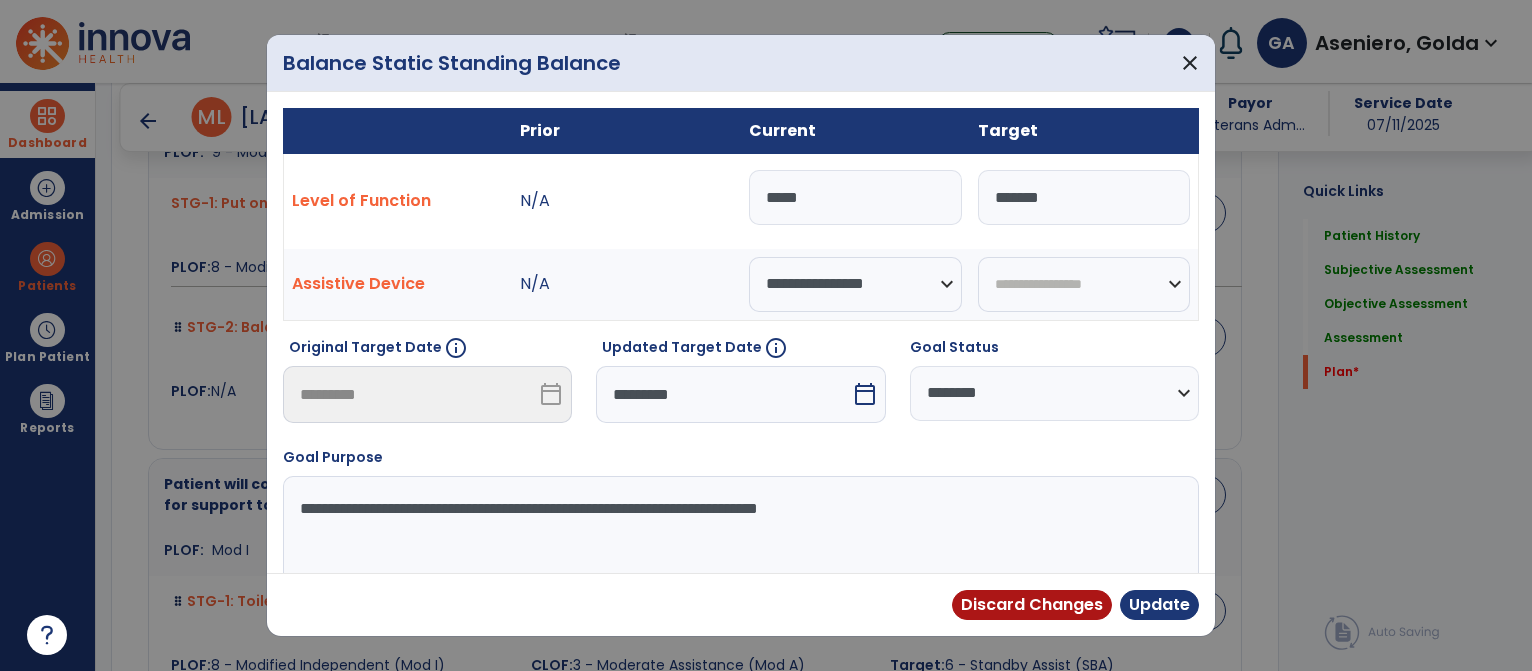 click on "calendar_today" at bounding box center (865, 394) 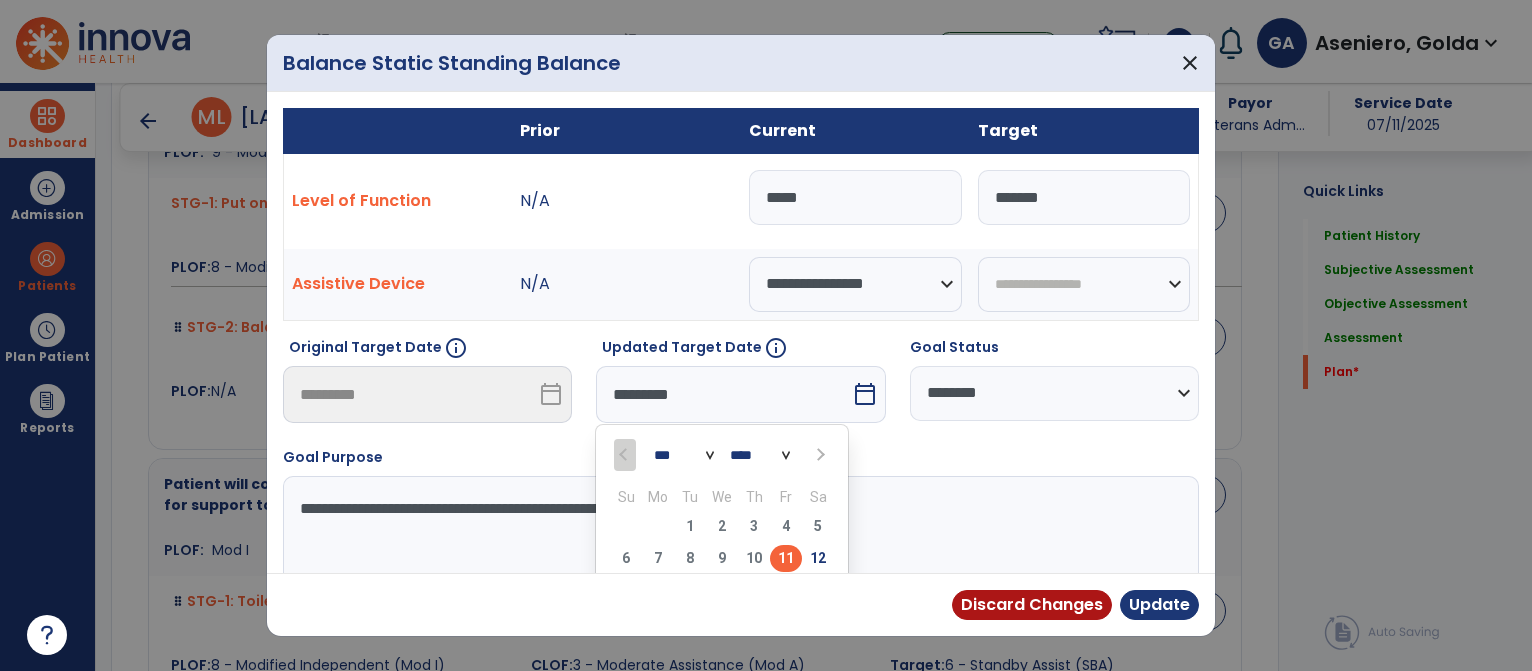 scroll, scrollTop: 0, scrollLeft: 0, axis: both 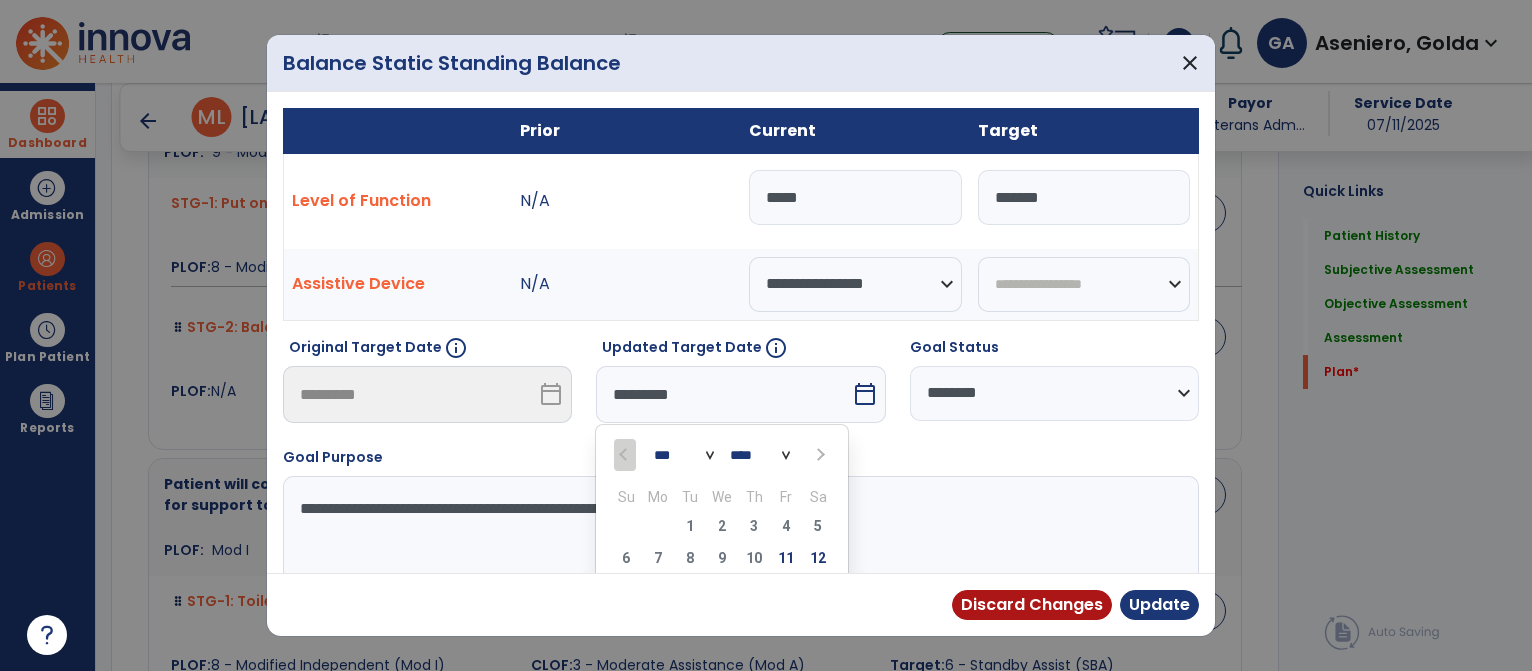 click at bounding box center (818, 454) 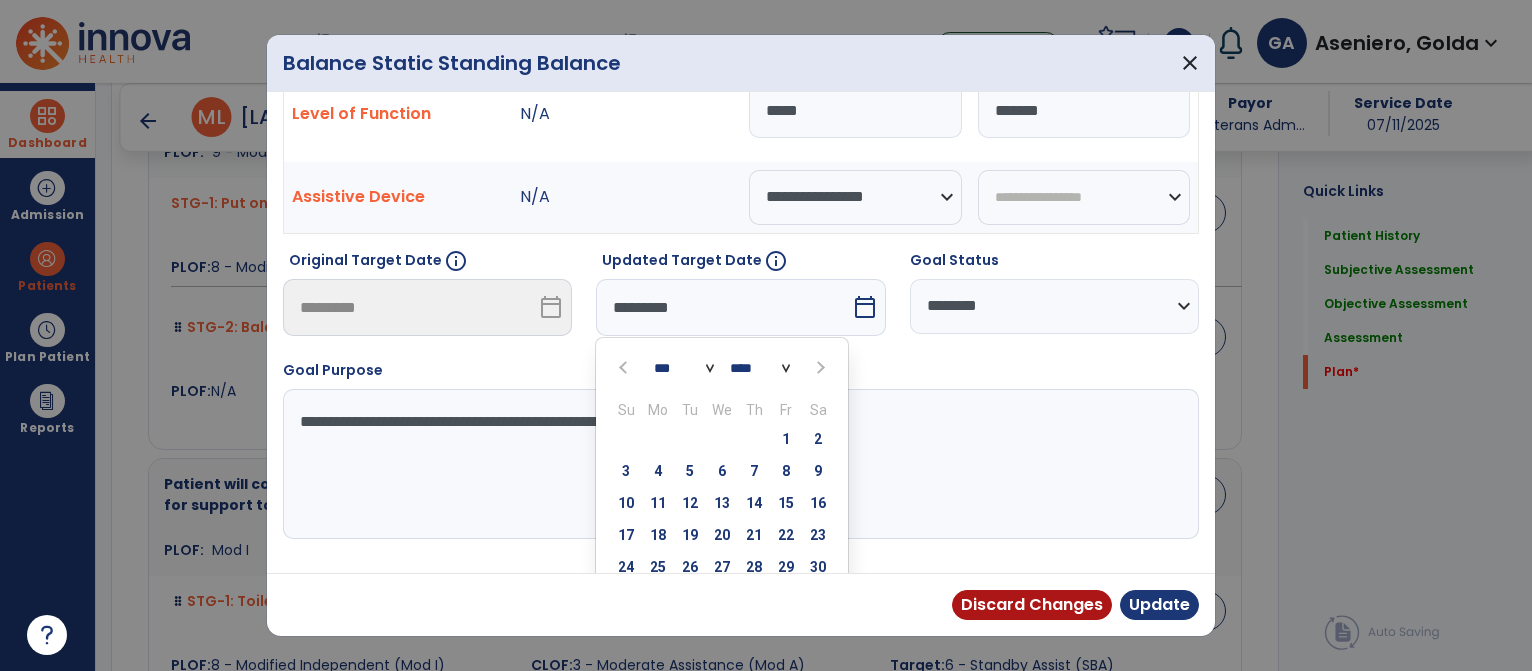 scroll, scrollTop: 143, scrollLeft: 0, axis: vertical 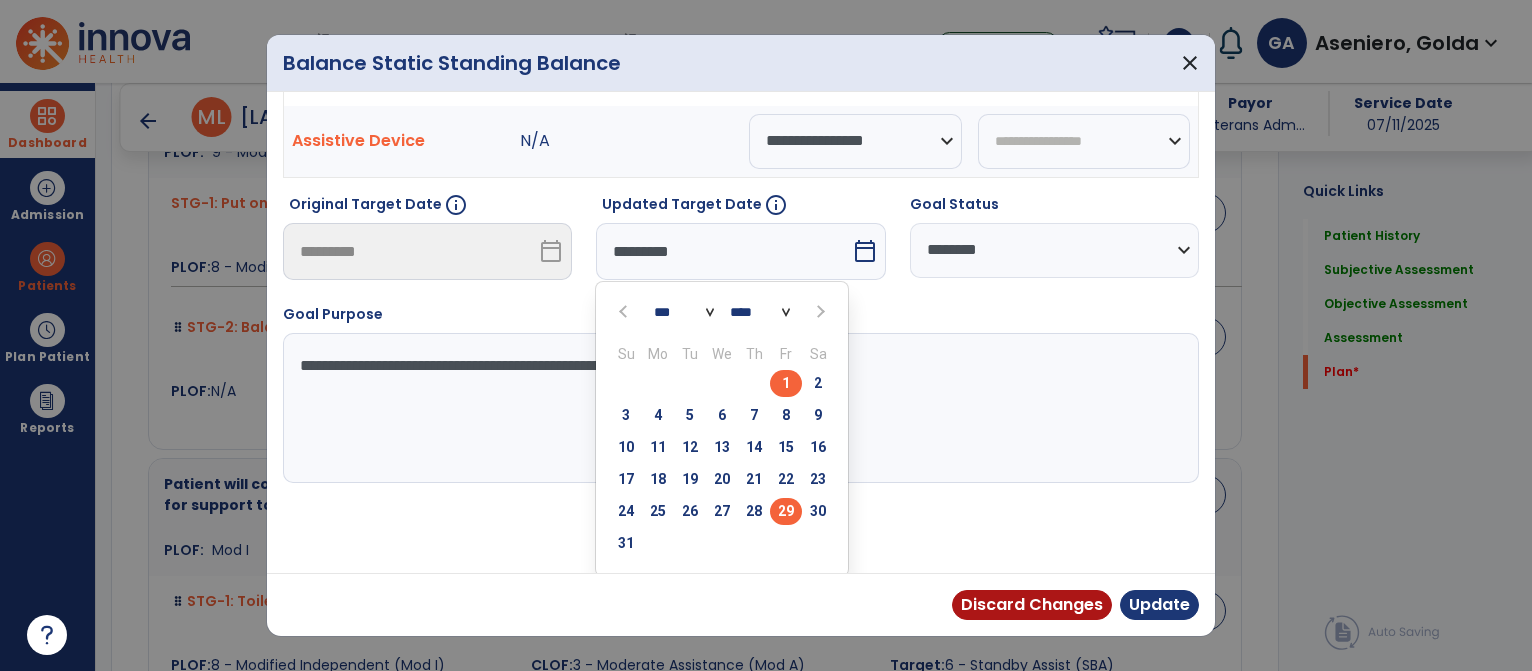 click on "29" at bounding box center [786, 511] 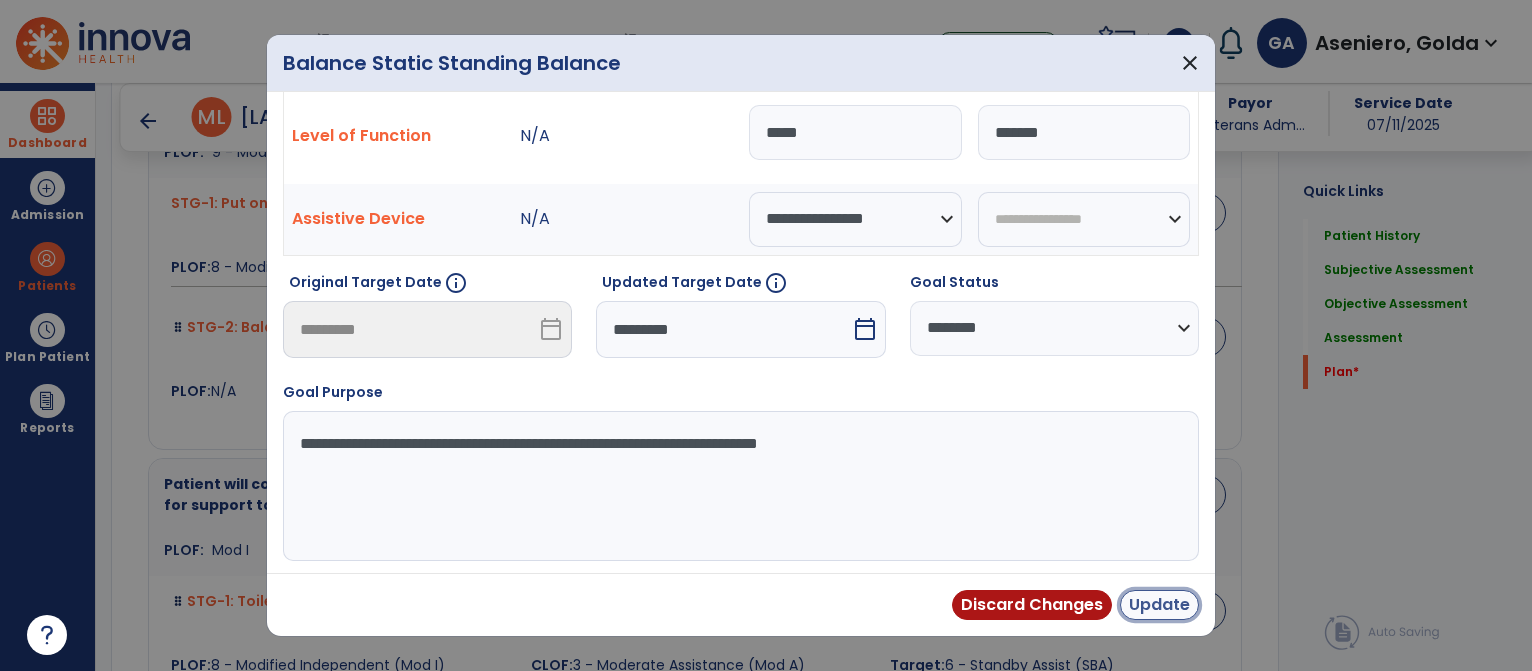 click on "Update" at bounding box center (1159, 605) 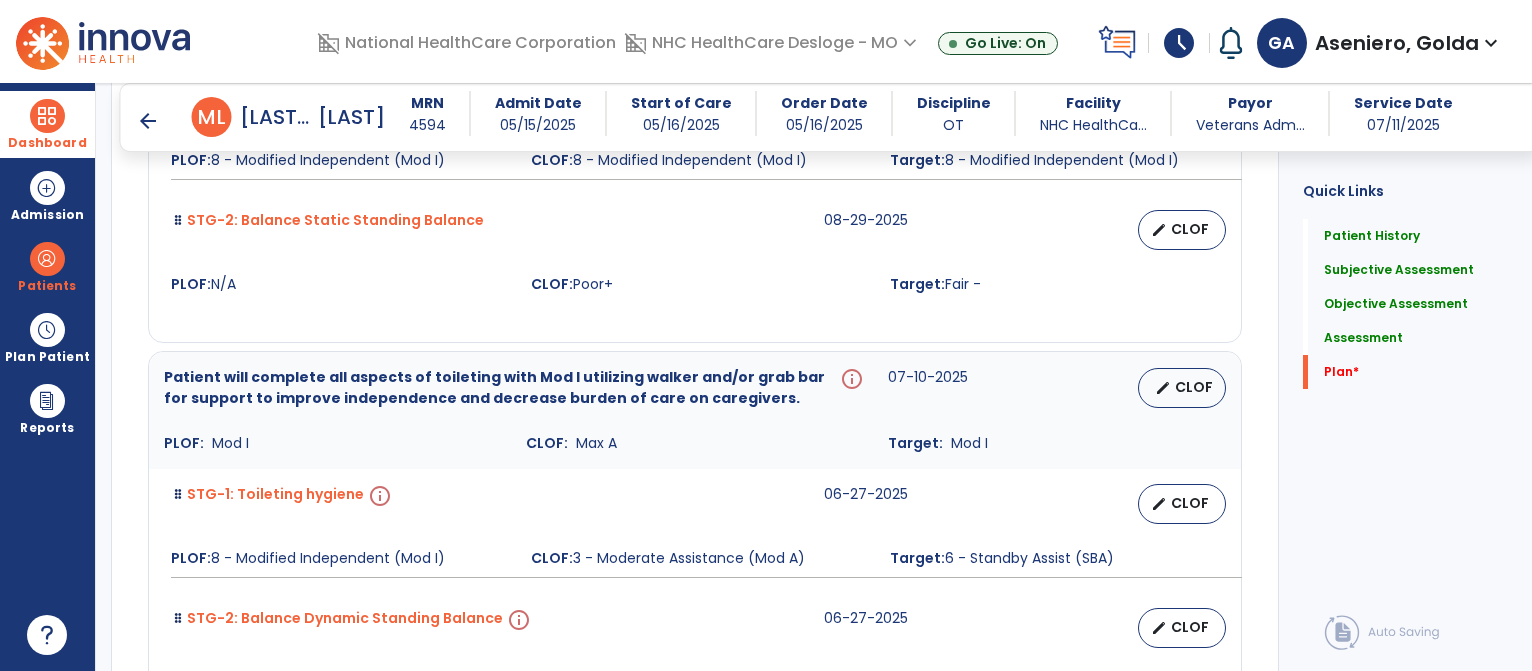 scroll, scrollTop: 6052, scrollLeft: 0, axis: vertical 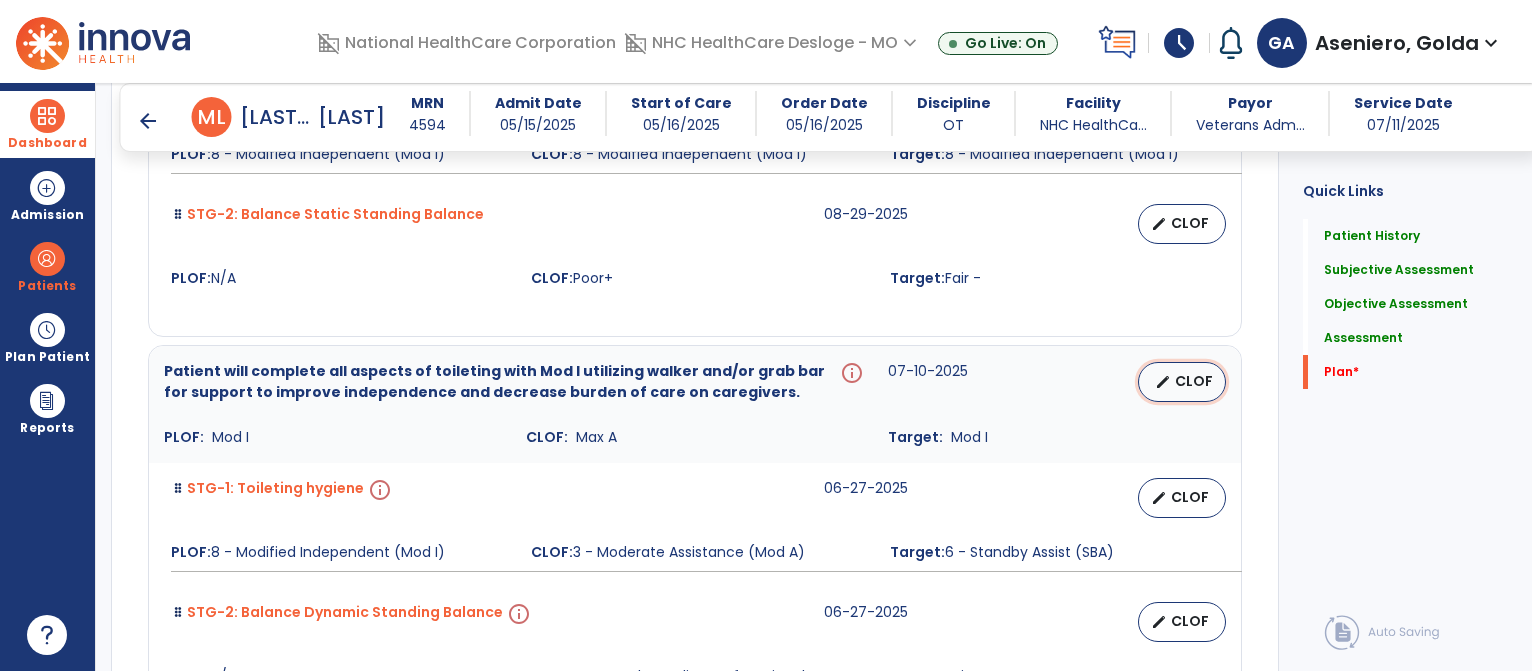click on "CLOF" at bounding box center [1194, 381] 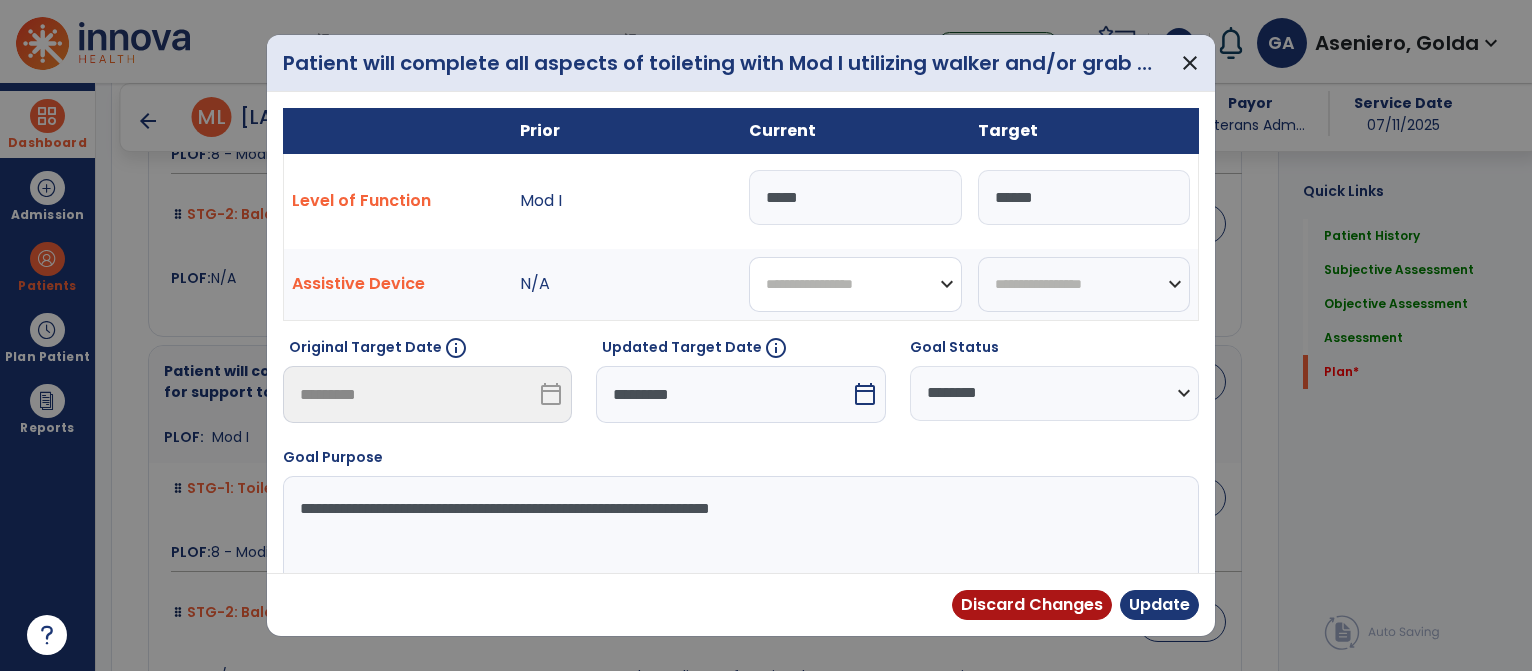 click on "**********" at bounding box center (855, 284) 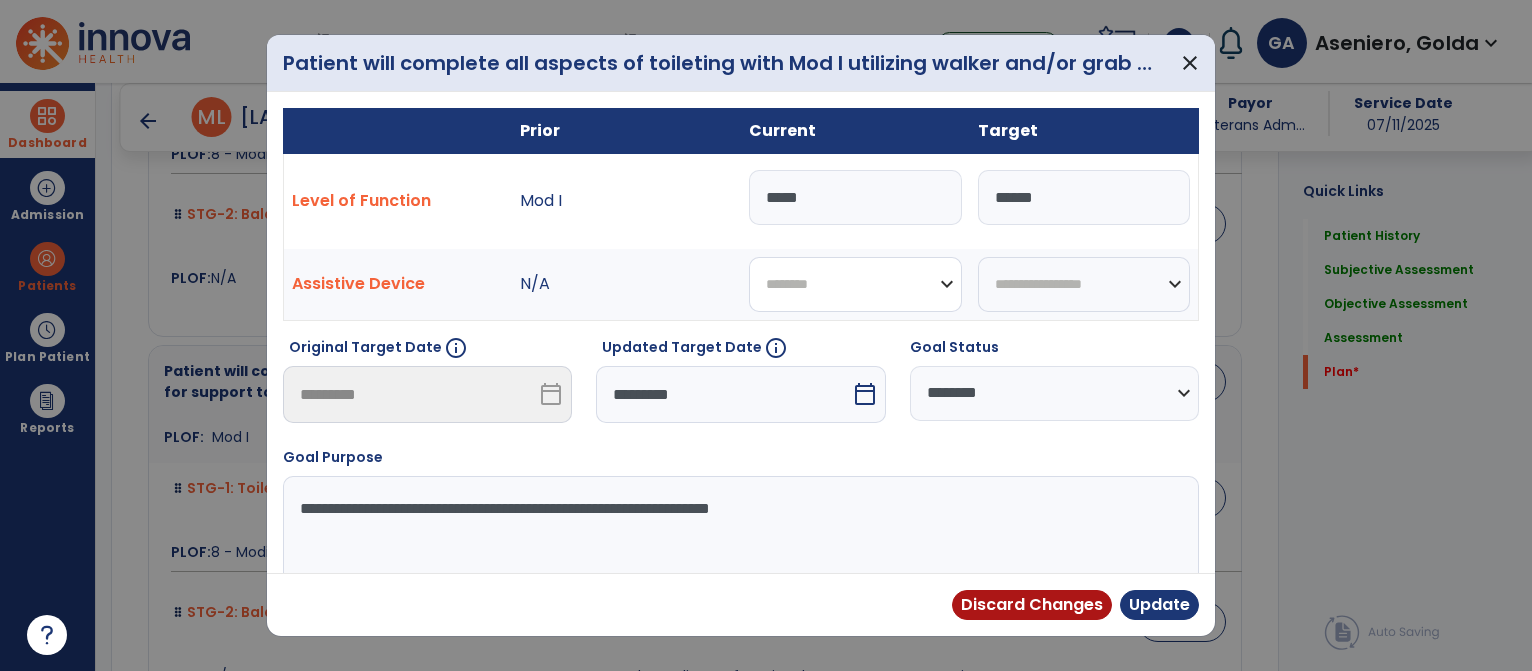click on "**********" at bounding box center (855, 284) 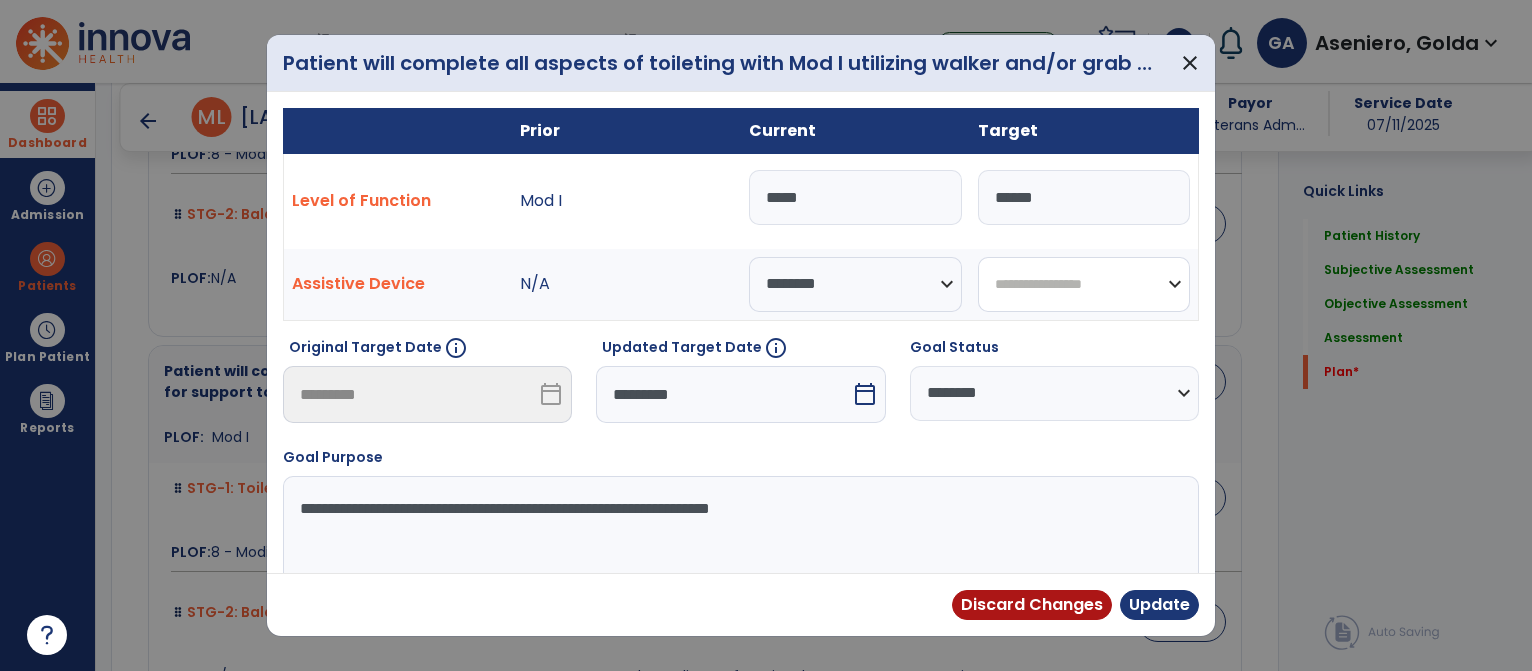 click on "**********" at bounding box center [1084, 284] 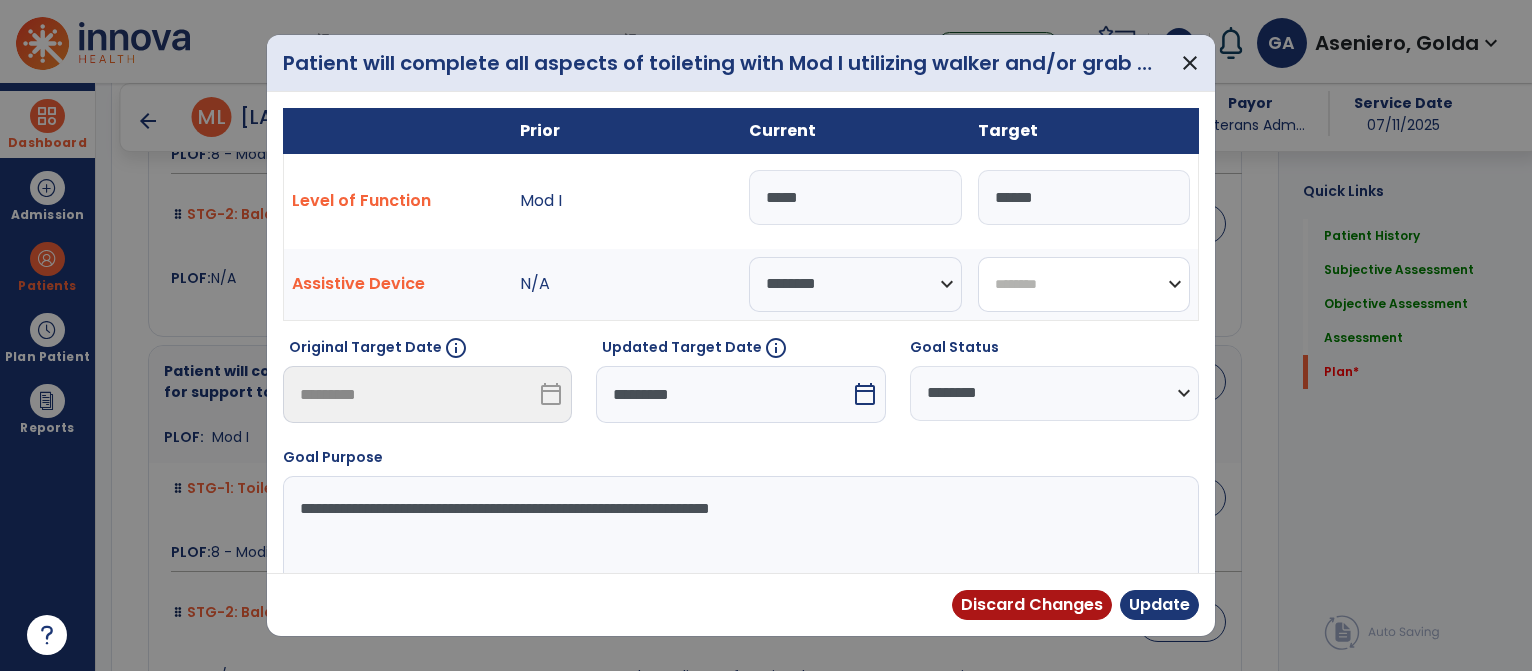 click on "**********" at bounding box center [1084, 284] 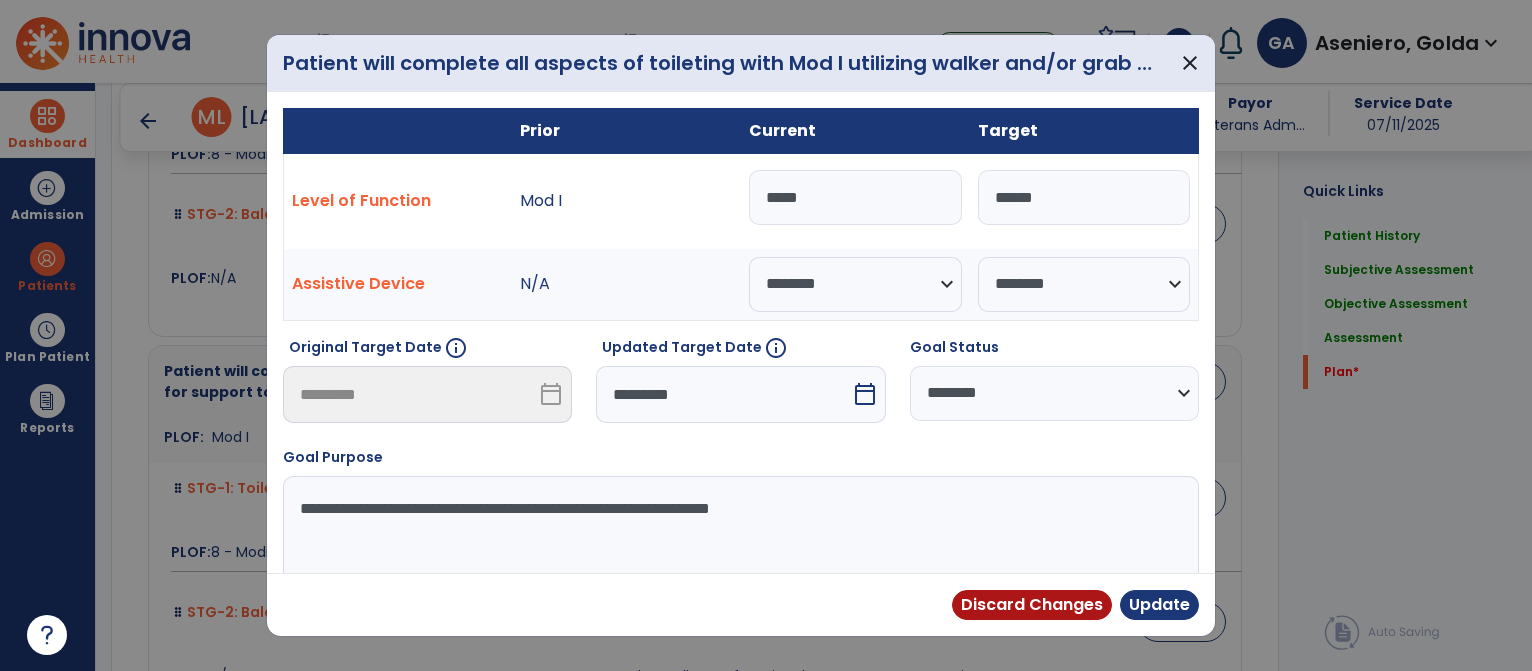 click on "calendar_today" at bounding box center (865, 394) 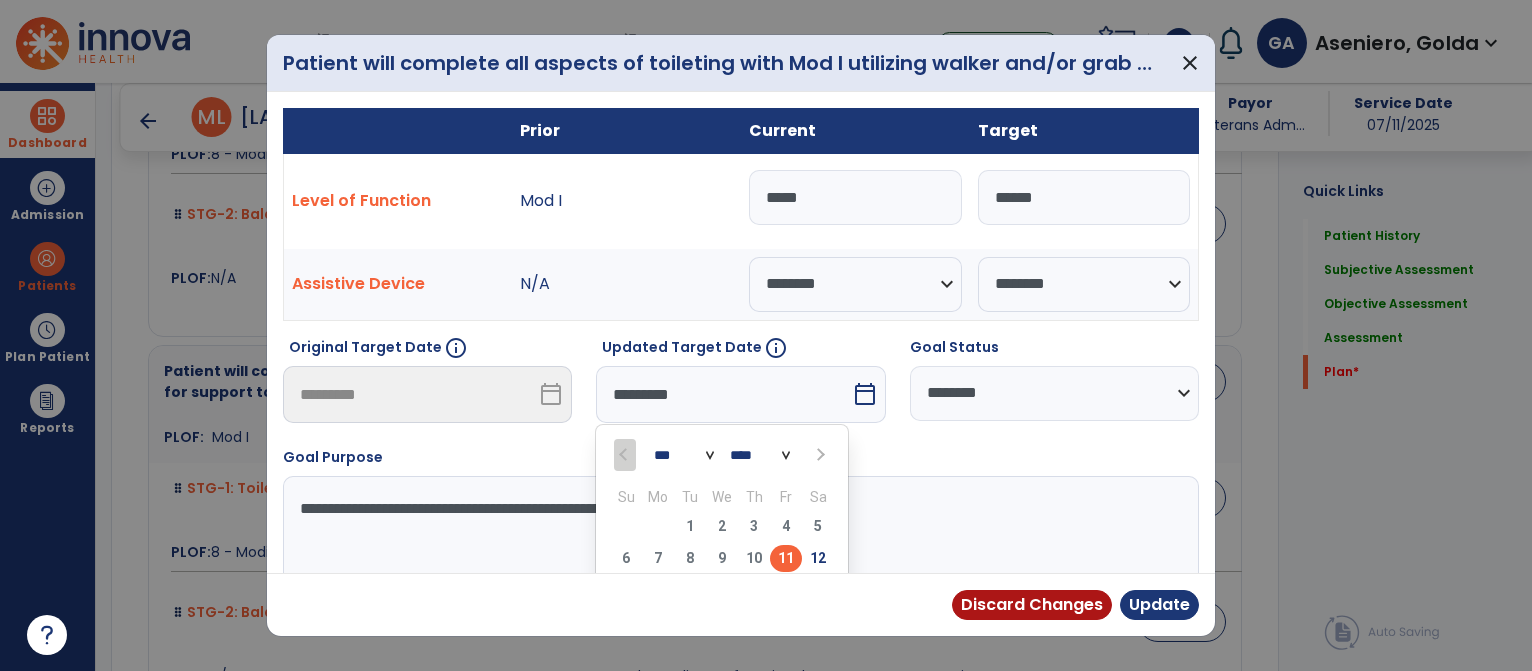 scroll, scrollTop: 0, scrollLeft: 0, axis: both 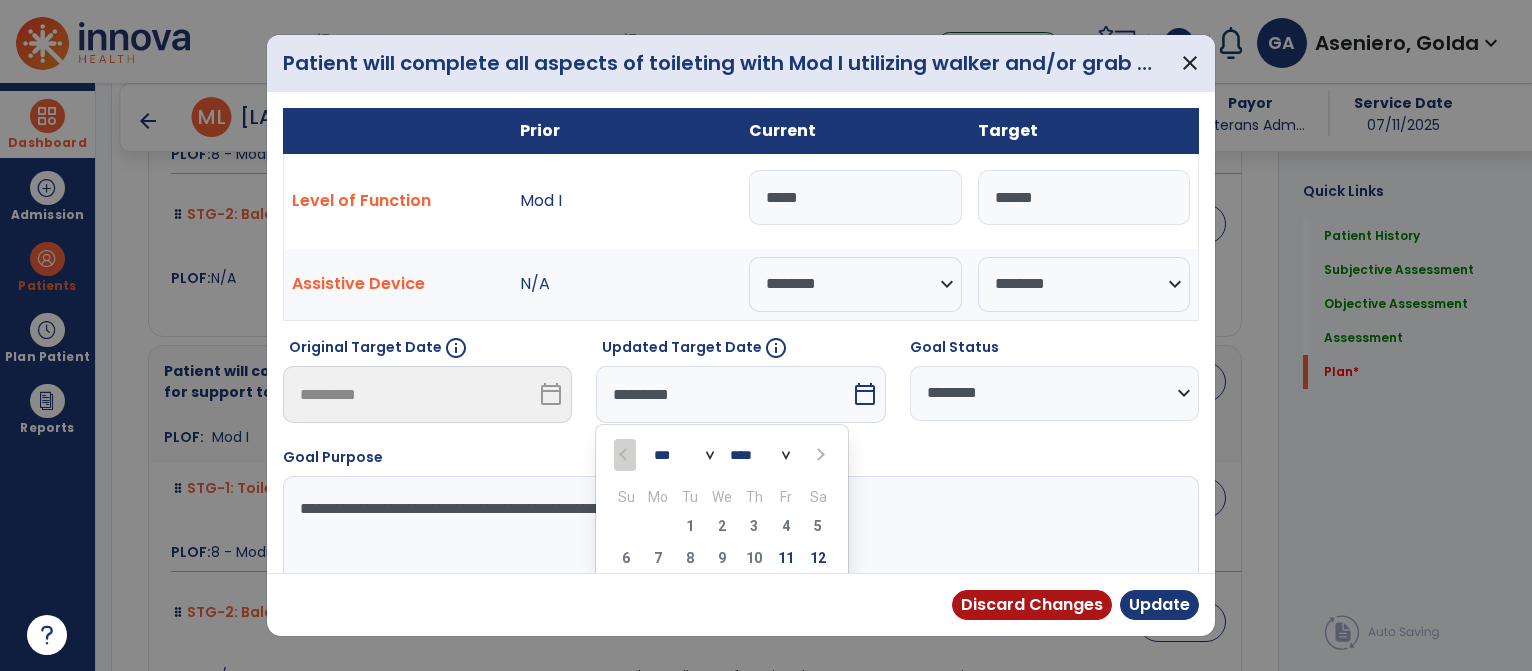 click at bounding box center (818, 454) 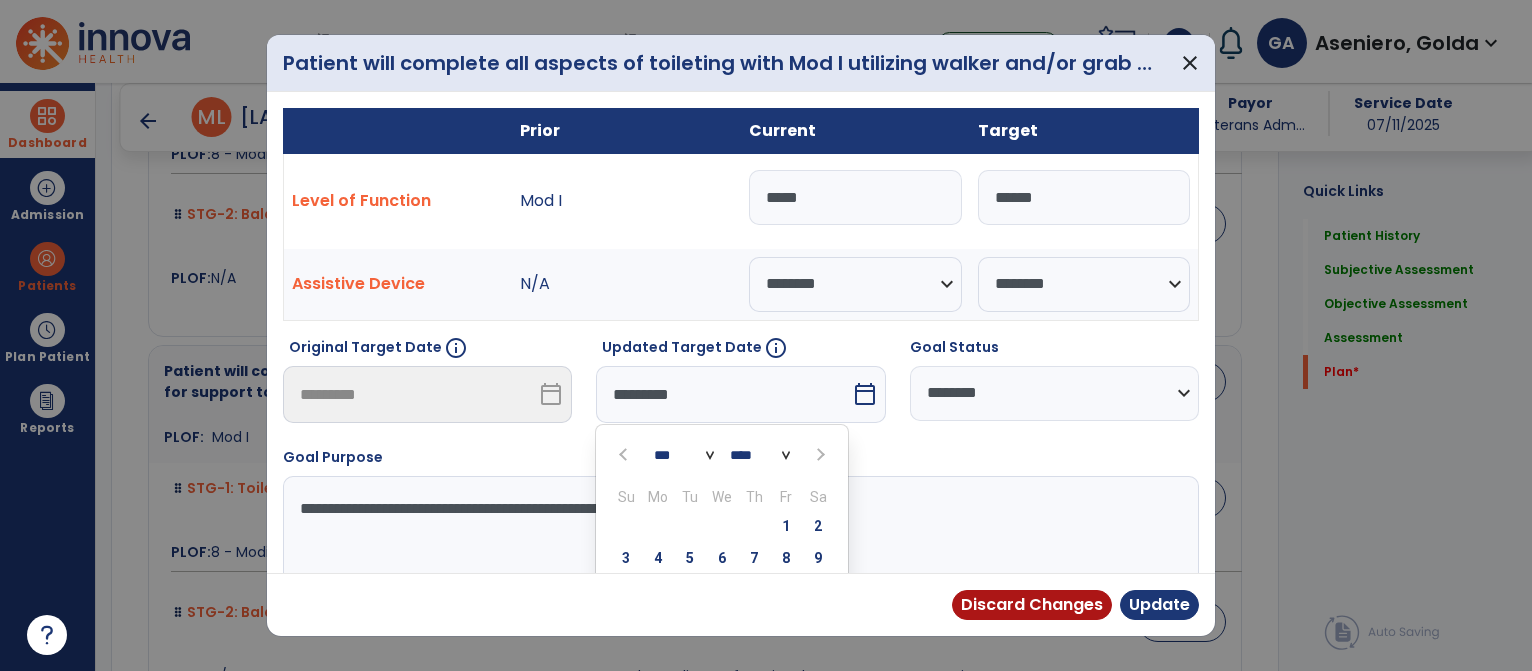 click at bounding box center (818, 454) 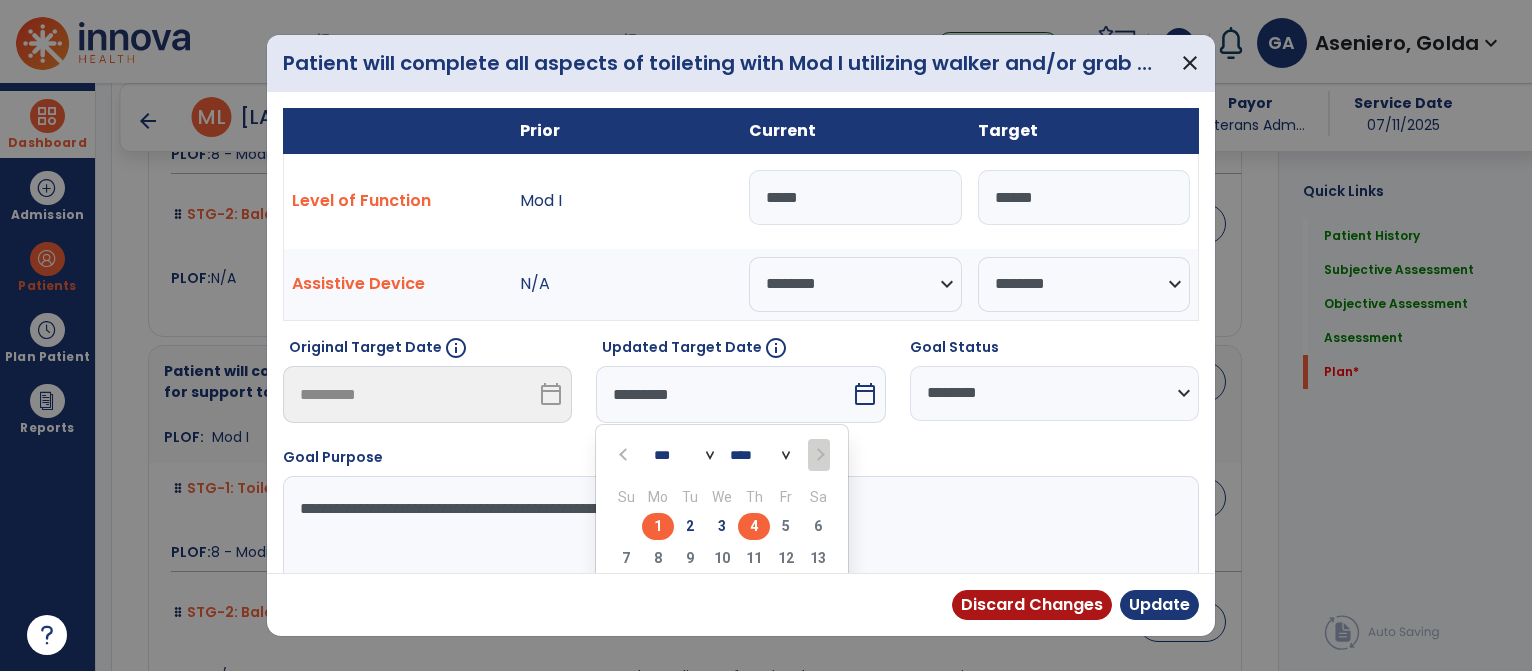 drag, startPoint x: 812, startPoint y: 451, endPoint x: 755, endPoint y: 524, distance: 92.61749 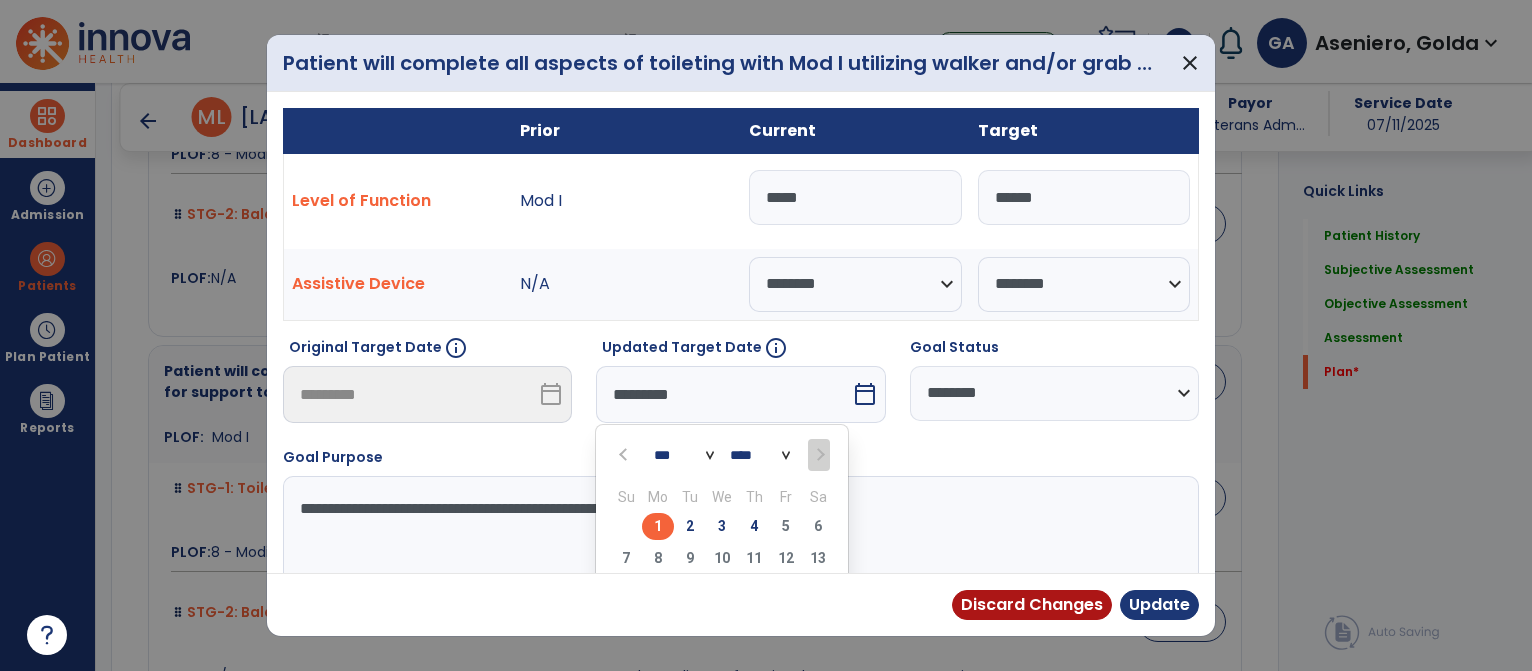 type on "********" 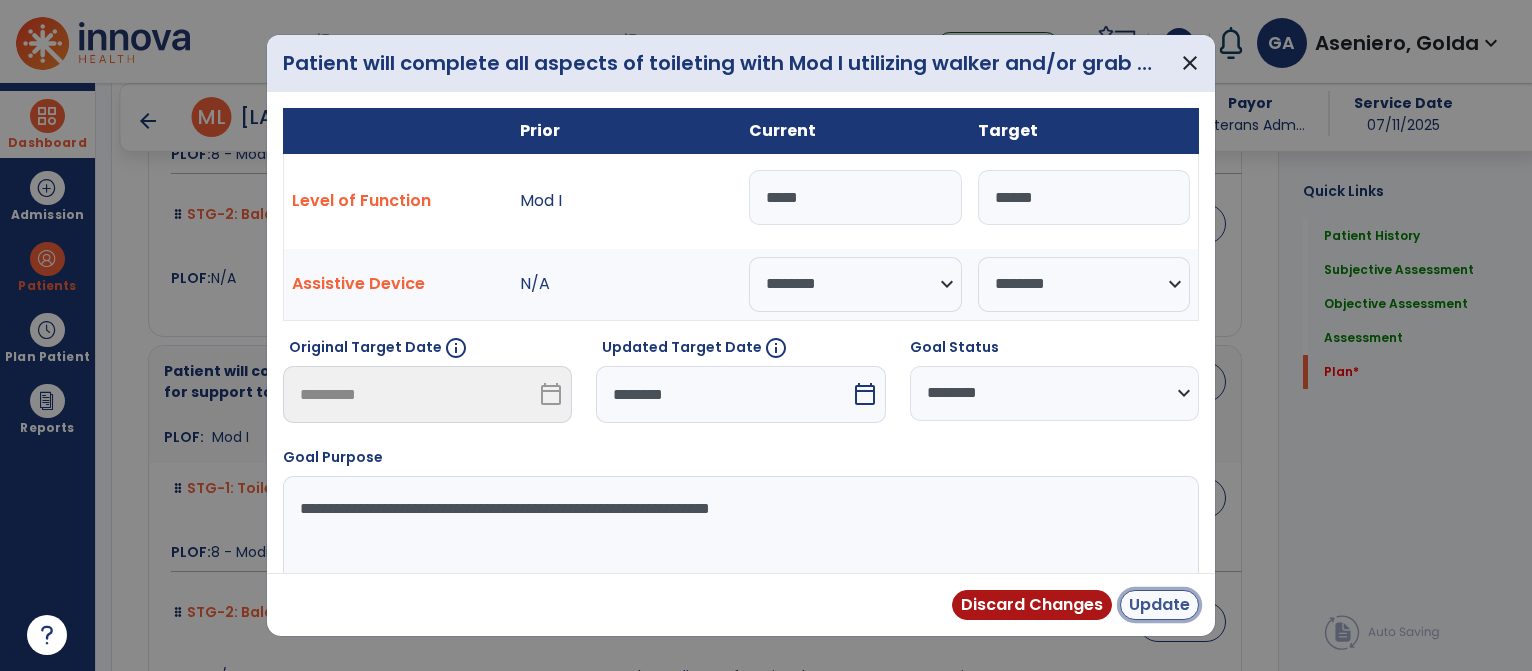 click on "Update" at bounding box center [1159, 605] 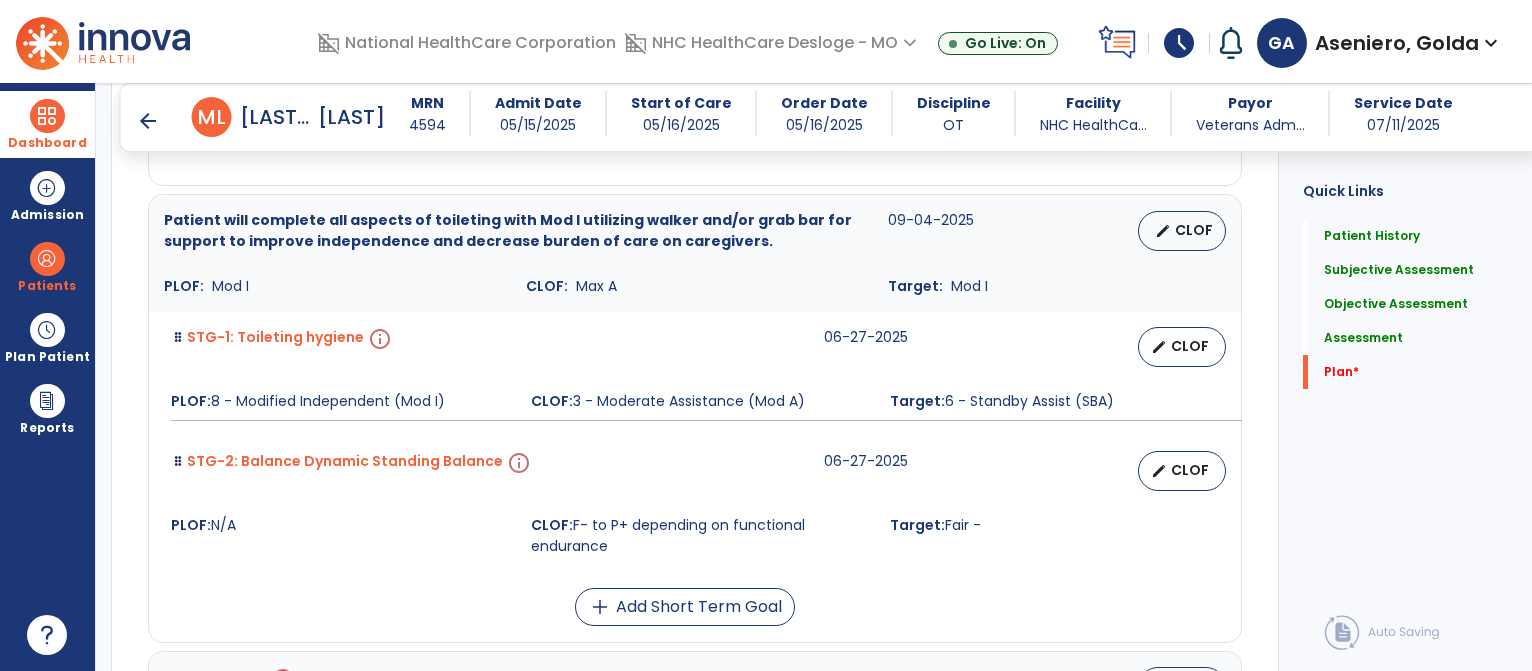 scroll, scrollTop: 6204, scrollLeft: 0, axis: vertical 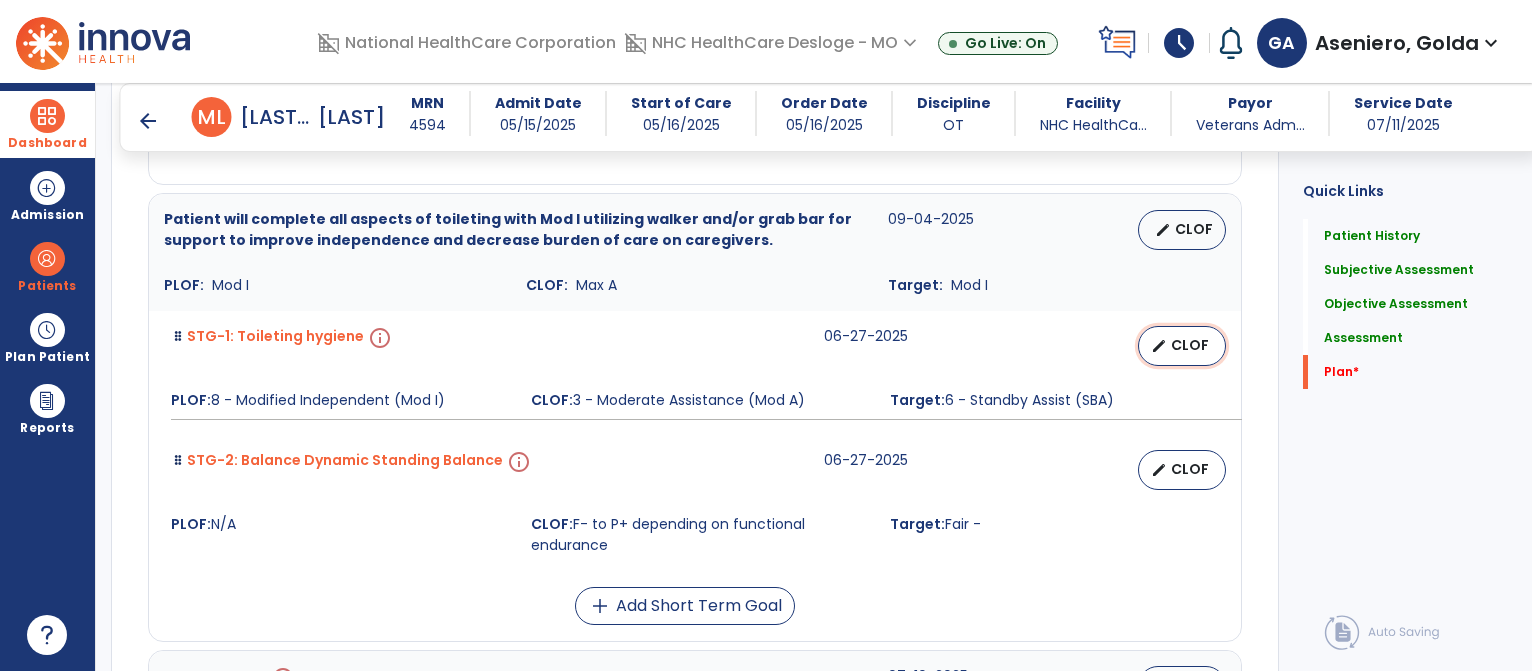 click on "CLOF" at bounding box center [1190, 345] 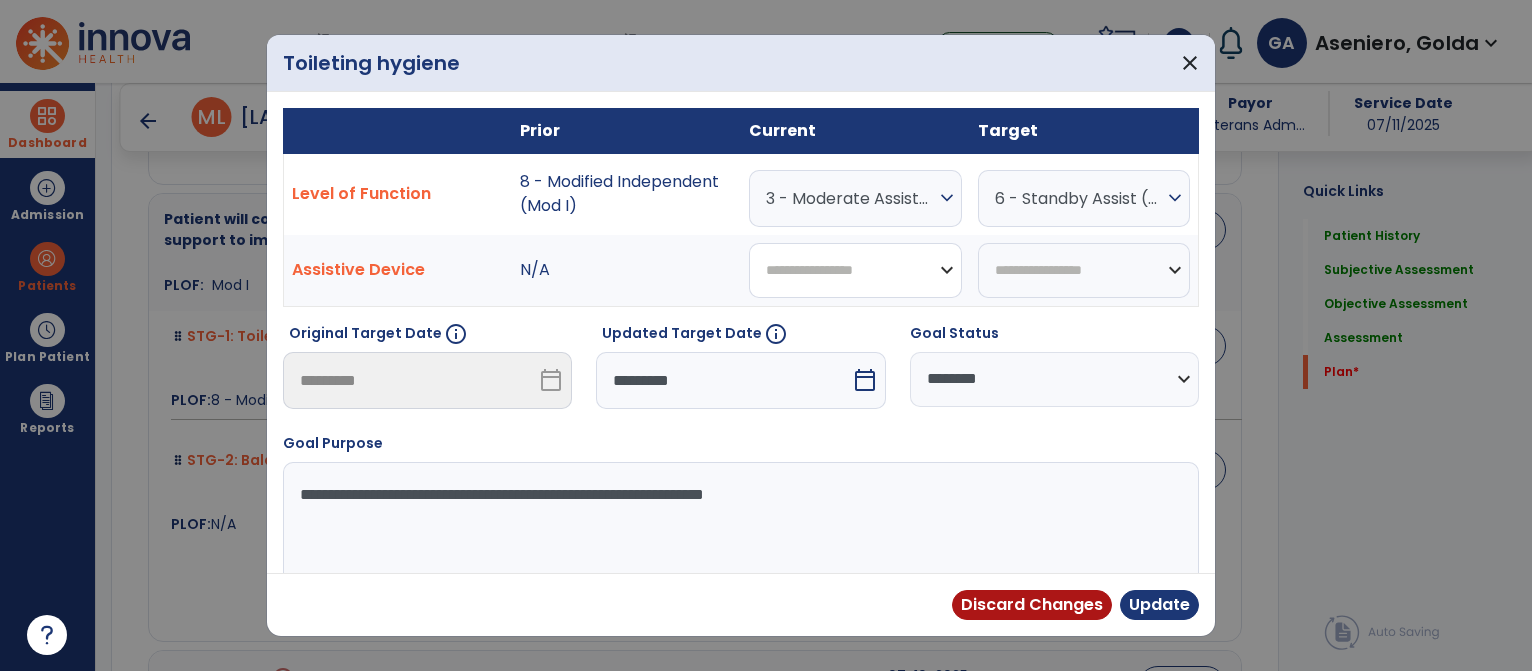 click on "**********" at bounding box center (855, 270) 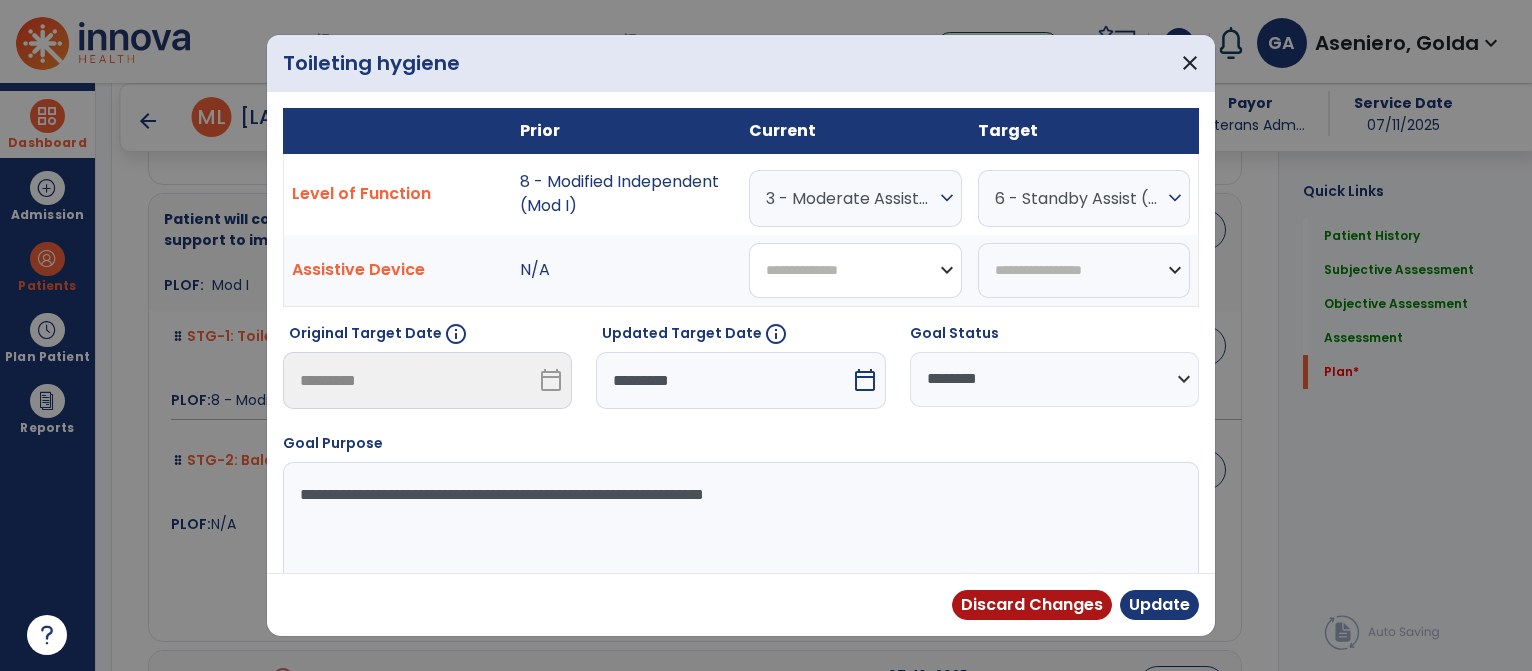 click on "**********" at bounding box center [855, 270] 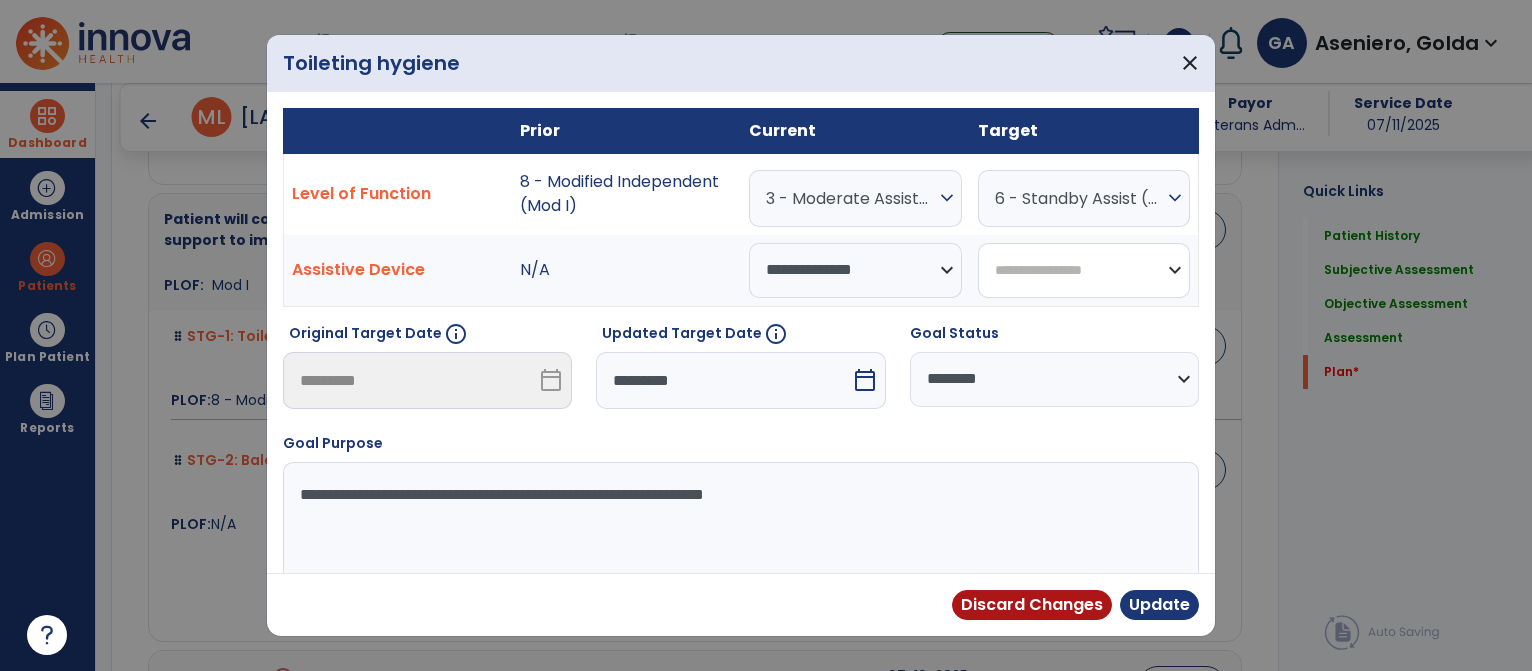 click on "**********" at bounding box center [1084, 270] 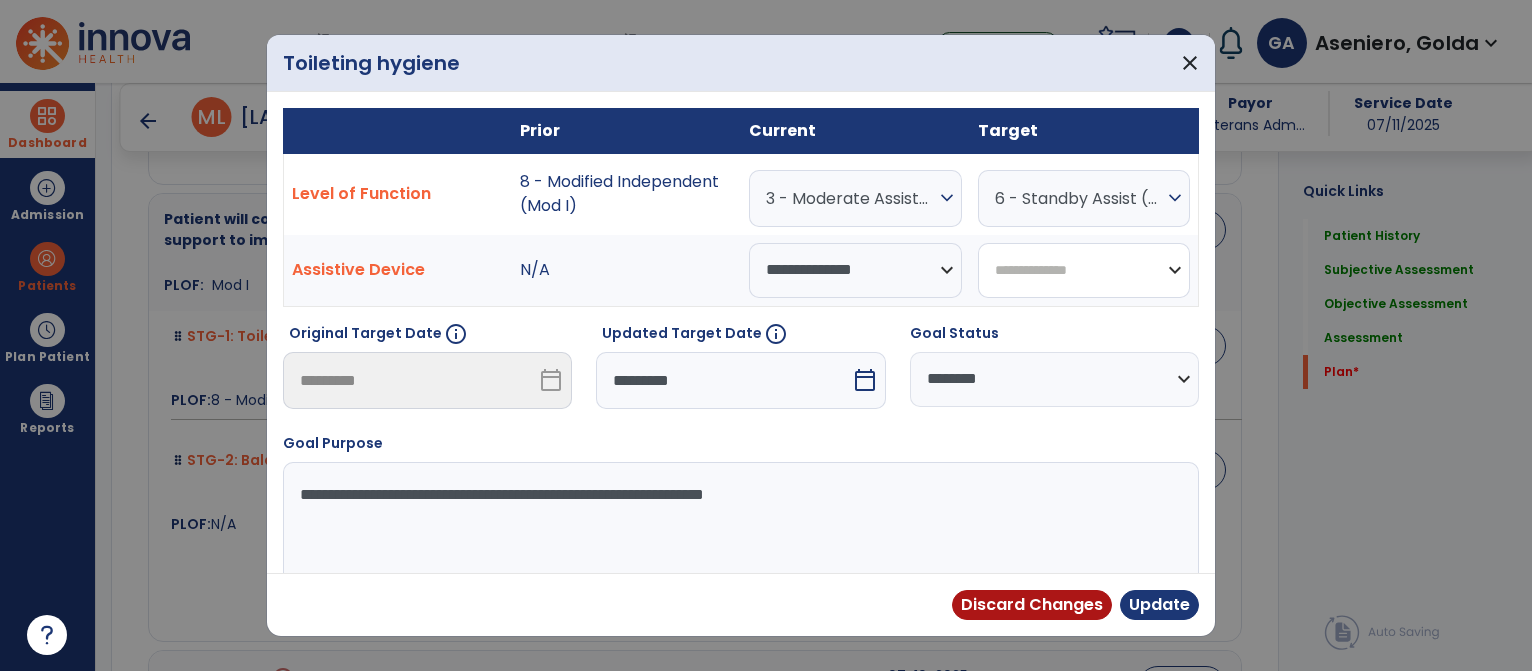 click on "**********" at bounding box center [1084, 270] 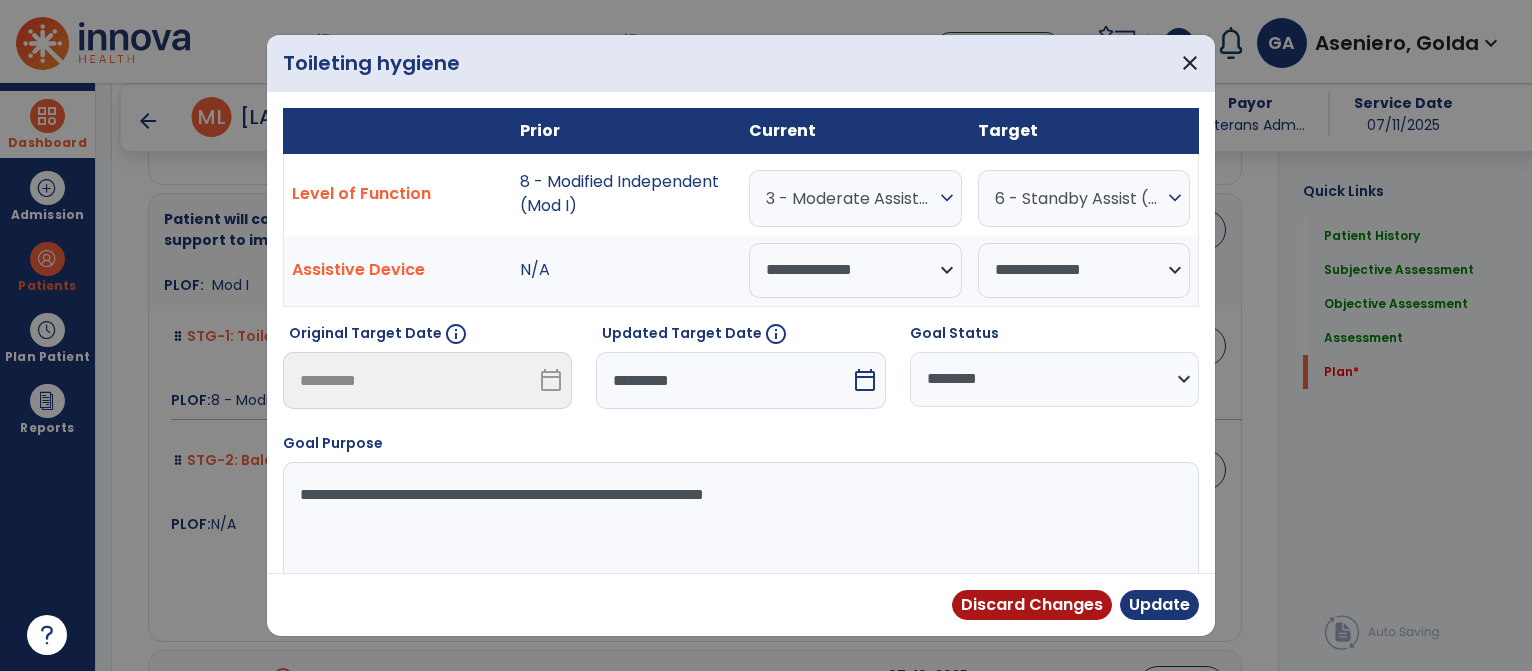 click on "*********" at bounding box center [723, 380] 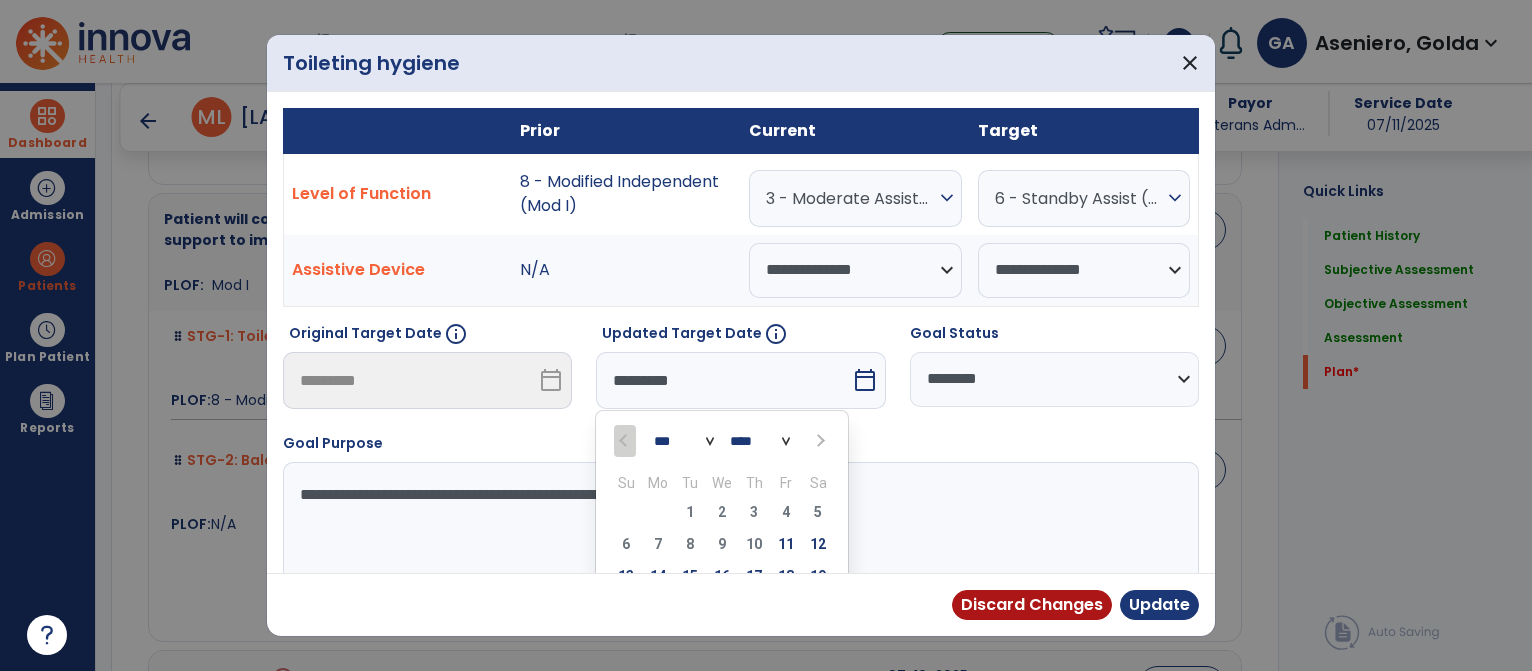 click at bounding box center (820, 441) 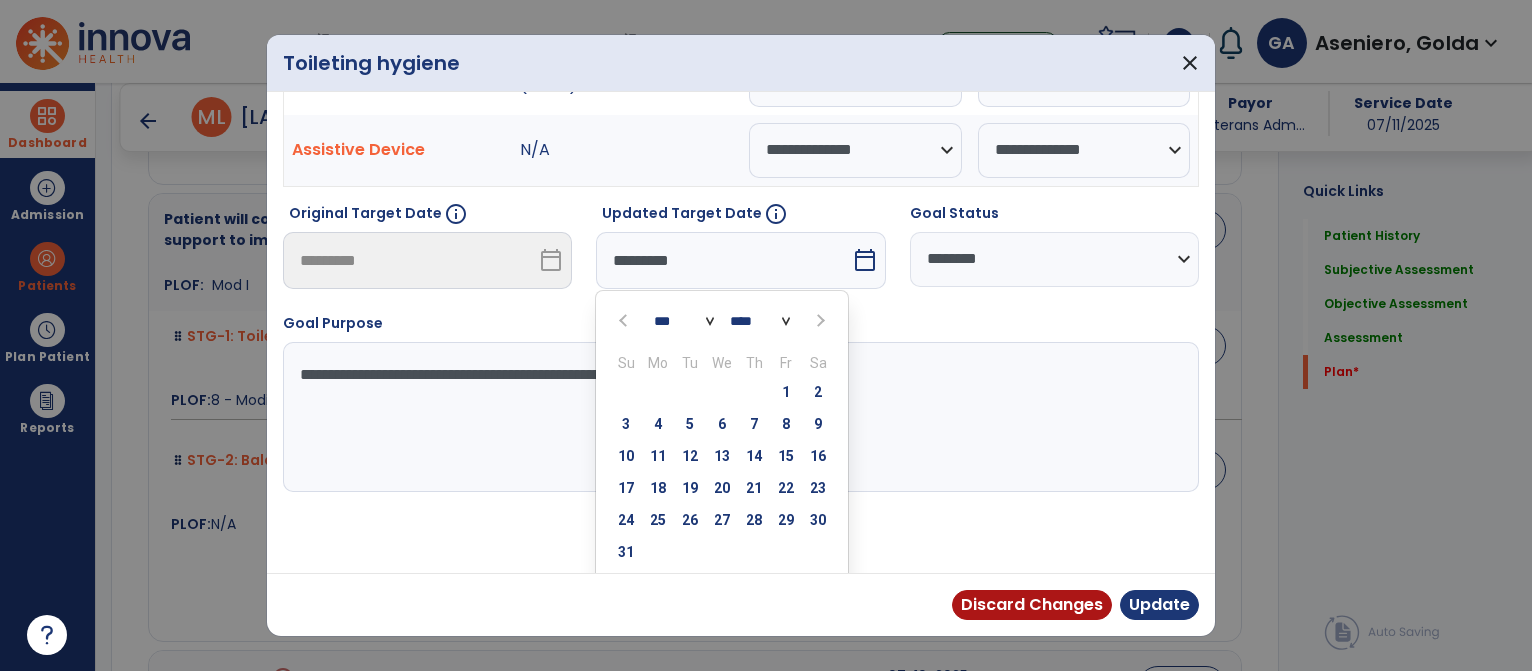 scroll, scrollTop: 128, scrollLeft: 0, axis: vertical 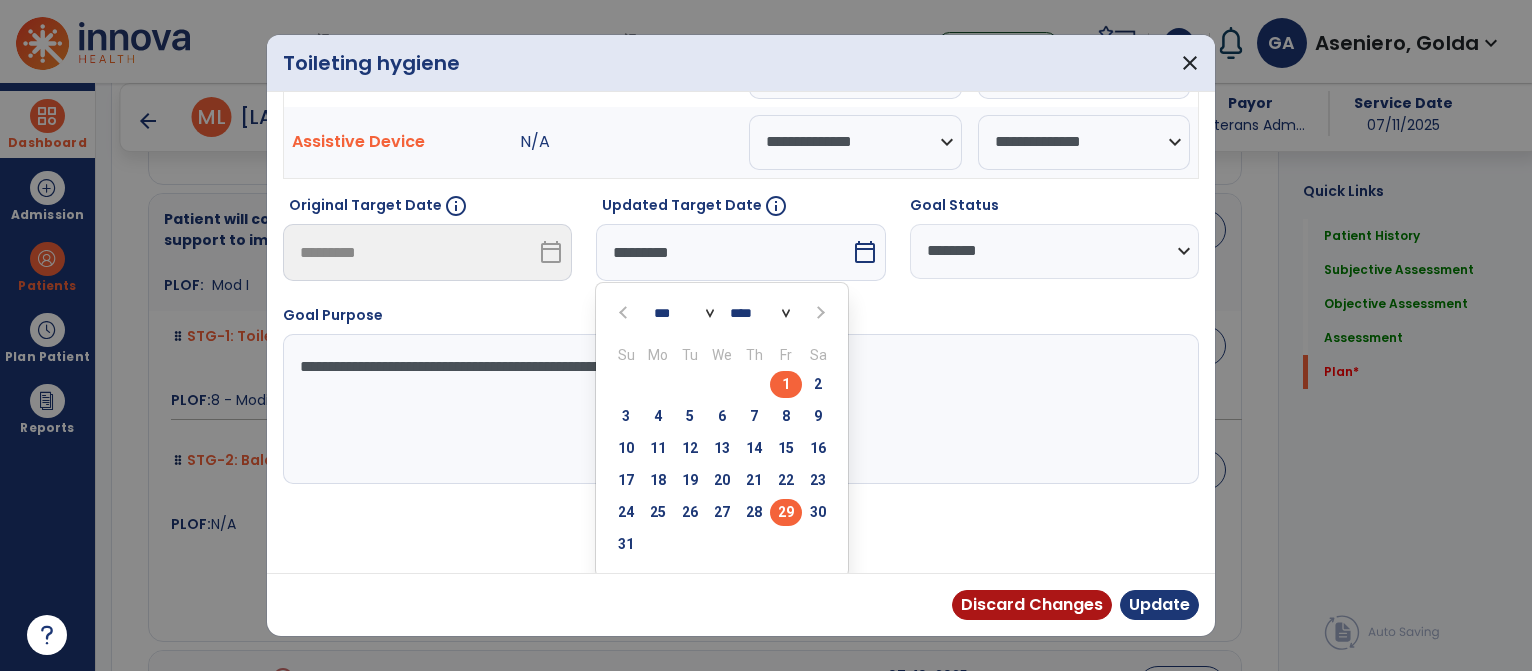 click on "29" at bounding box center [786, 512] 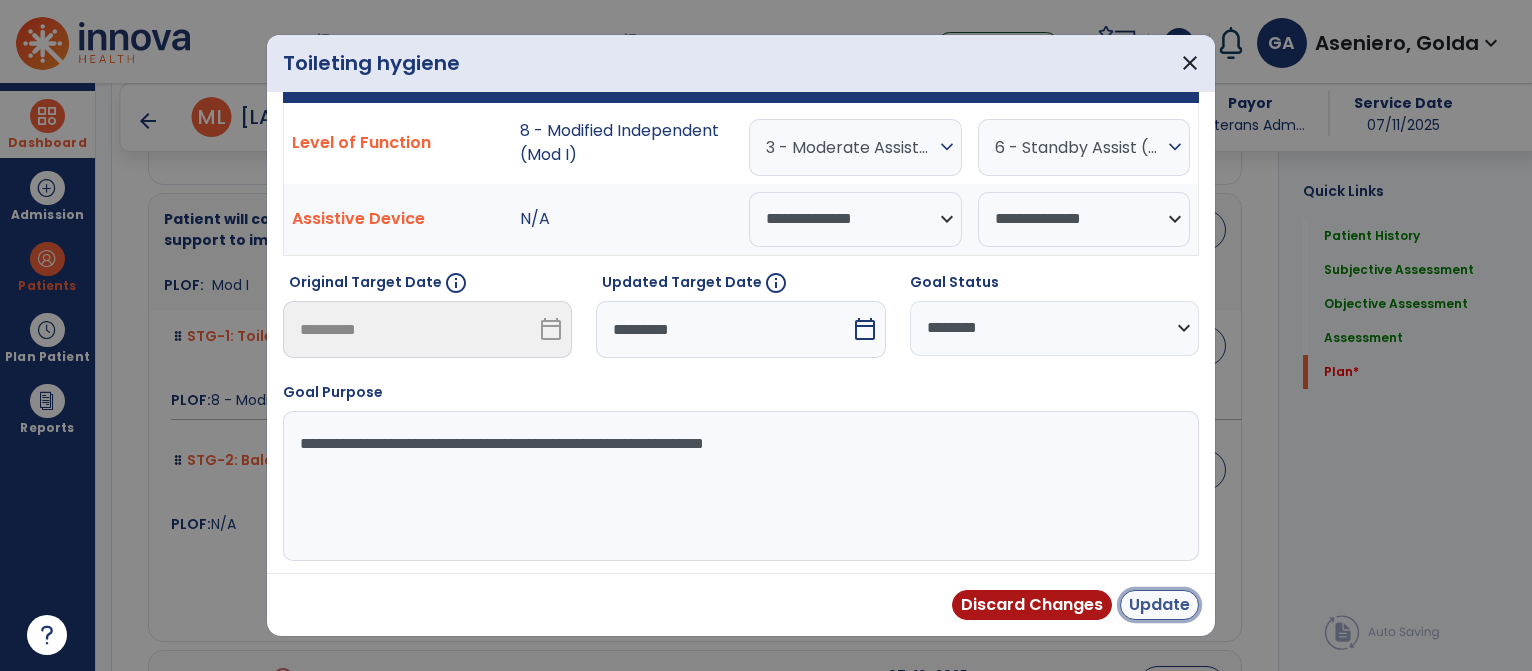 click on "Update" at bounding box center (1159, 605) 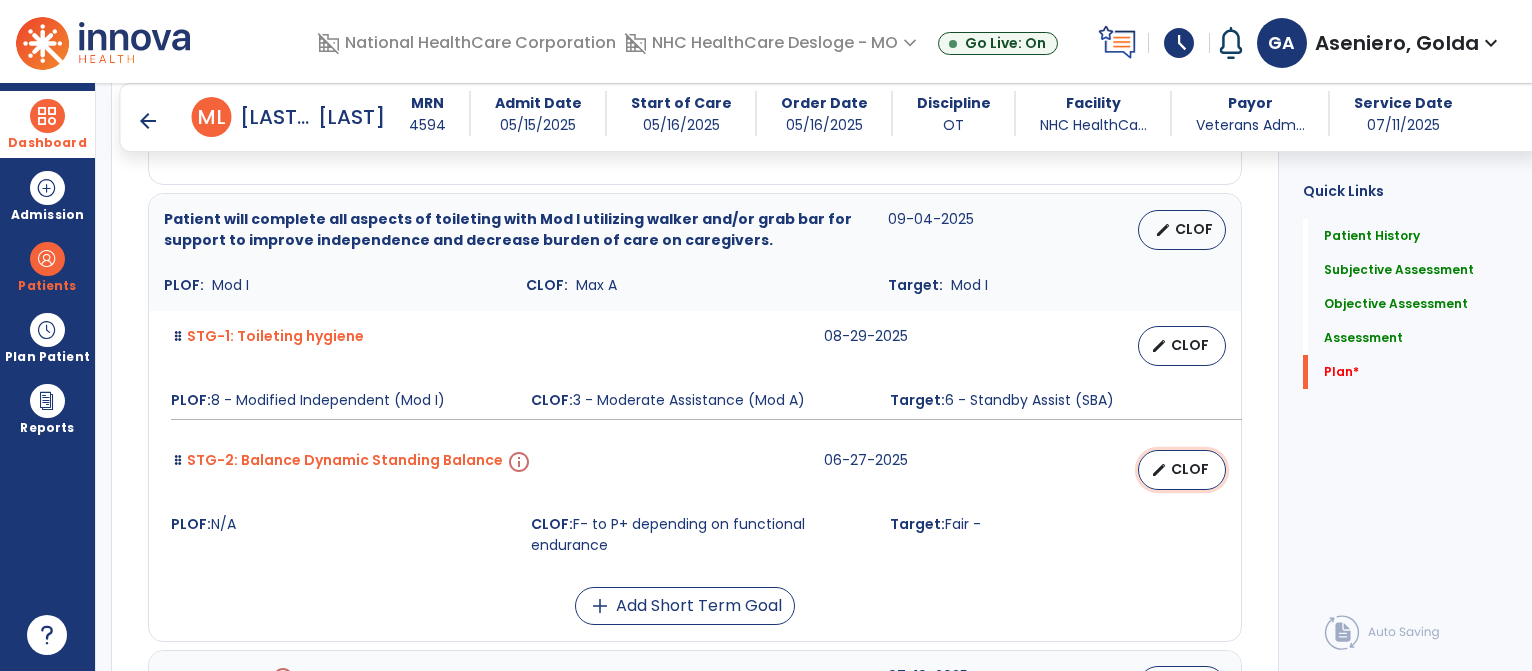 click on "CLOF" at bounding box center (1190, 469) 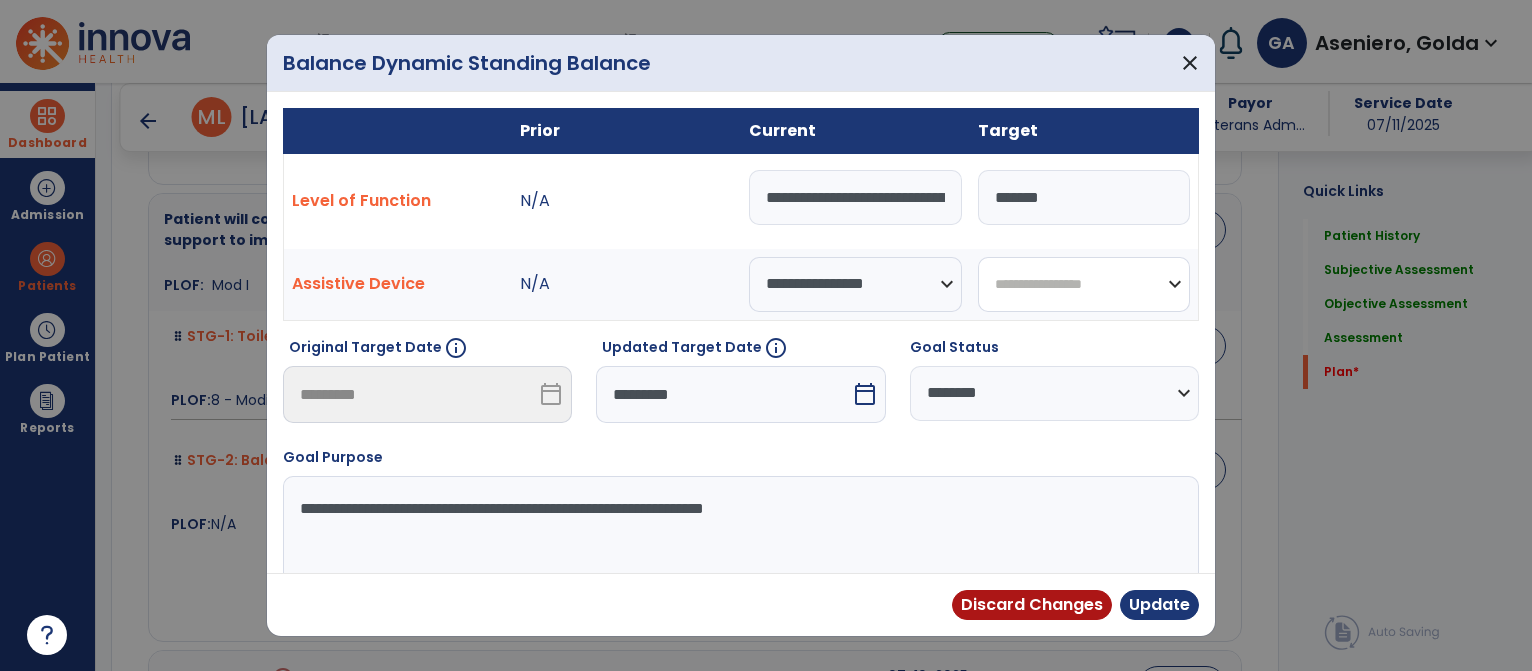 click on "**********" at bounding box center [1084, 284] 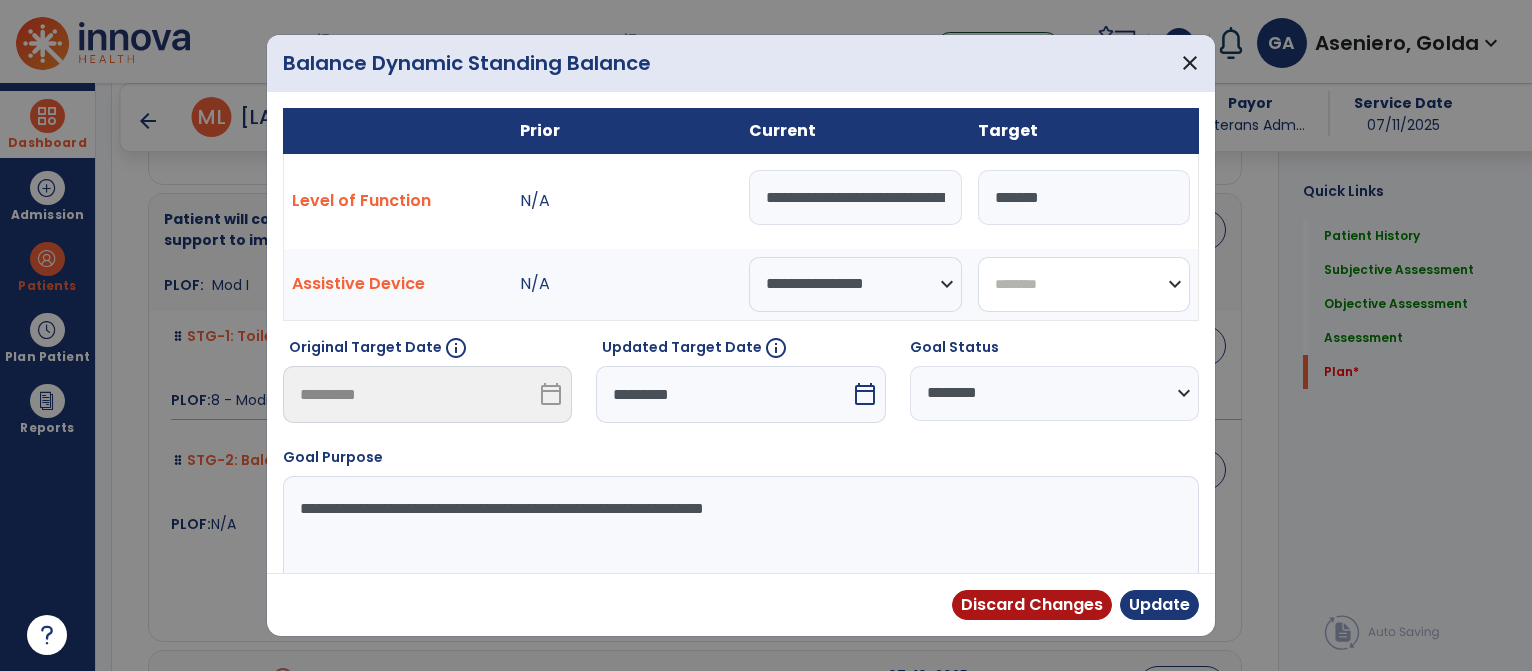 click on "**********" at bounding box center (1084, 284) 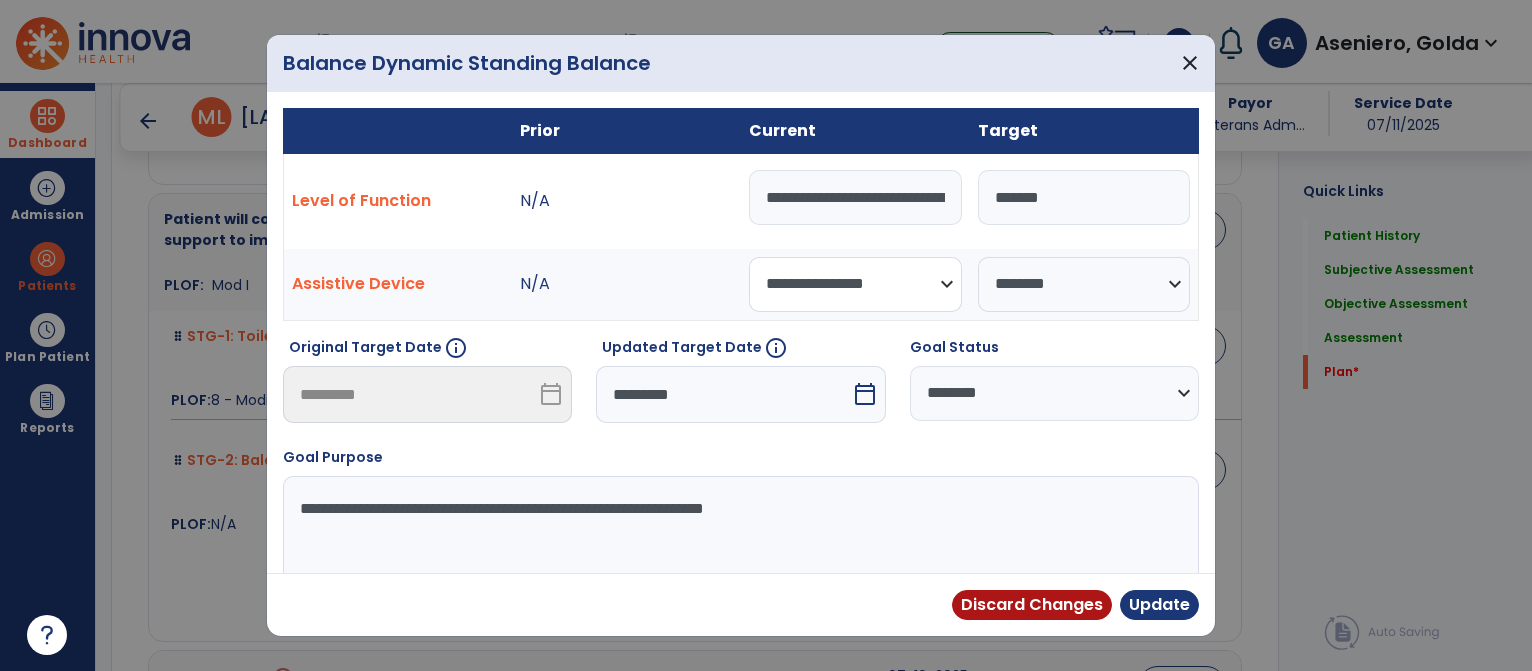 click on "**********" at bounding box center (855, 284) 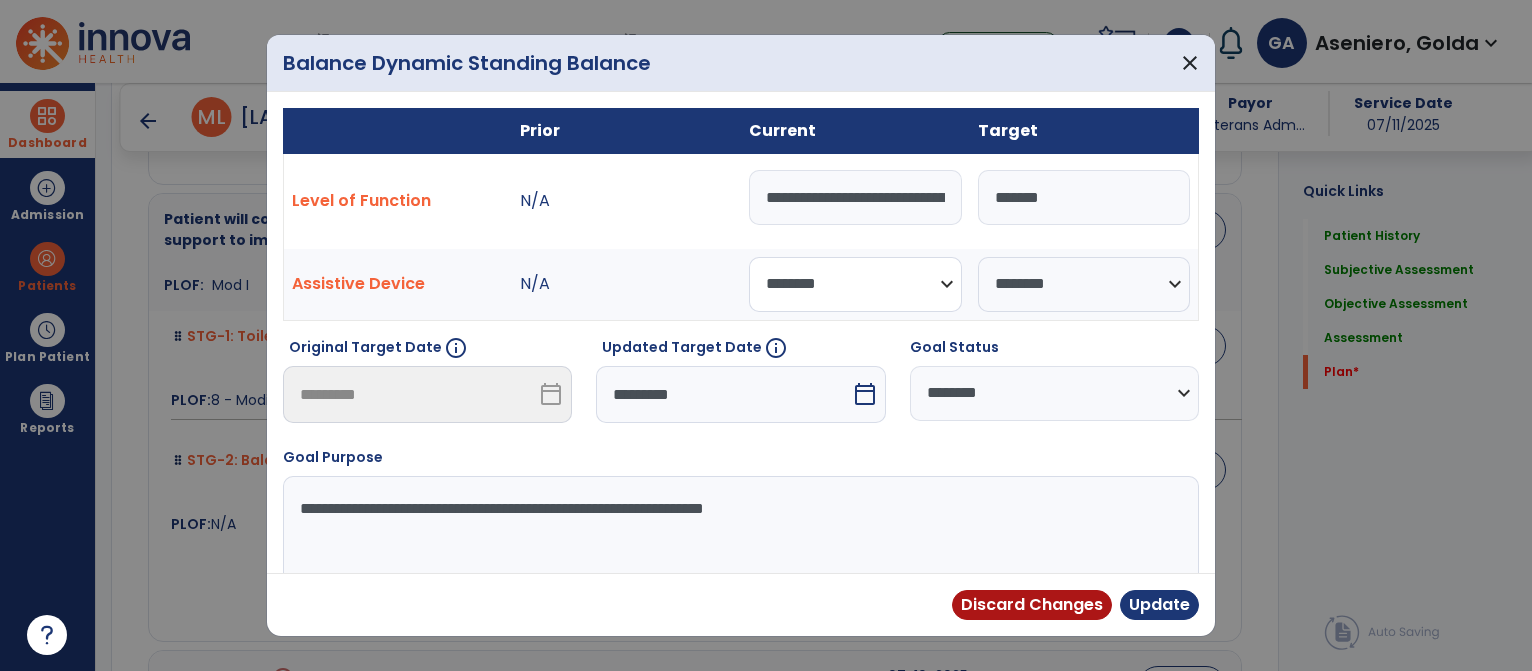 click on "**********" at bounding box center (855, 284) 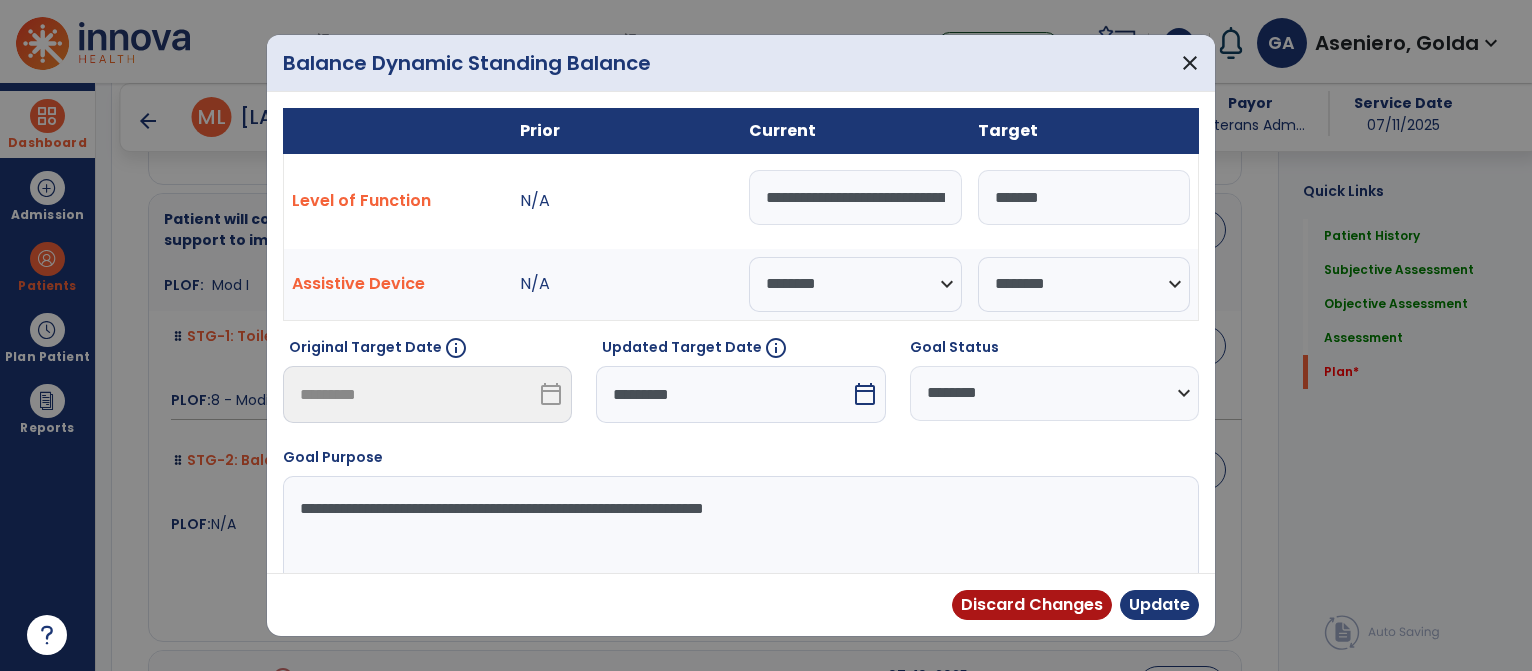 click on "*********" at bounding box center (723, 394) 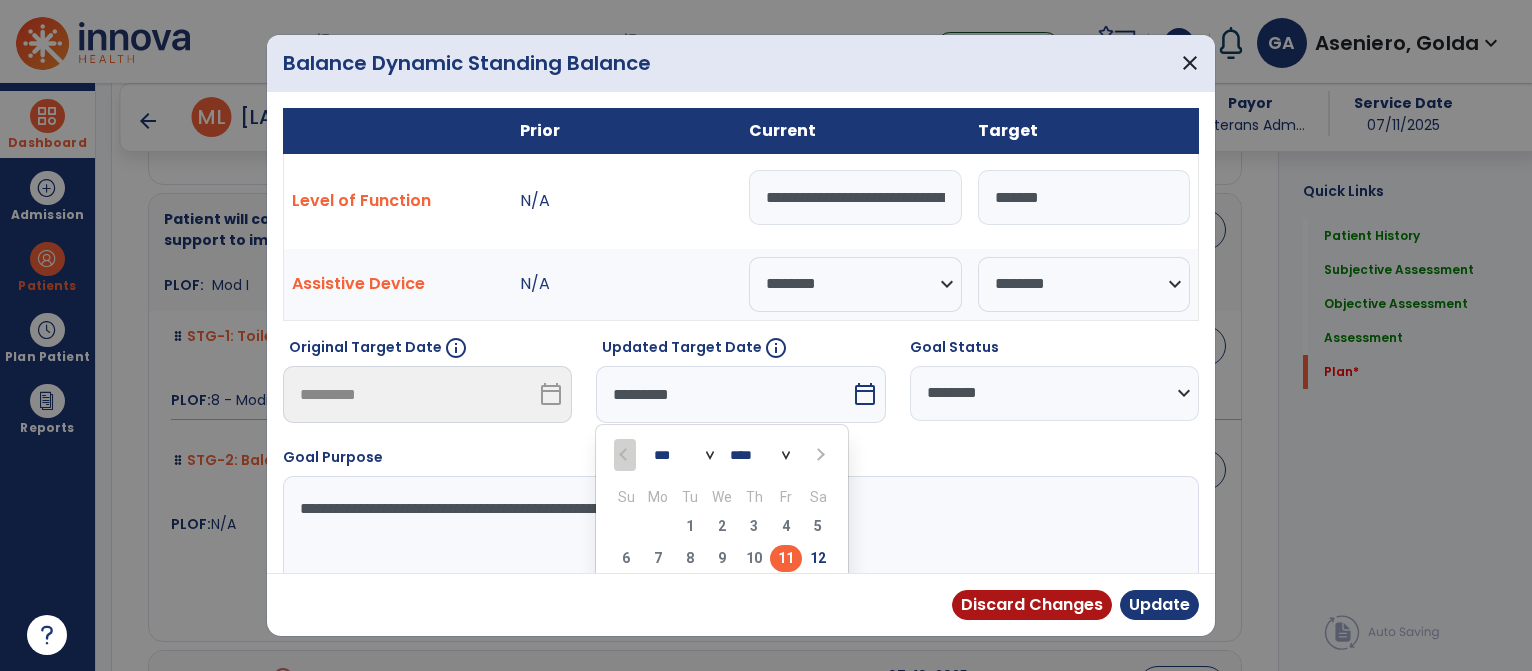 scroll, scrollTop: 143, scrollLeft: 0, axis: vertical 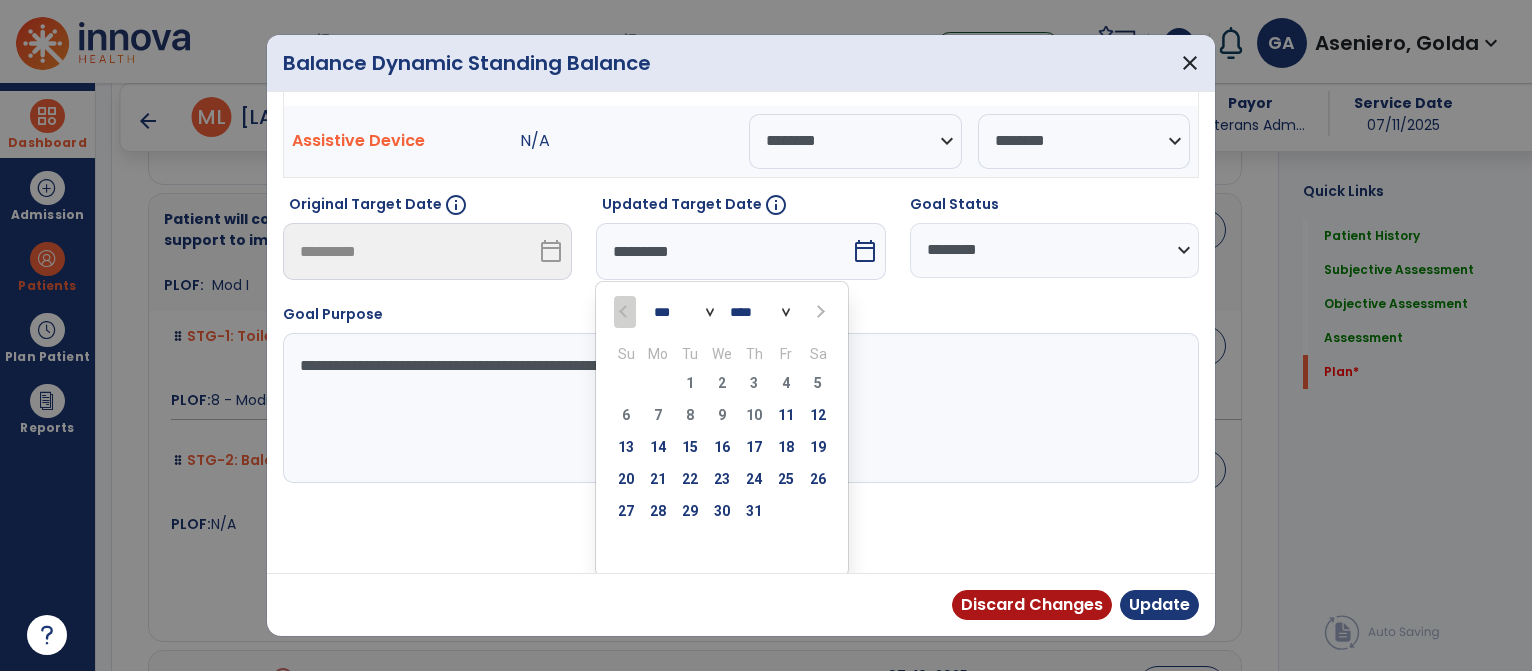 click at bounding box center (818, 311) 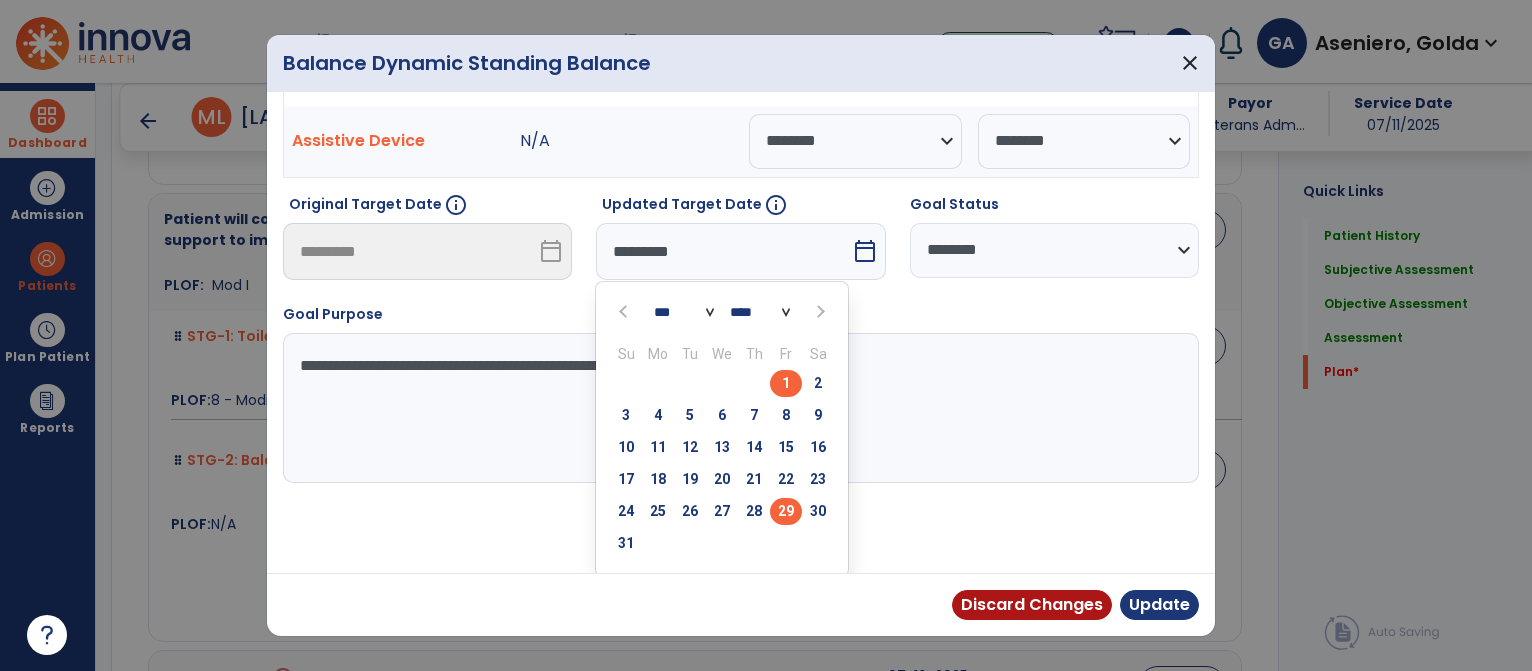 click on "29" at bounding box center [786, 511] 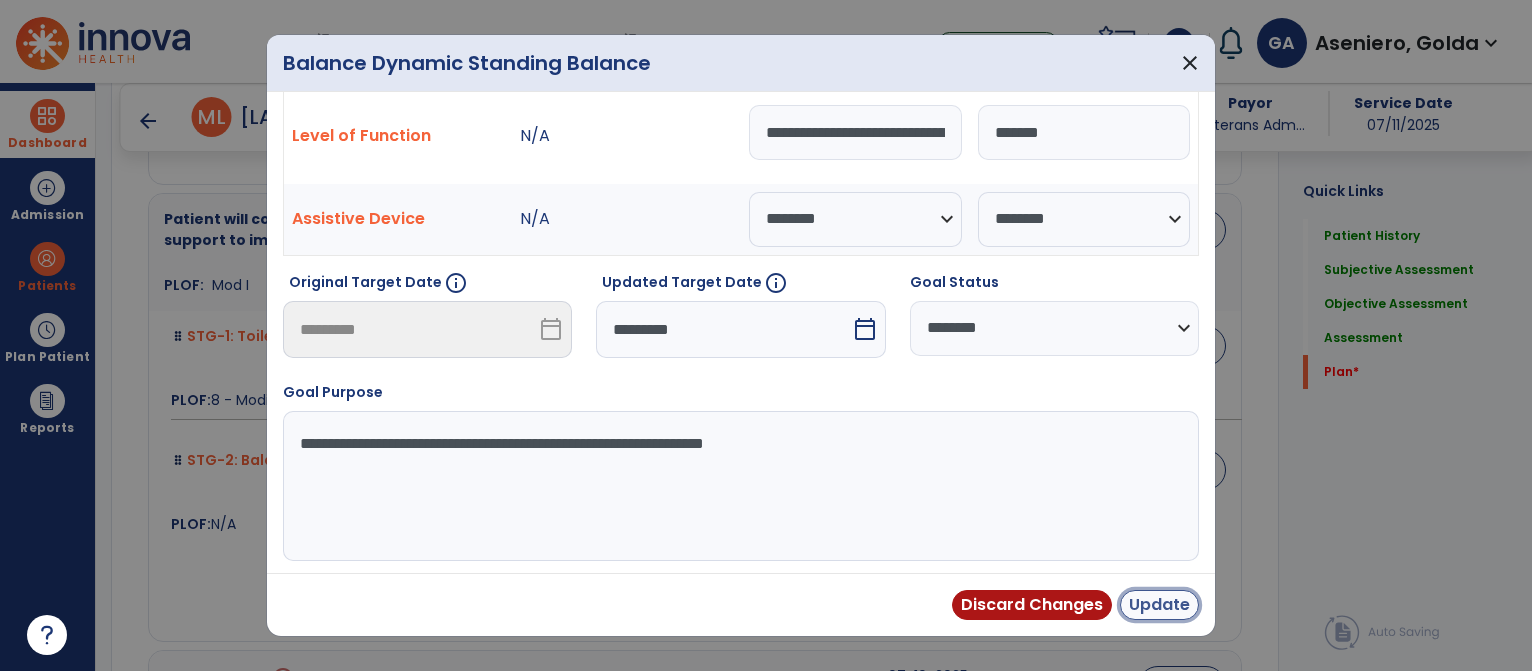 click on "Update" at bounding box center [1159, 605] 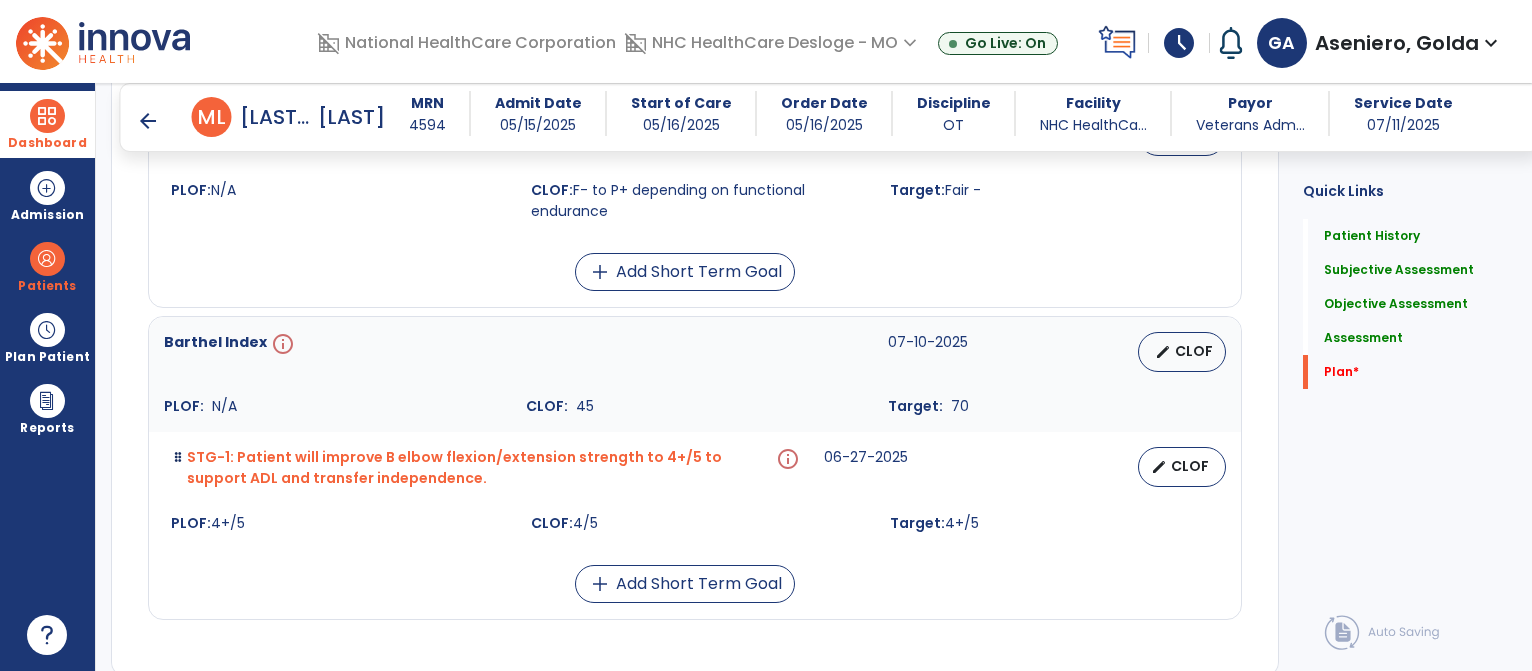 scroll, scrollTop: 6590, scrollLeft: 0, axis: vertical 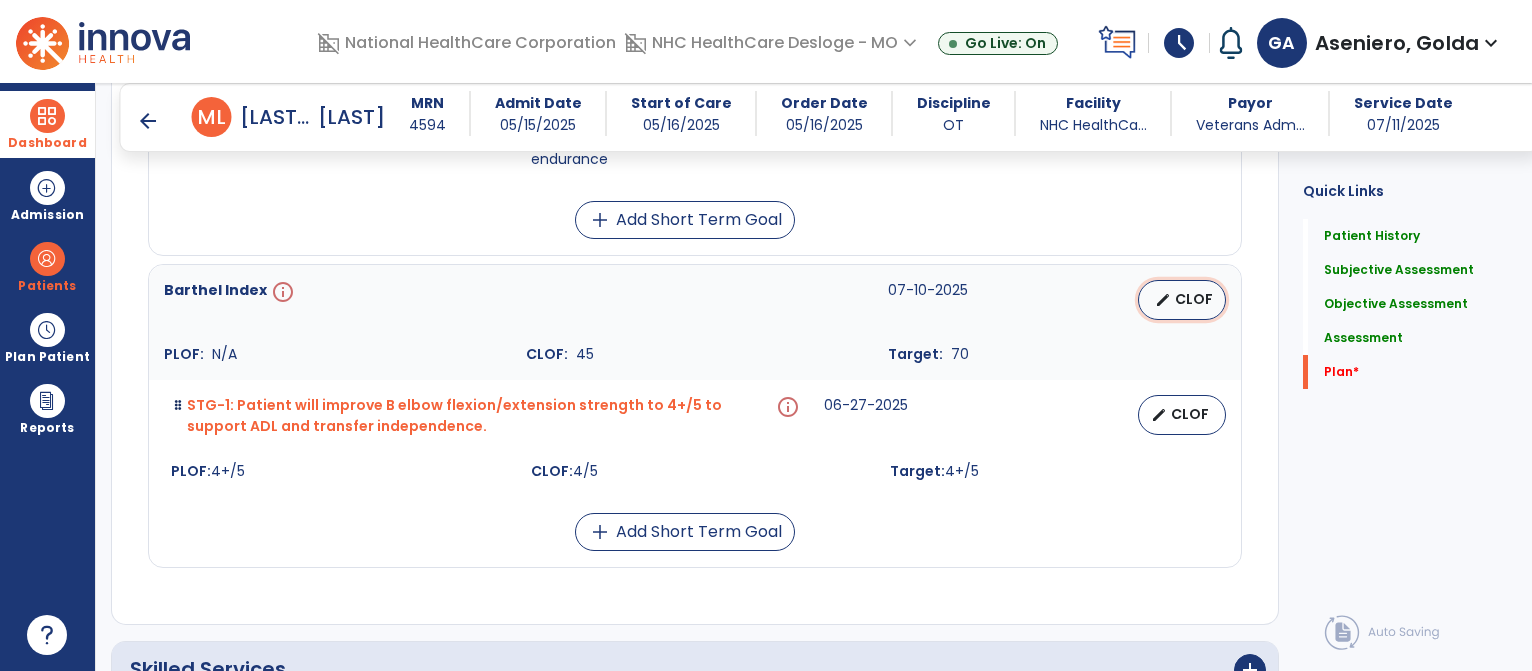 click on "edit" at bounding box center [1163, 300] 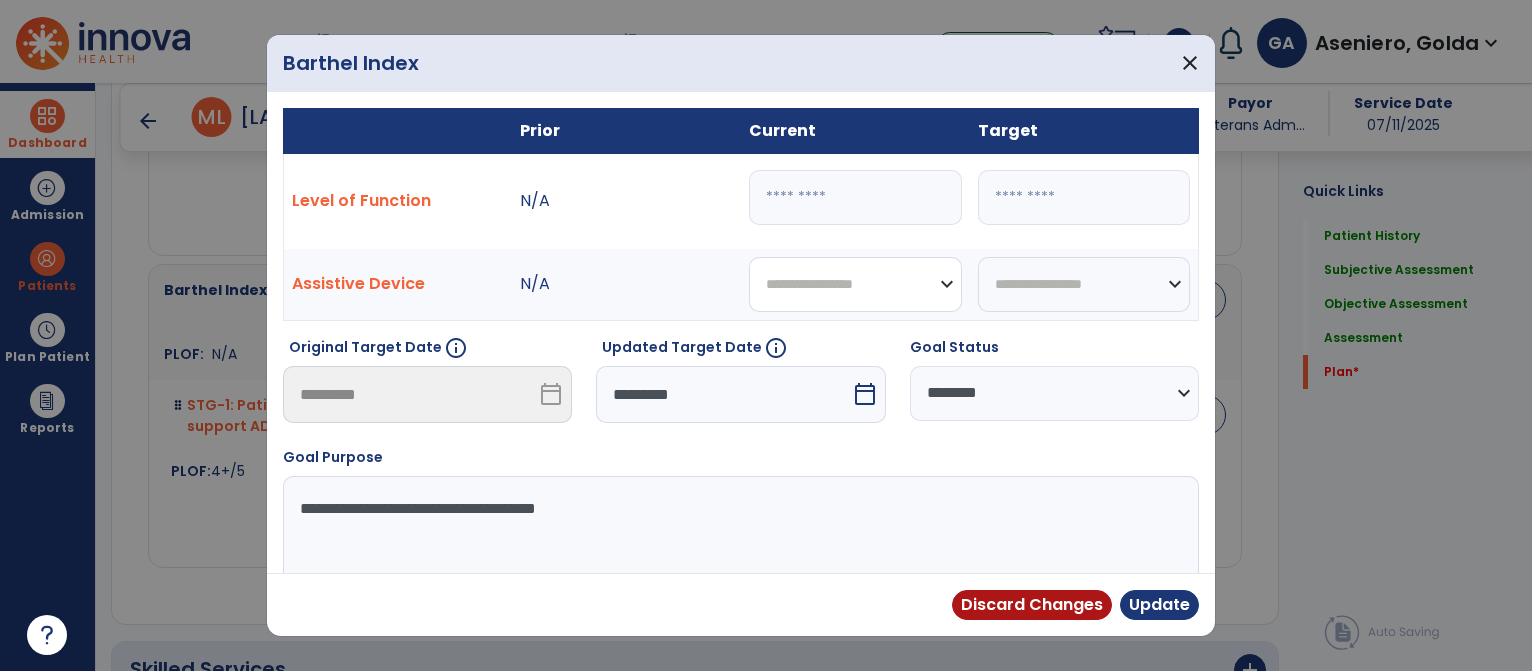 click on "**********" at bounding box center [855, 284] 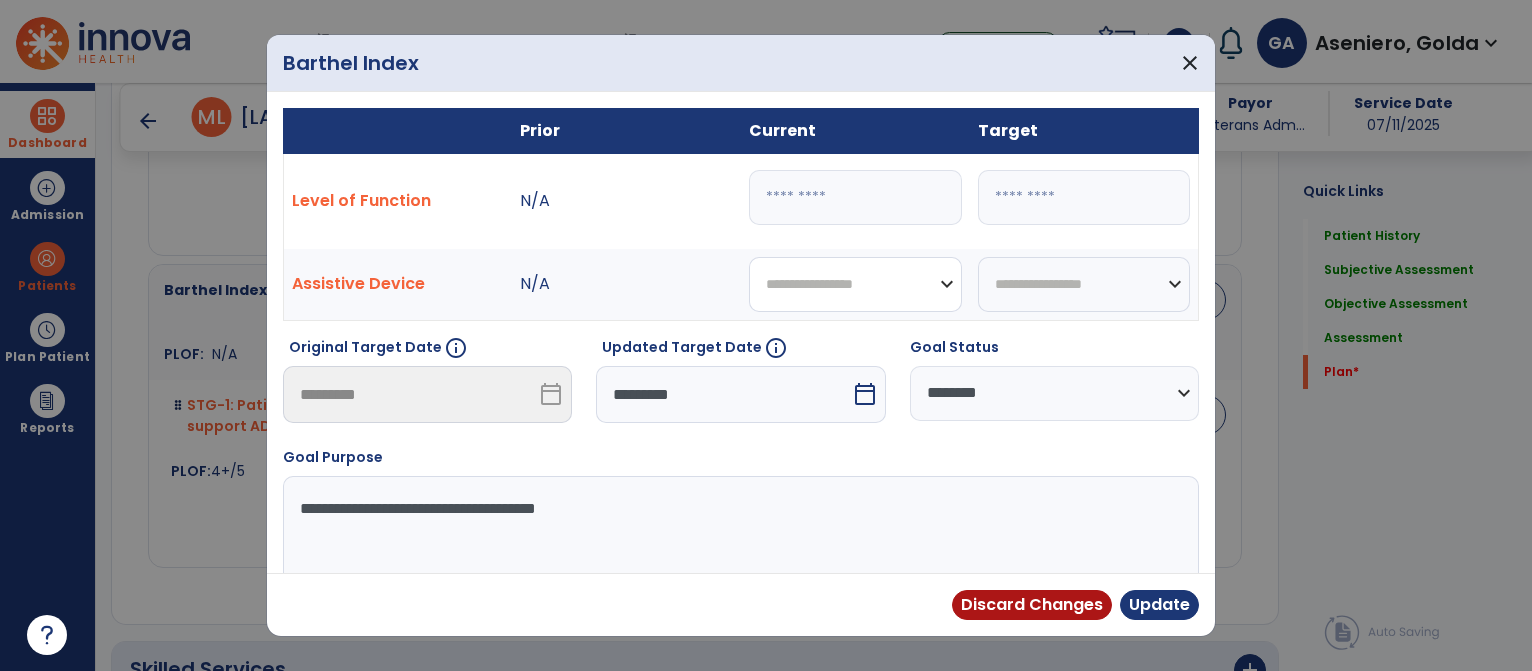 select on "********" 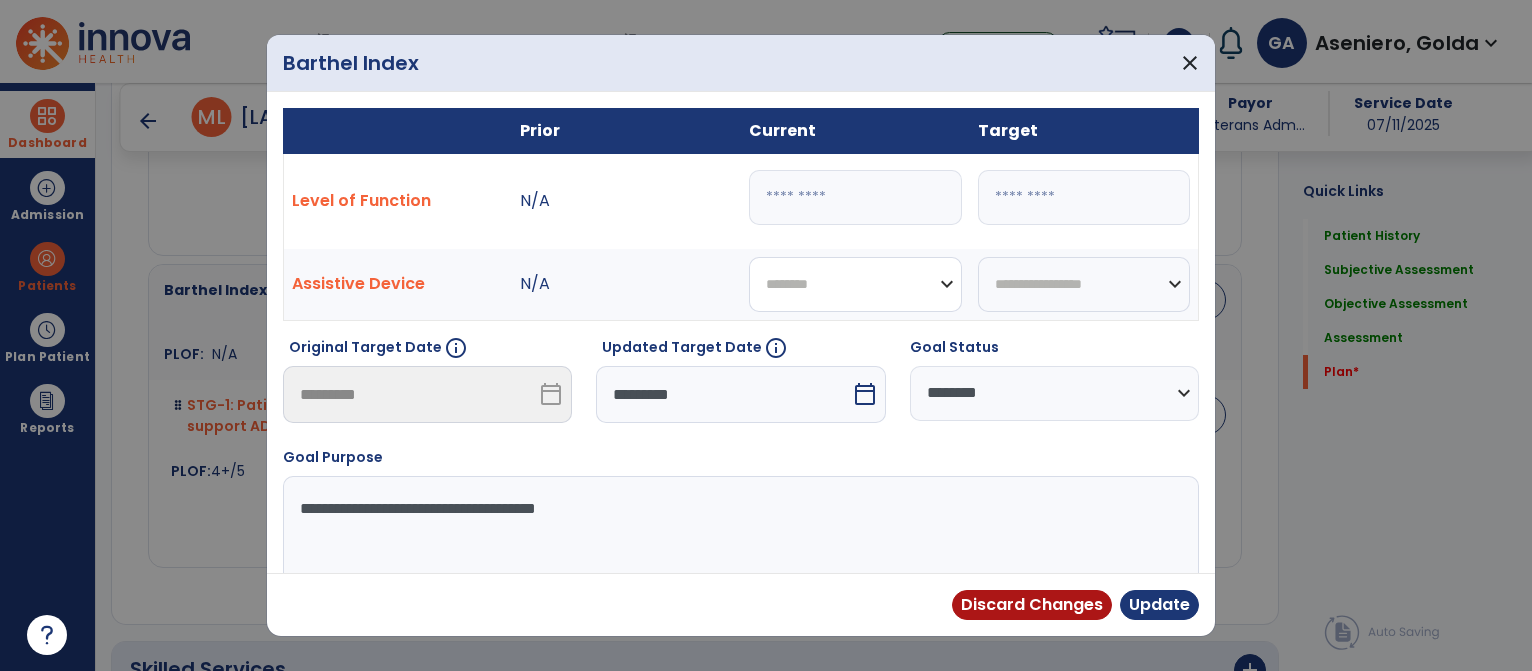 click on "**********" at bounding box center (855, 284) 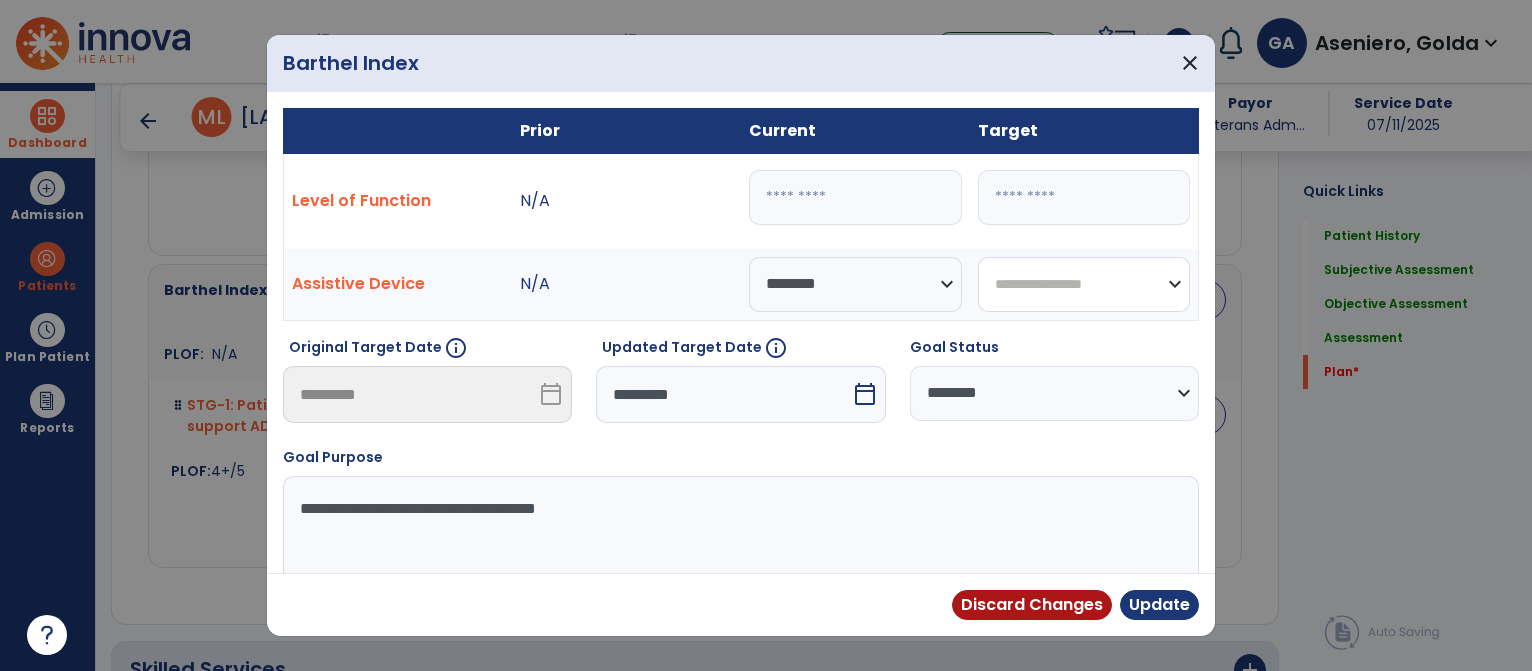 click on "**********" at bounding box center (1084, 284) 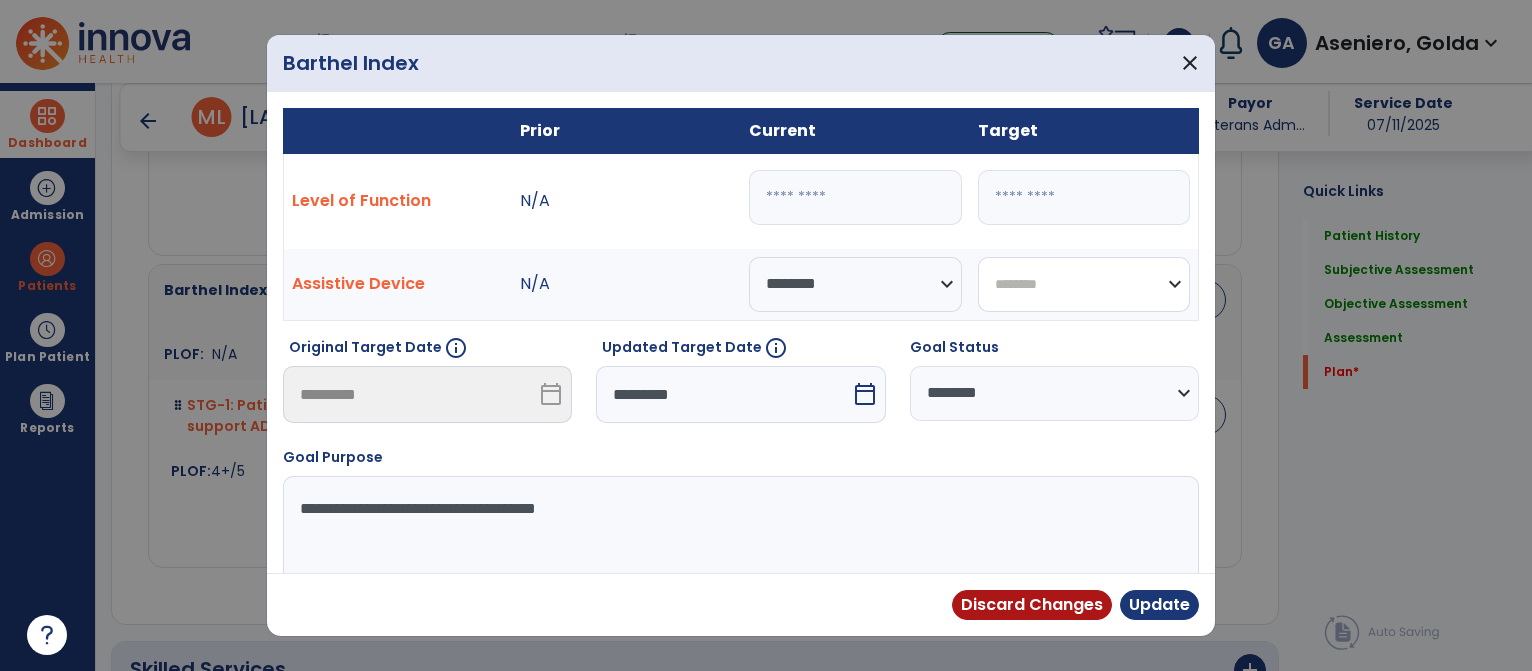 click on "**********" at bounding box center [1084, 284] 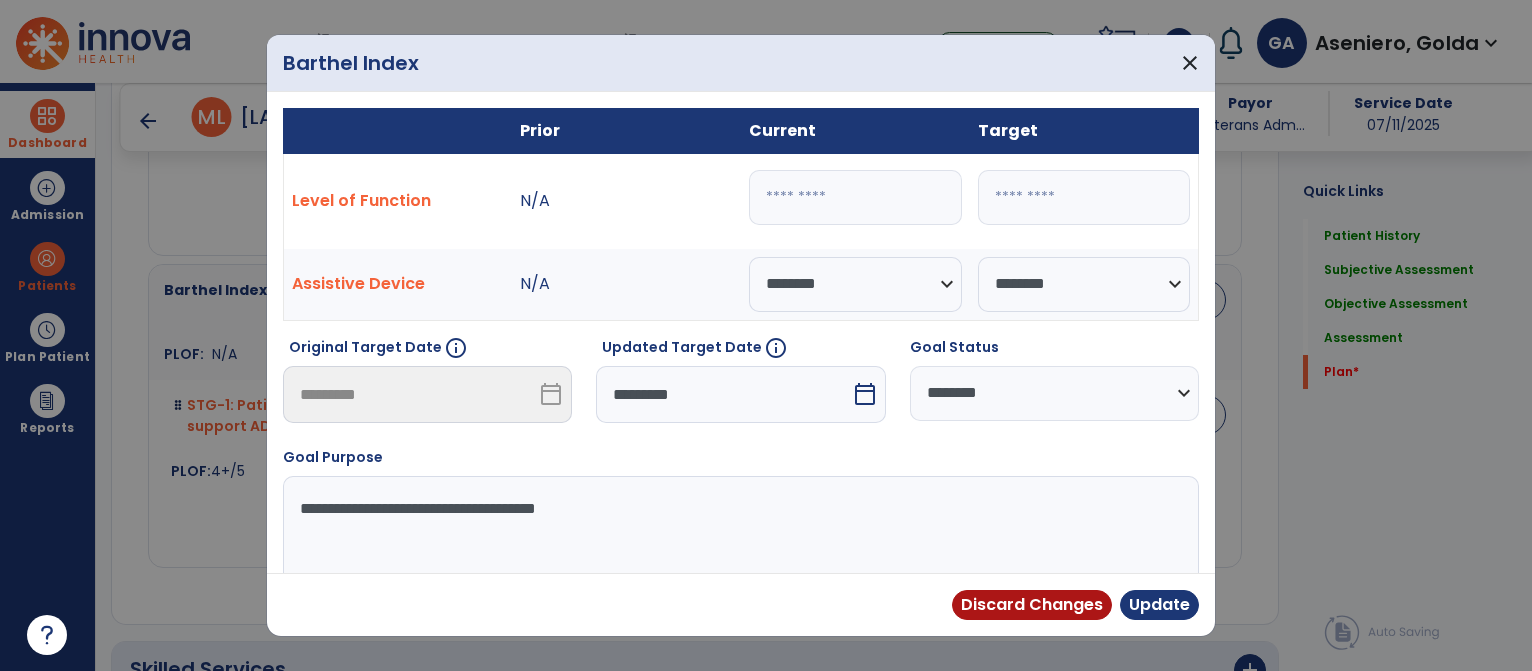 click on "calendar_today" at bounding box center [865, 394] 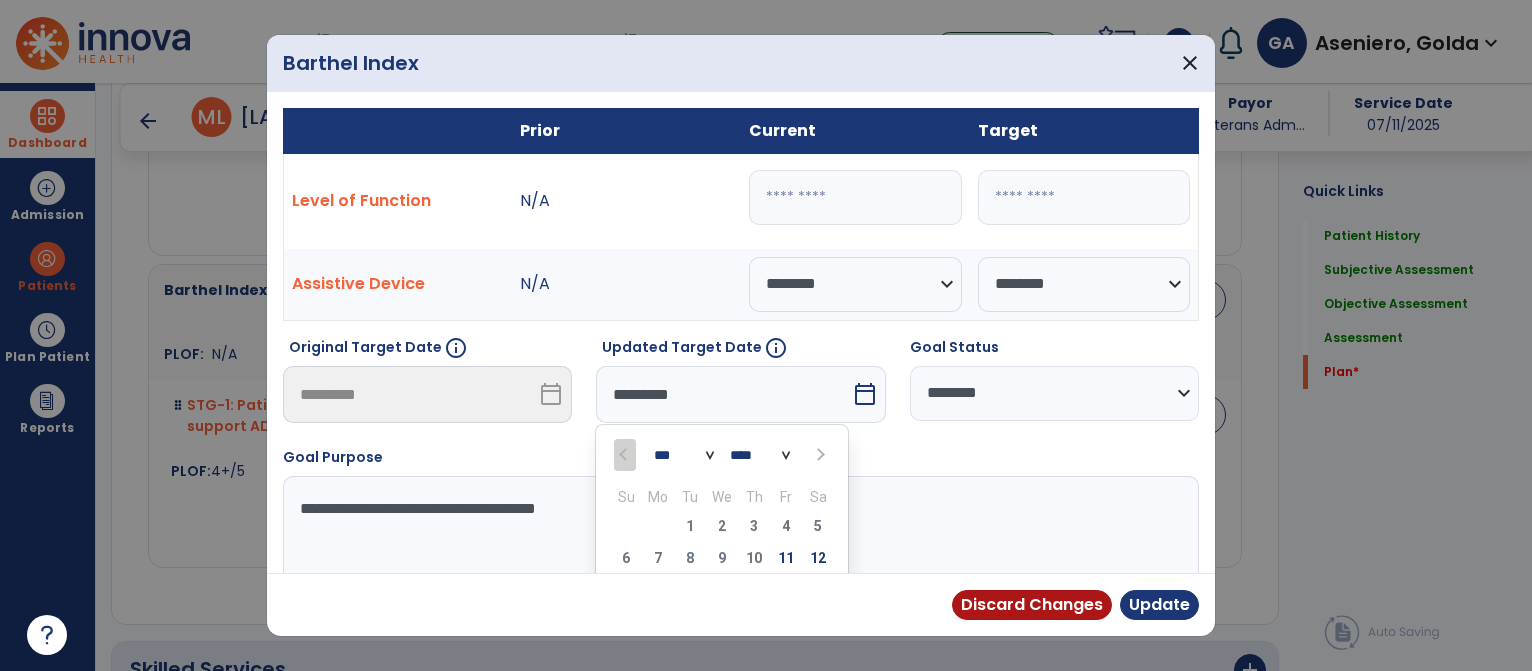 click at bounding box center [818, 454] 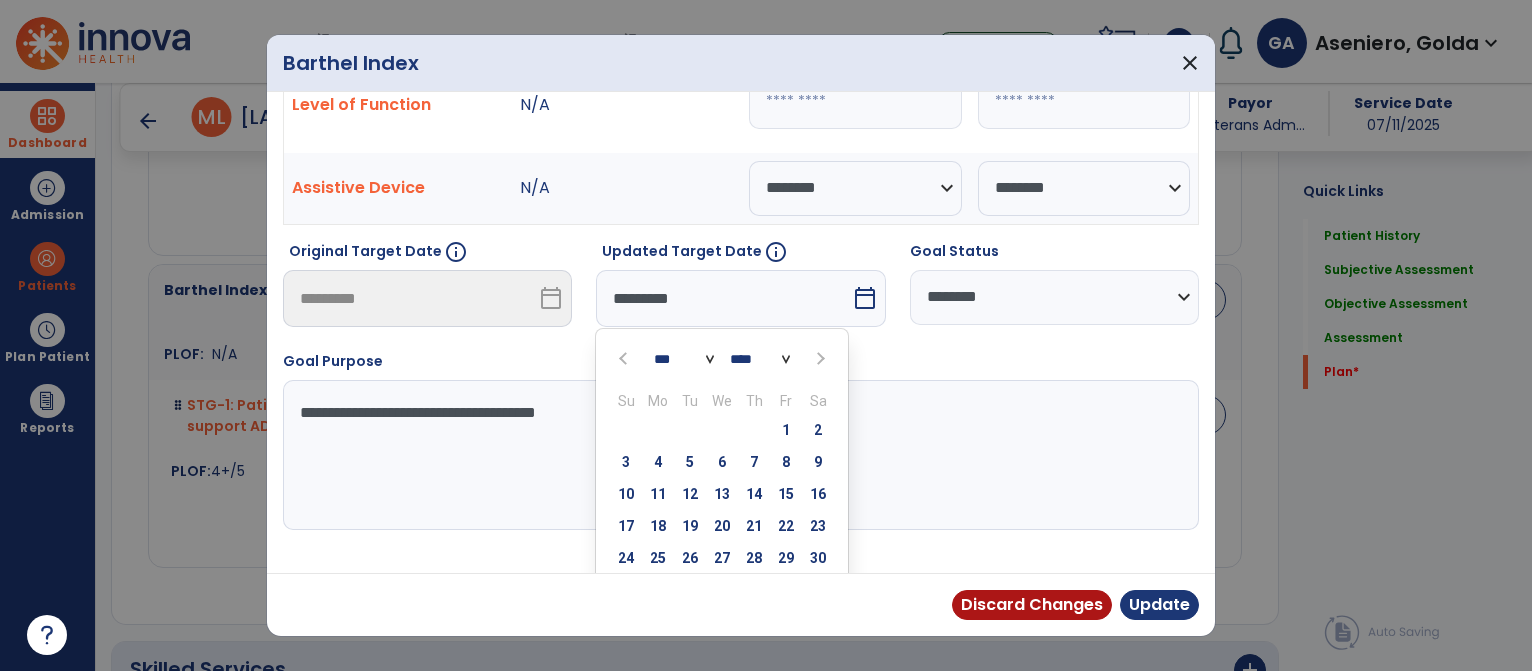 scroll, scrollTop: 116, scrollLeft: 0, axis: vertical 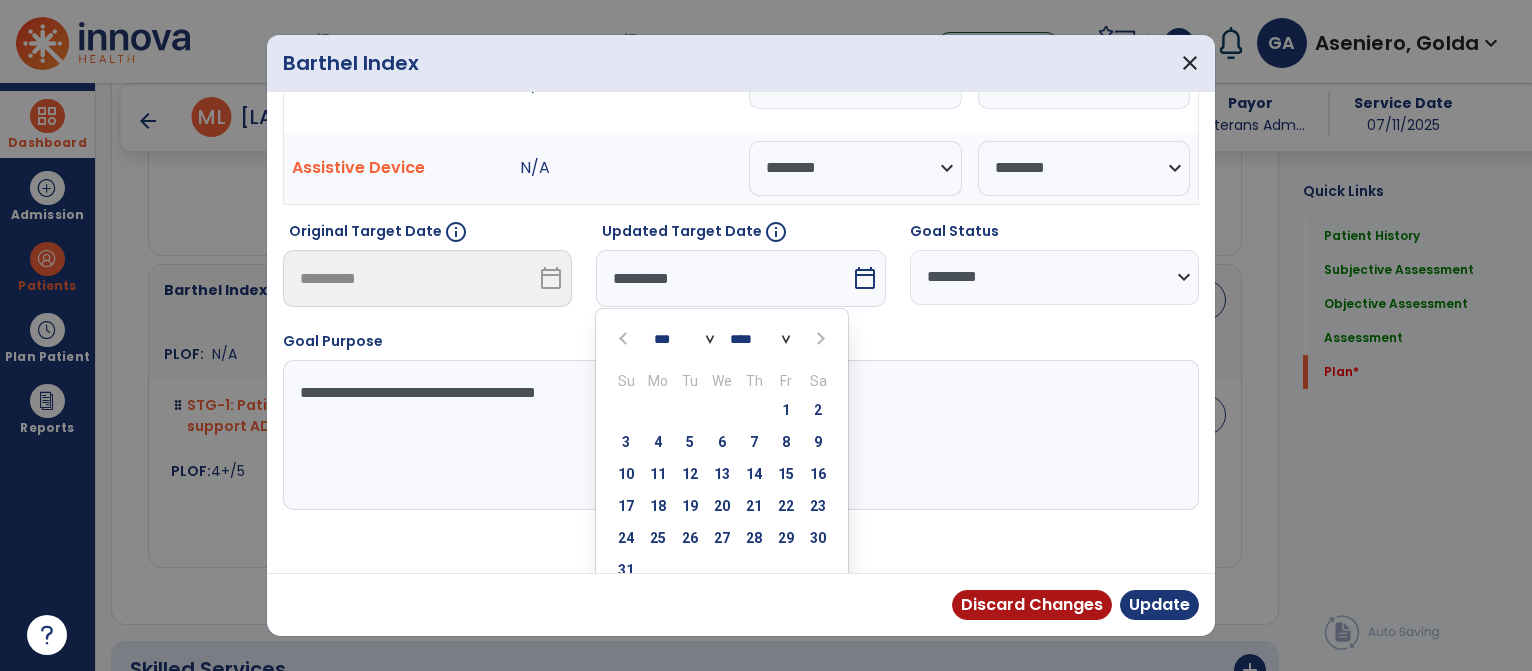 click at bounding box center (818, 338) 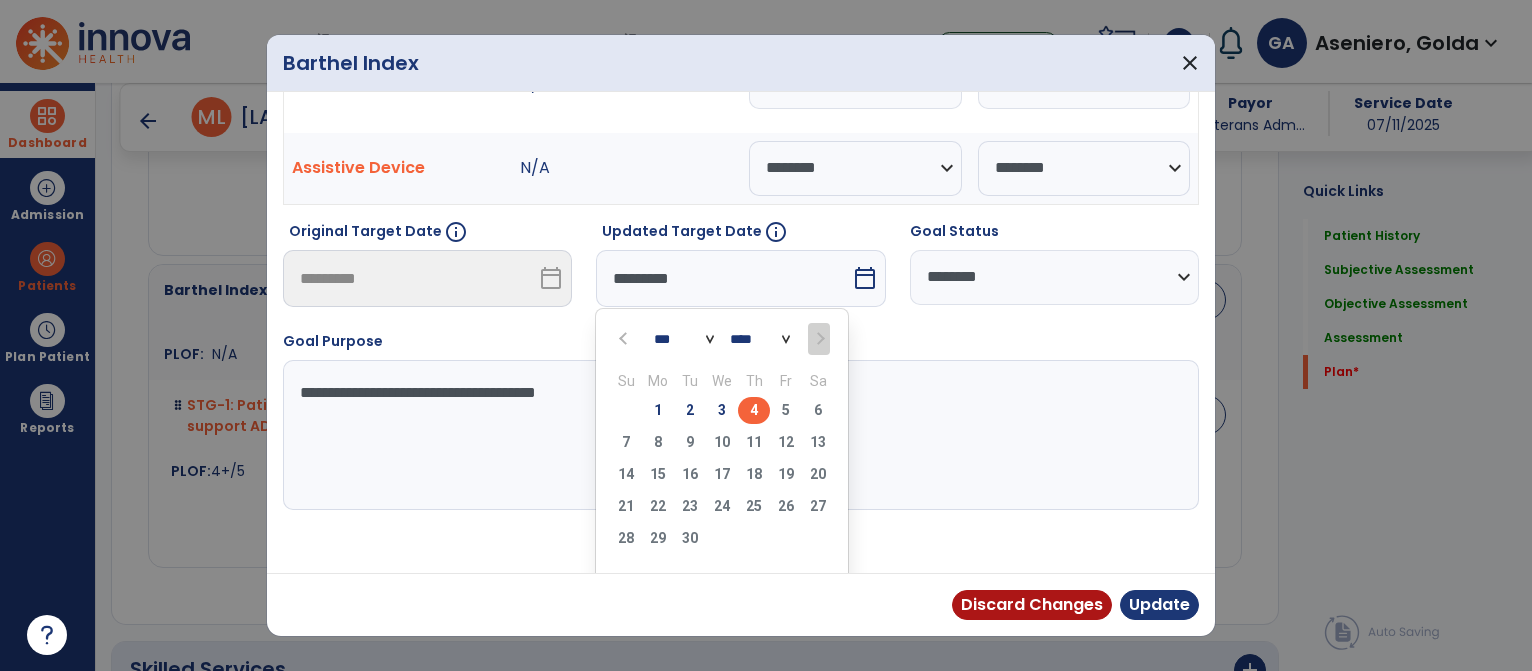 click on "4" at bounding box center (754, 410) 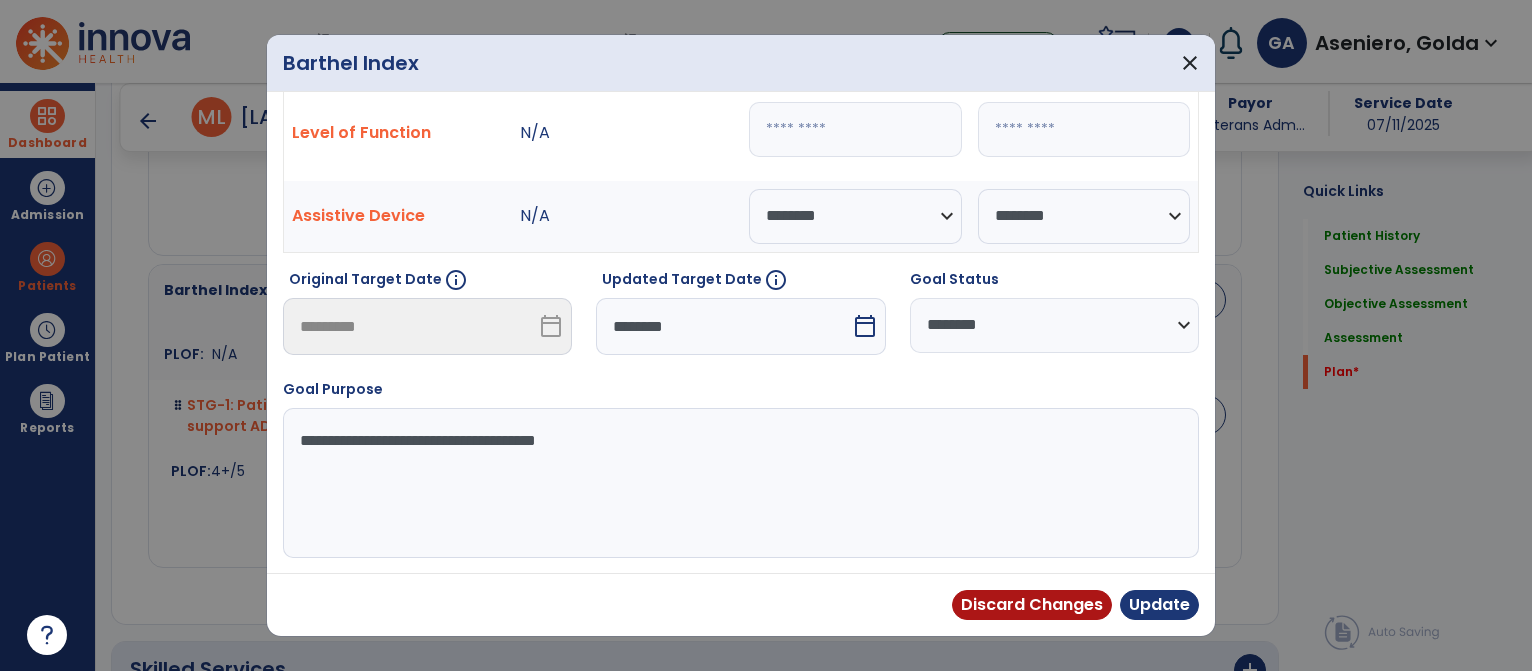 scroll, scrollTop: 65, scrollLeft: 0, axis: vertical 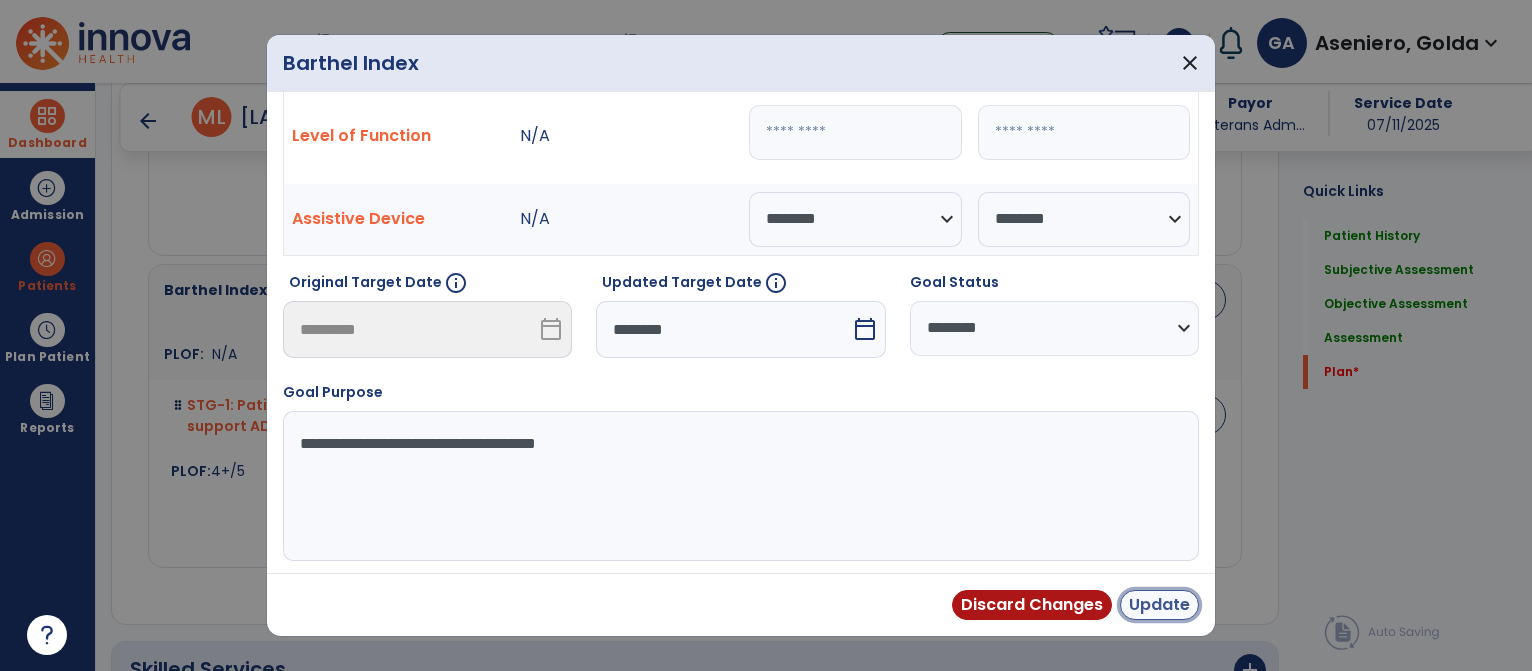 click on "Update" at bounding box center [1159, 605] 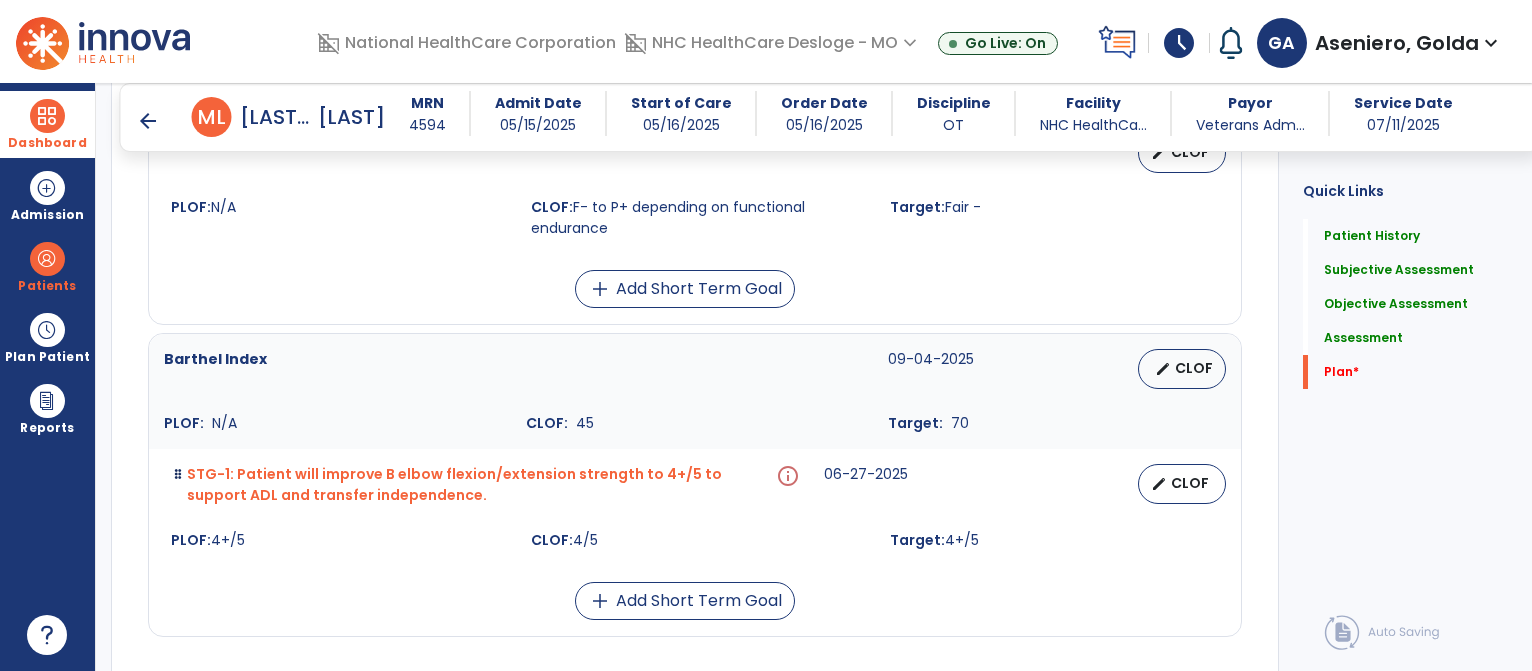 scroll, scrollTop: 6520, scrollLeft: 0, axis: vertical 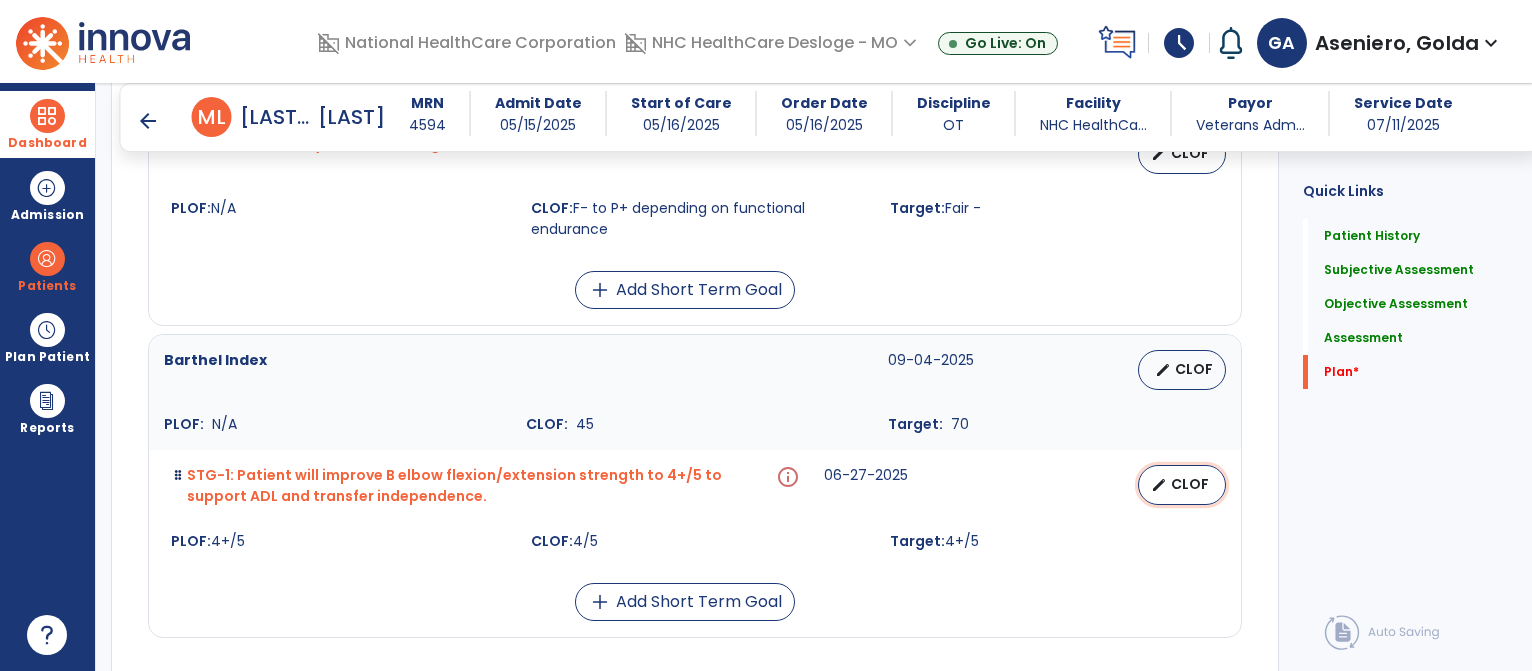 click on "CLOF" at bounding box center [1190, 484] 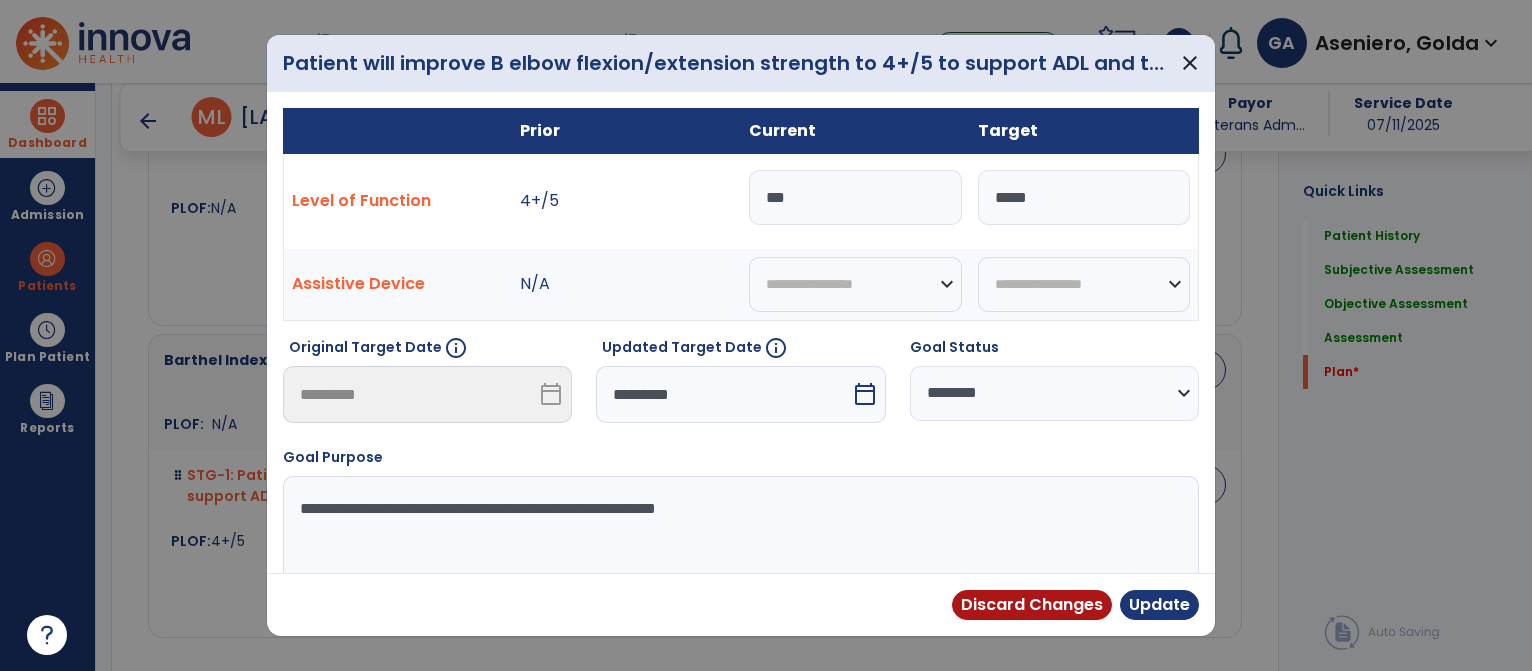 click on "calendar_today" at bounding box center (865, 394) 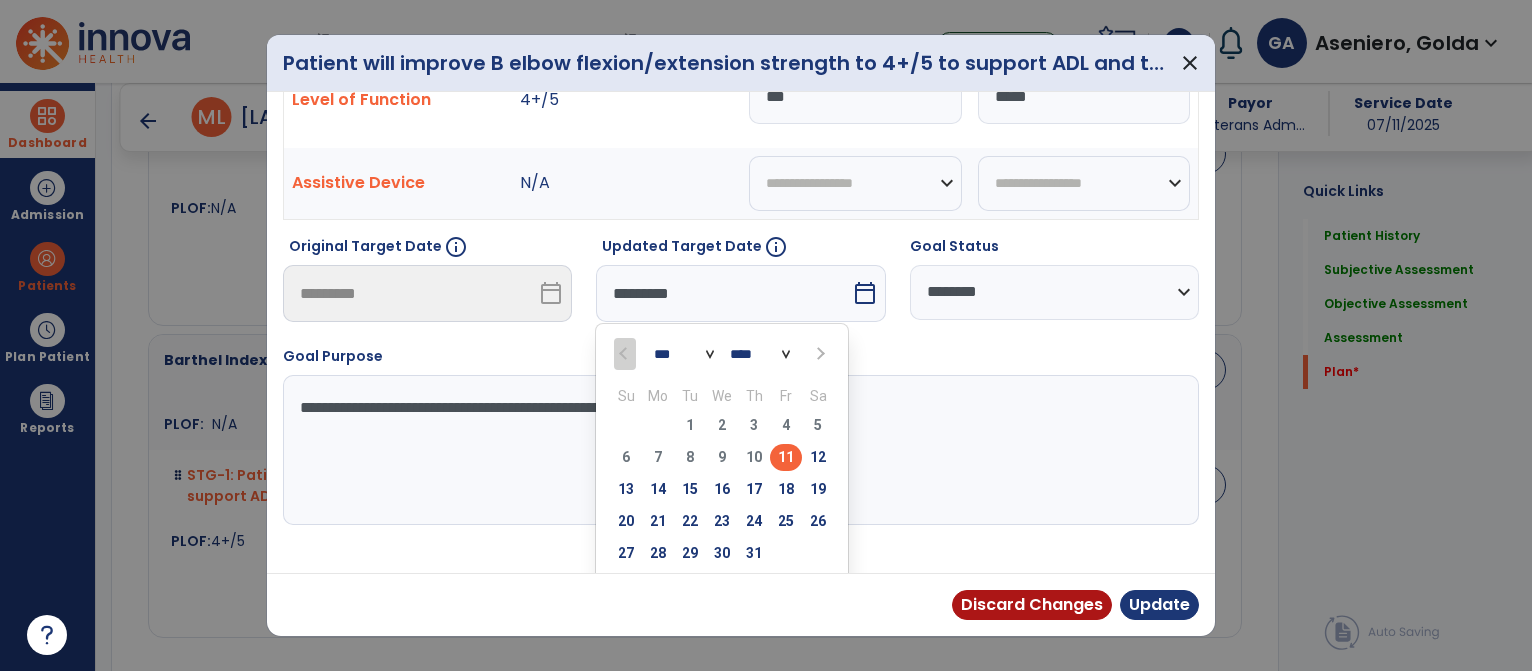 scroll, scrollTop: 143, scrollLeft: 0, axis: vertical 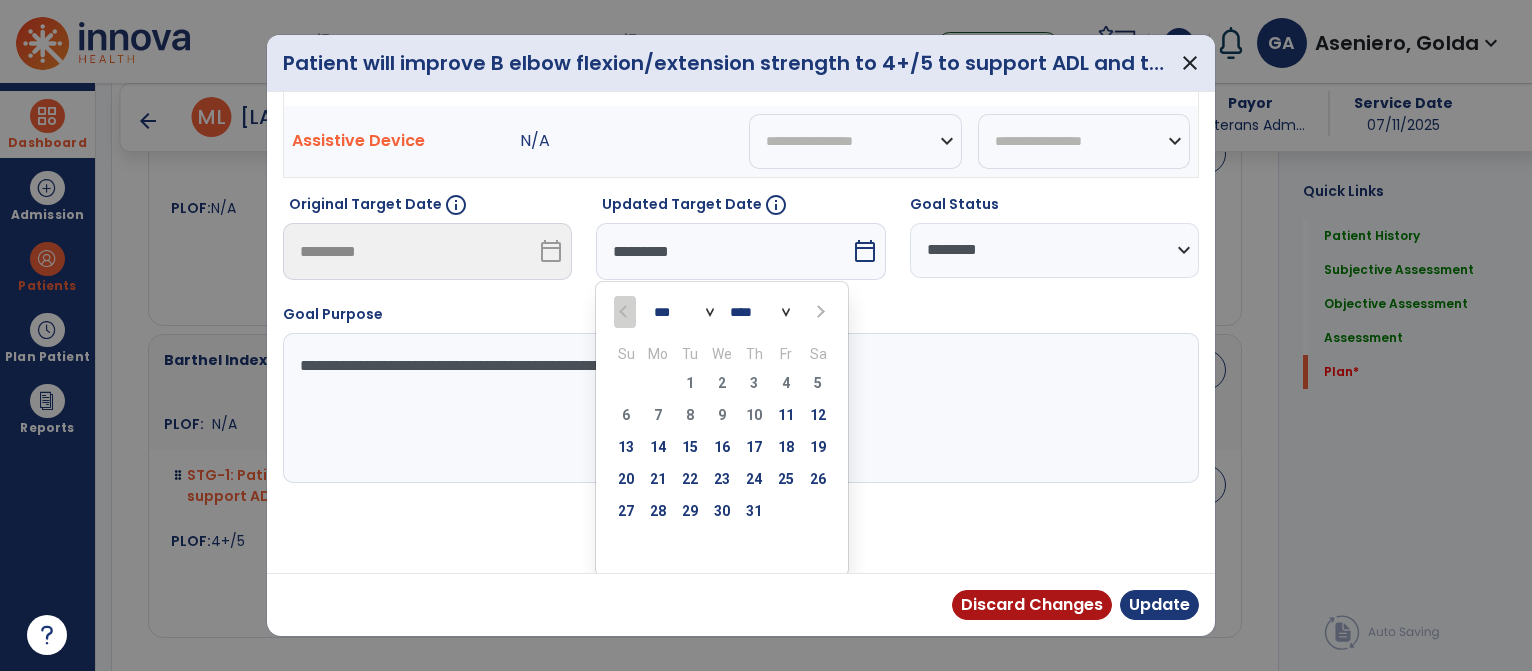 click at bounding box center [818, 311] 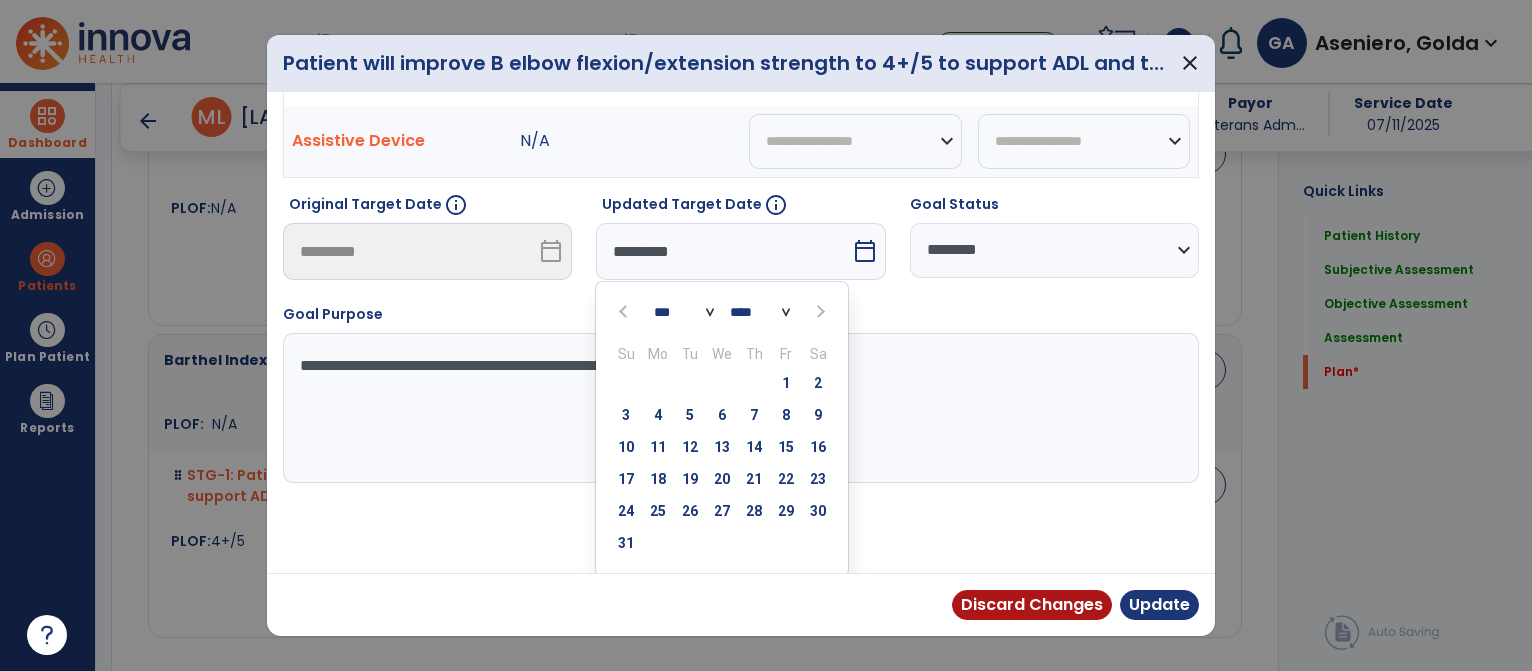 click at bounding box center (818, 311) 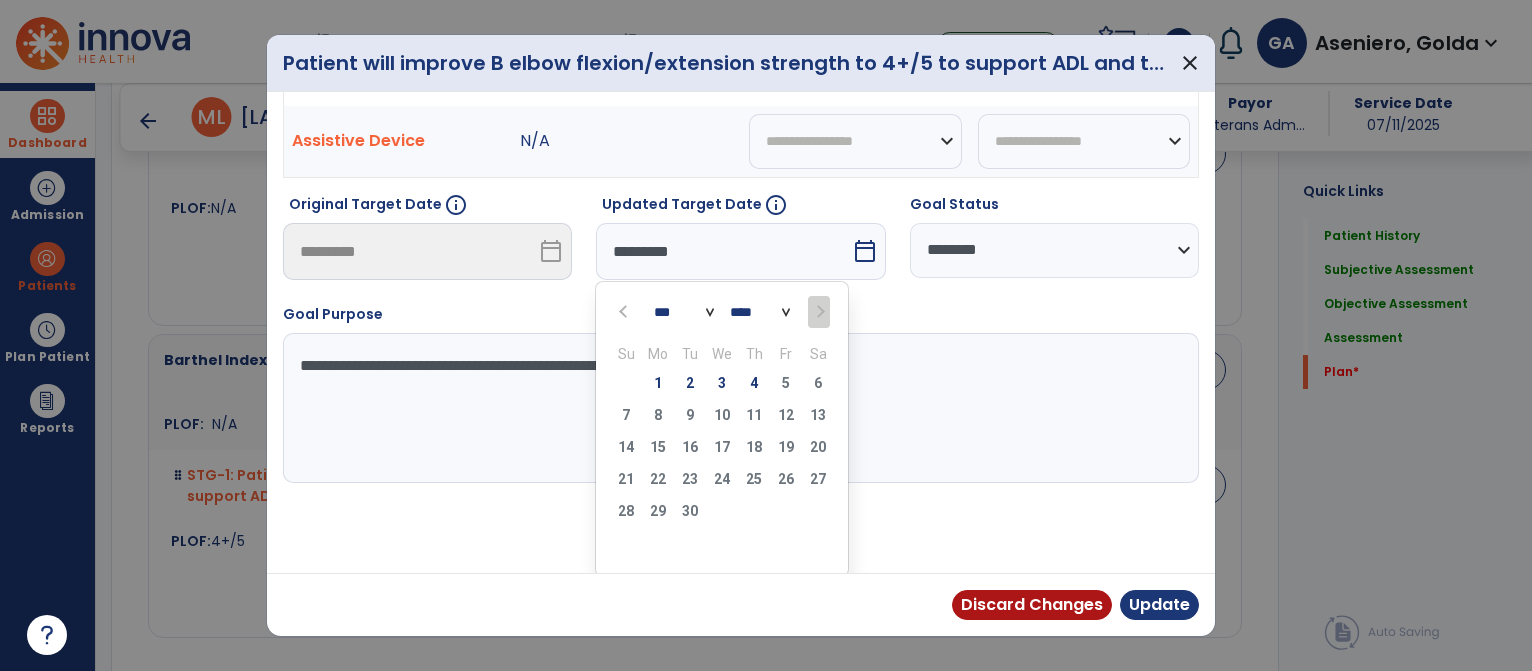 click at bounding box center [625, 311] 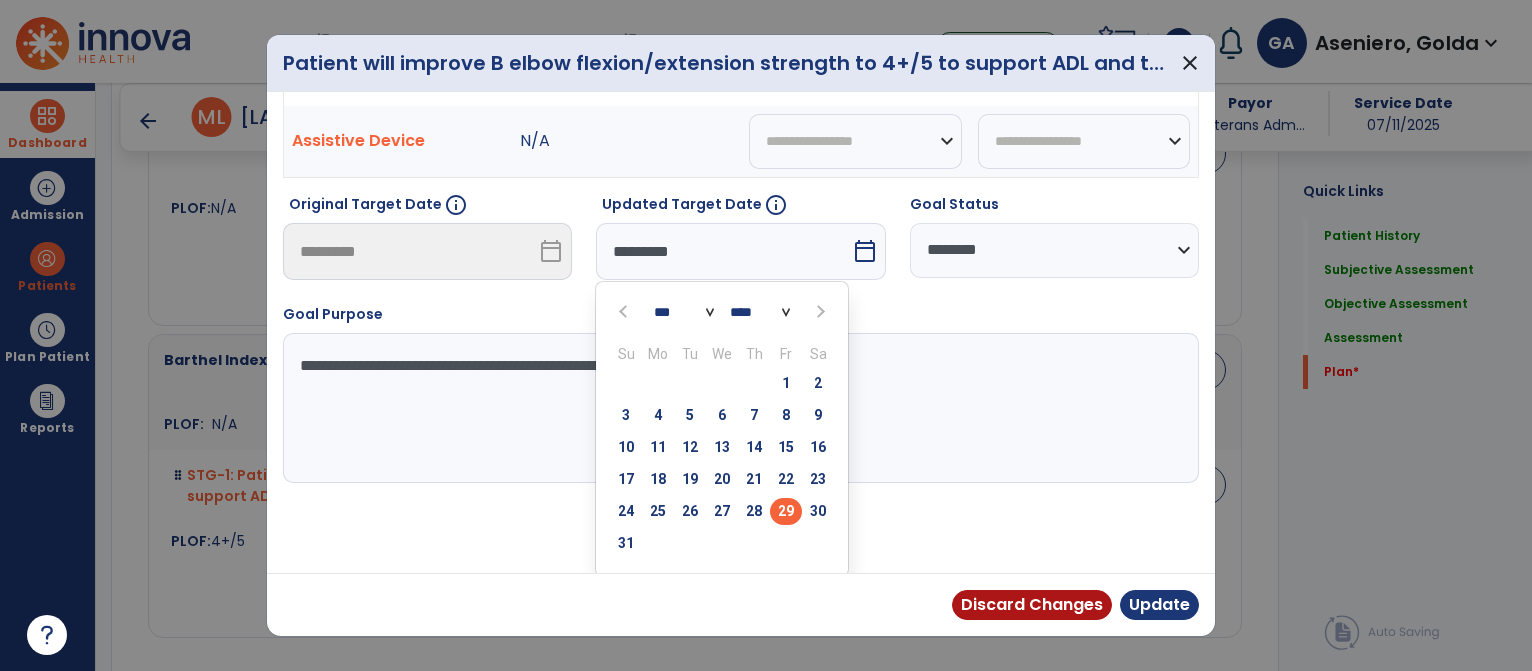 click on "29" at bounding box center (786, 511) 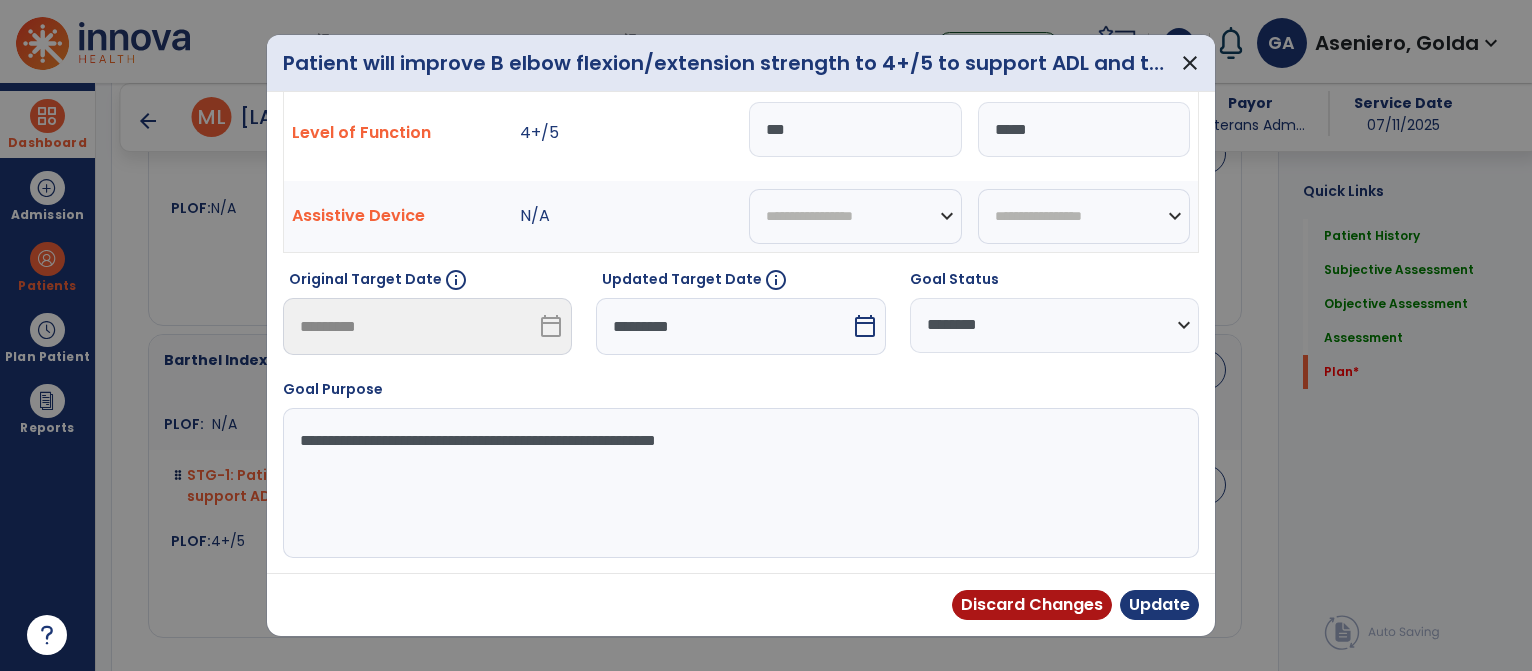scroll, scrollTop: 65, scrollLeft: 0, axis: vertical 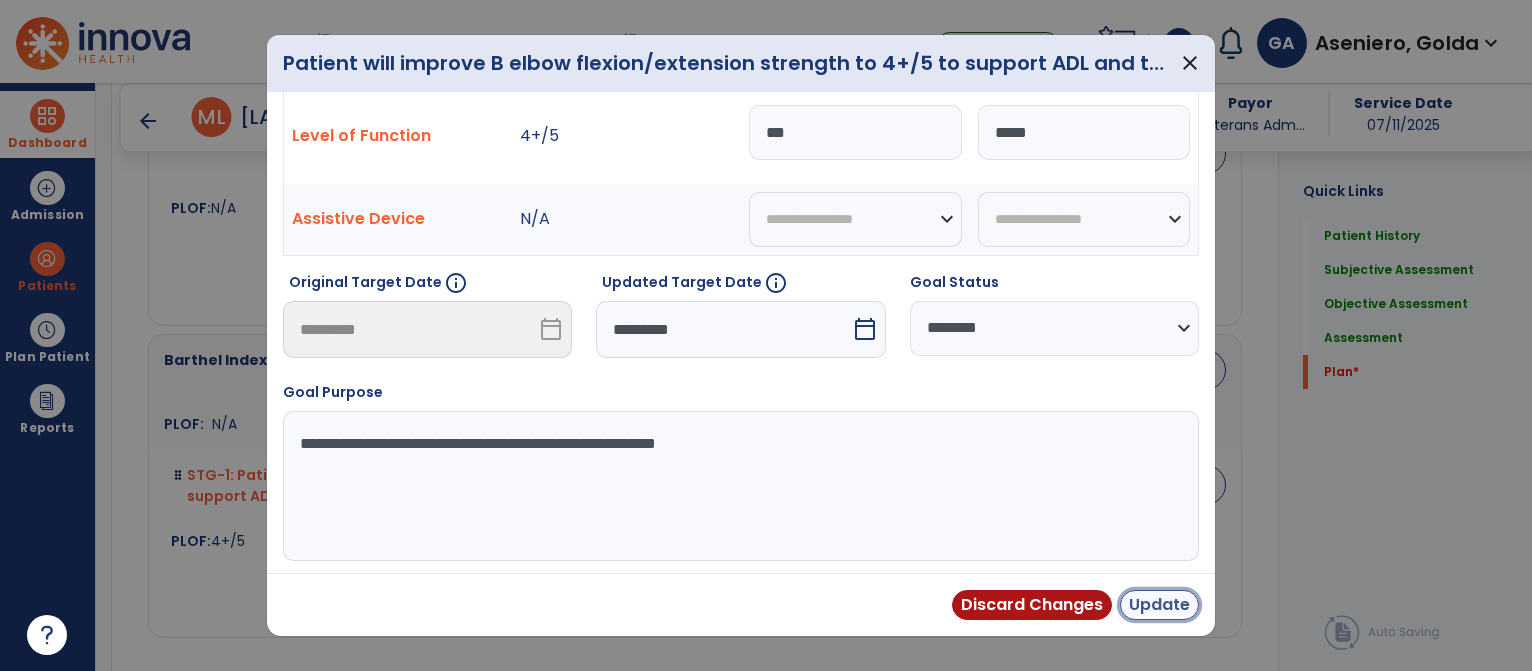 click on "Update" at bounding box center (1159, 605) 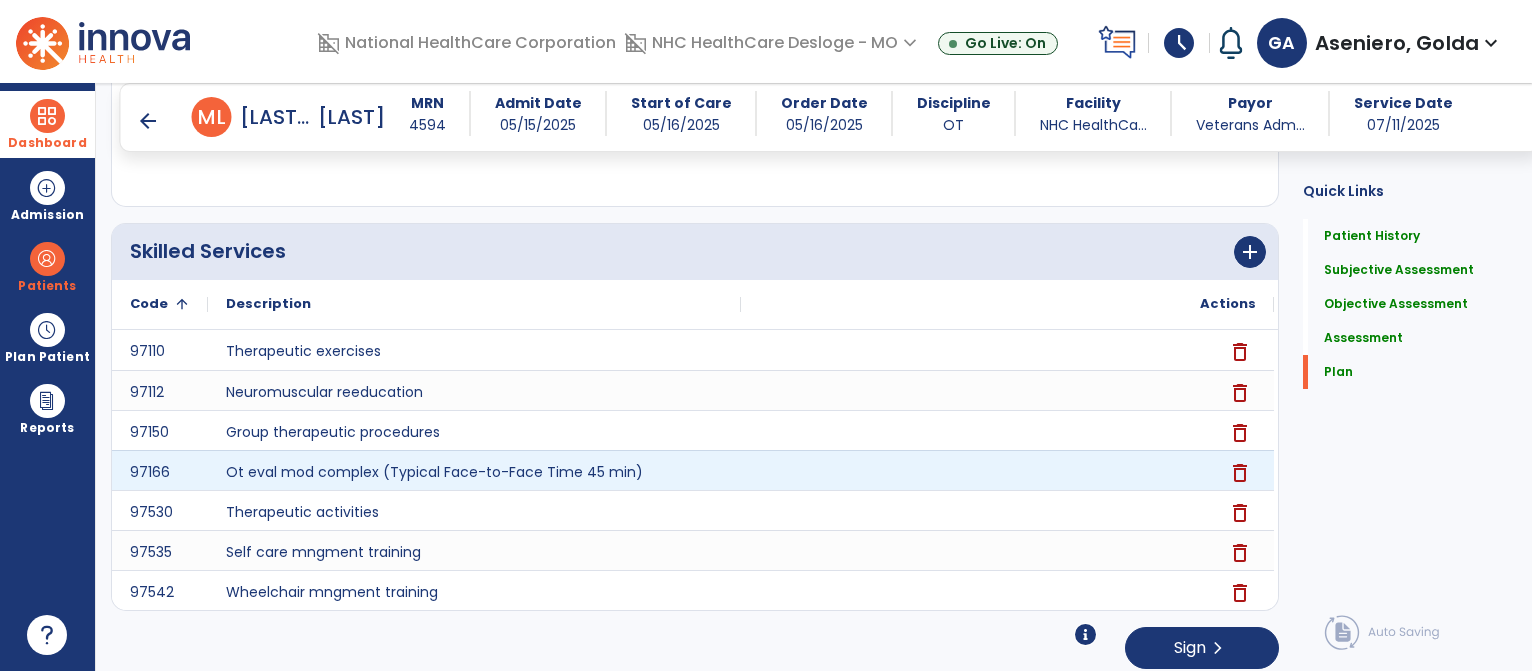 scroll, scrollTop: 7012, scrollLeft: 0, axis: vertical 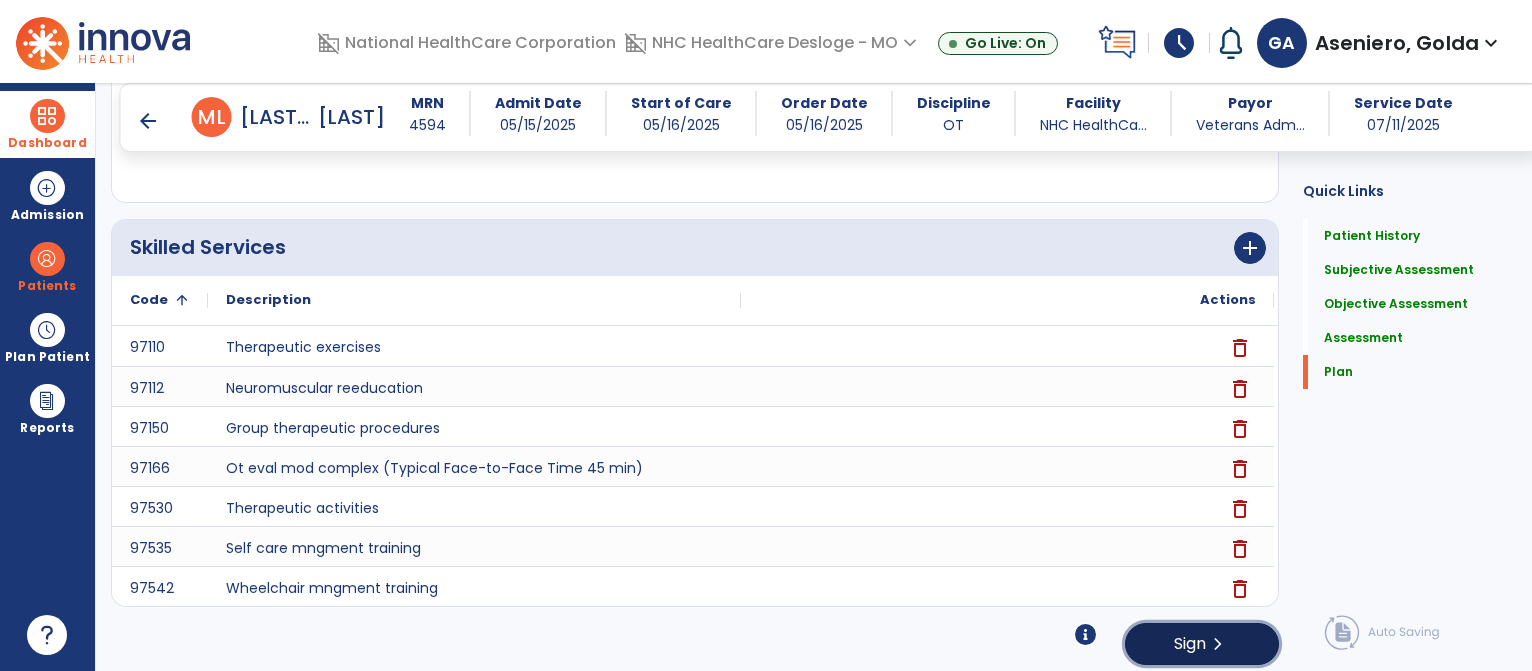 click on "Sign" 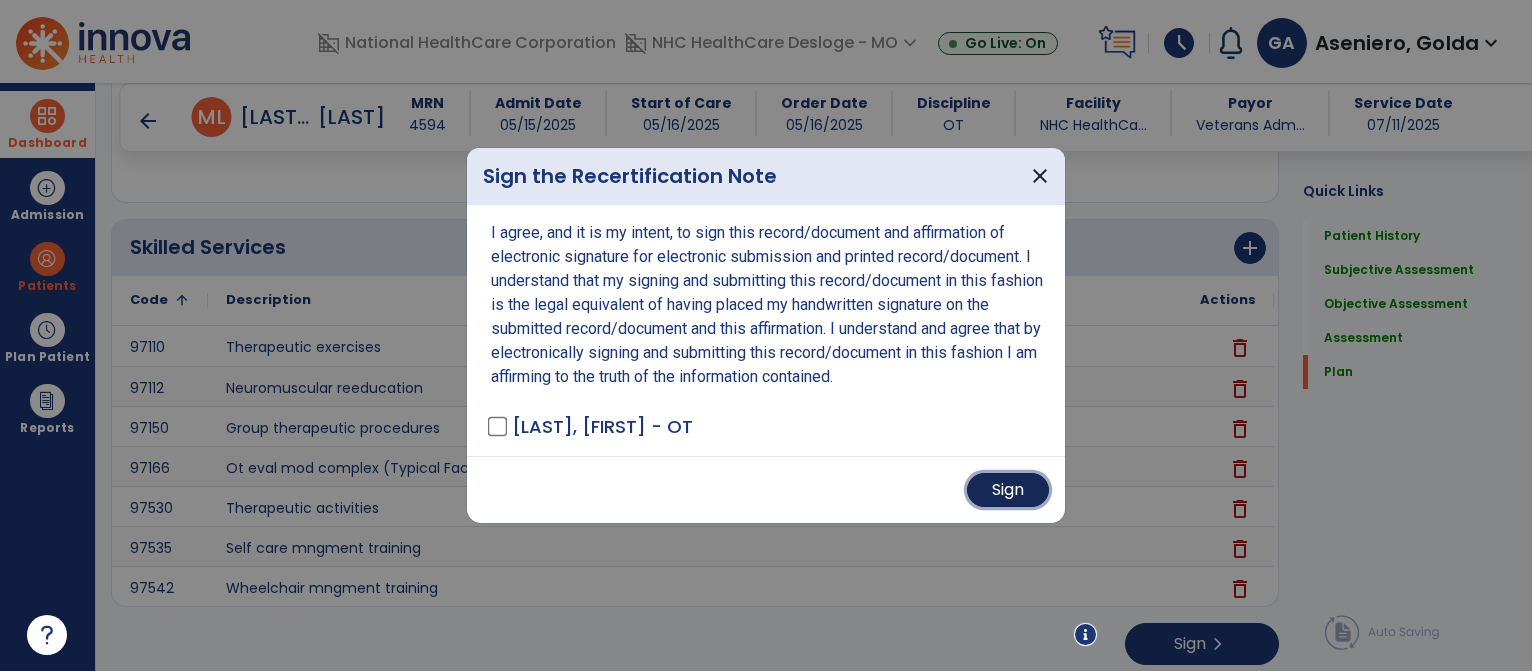 click on "Sign" at bounding box center [1008, 490] 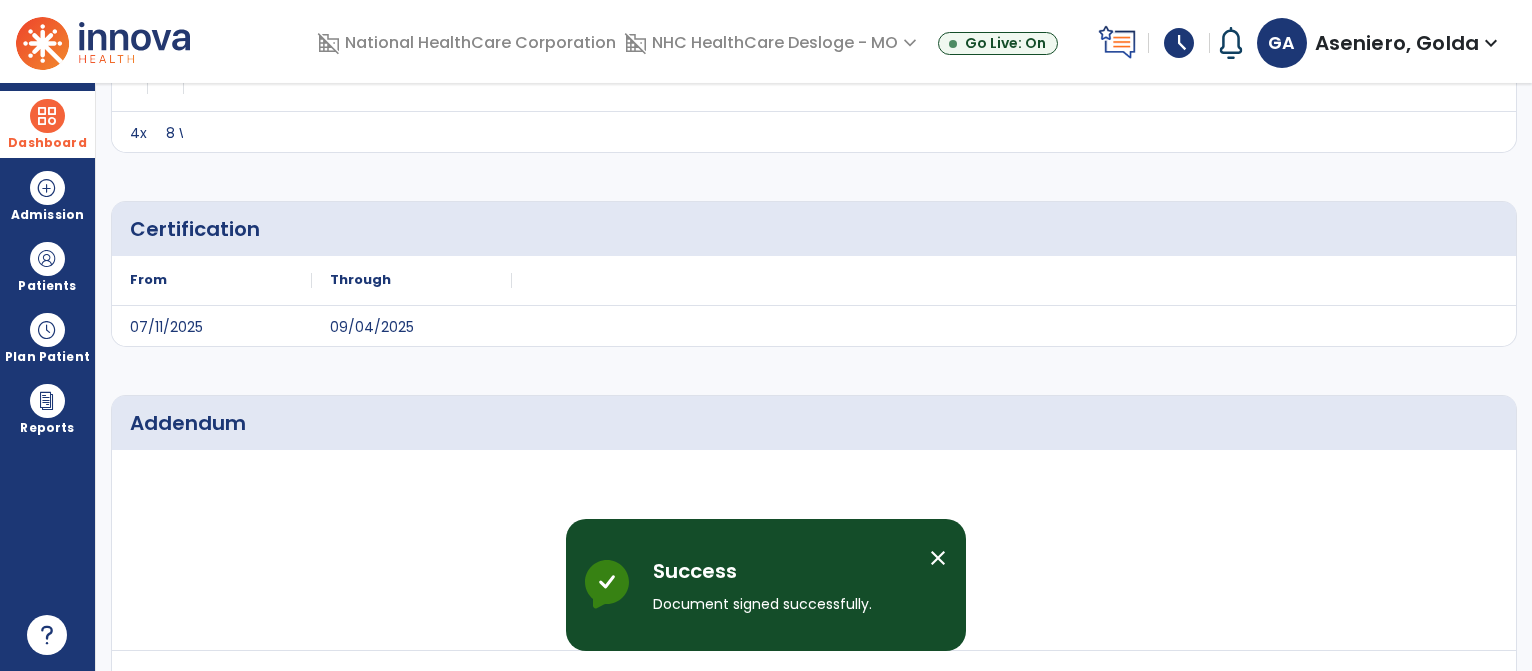 scroll, scrollTop: 0, scrollLeft: 0, axis: both 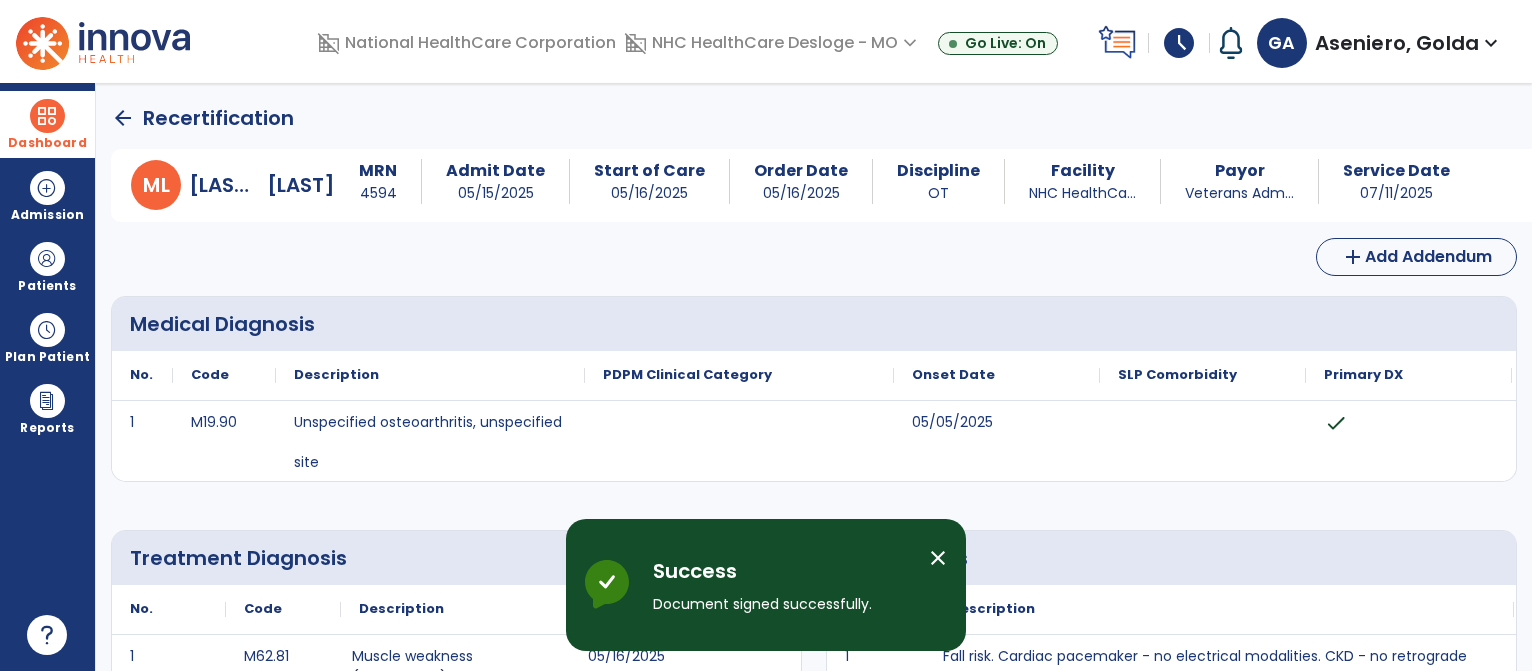click on "arrow_back" 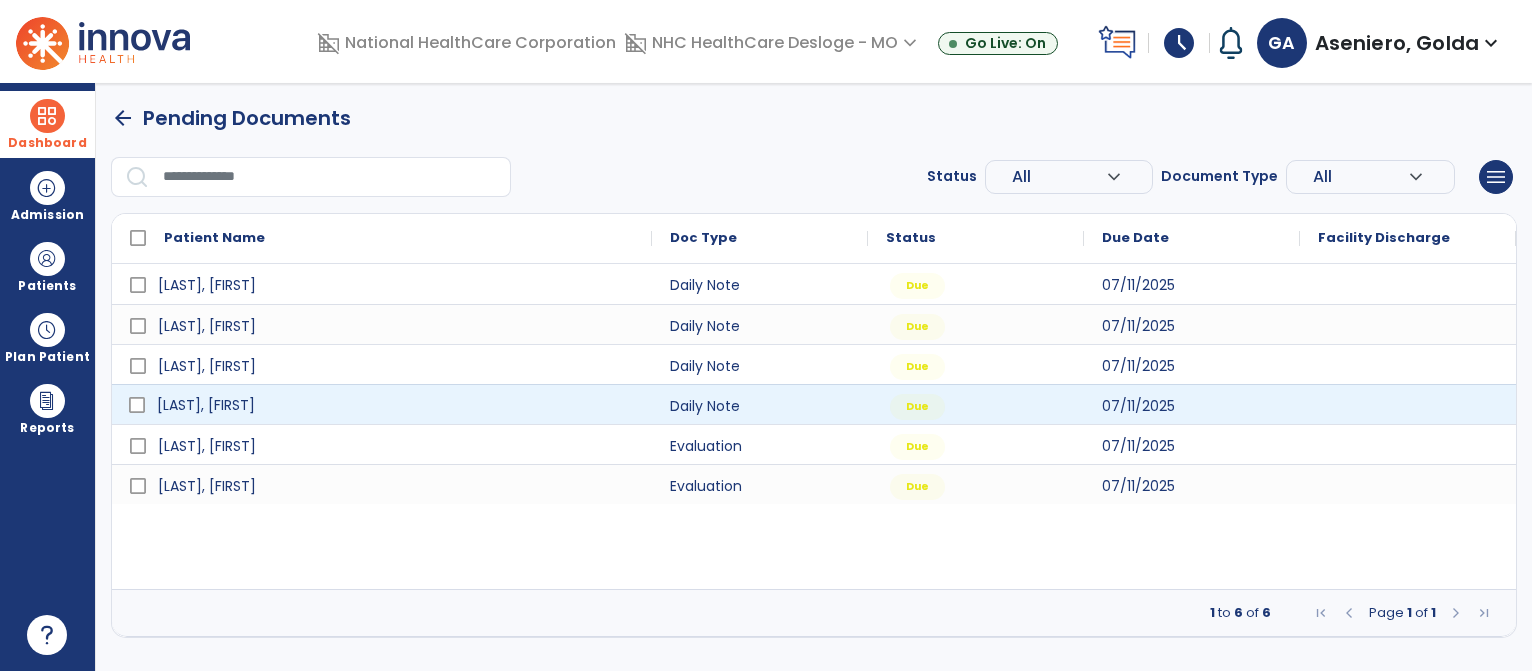 click on "[LAST], [FIRST]" at bounding box center (206, 405) 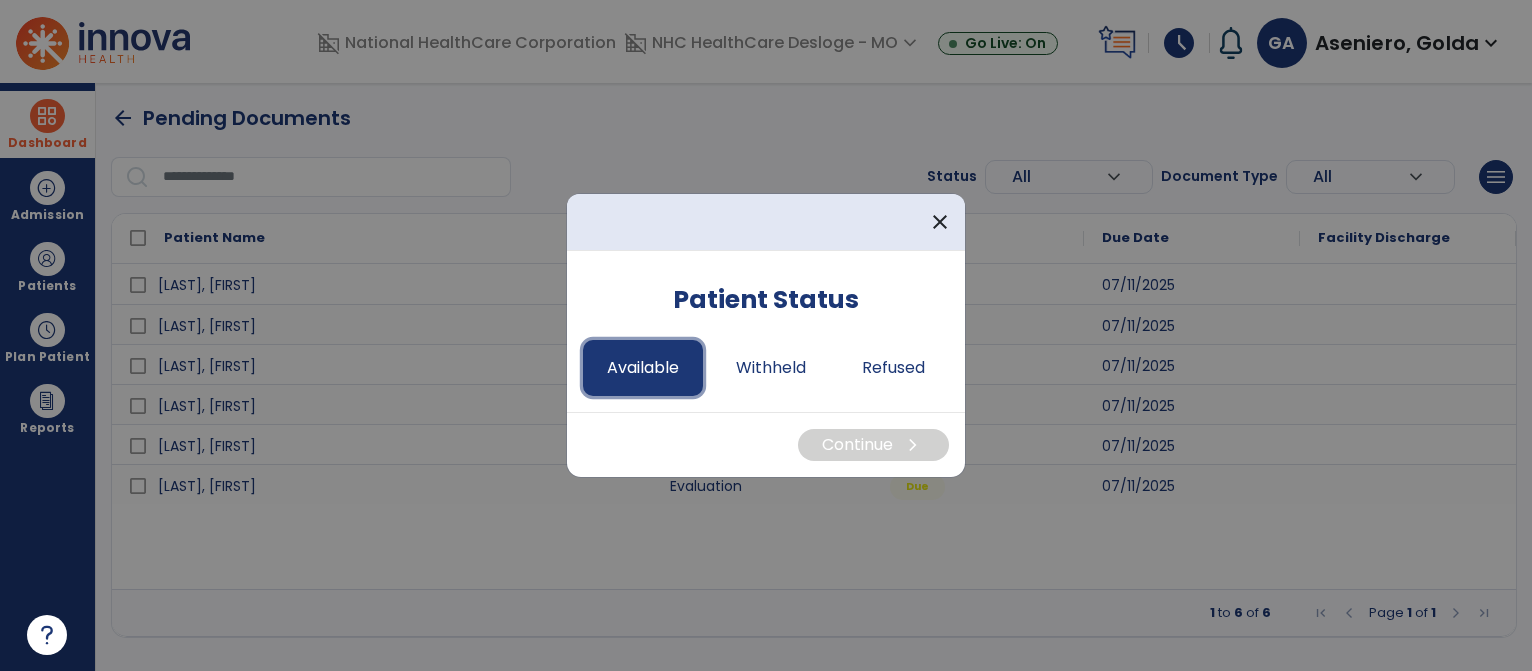 click on "Available" at bounding box center (643, 368) 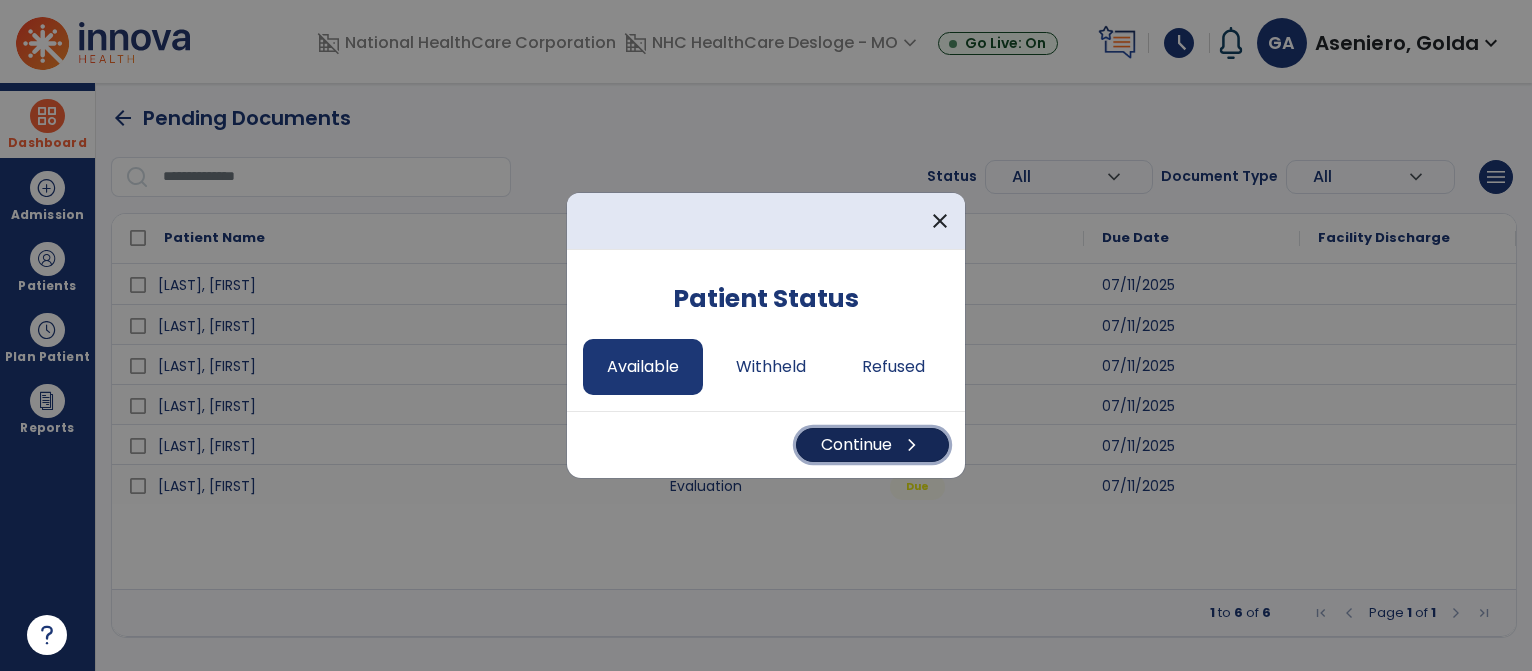 click on "Continue   chevron_right" at bounding box center [872, 445] 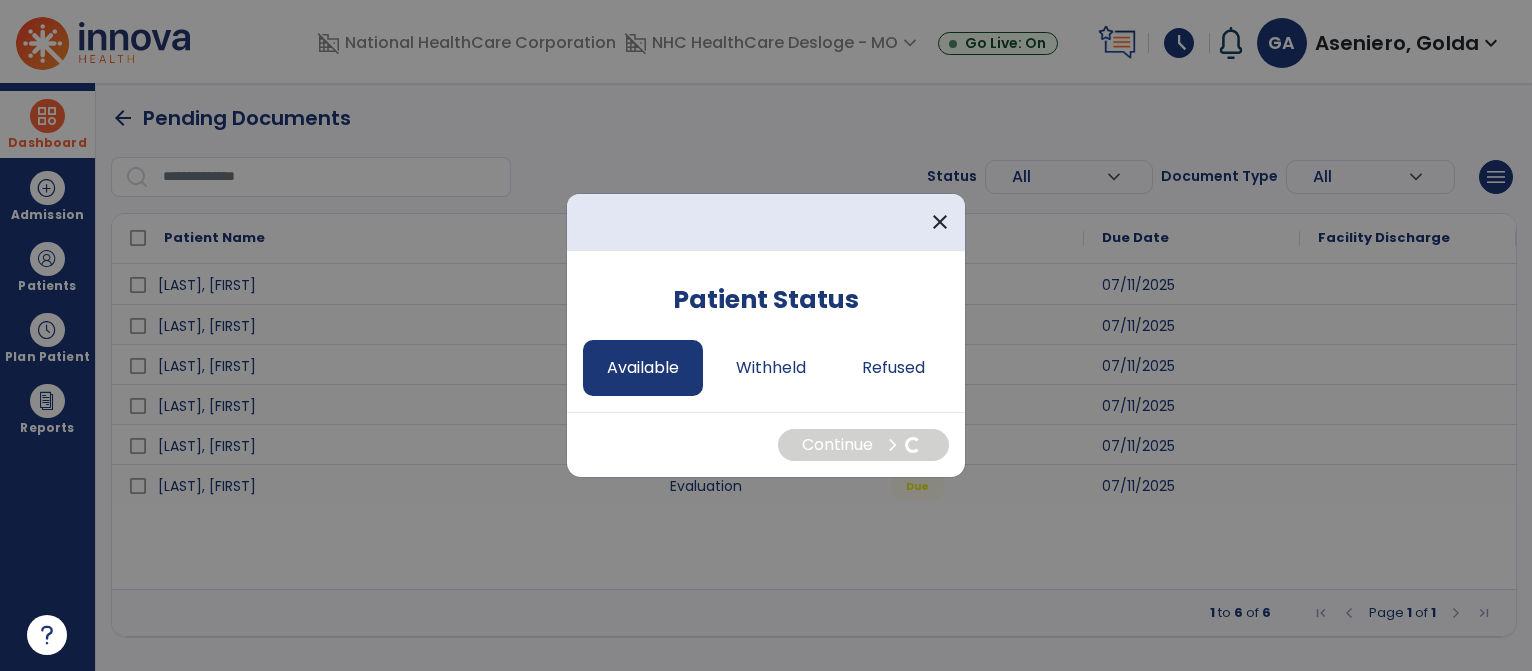 select on "*" 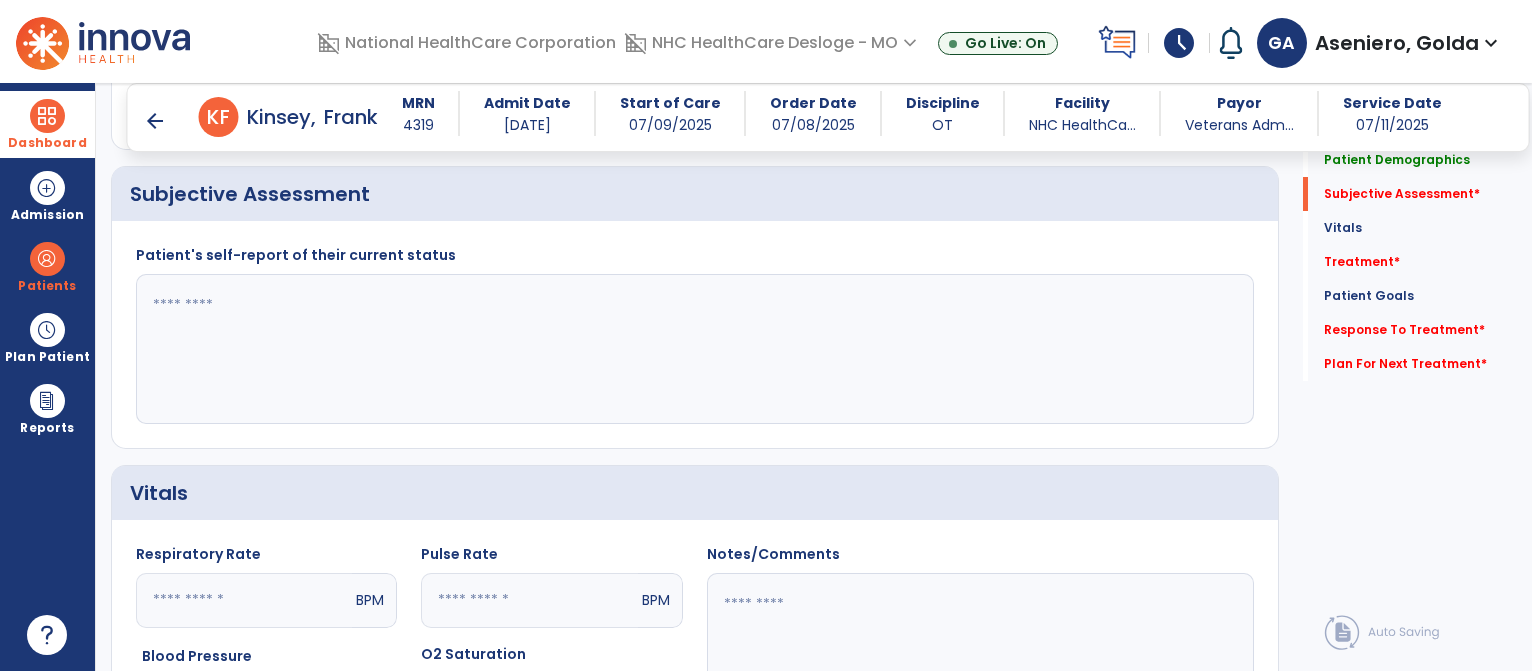 scroll, scrollTop: 366, scrollLeft: 0, axis: vertical 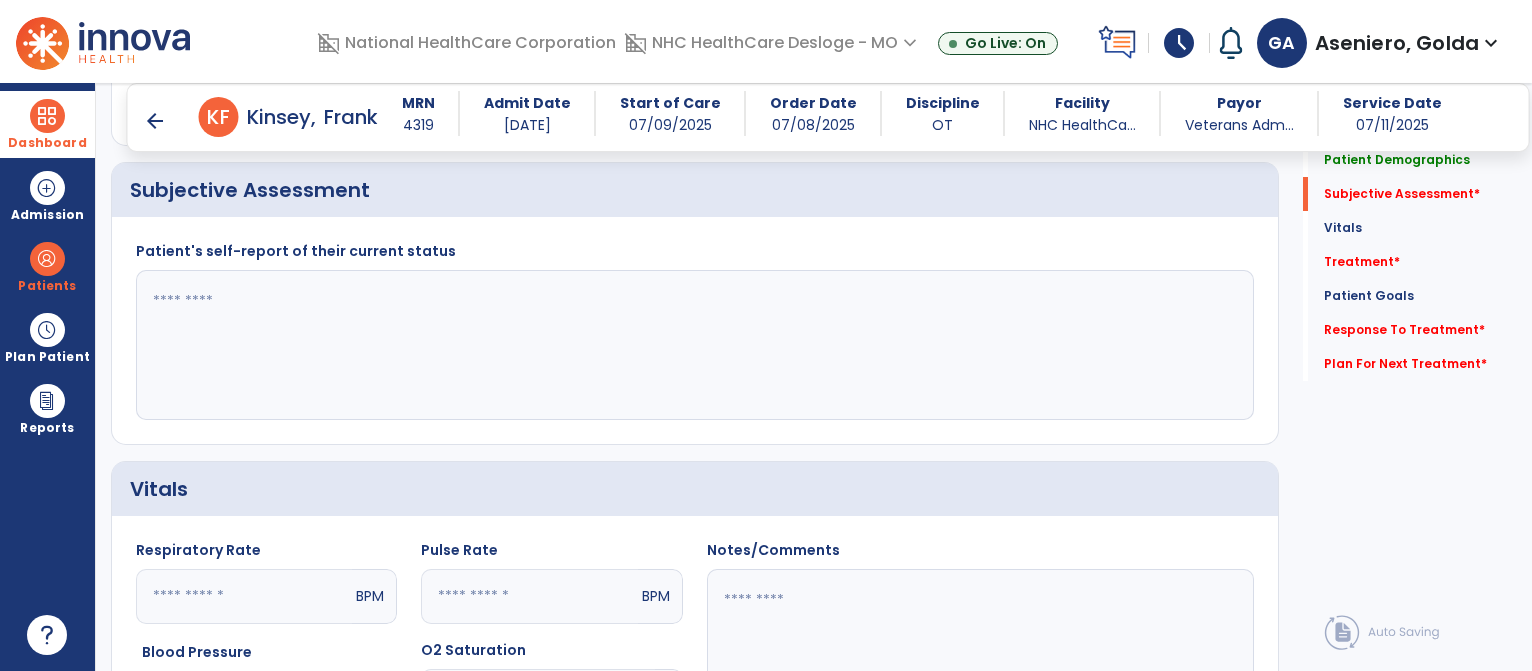 click 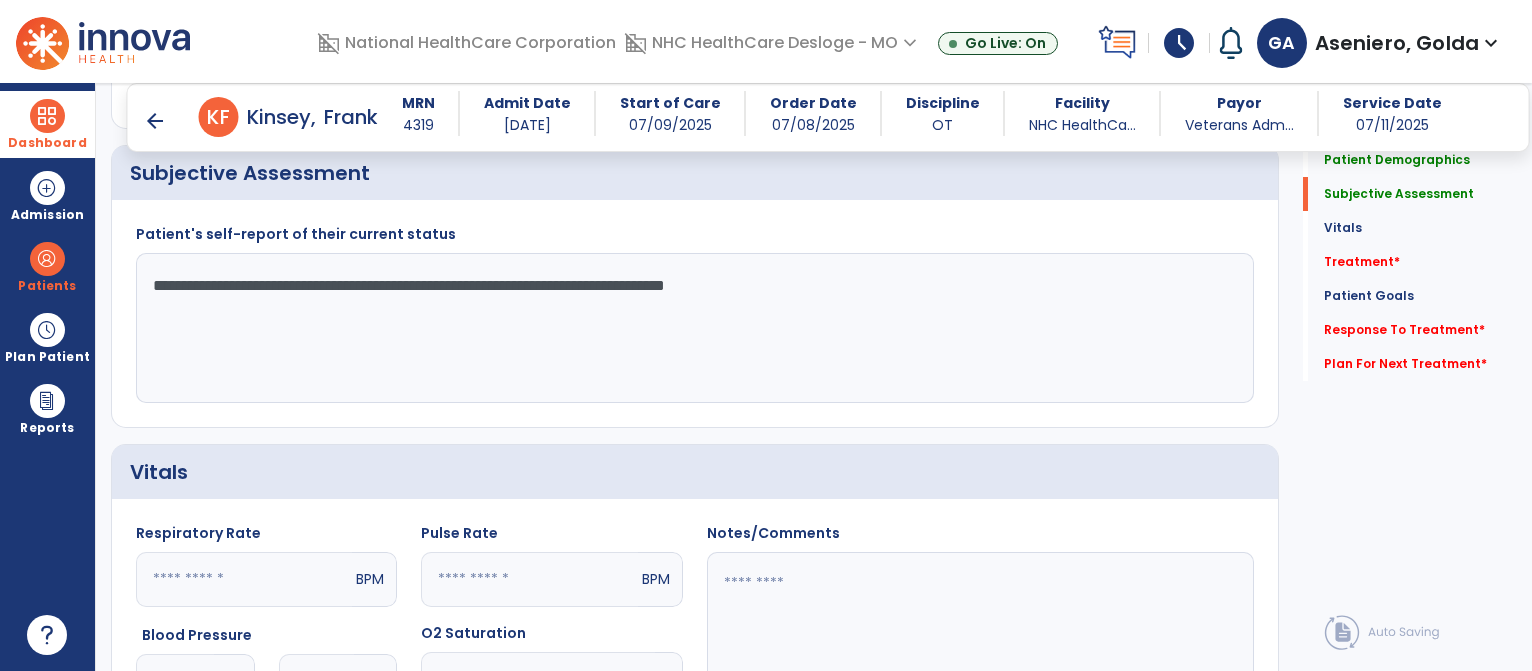 scroll, scrollTop: 378, scrollLeft: 0, axis: vertical 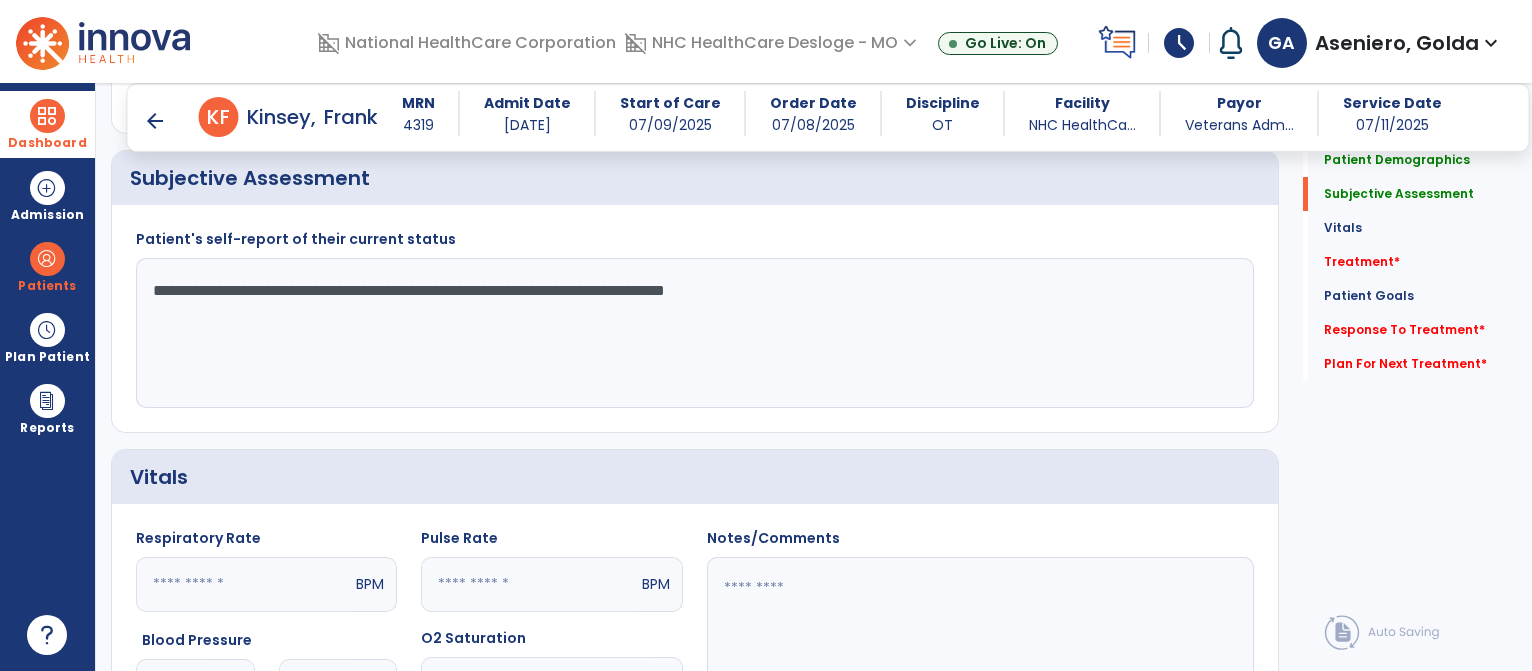 drag, startPoint x: 850, startPoint y: 291, endPoint x: 716, endPoint y: 253, distance: 139.28389 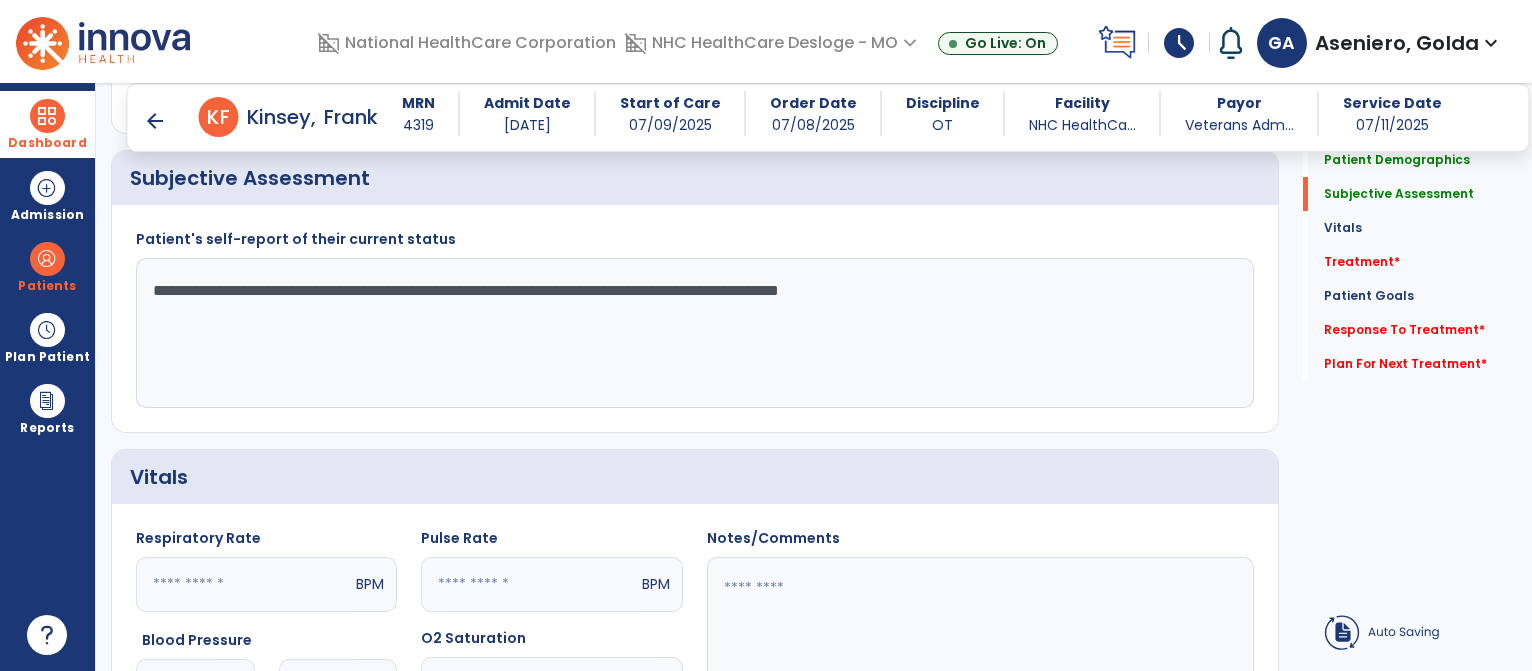 click on "**********" 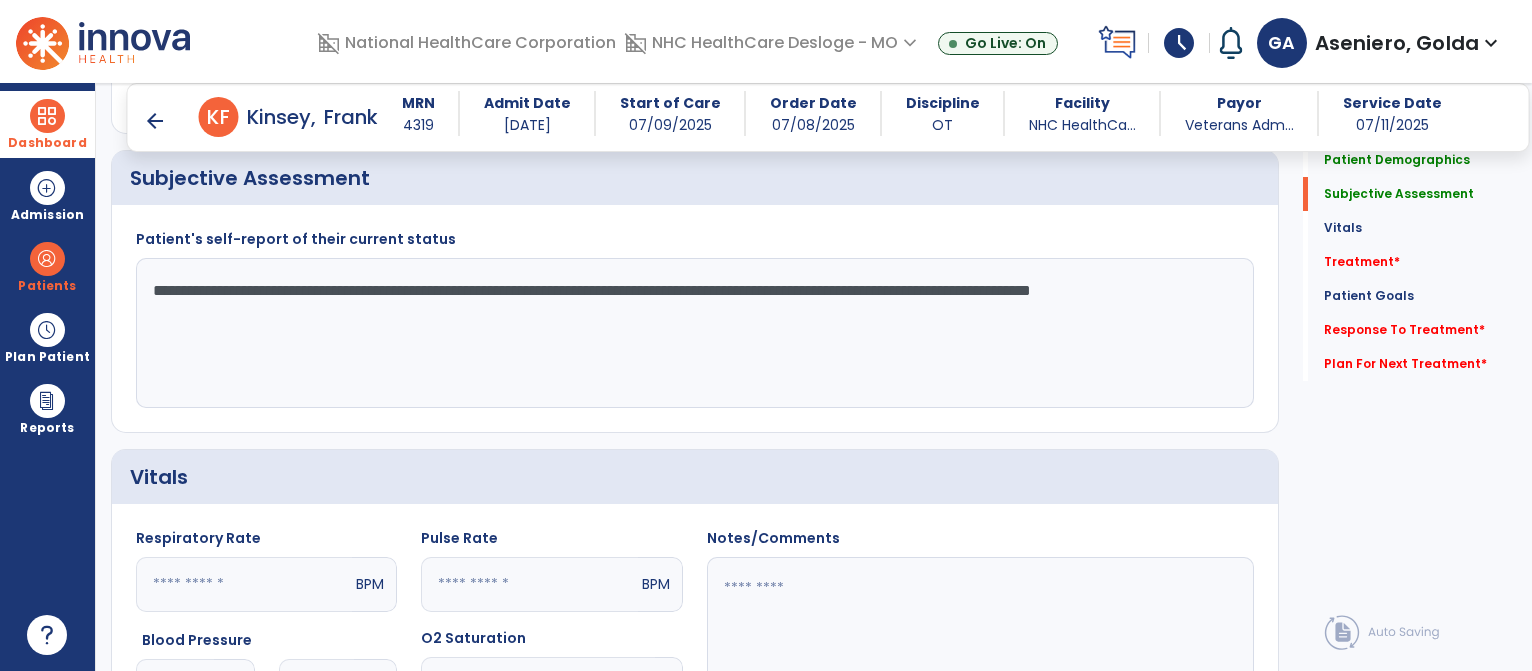 click on "**********" 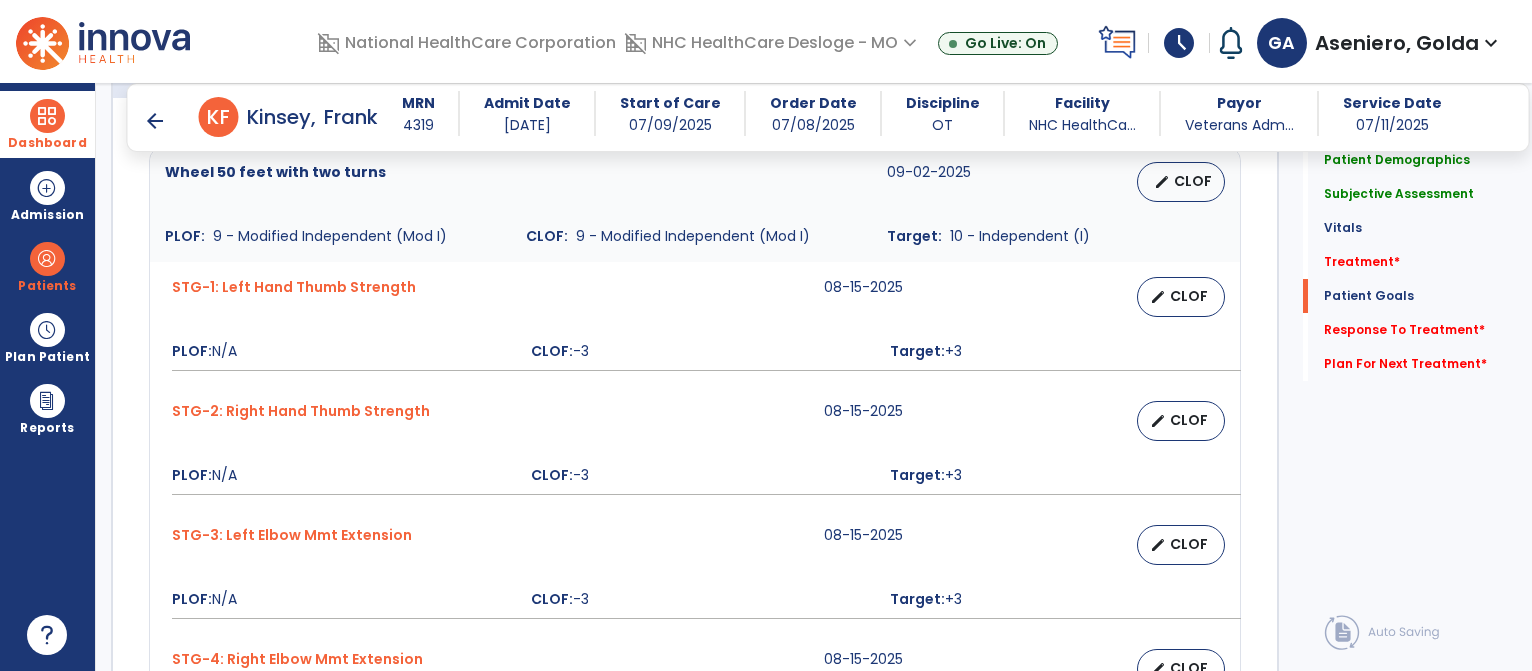 scroll, scrollTop: 1480, scrollLeft: 0, axis: vertical 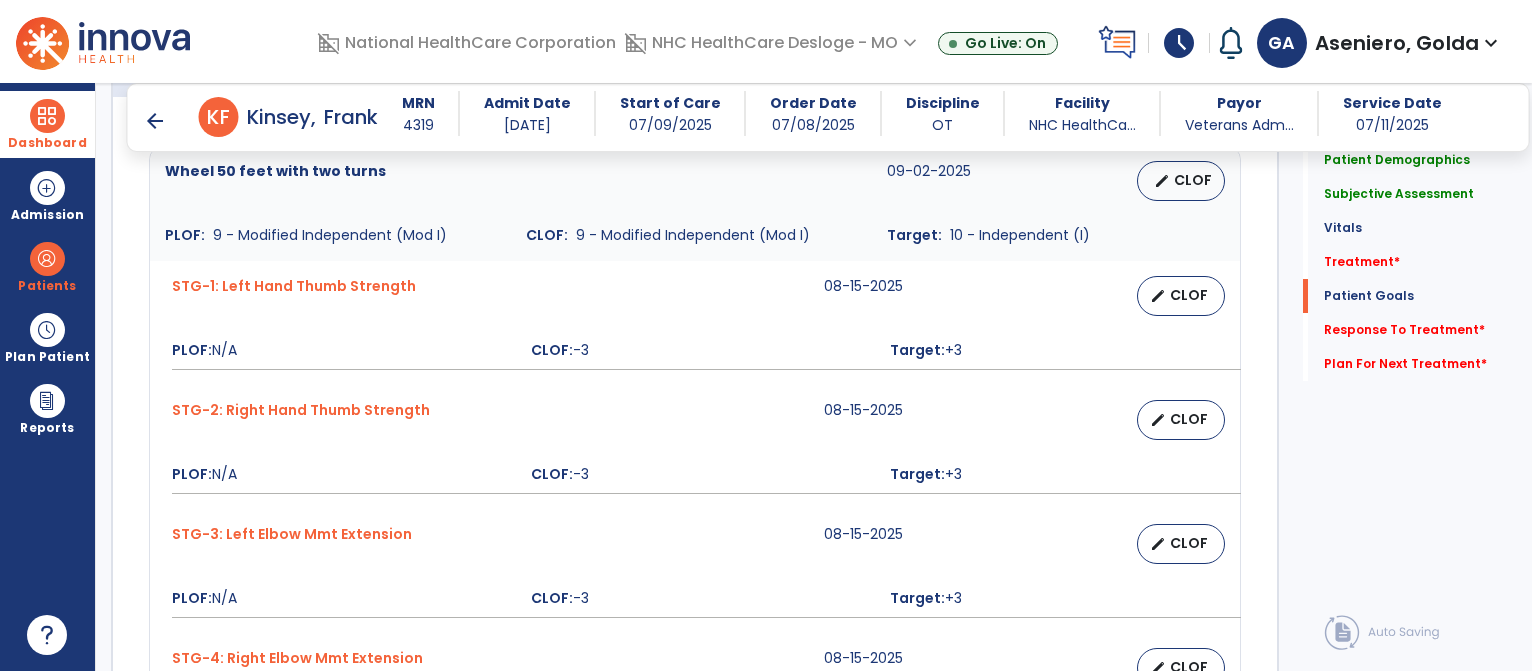 type on "**********" 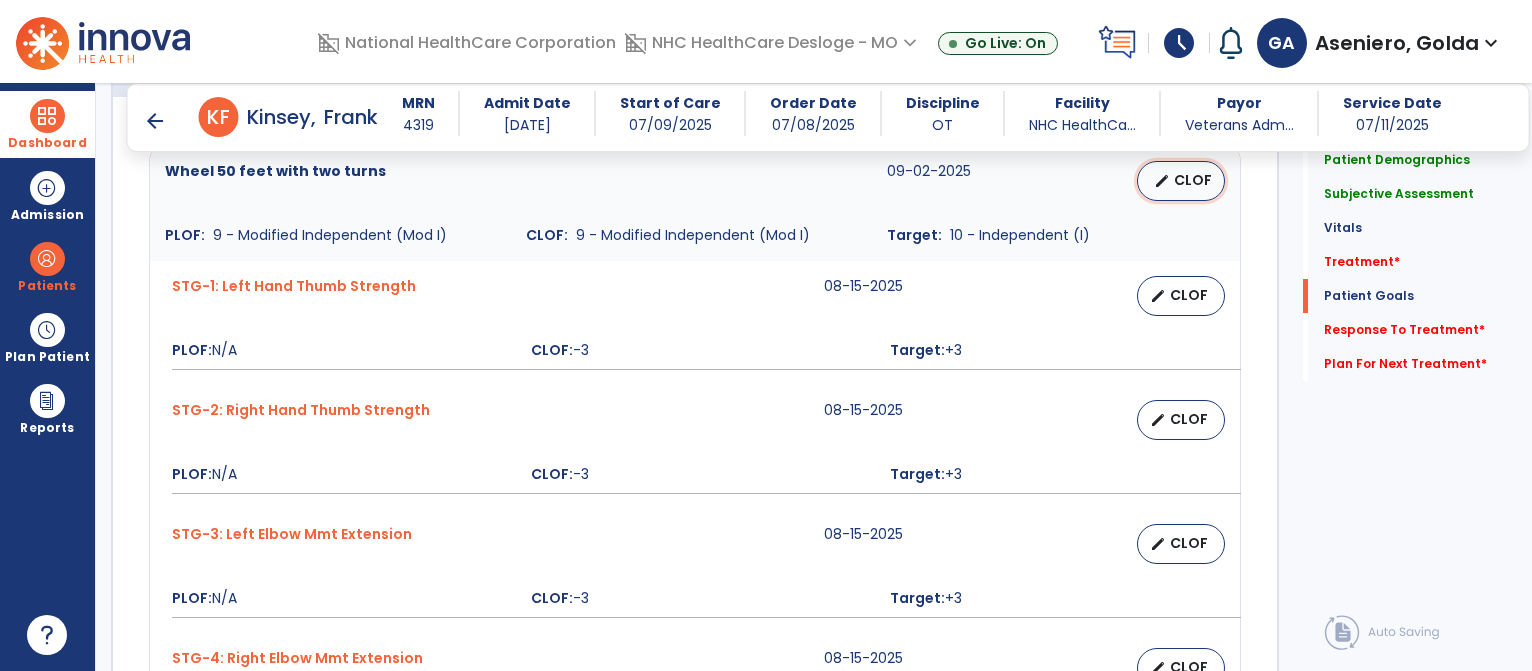 click on "edit" at bounding box center [1162, 181] 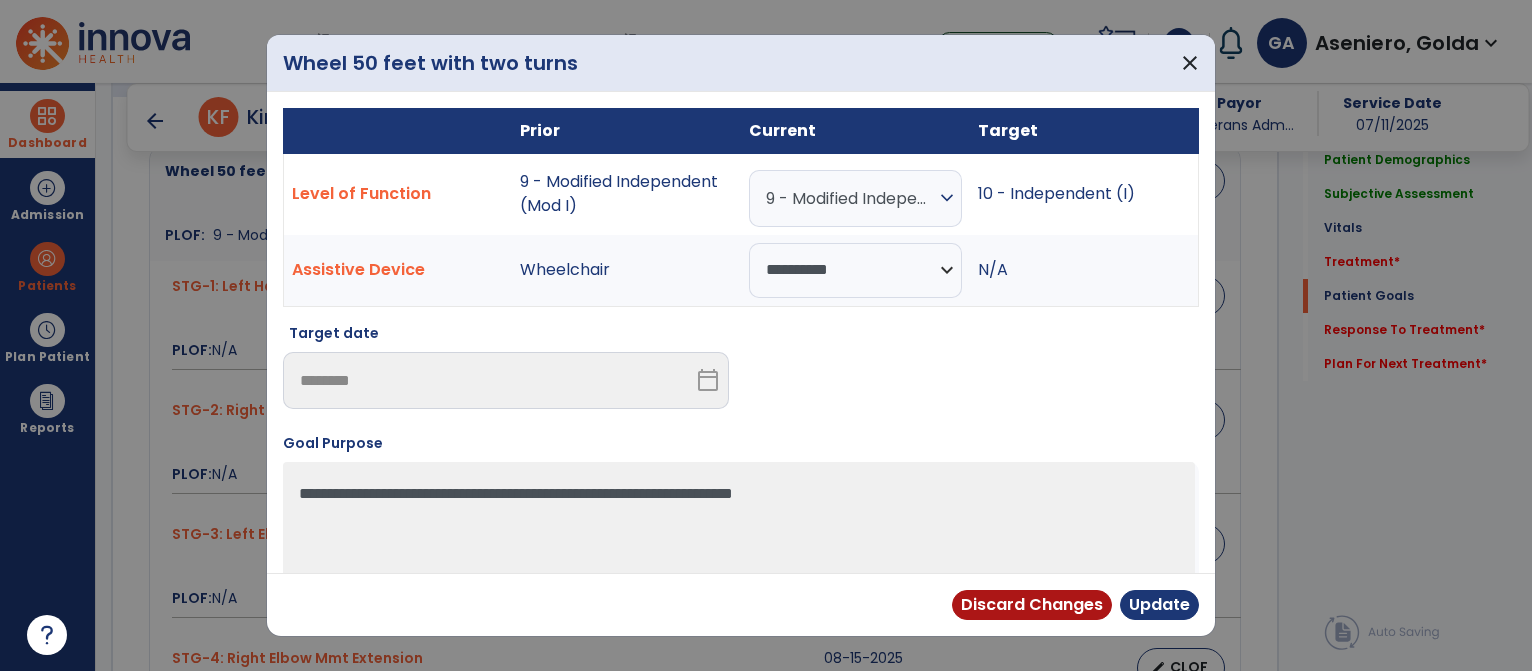 click on "9 - Modified Independent (Mod I)" at bounding box center (850, 198) 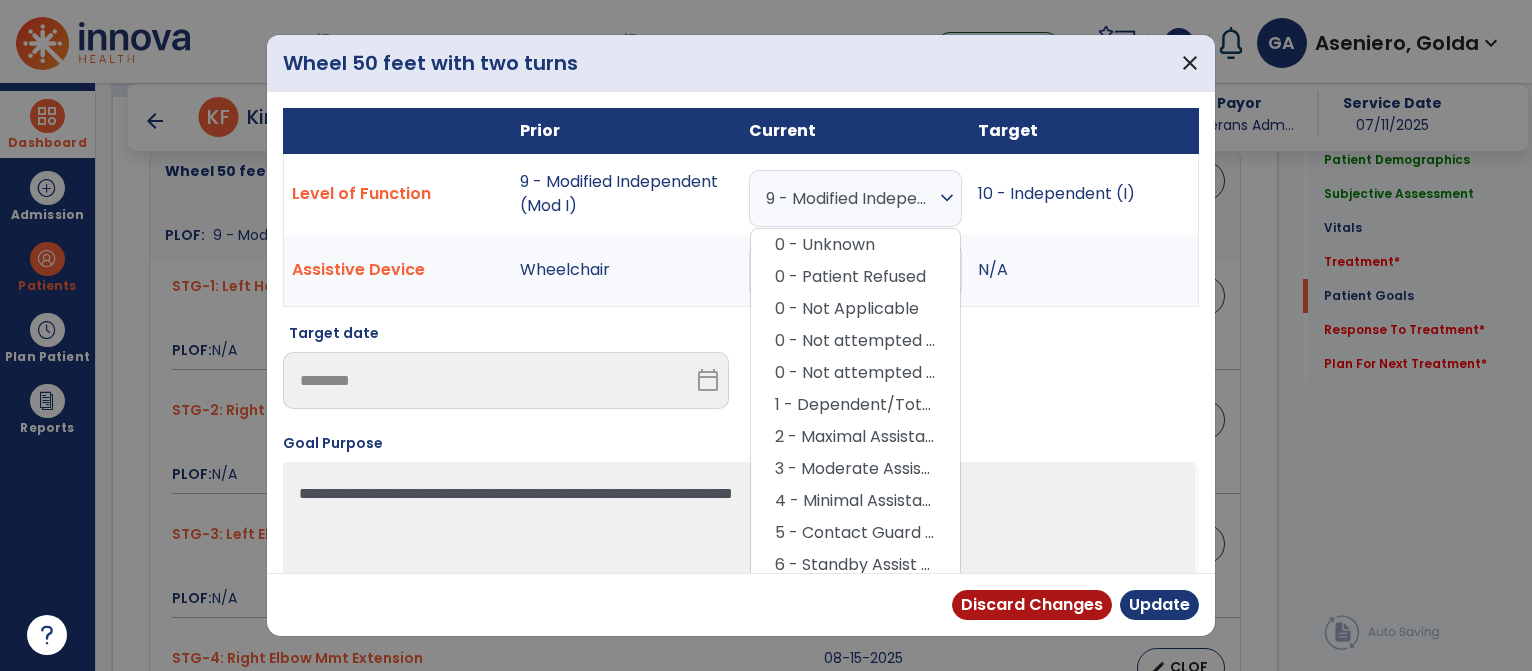 click on "**********" at bounding box center (741, 359) 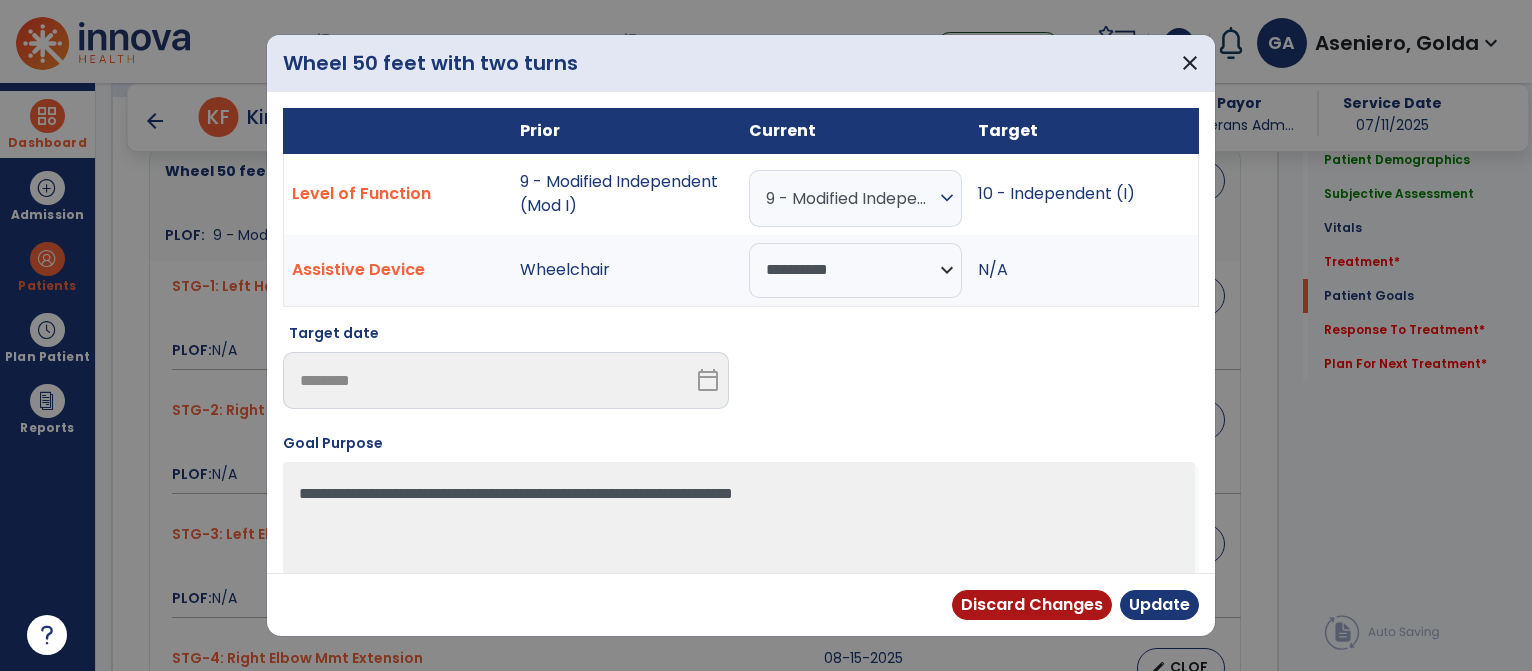 click on "9 - Modified Independent (Mod I)" at bounding box center [850, 198] 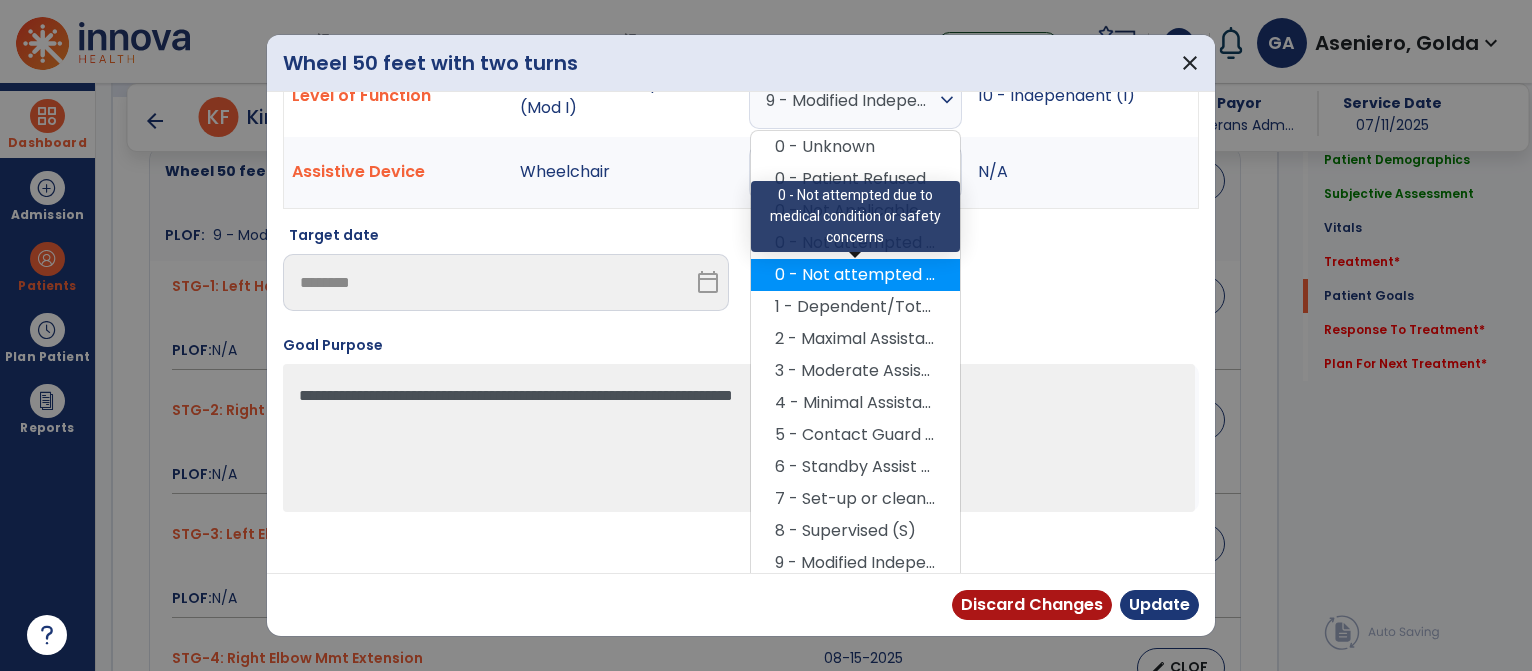 scroll, scrollTop: 133, scrollLeft: 0, axis: vertical 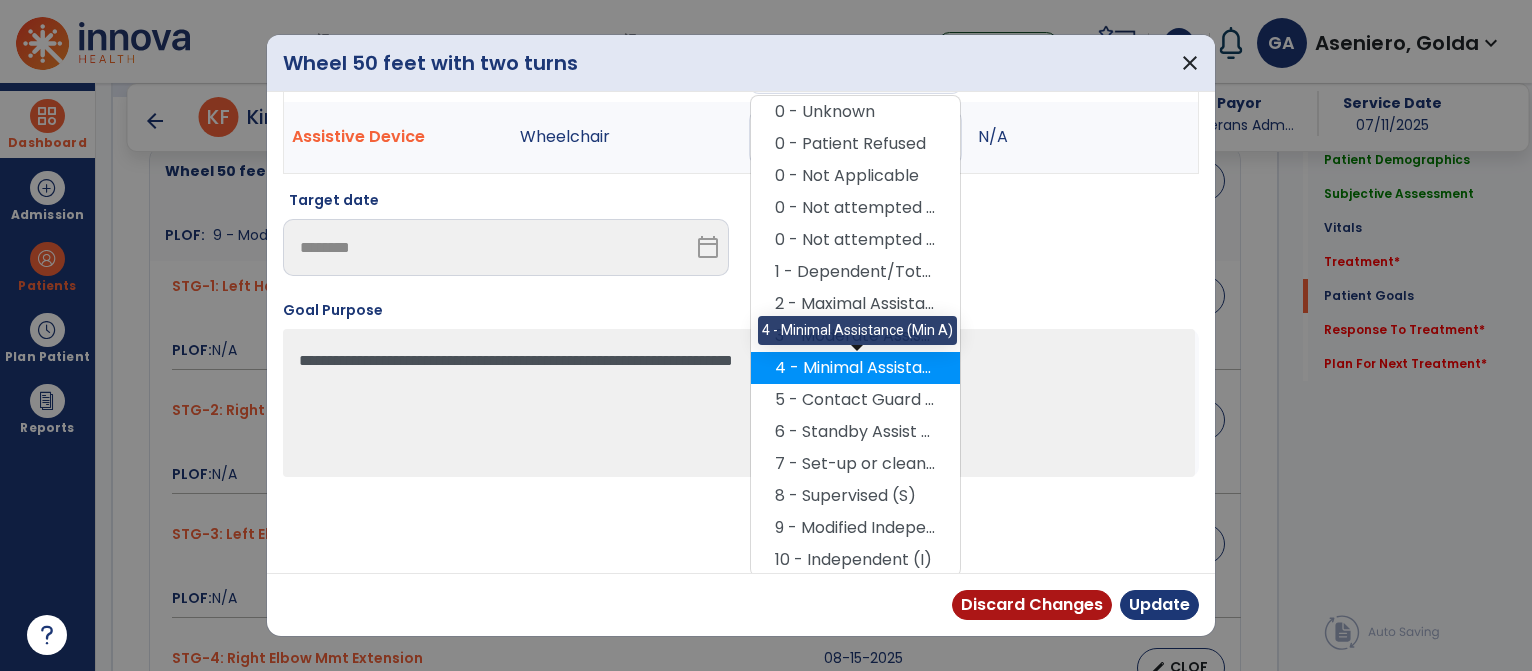 click on "4 - Minimal Assistance (Min A)" at bounding box center (855, 368) 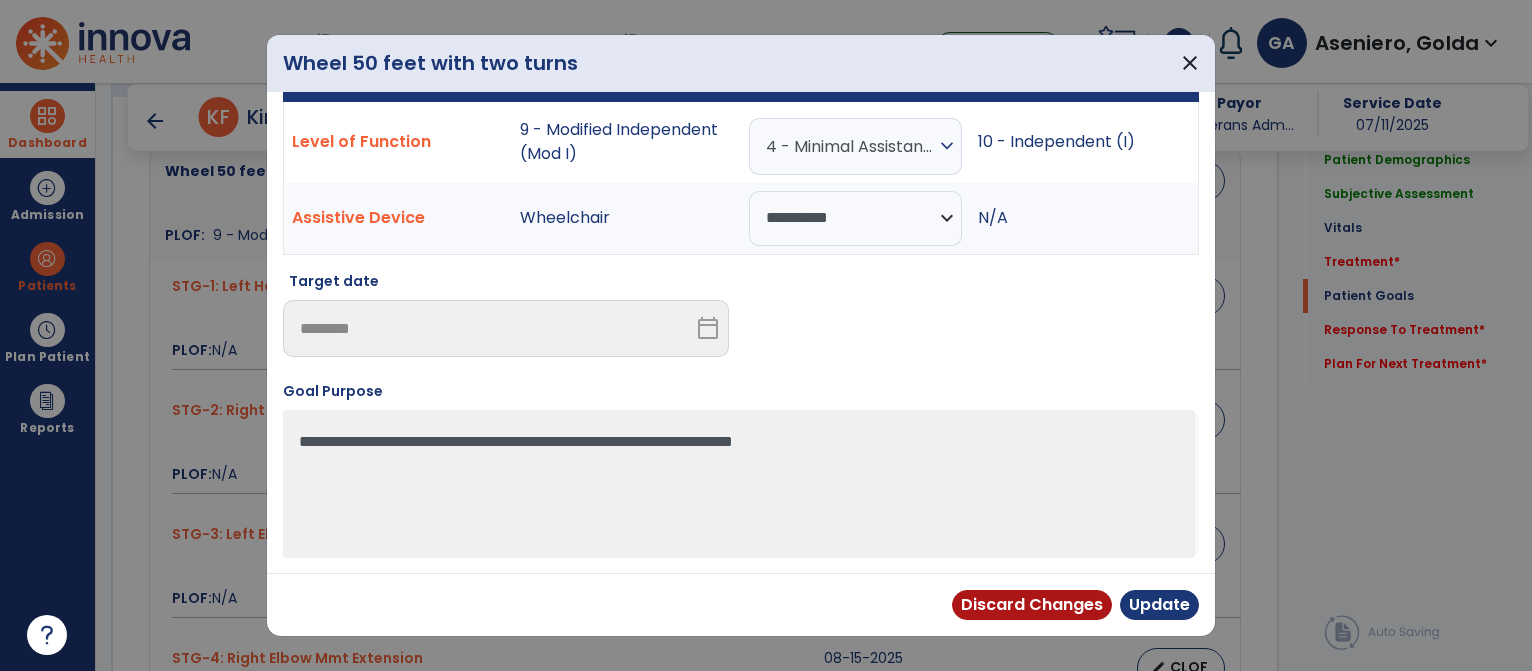scroll, scrollTop: 49, scrollLeft: 0, axis: vertical 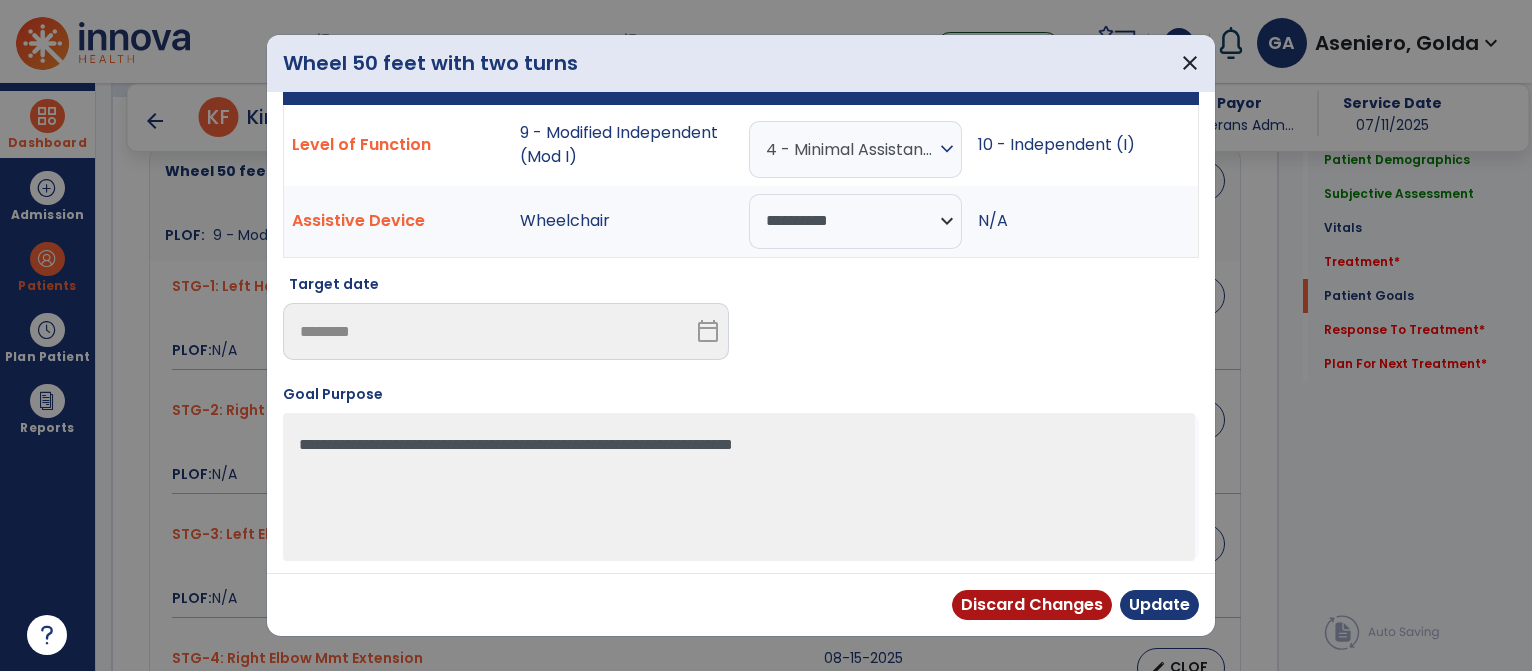 click on "4 - Minimal Assistance (Min A)" at bounding box center (850, 149) 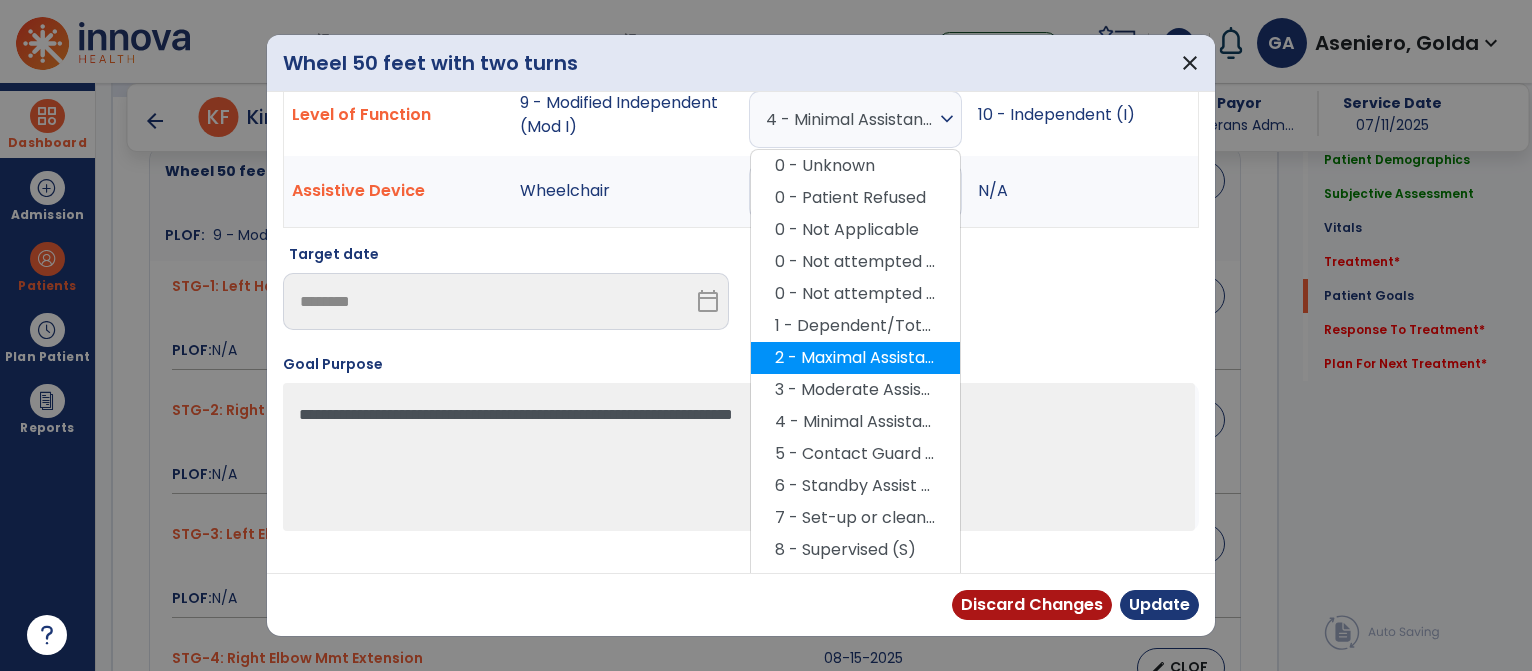 scroll, scrollTop: 133, scrollLeft: 0, axis: vertical 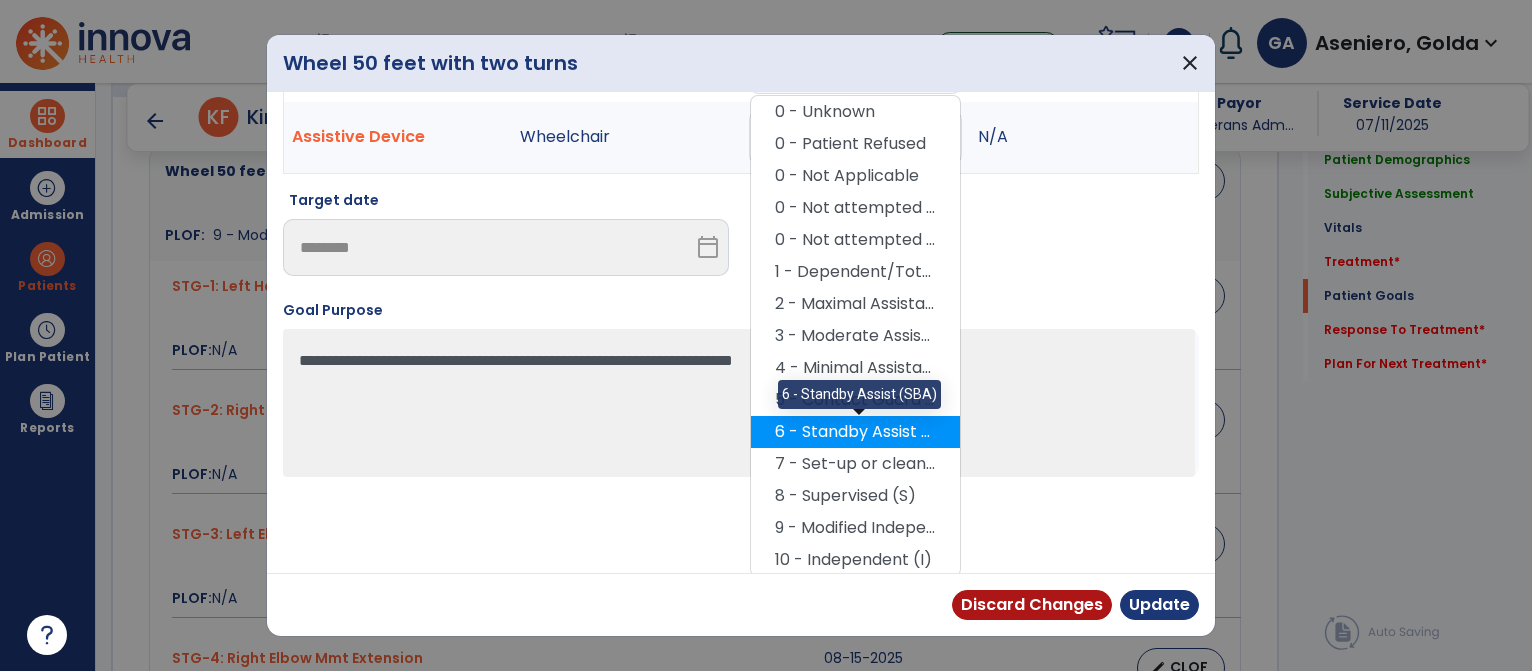 click on "6 - Standby Assist (SBA)" at bounding box center [855, 432] 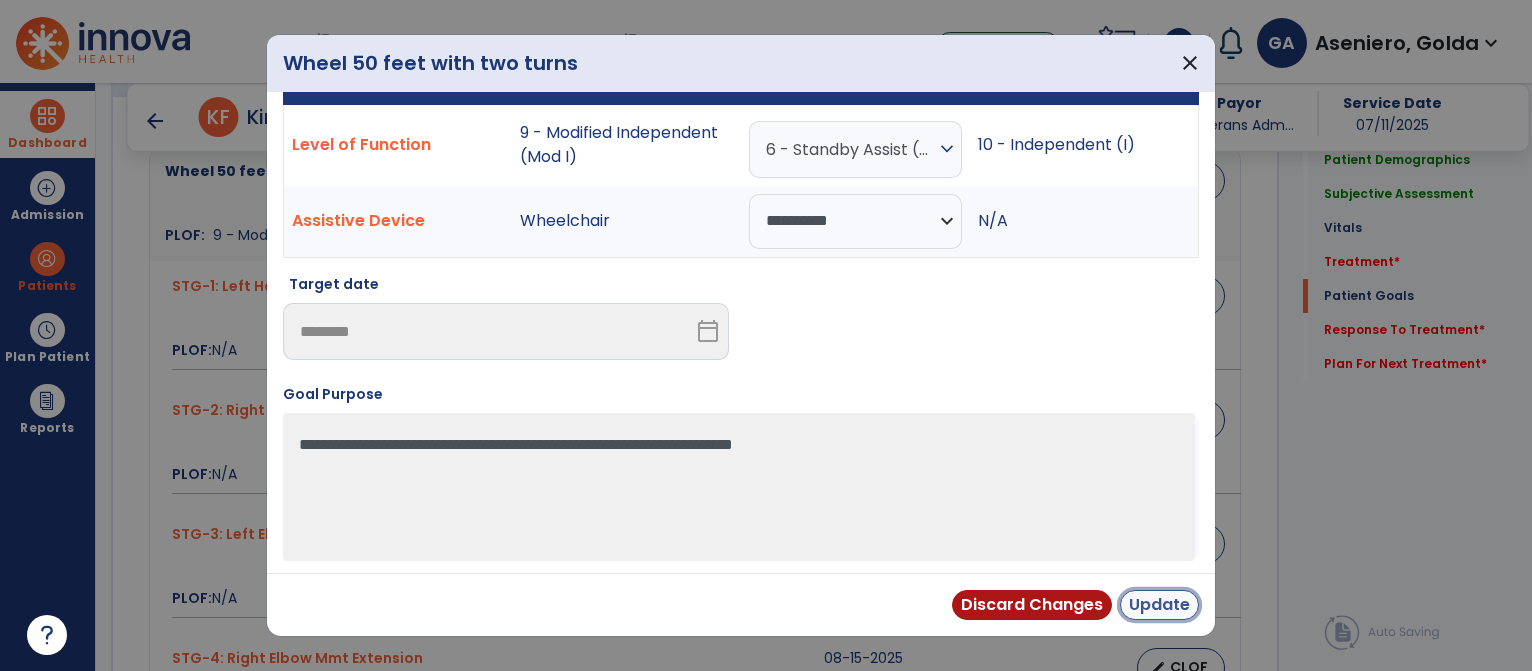 click on "Update" at bounding box center (1159, 605) 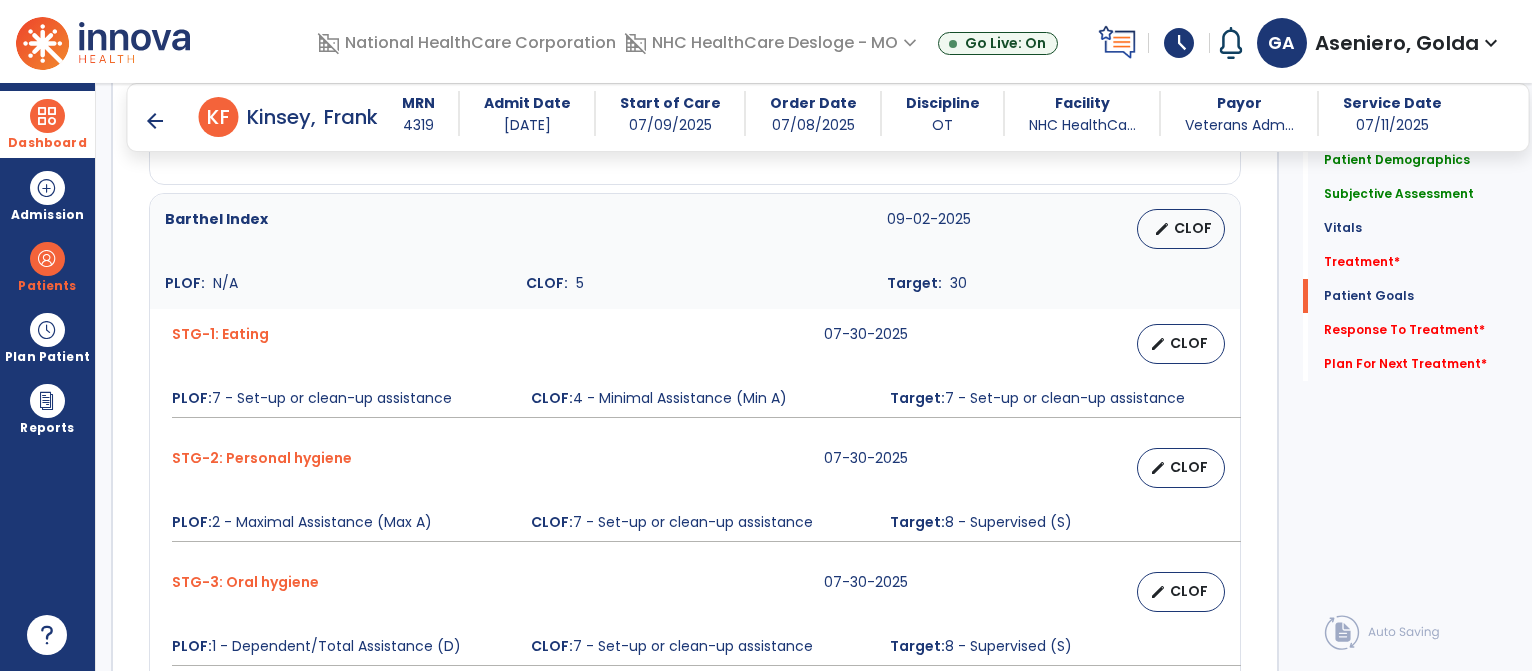 scroll, scrollTop: 2124, scrollLeft: 0, axis: vertical 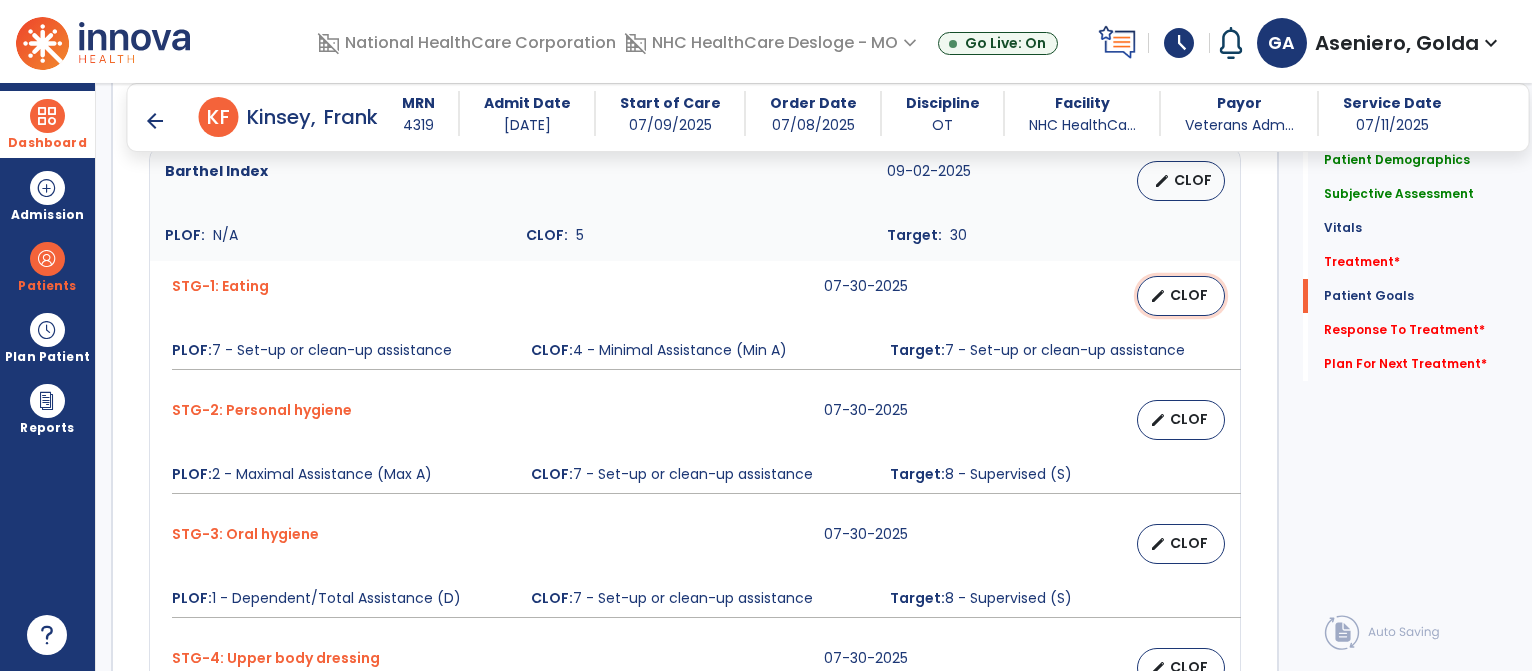 click on "CLOF" at bounding box center (1189, 295) 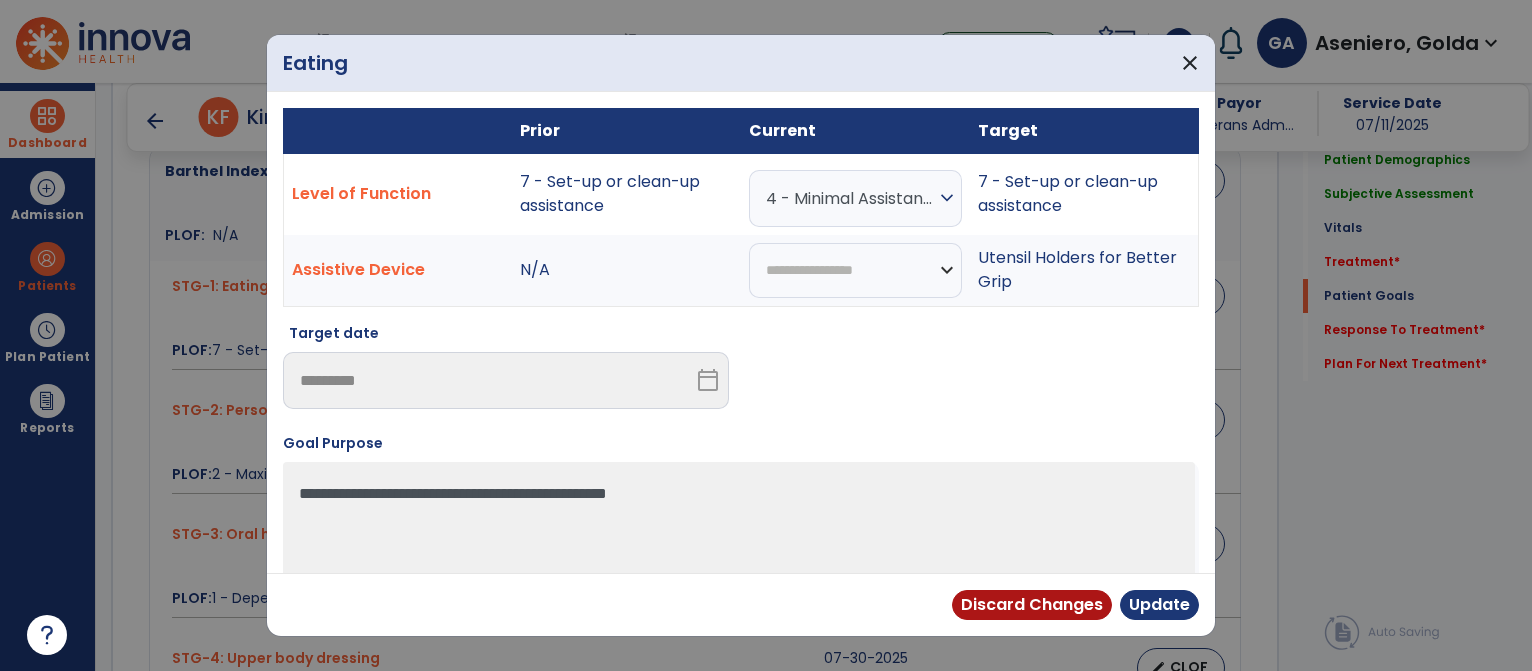 click on "4 - Minimal Assistance (Min A)" at bounding box center (850, 198) 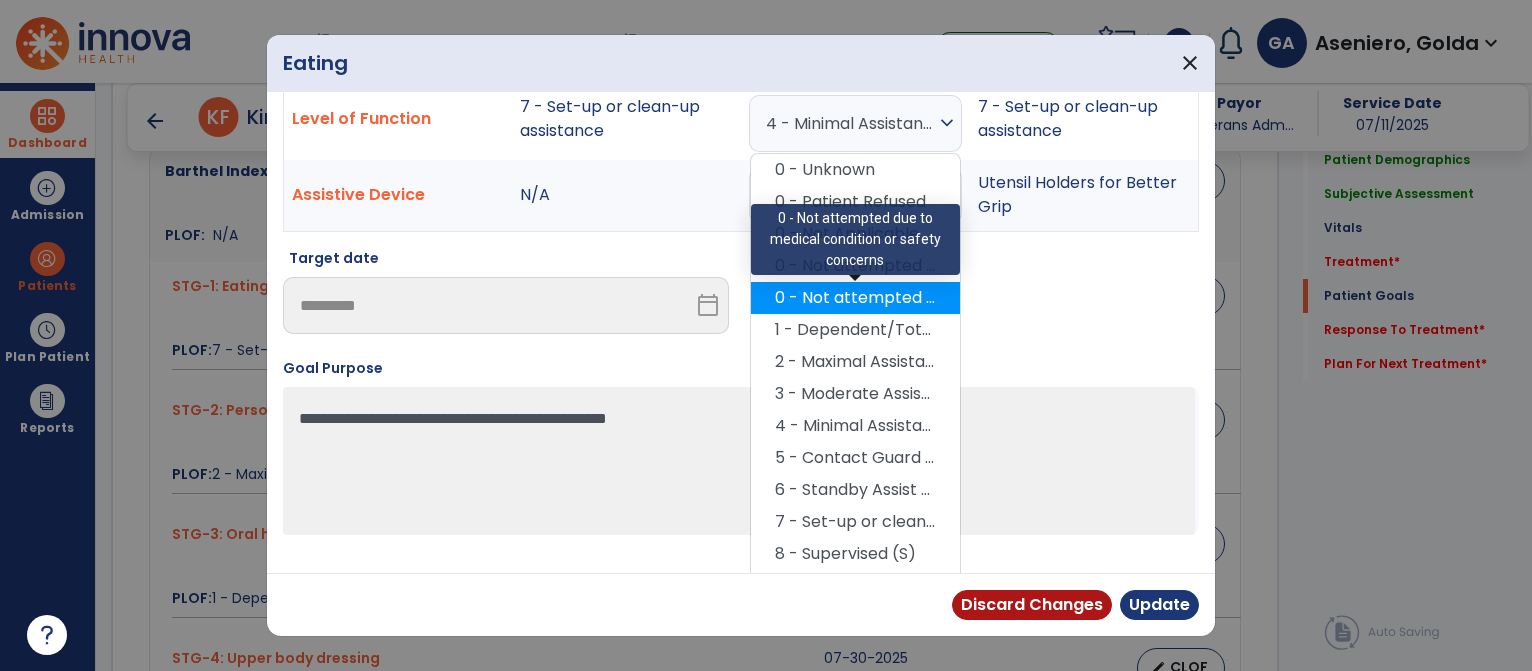 scroll, scrollTop: 88, scrollLeft: 0, axis: vertical 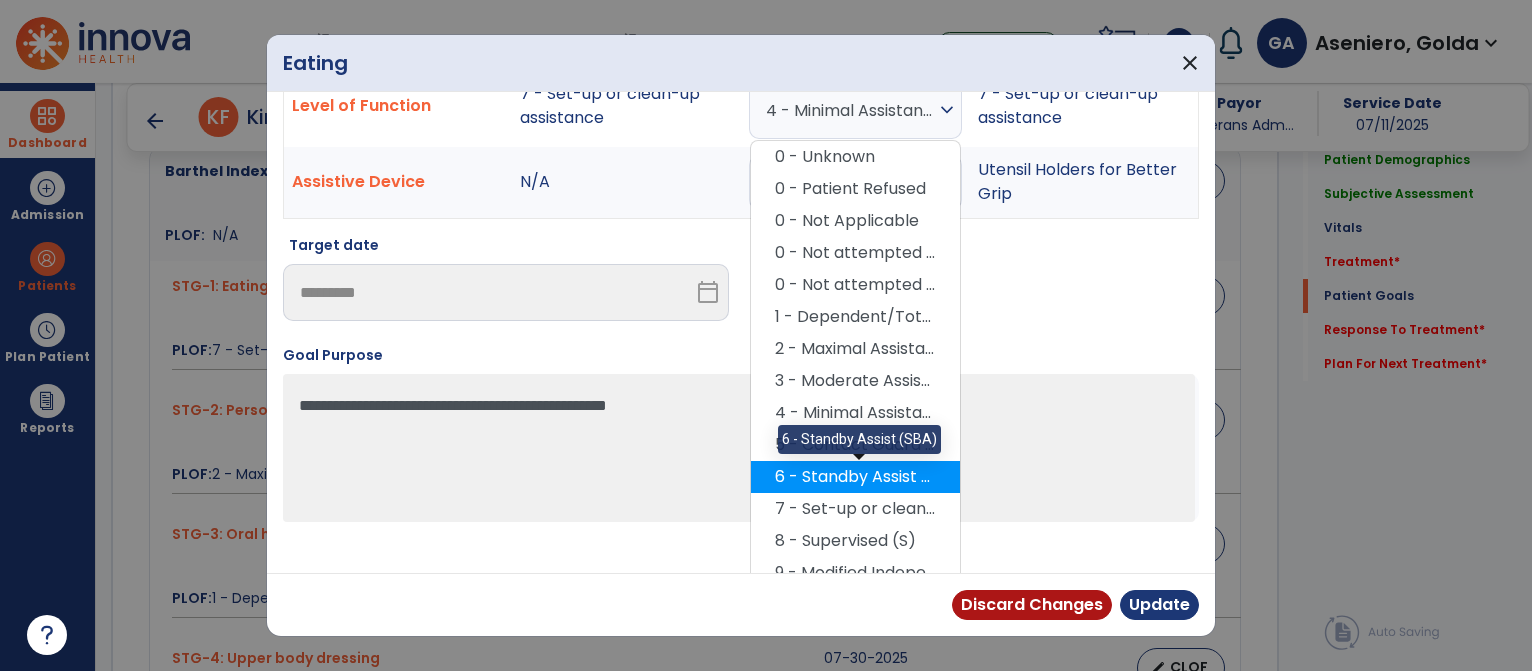 click on "6 - Standby Assist (SBA)" at bounding box center (855, 477) 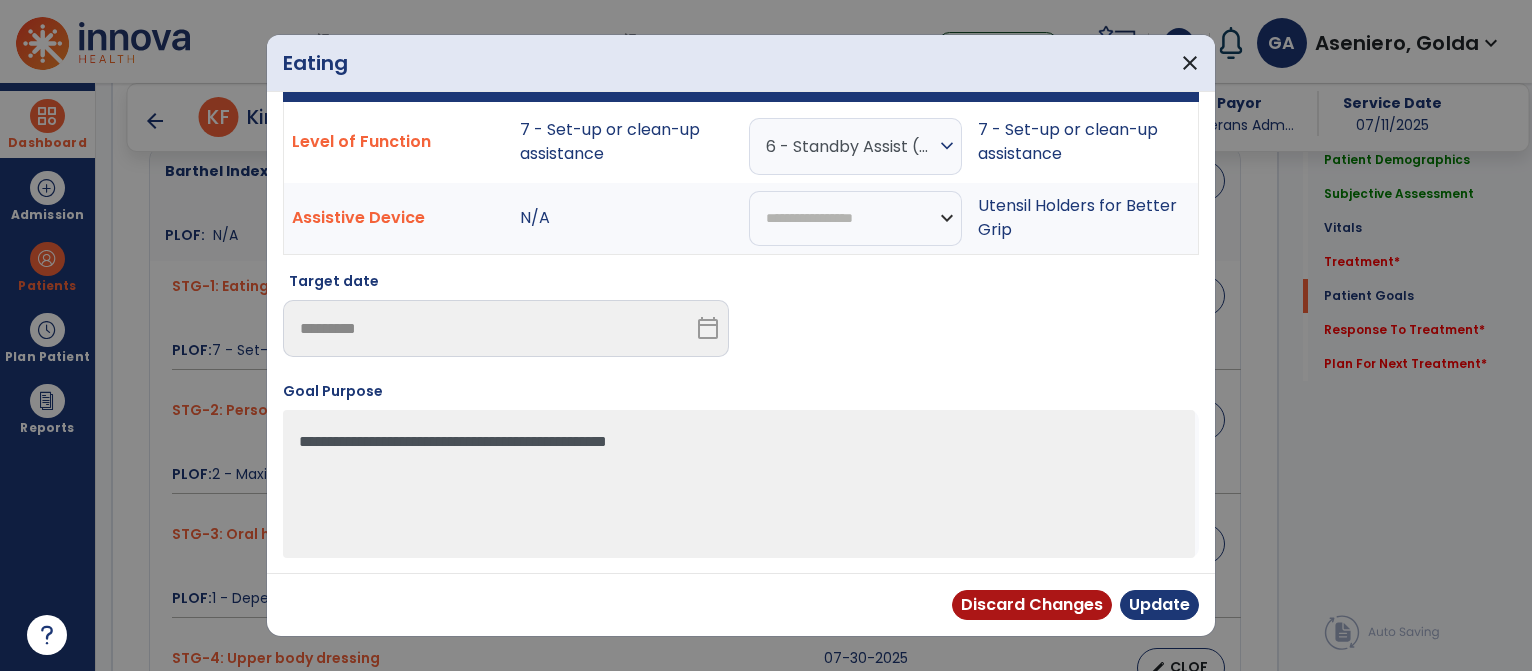 scroll, scrollTop: 49, scrollLeft: 0, axis: vertical 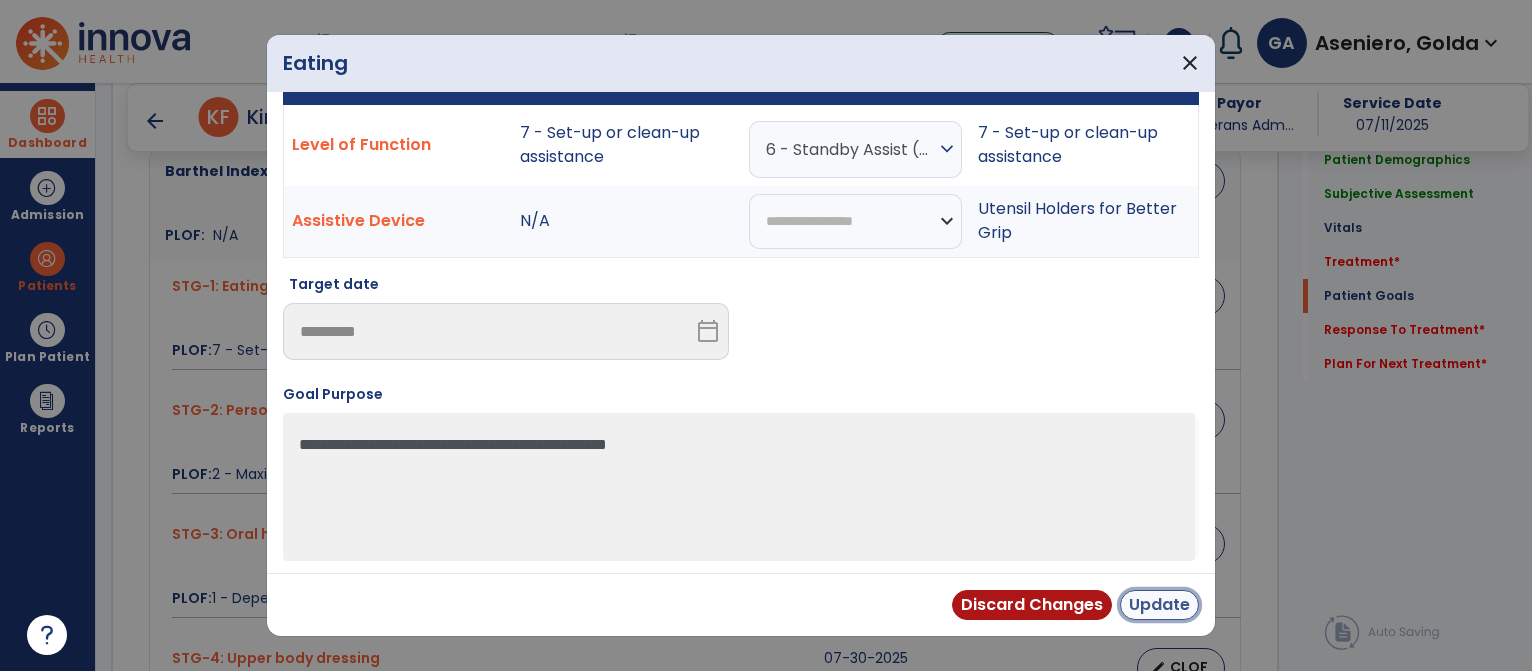 click on "Update" at bounding box center [1159, 605] 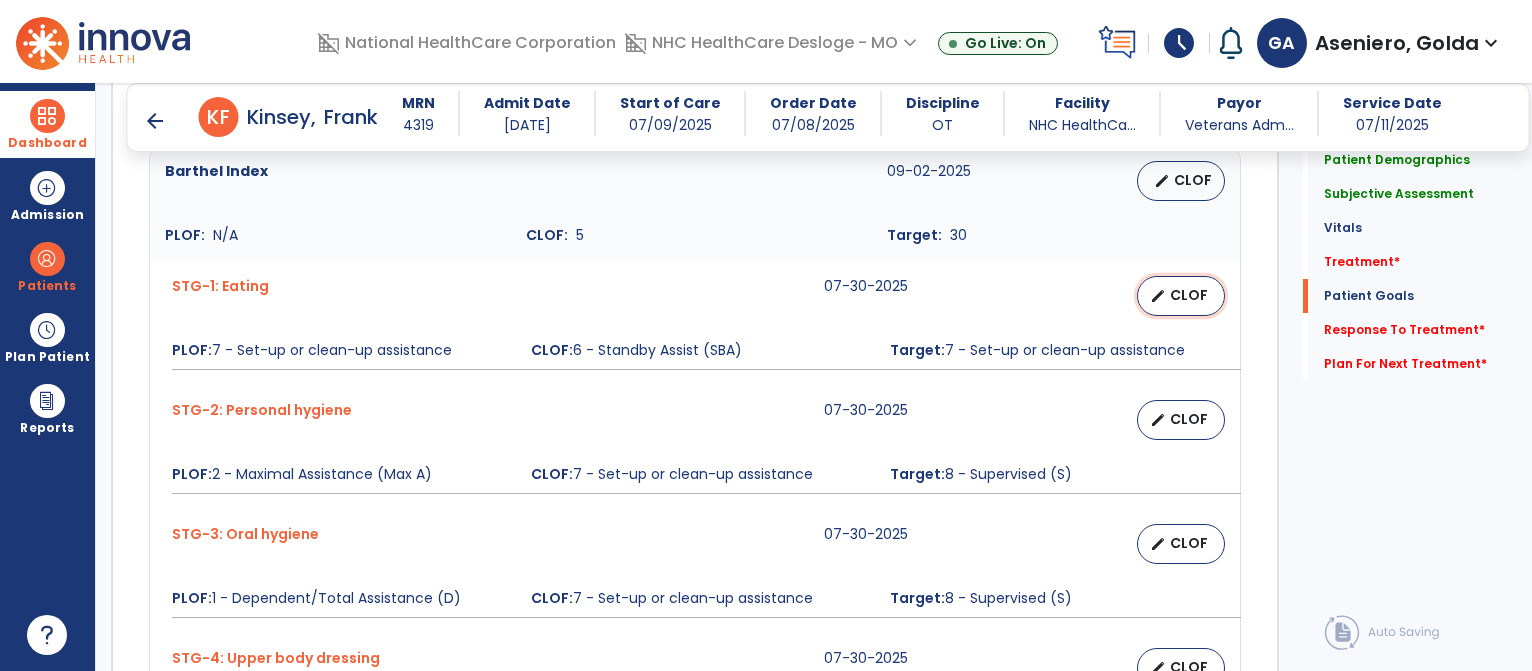 click on "CLOF" at bounding box center [1189, 295] 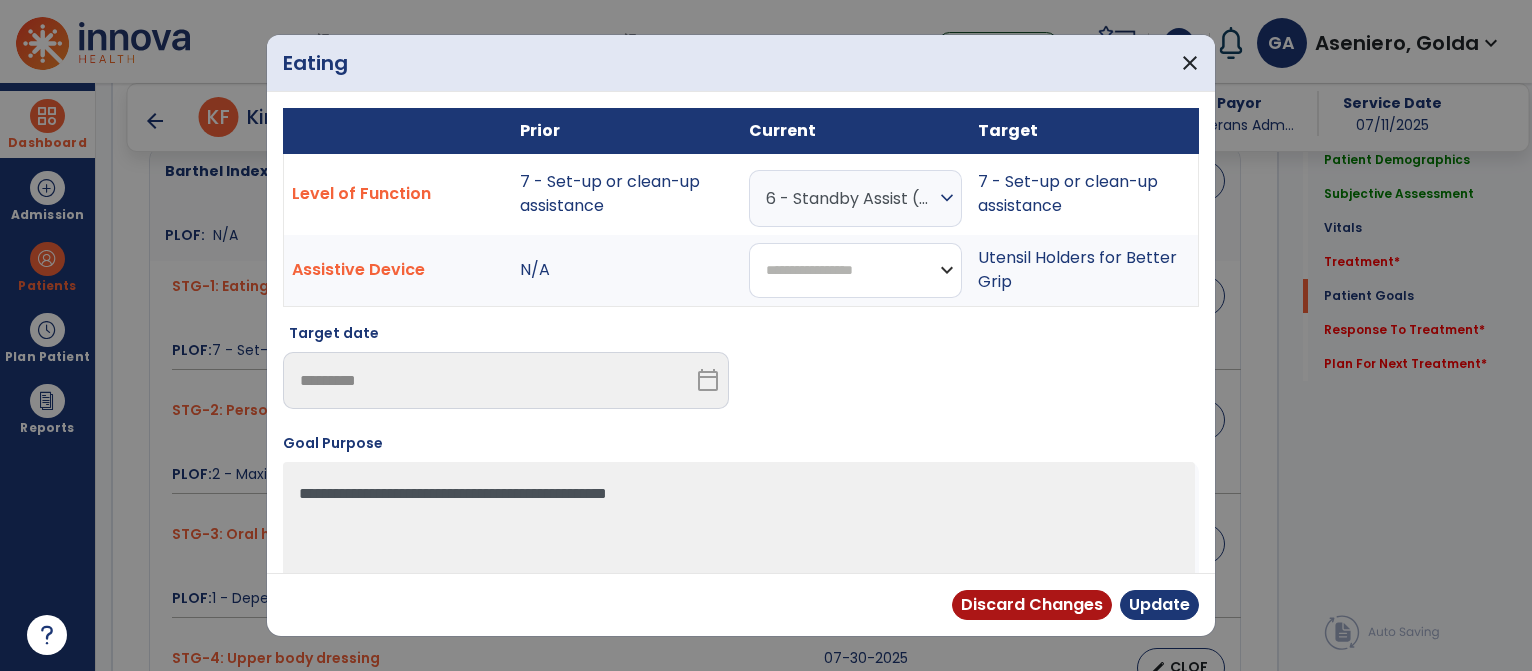 click on "**********" at bounding box center [855, 270] 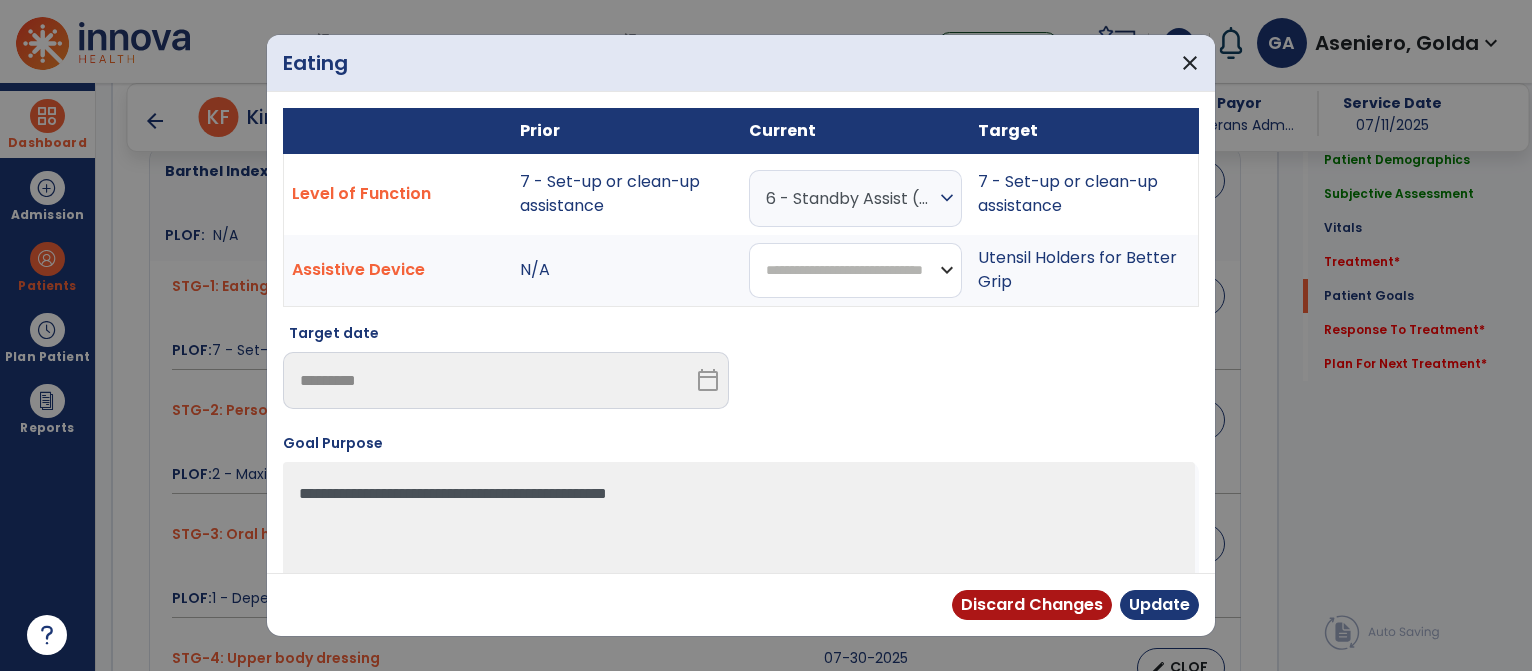 click on "**********" at bounding box center [855, 270] 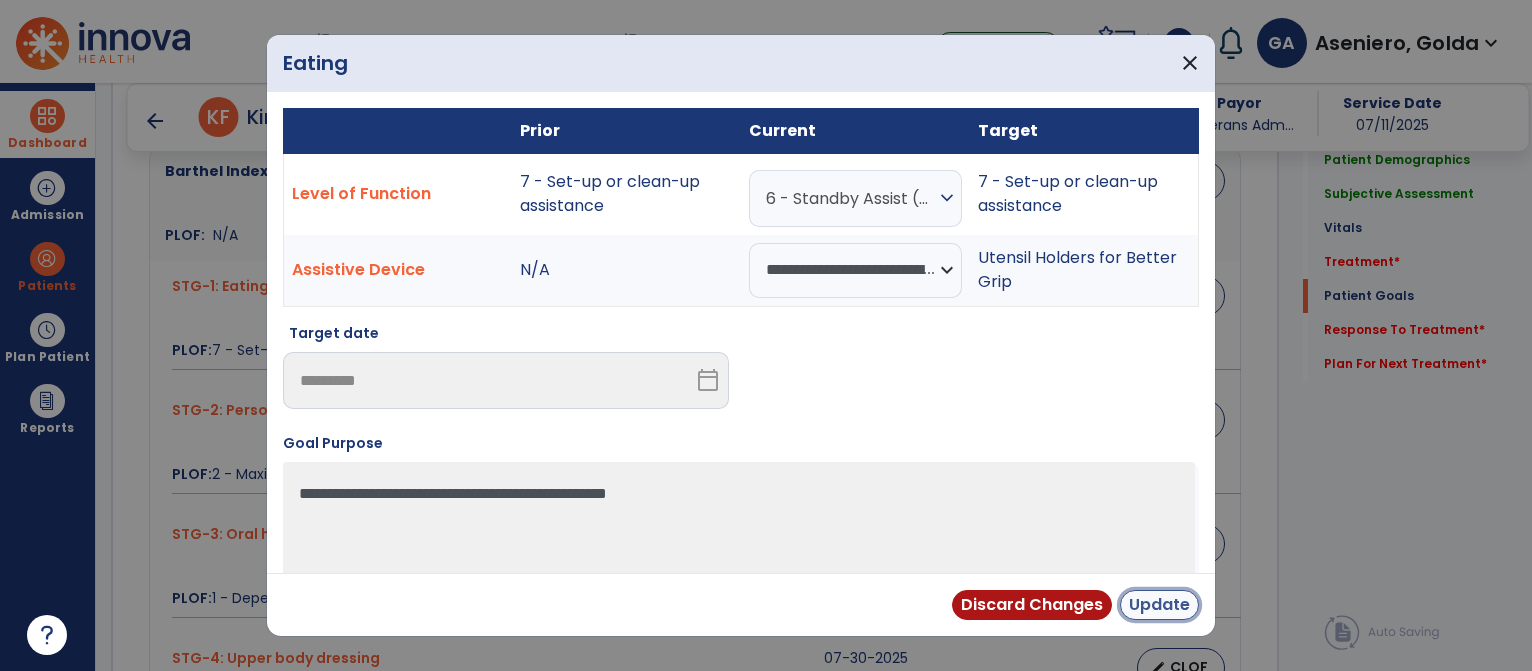 click on "Update" at bounding box center (1159, 605) 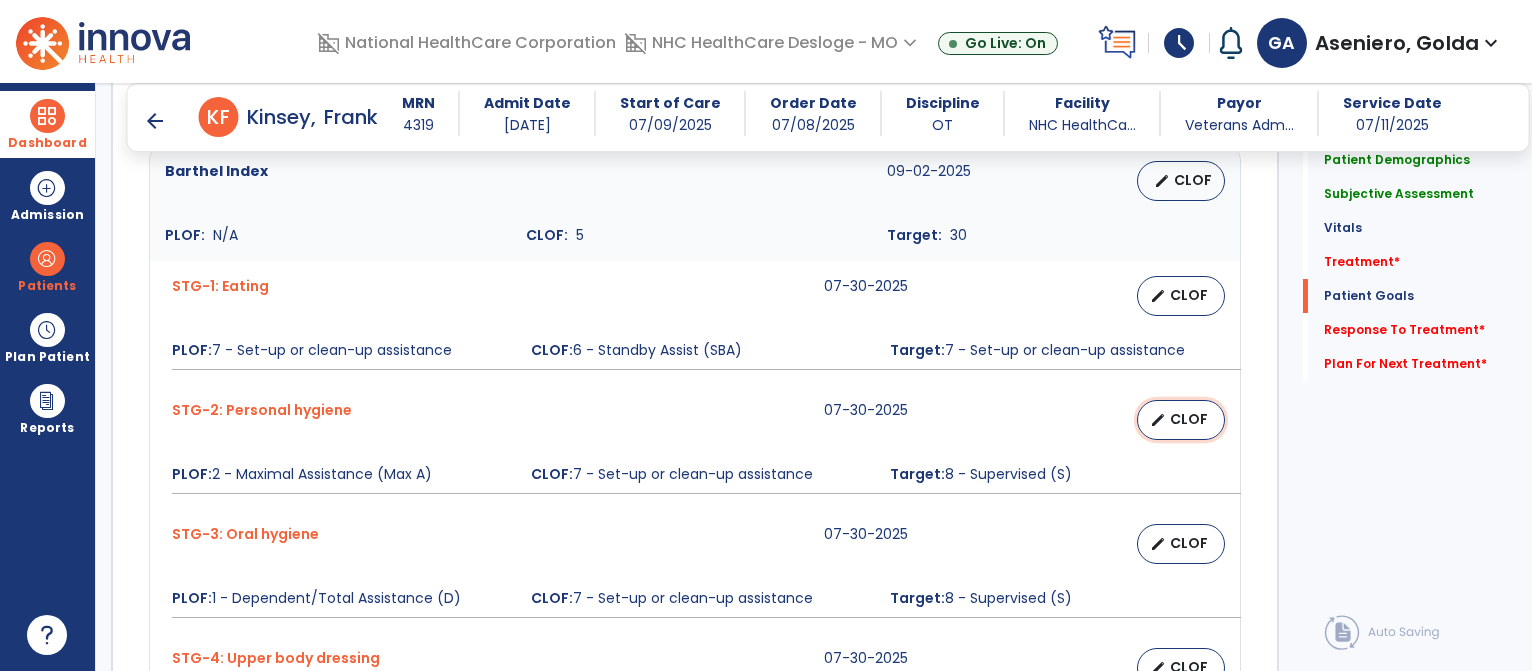 click on "CLOF" at bounding box center (1189, 419) 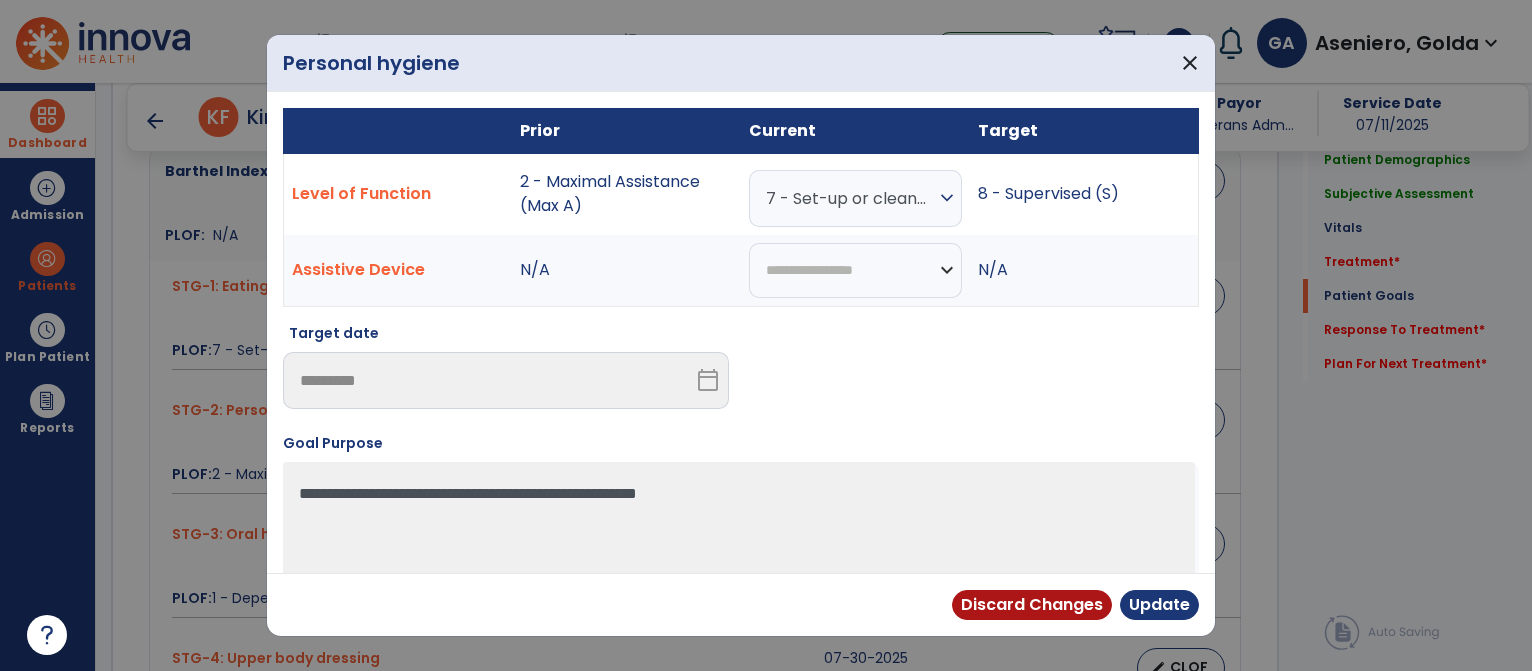 click on "7 - Set-up or clean-up assistance" at bounding box center (850, 198) 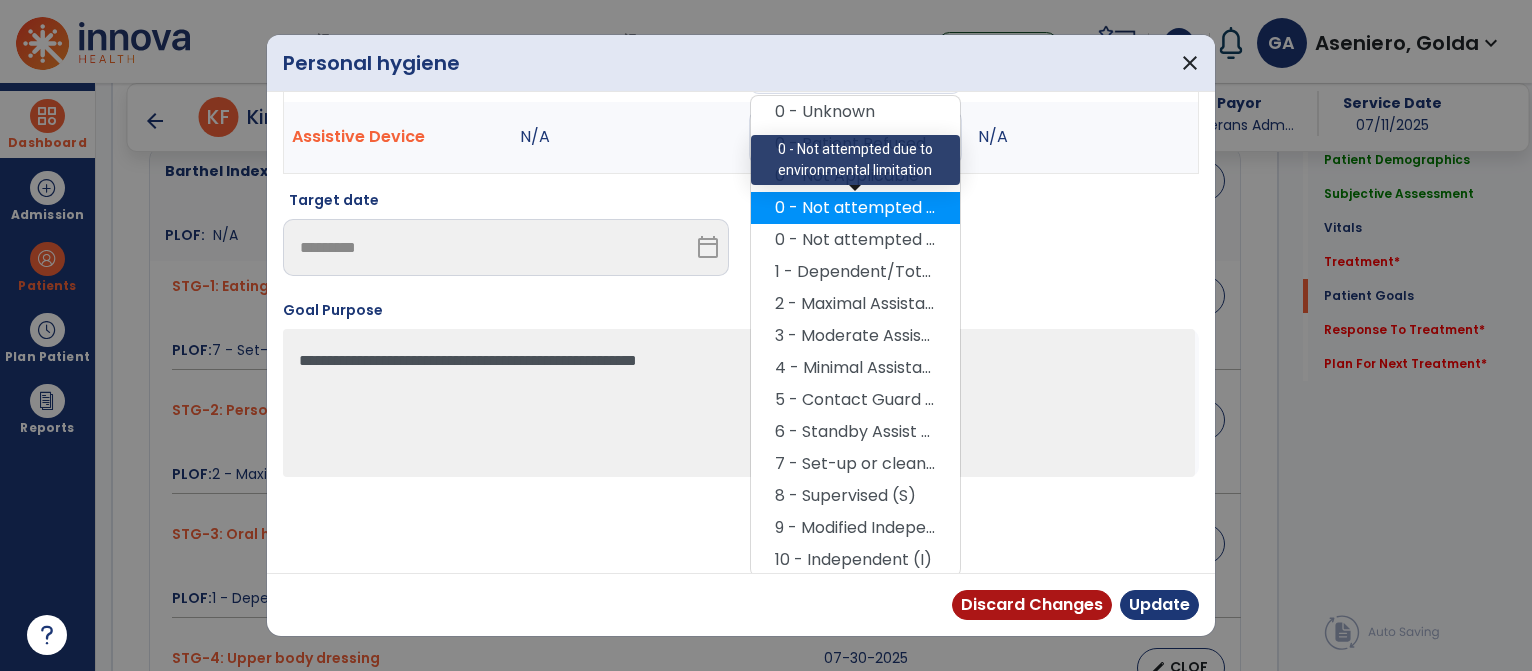 scroll, scrollTop: 132, scrollLeft: 0, axis: vertical 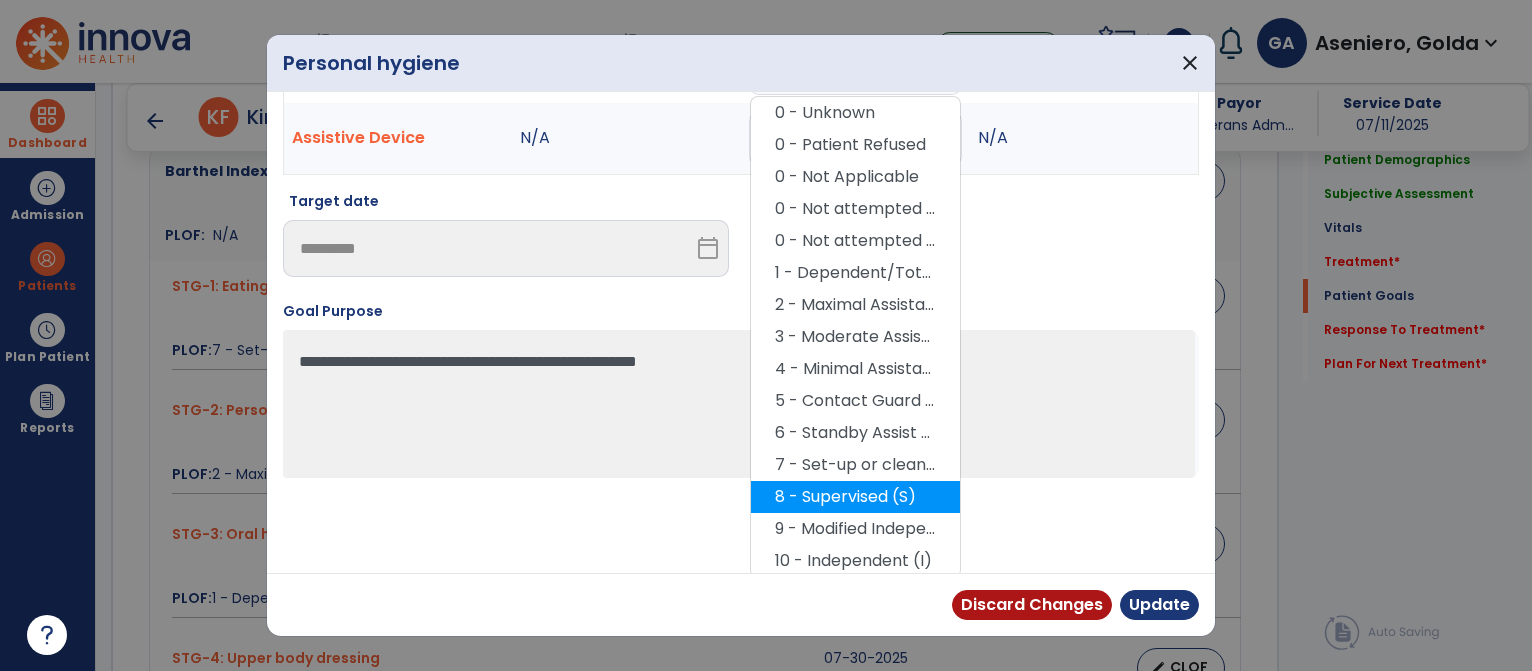 click on "8 - Supervised (S)" at bounding box center (855, 497) 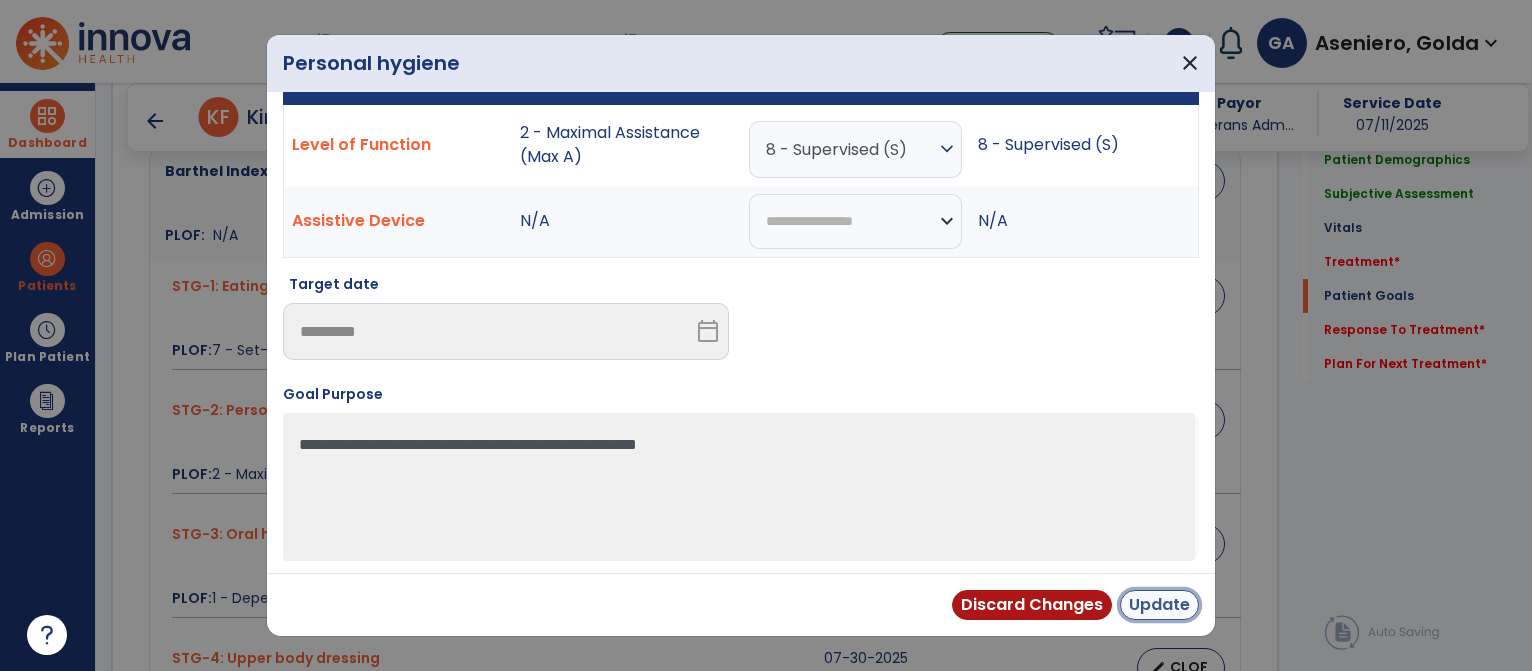 click on "Update" at bounding box center [1159, 605] 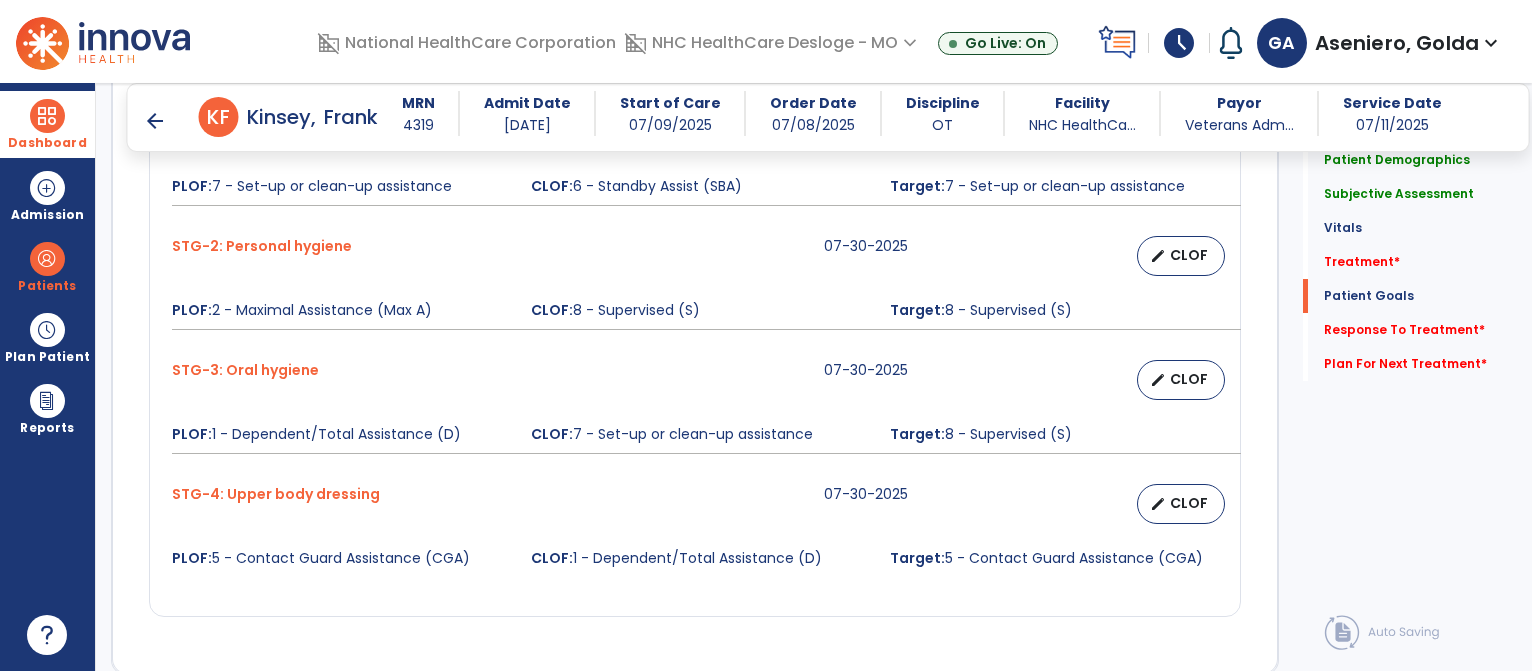 scroll, scrollTop: 2292, scrollLeft: 0, axis: vertical 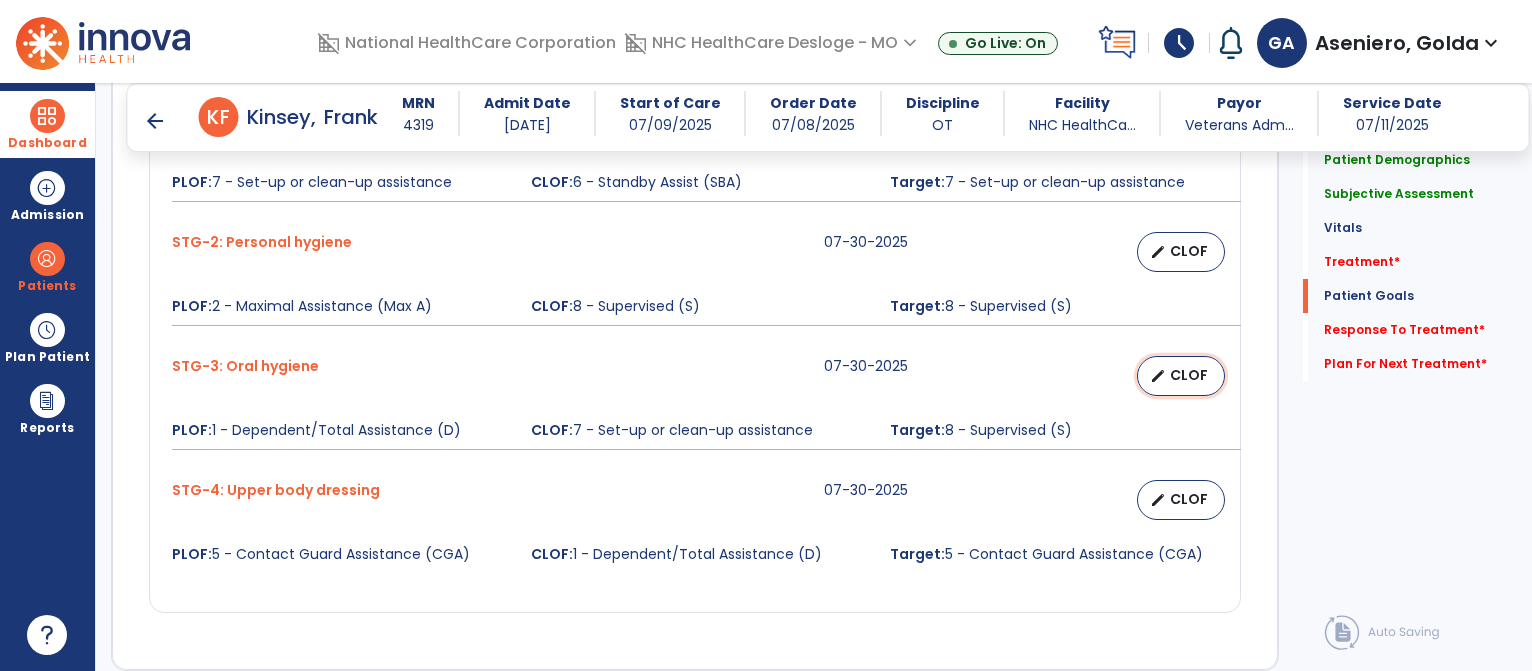 click on "edit" at bounding box center [1158, 376] 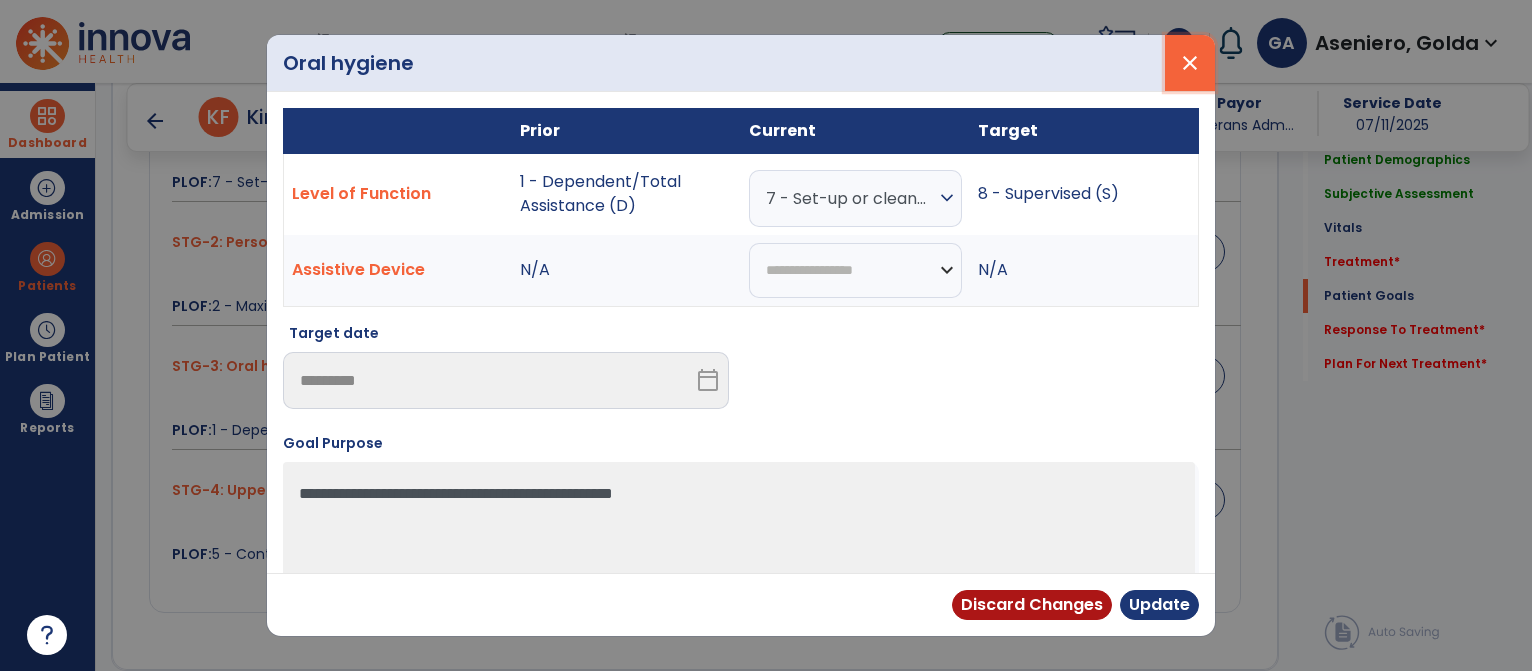 click on "close" at bounding box center (1190, 63) 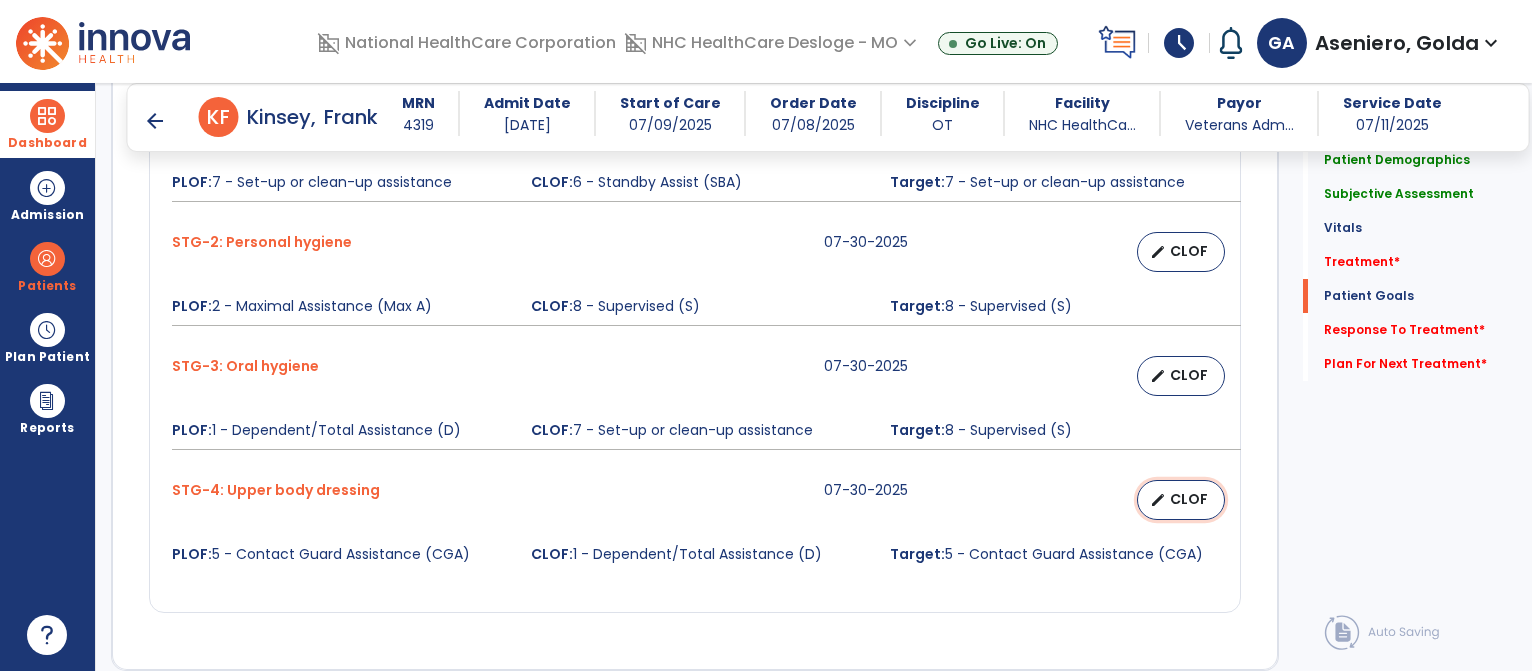 click on "CLOF" at bounding box center (1189, 499) 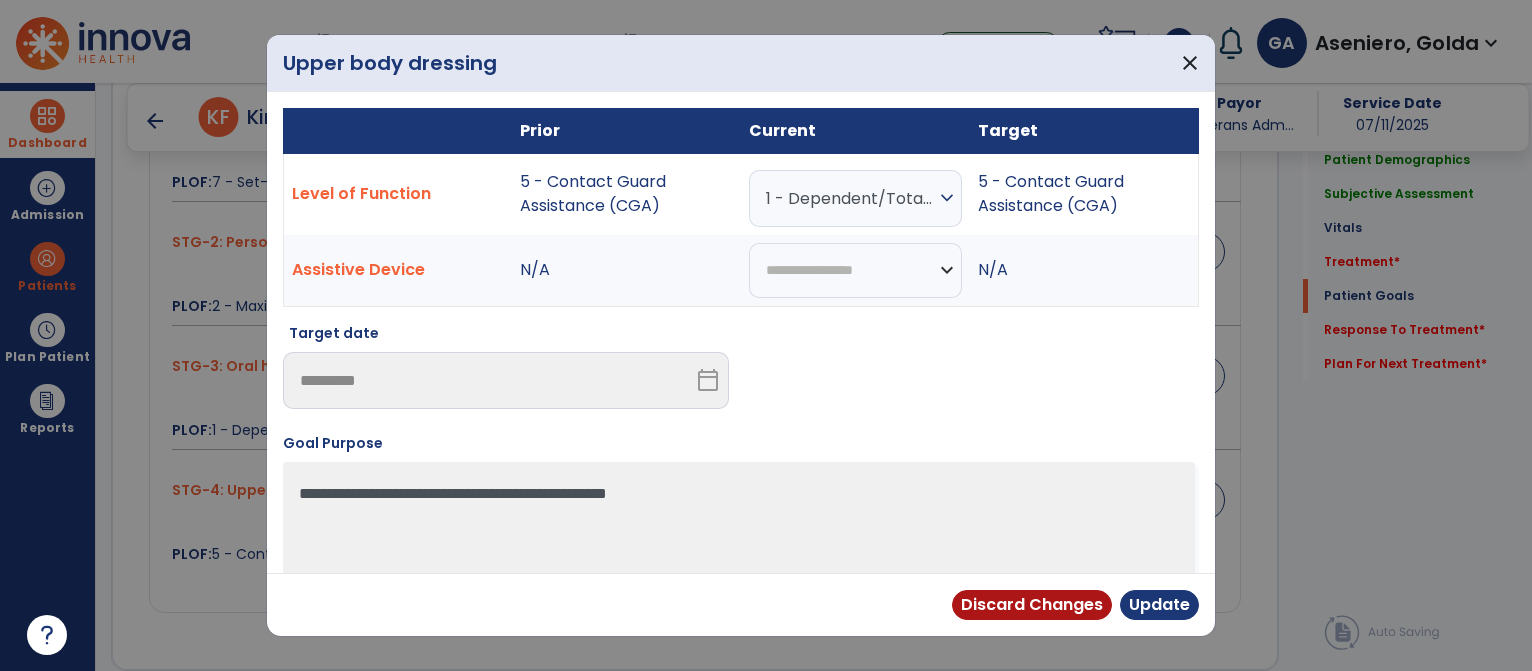 click on "1 - Dependent/Total Assistance (D)" at bounding box center (850, 198) 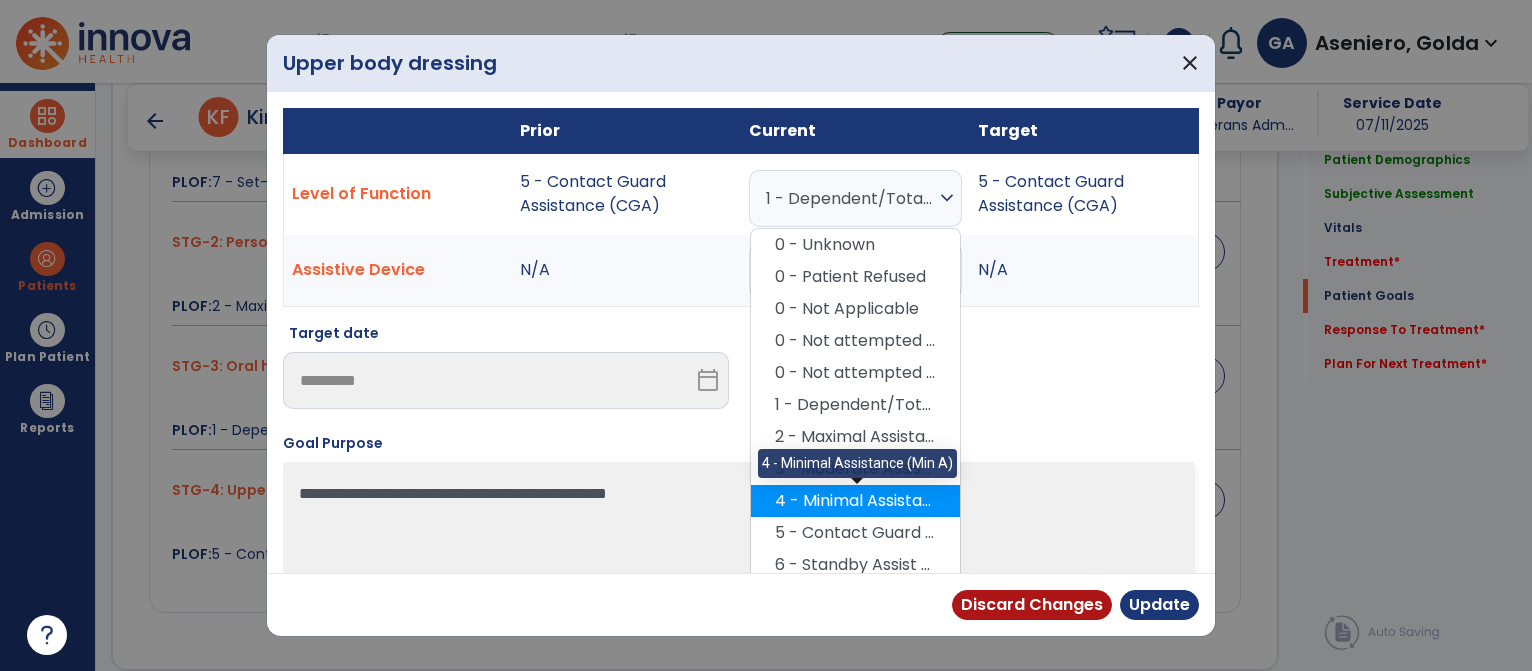 click on "4 - Minimal Assistance (Min A)" at bounding box center [855, 501] 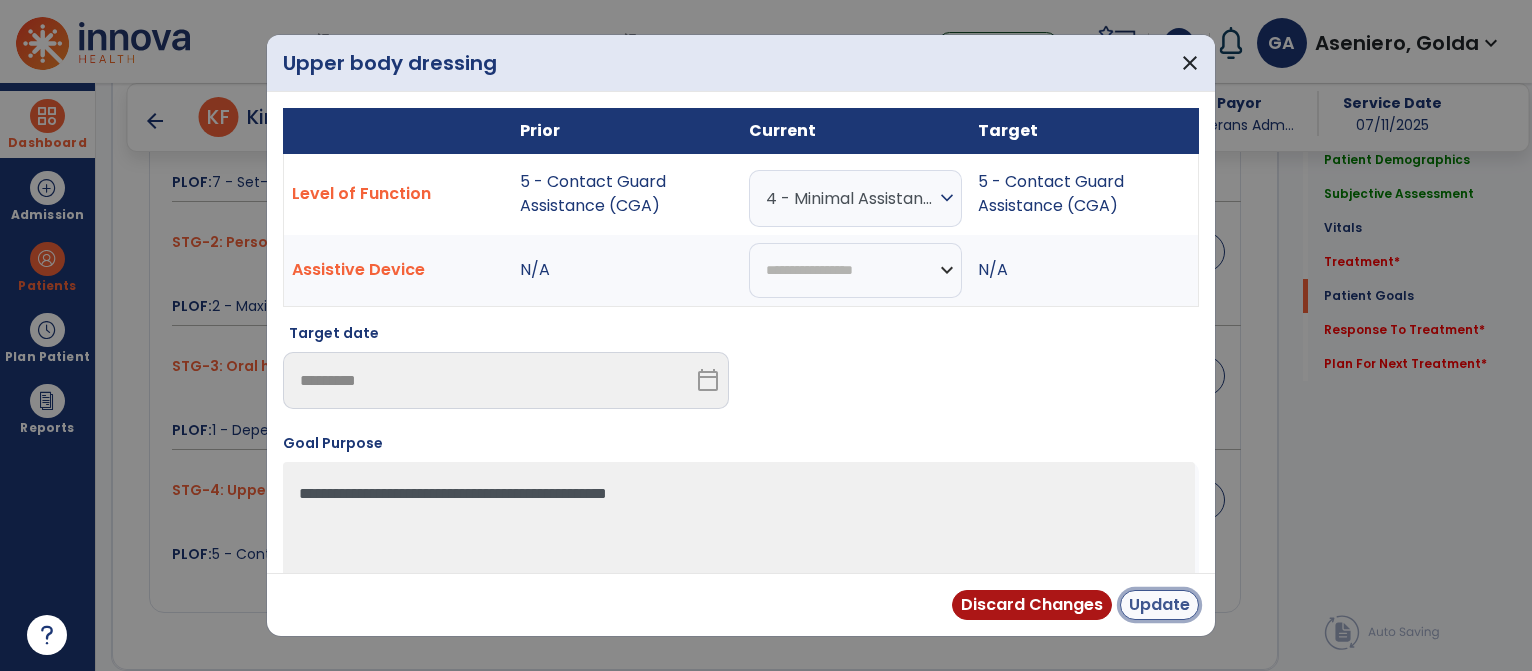 click on "Update" at bounding box center (1159, 605) 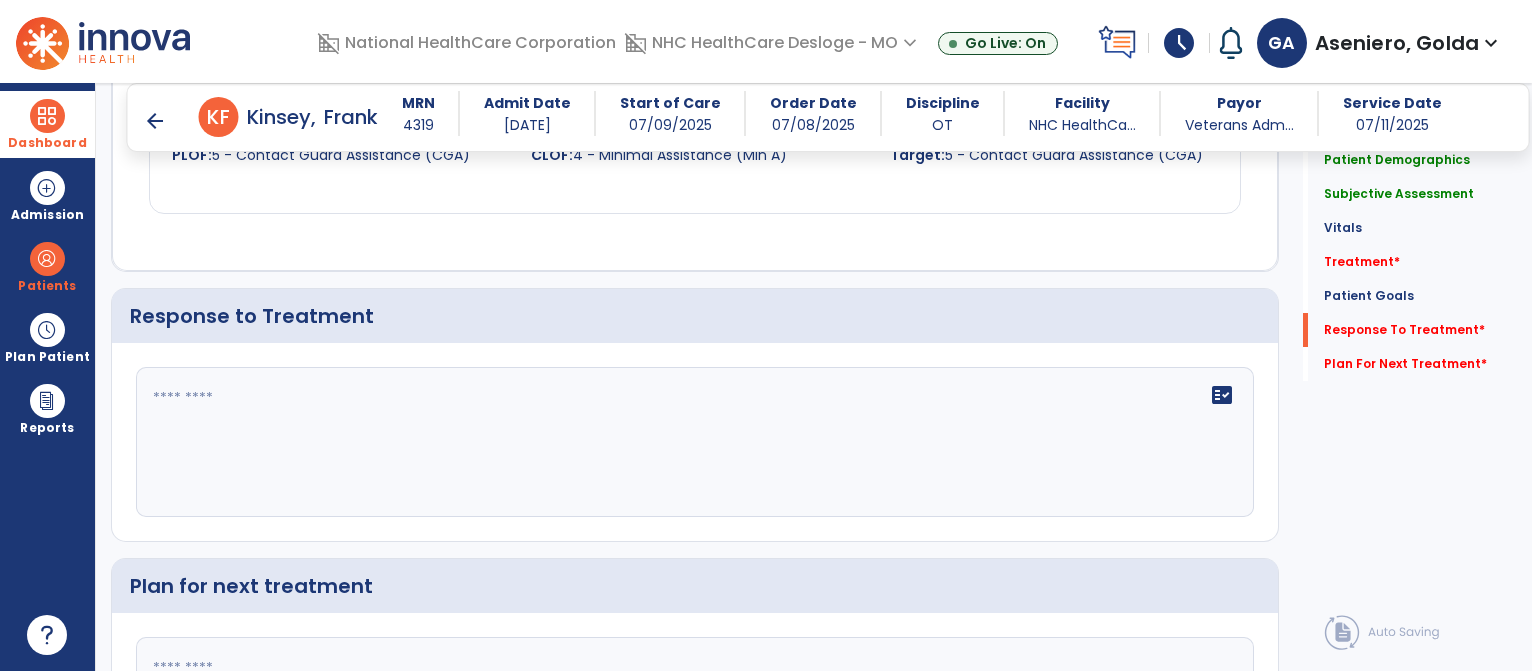 scroll, scrollTop: 2692, scrollLeft: 0, axis: vertical 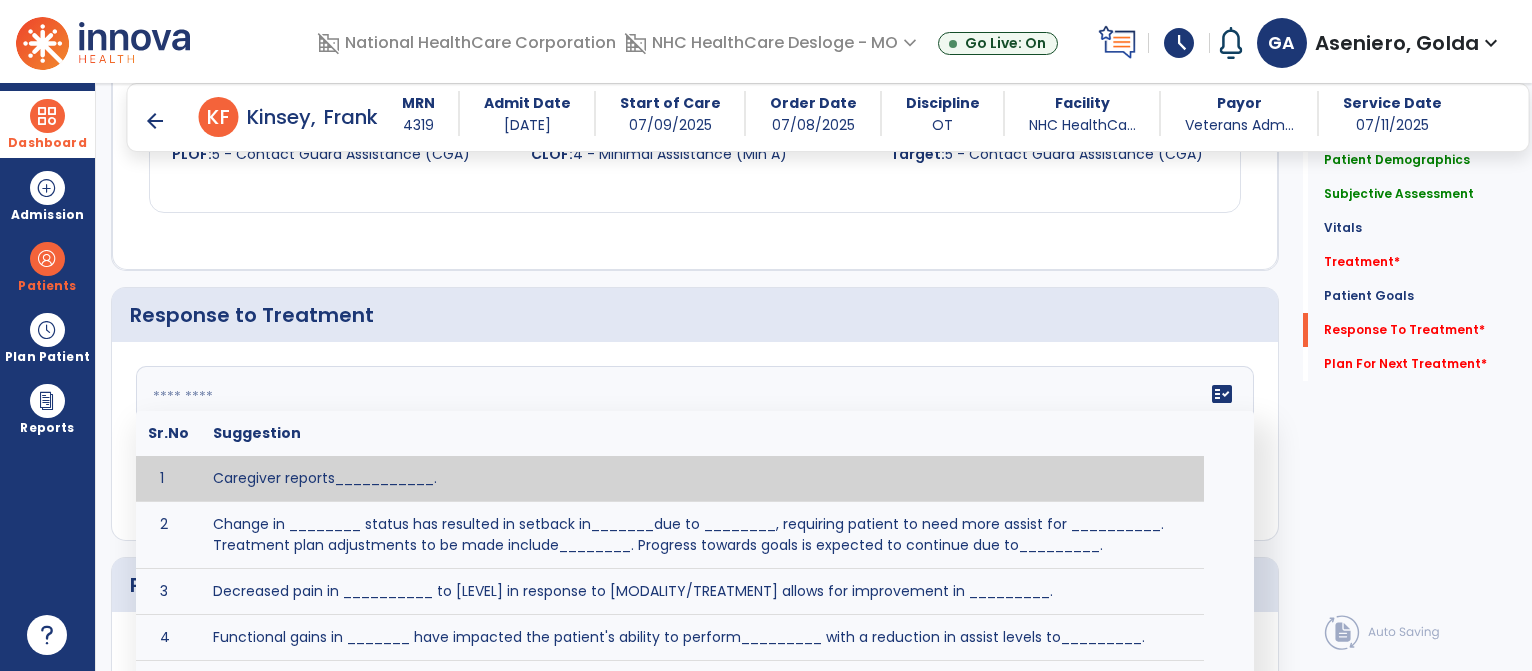 click on "fact_check  Sr.No Suggestion 1 Caregiver reports___________. 2 Change in ________ status has resulted in setback in_______due to ________, requiring patient to need more assist for __________.   Treatment plan adjustments to be made include________.  Progress towards goals is expected to continue due to_________. 3 Decreased pain in __________ to [LEVEL] in response to [MODALITY/TREATMENT] allows for improvement in _________. 4 Functional gains in _______ have impacted the patient's ability to perform_________ with a reduction in assist levels to_________. 5 Functional progress this week has been significant due to__________. 6 Gains in ________ have improved the patient's ability to perform ______with decreased levels of assist to___________. 7 Improvement in ________allows patient to tolerate higher levels of challenges in_________. 8 Pain in [AREA] has decreased to [LEVEL] in response to [TREATMENT/MODALITY], allowing fore ease in completing__________. 9 10 11 12 13 14 15 16 17 18 19 20 21" 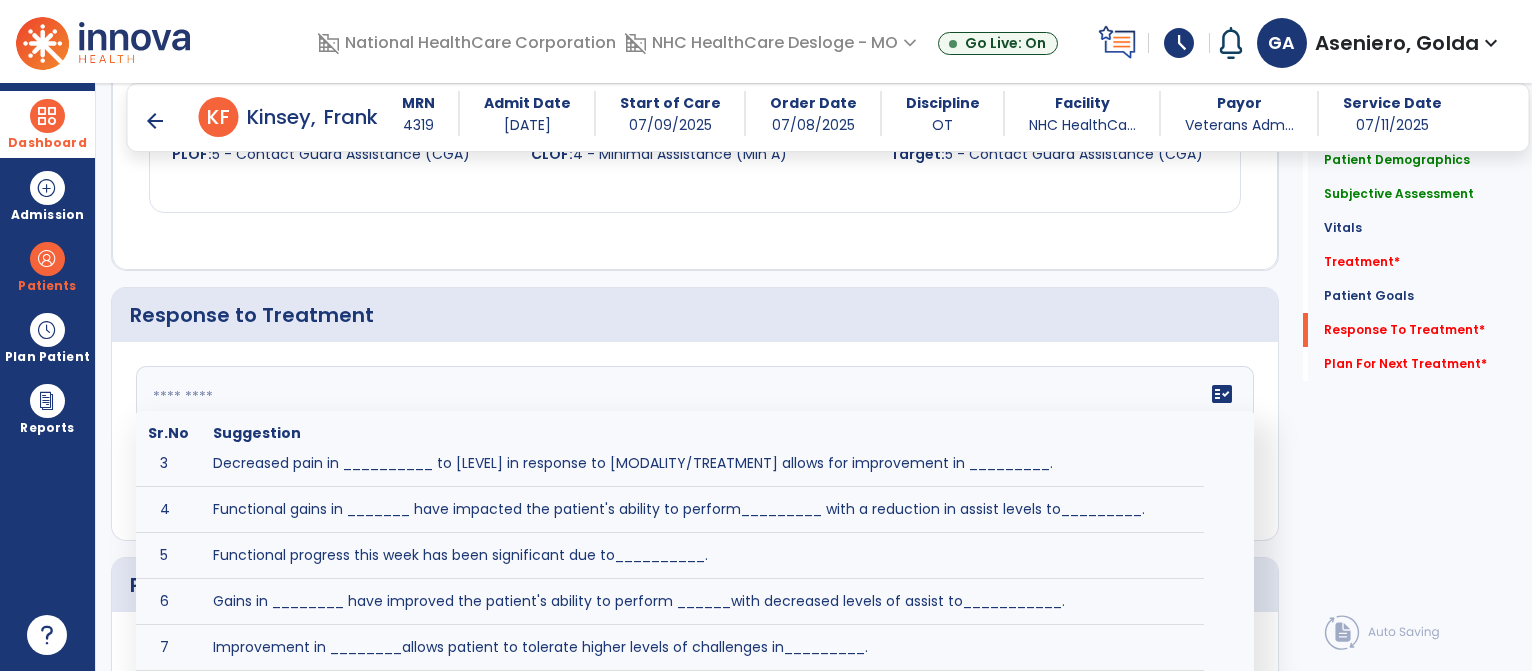 scroll, scrollTop: 128, scrollLeft: 0, axis: vertical 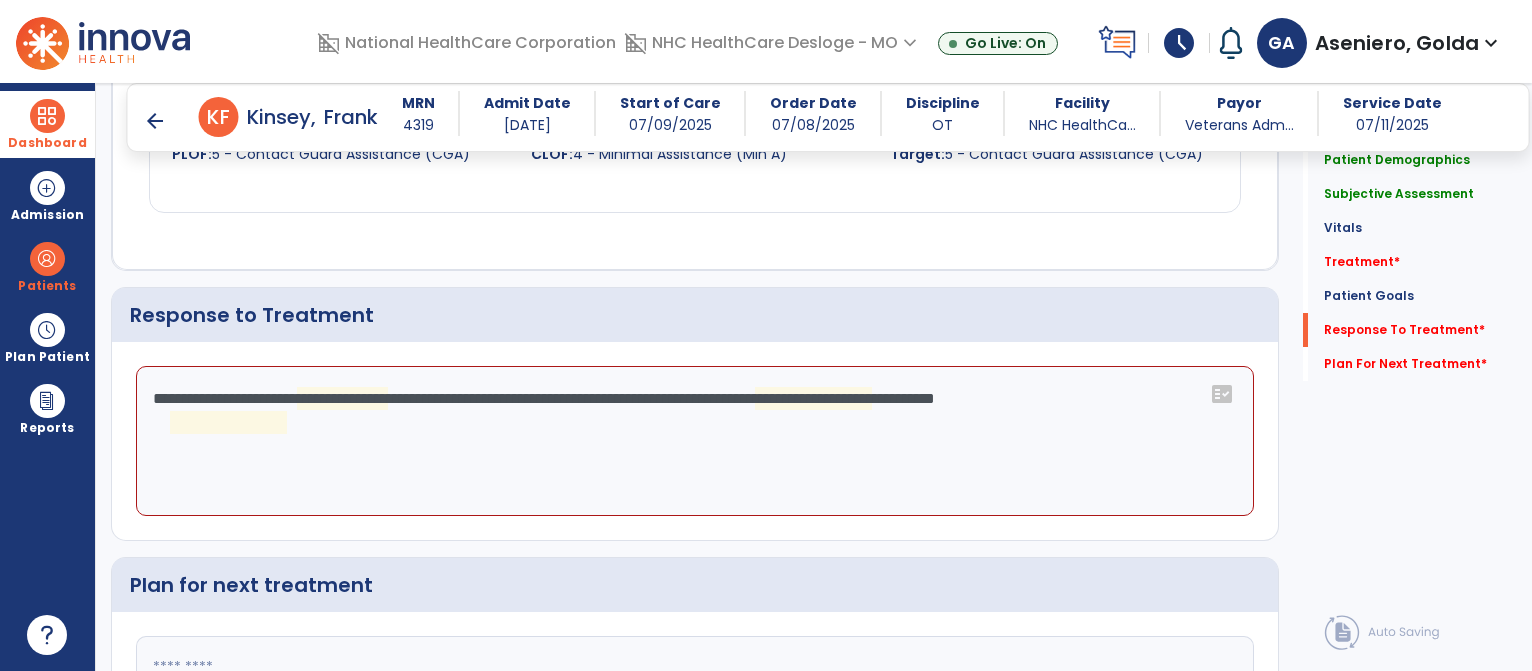 click on "**********" 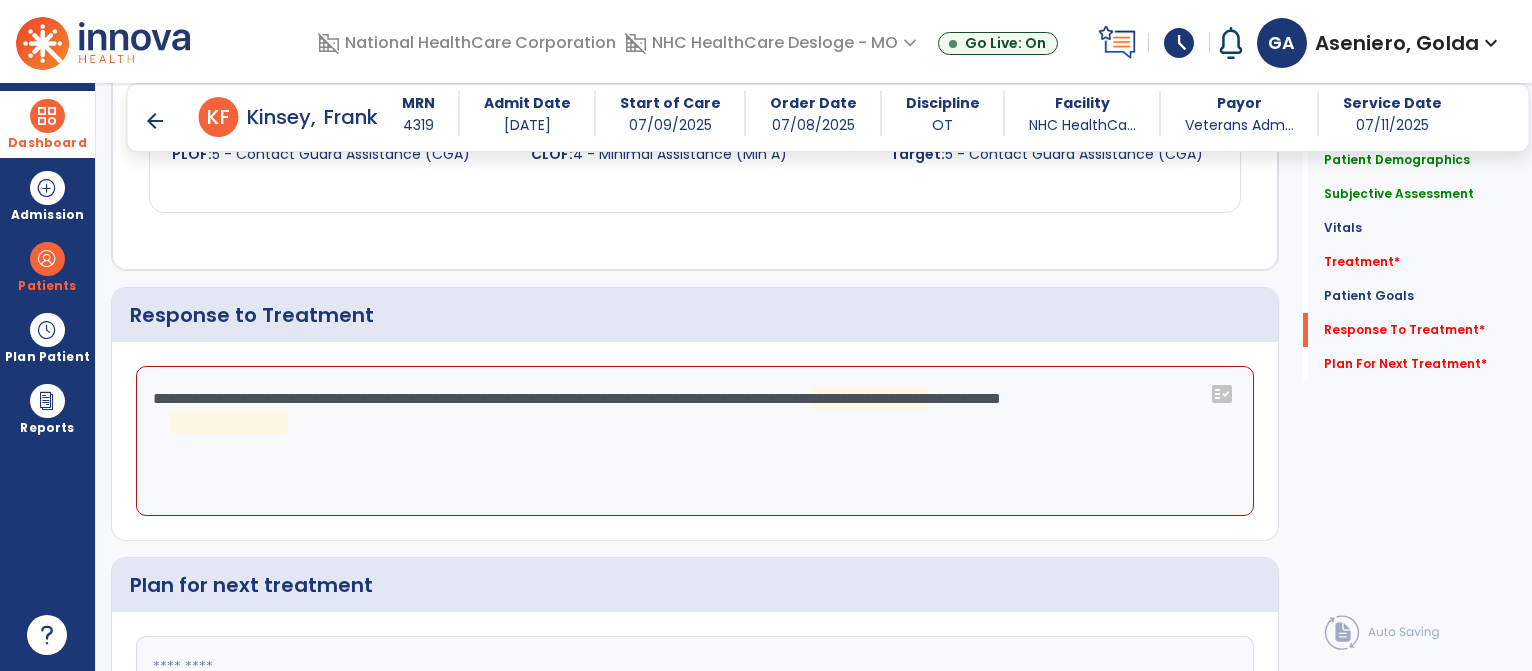 click on "**********" 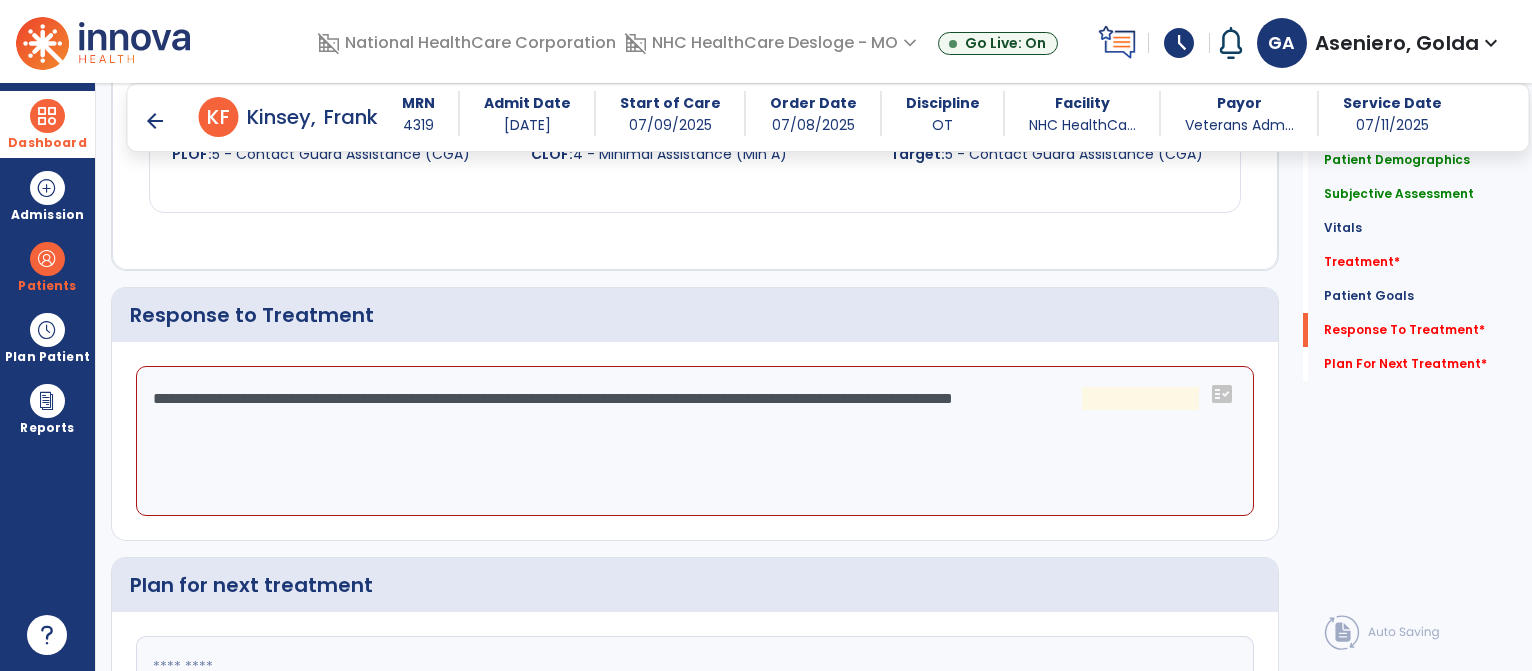 click on "**********" 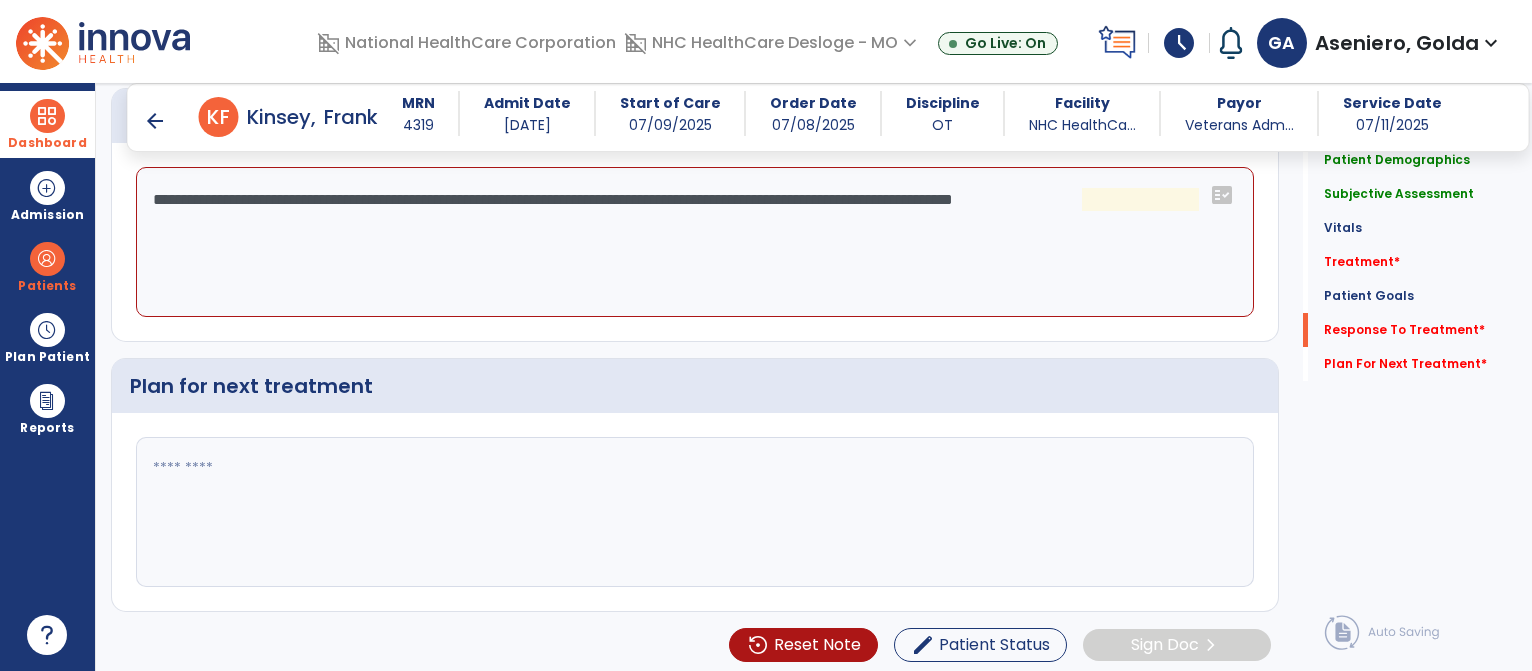 click on "**********" 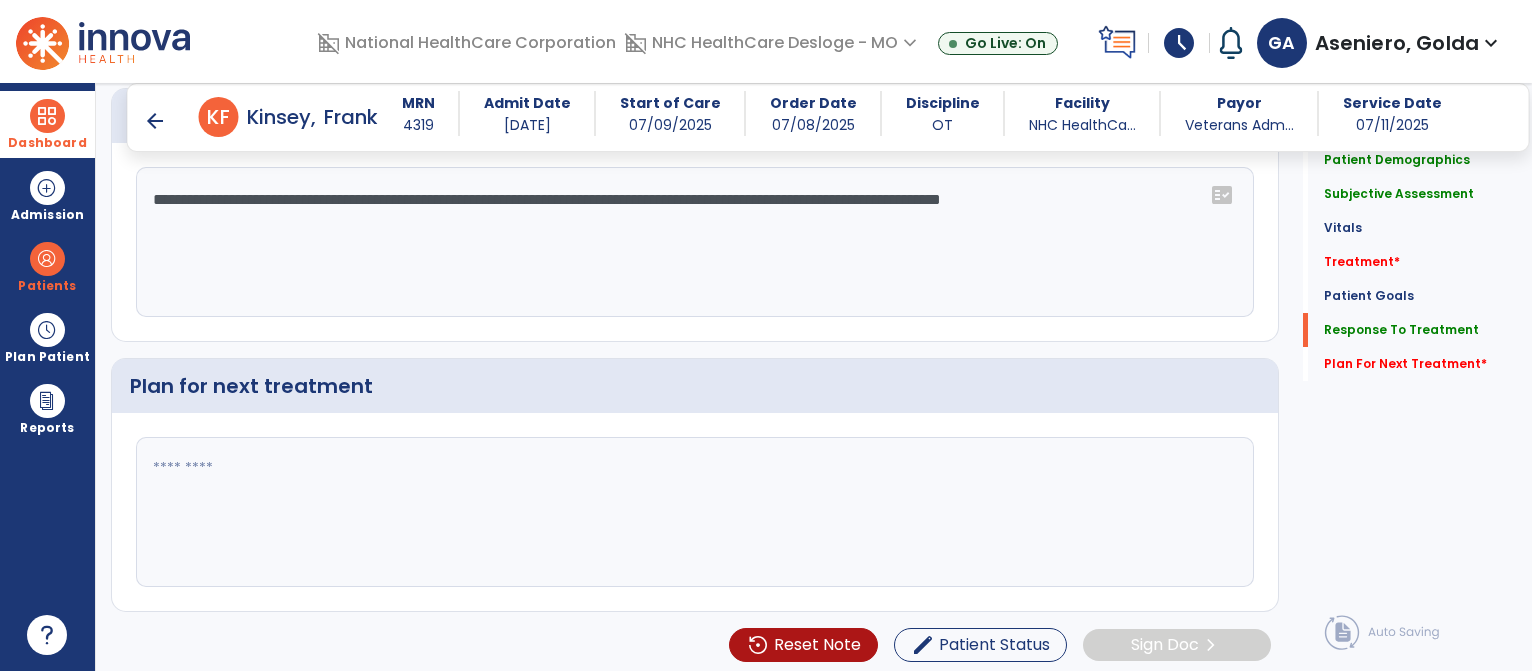 click on "**********" 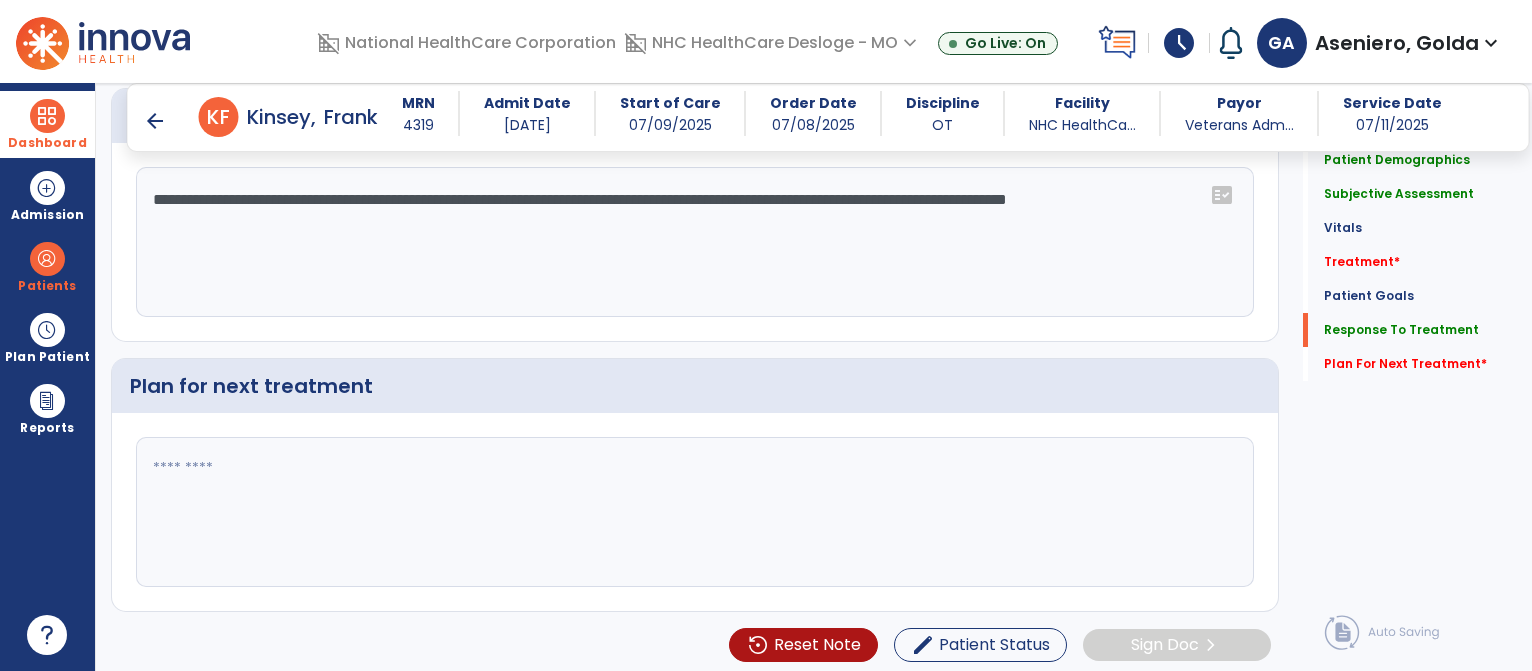 click on "**********" 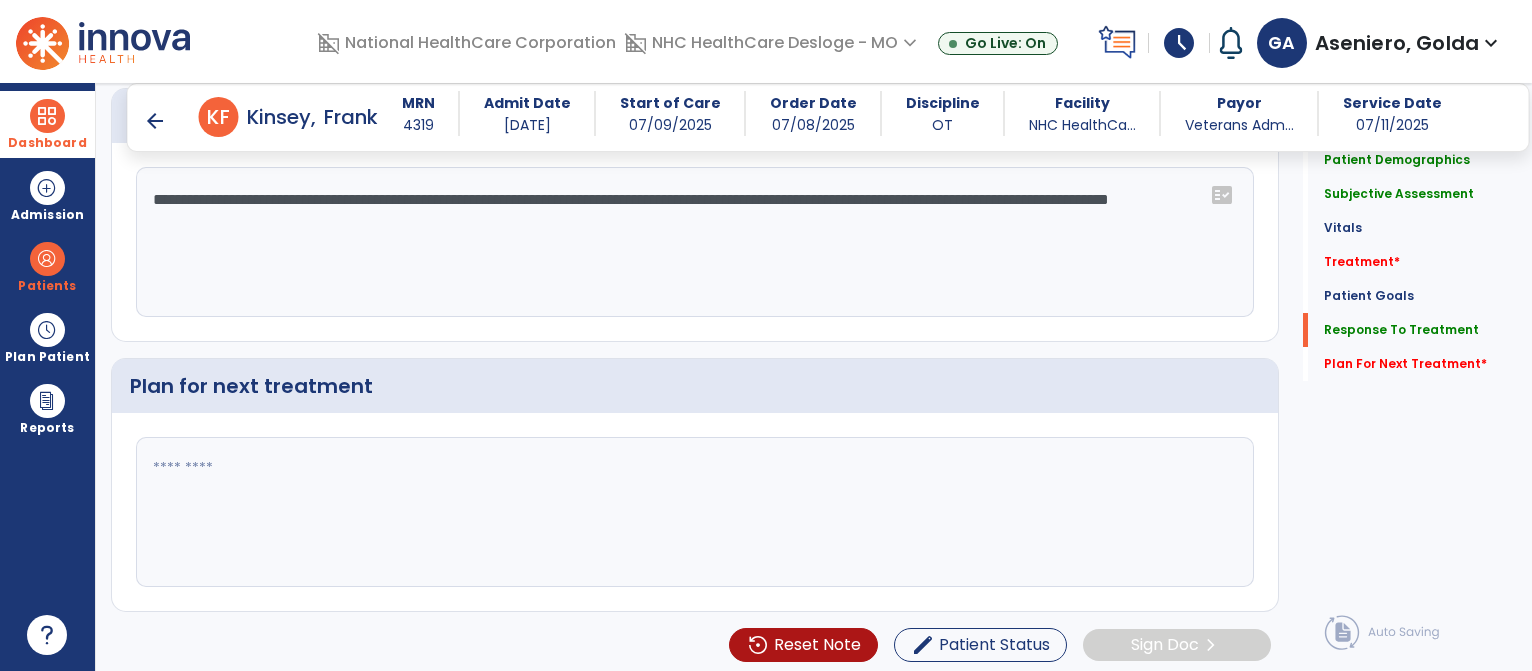 scroll, scrollTop: 2891, scrollLeft: 0, axis: vertical 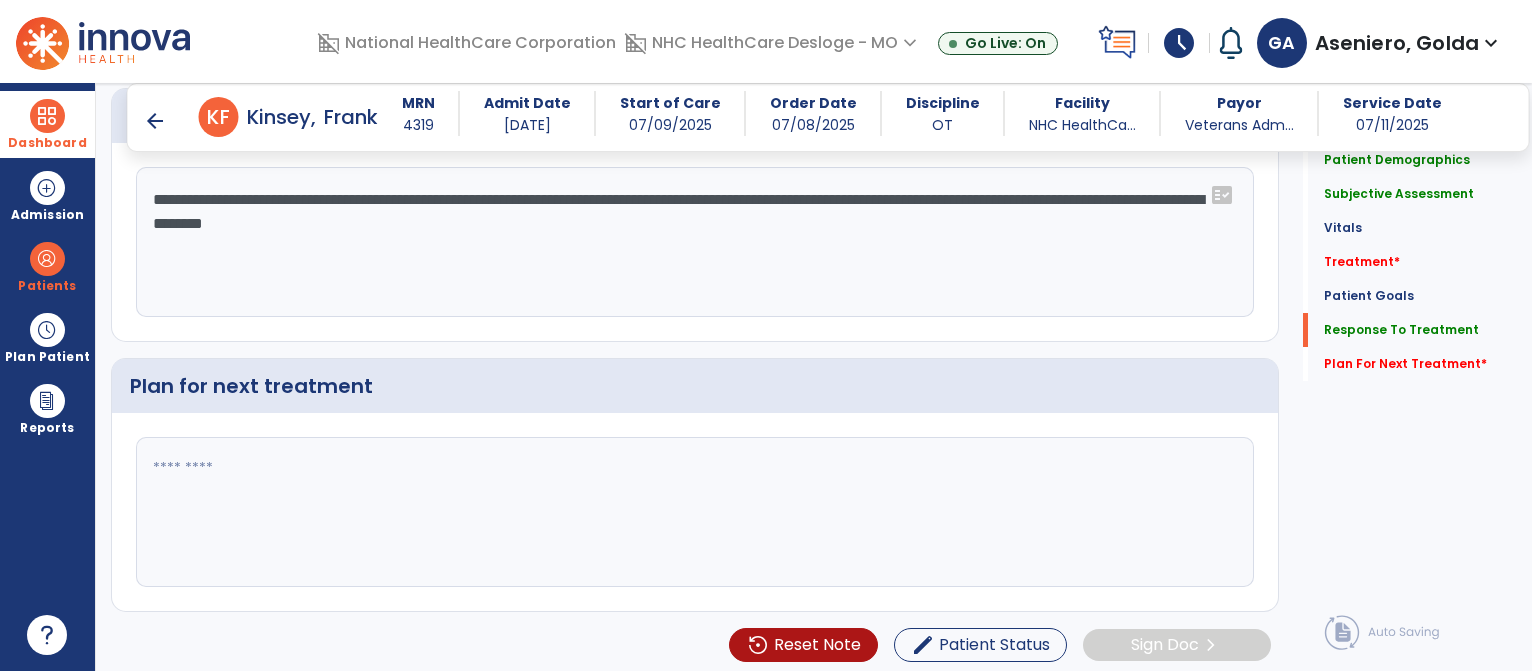 type on "**********" 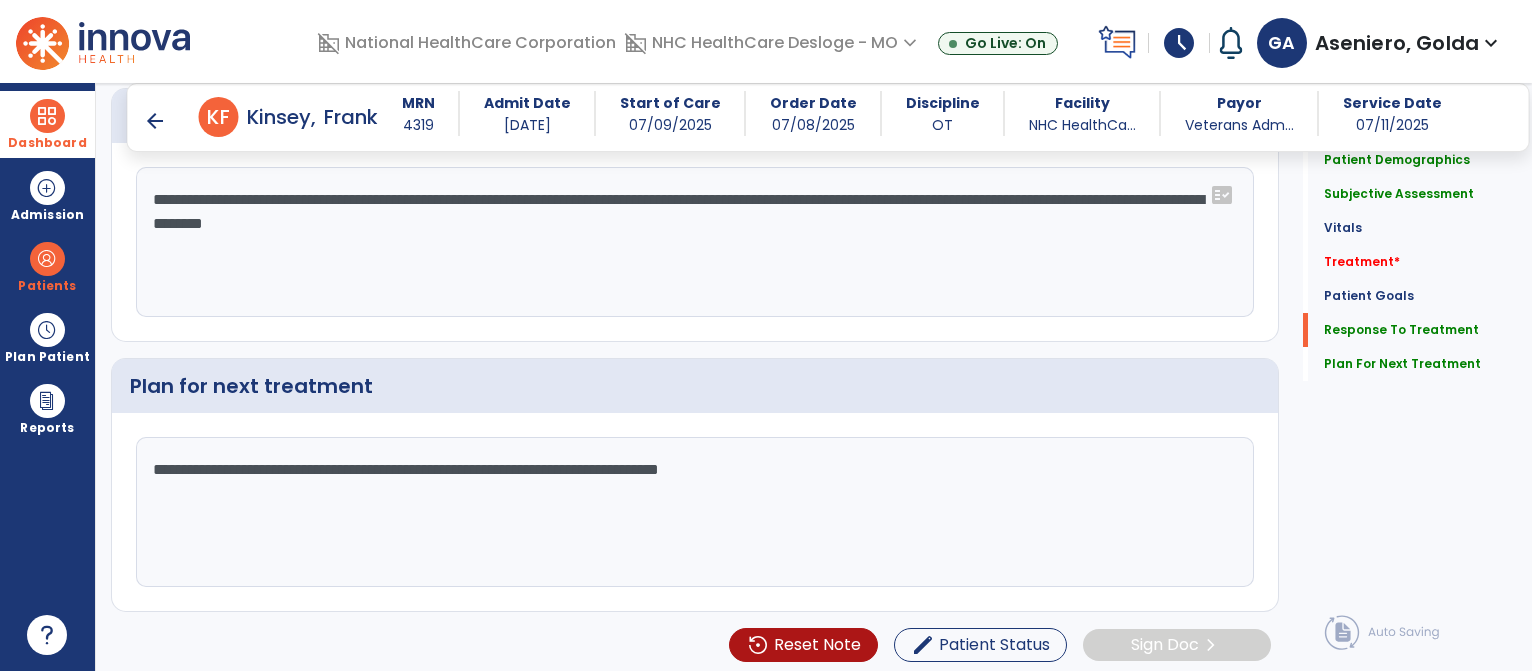 drag, startPoint x: 392, startPoint y: 479, endPoint x: 428, endPoint y: 463, distance: 39.39543 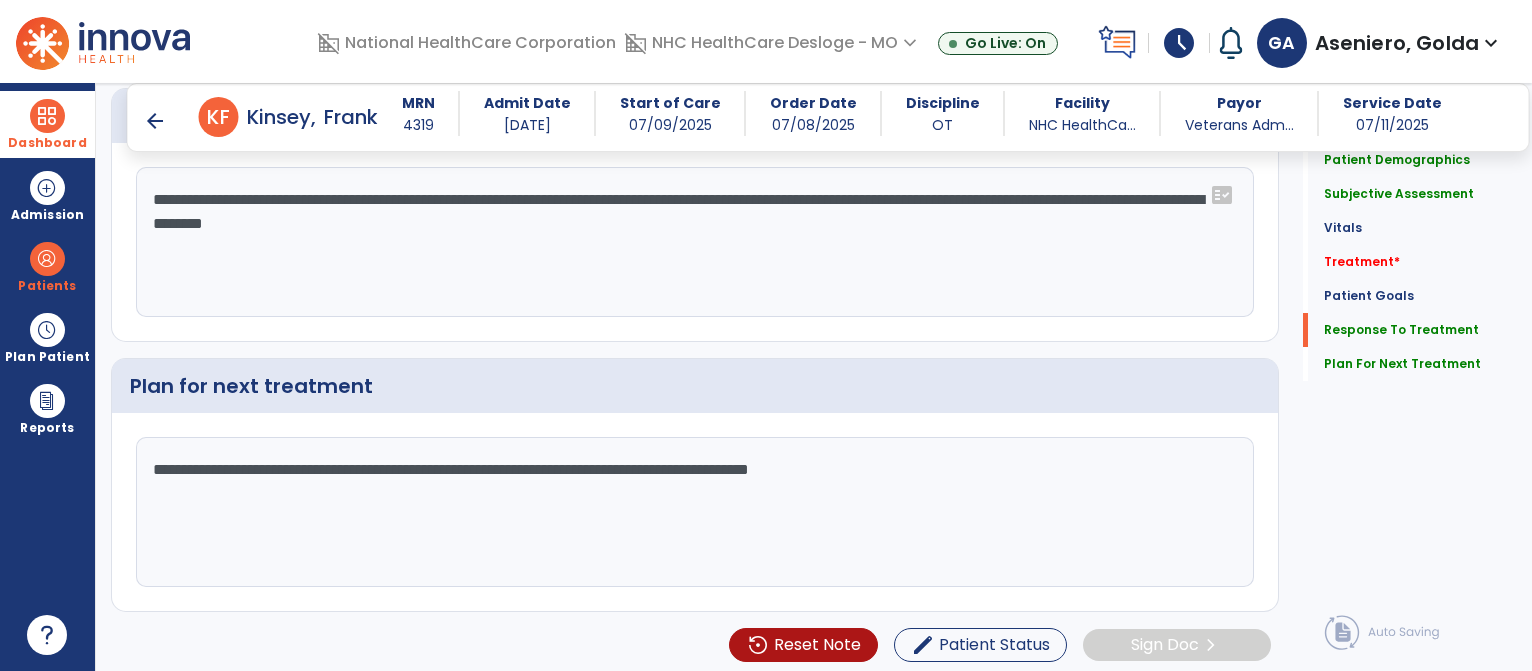 click on "**********" 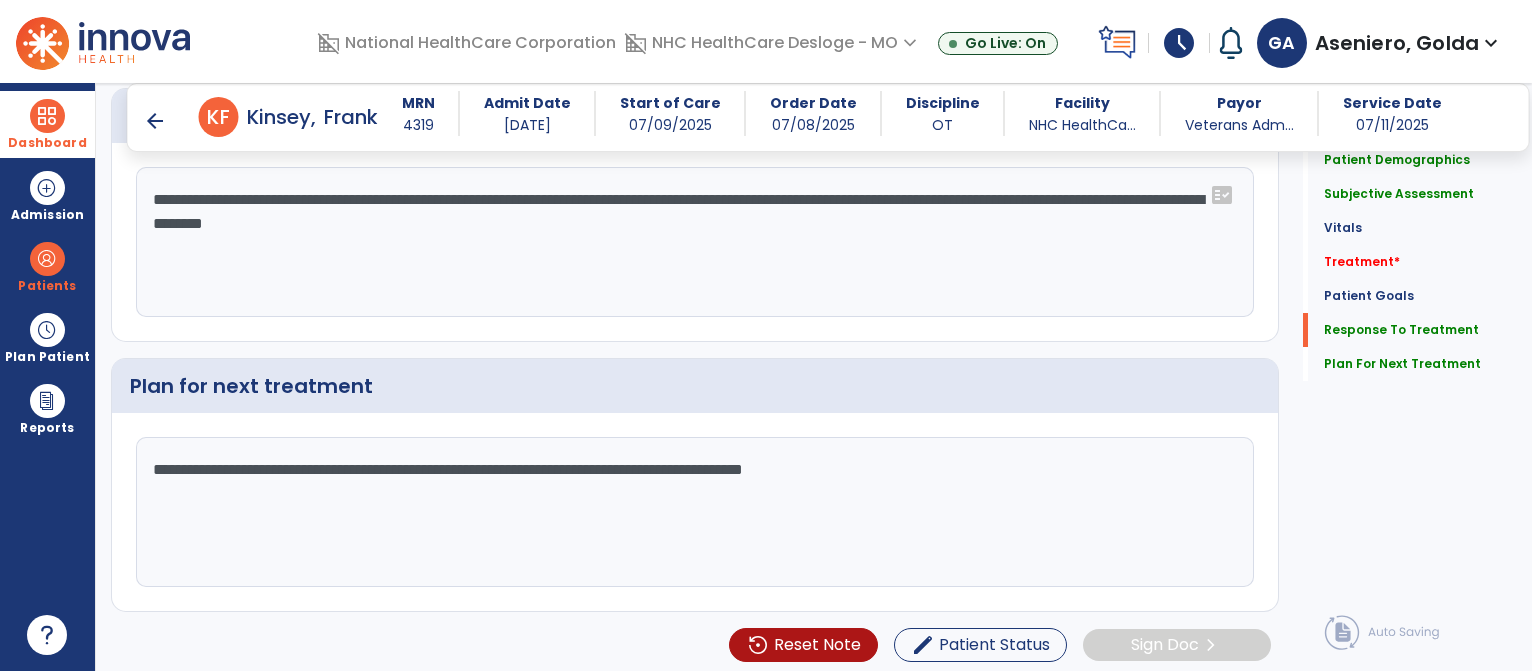 click on "**********" 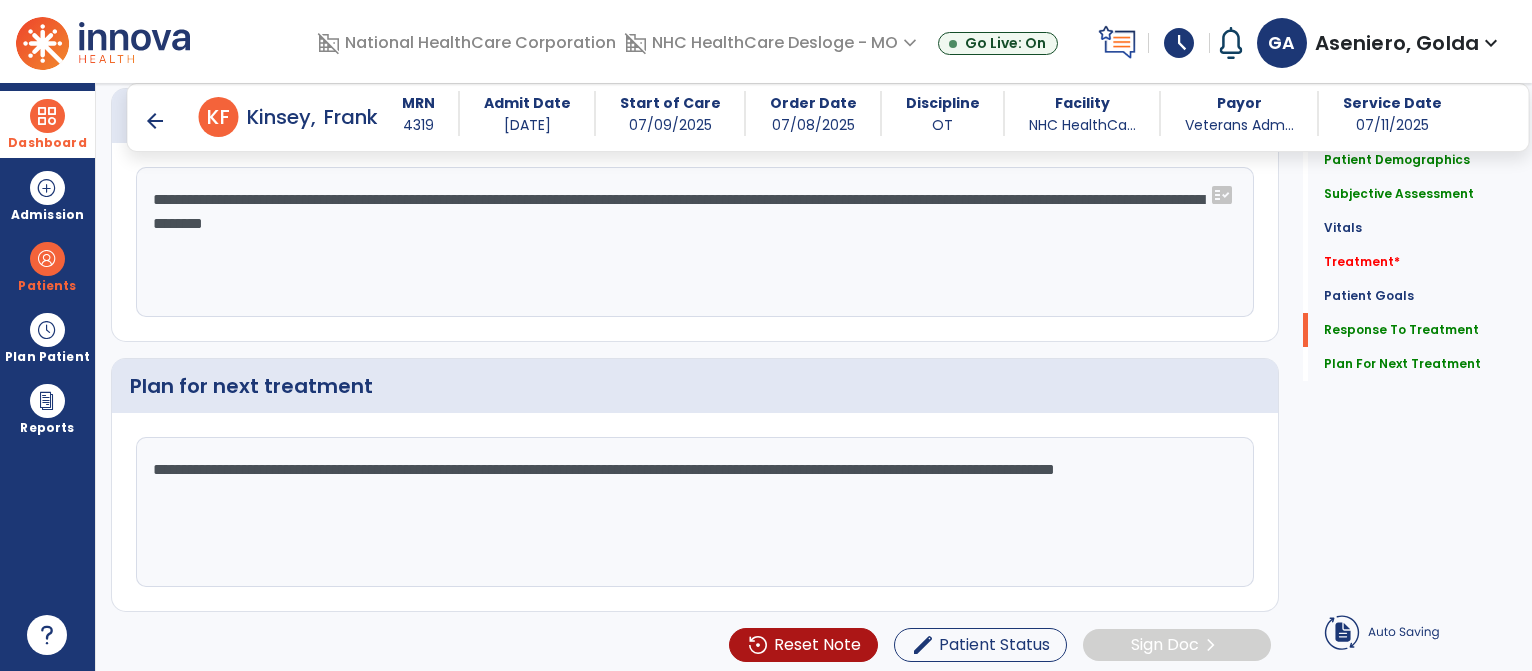 click on "**********" 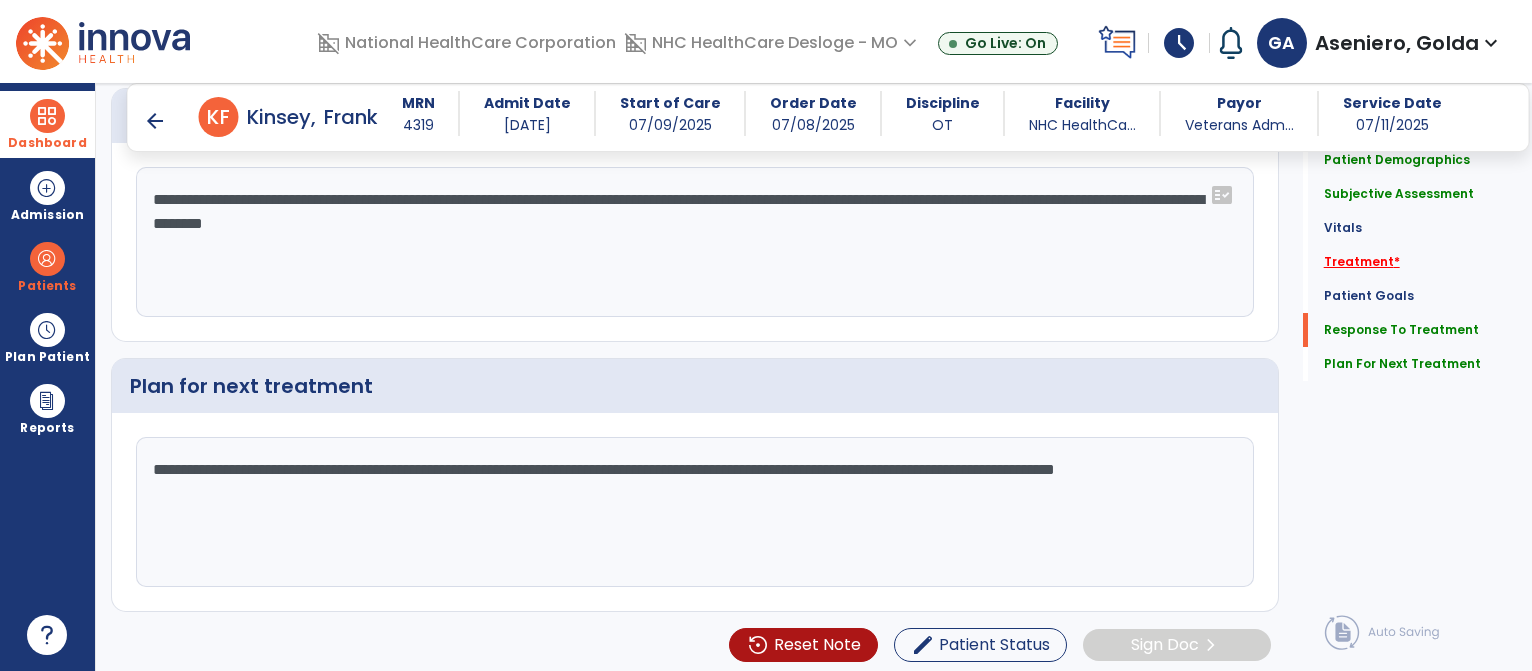 type on "**********" 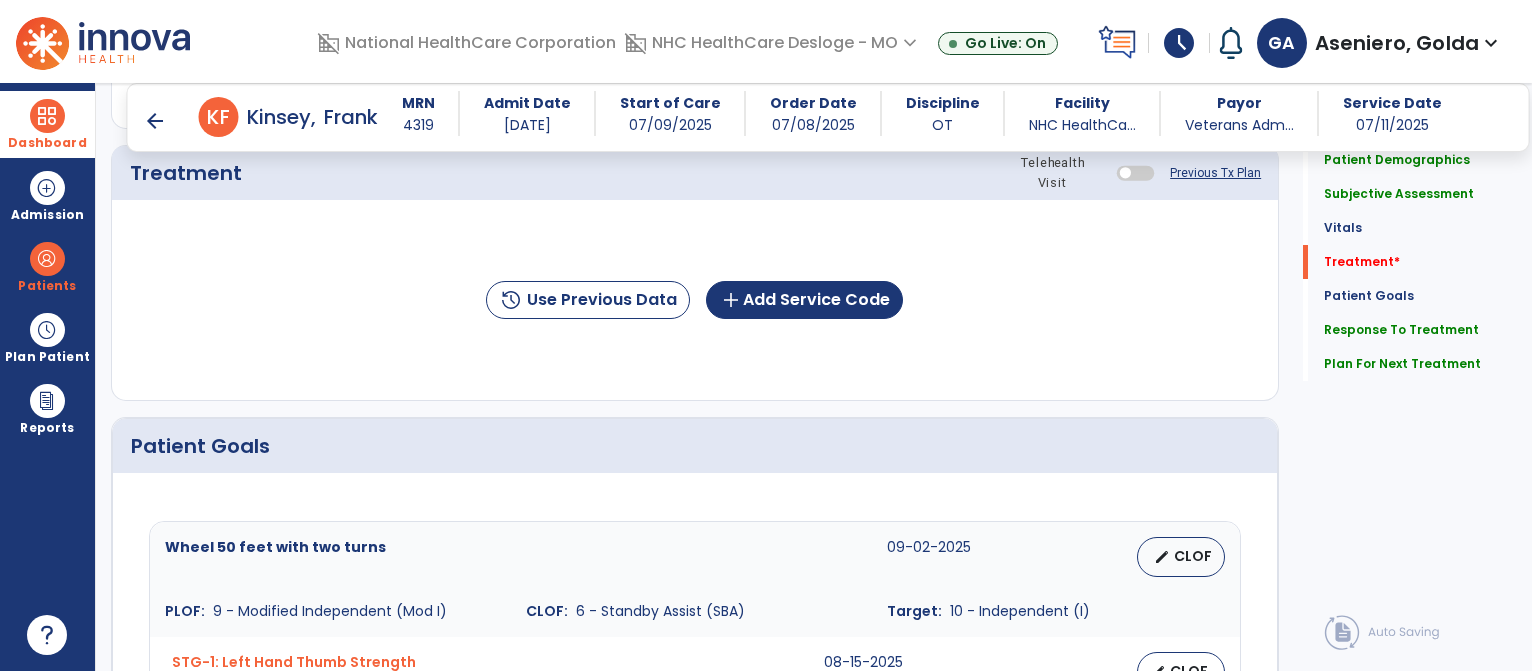 scroll, scrollTop: 999, scrollLeft: 0, axis: vertical 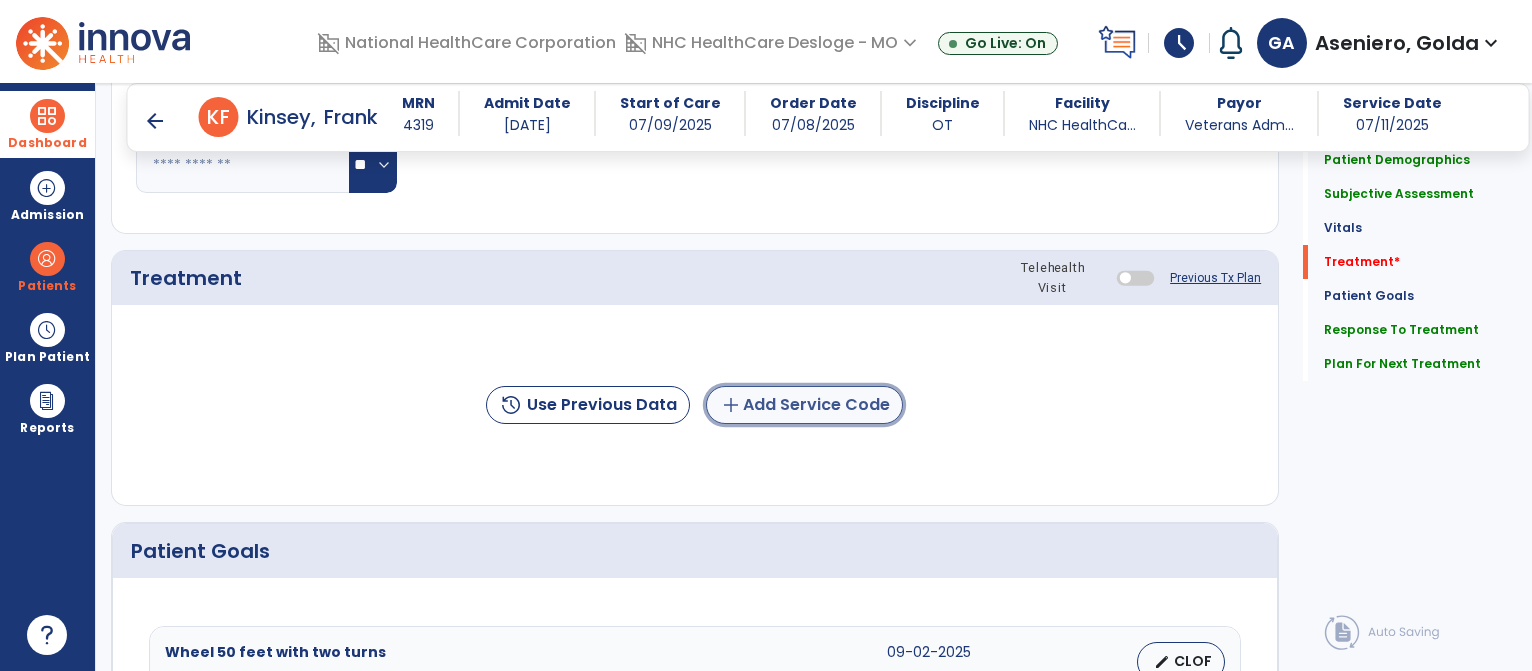 click on "add  Add Service Code" 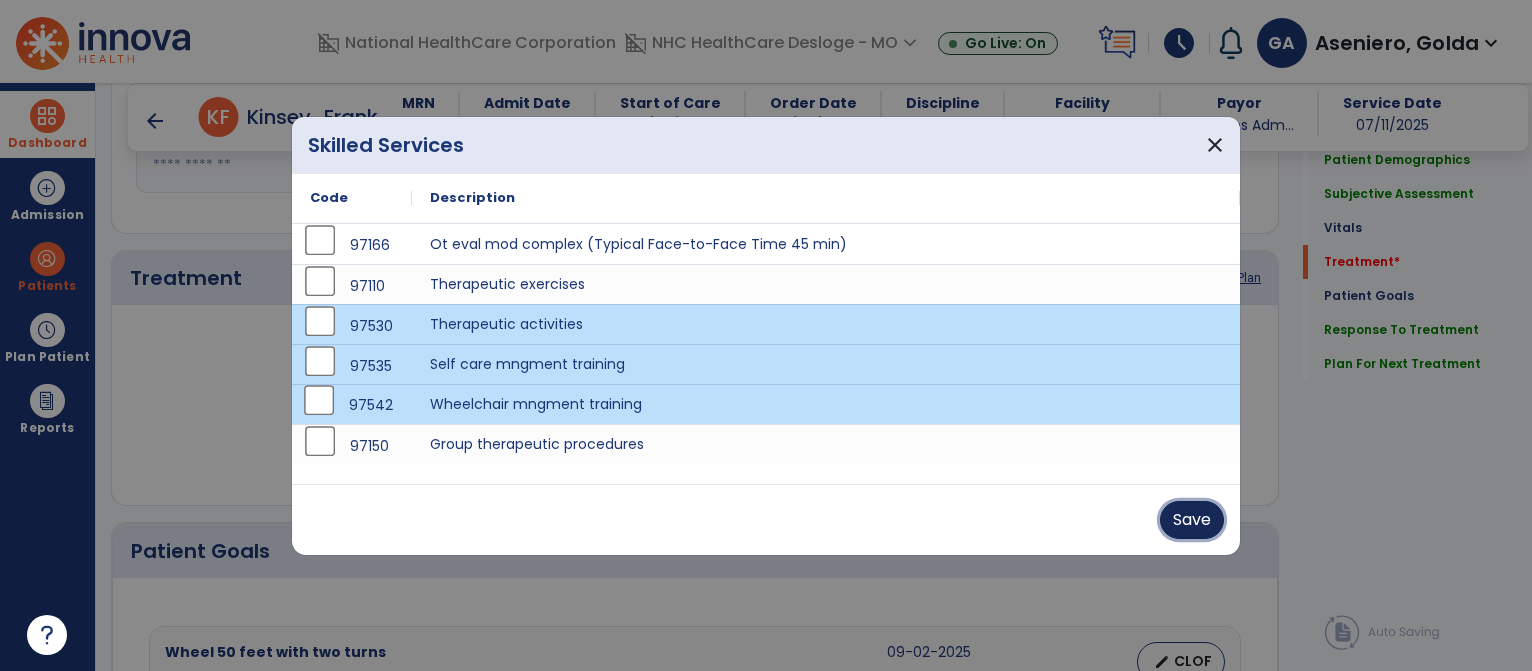 click on "Save" at bounding box center (1192, 520) 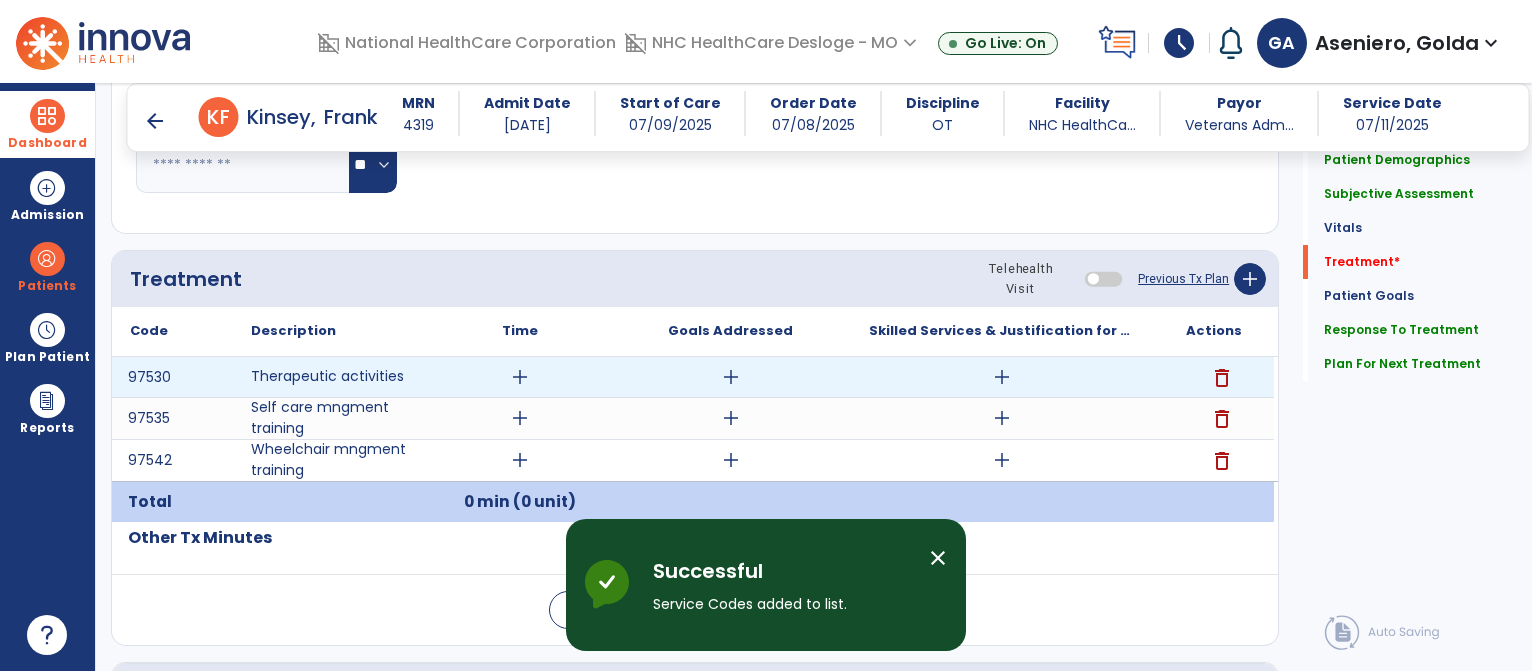 click on "add" at bounding box center (520, 377) 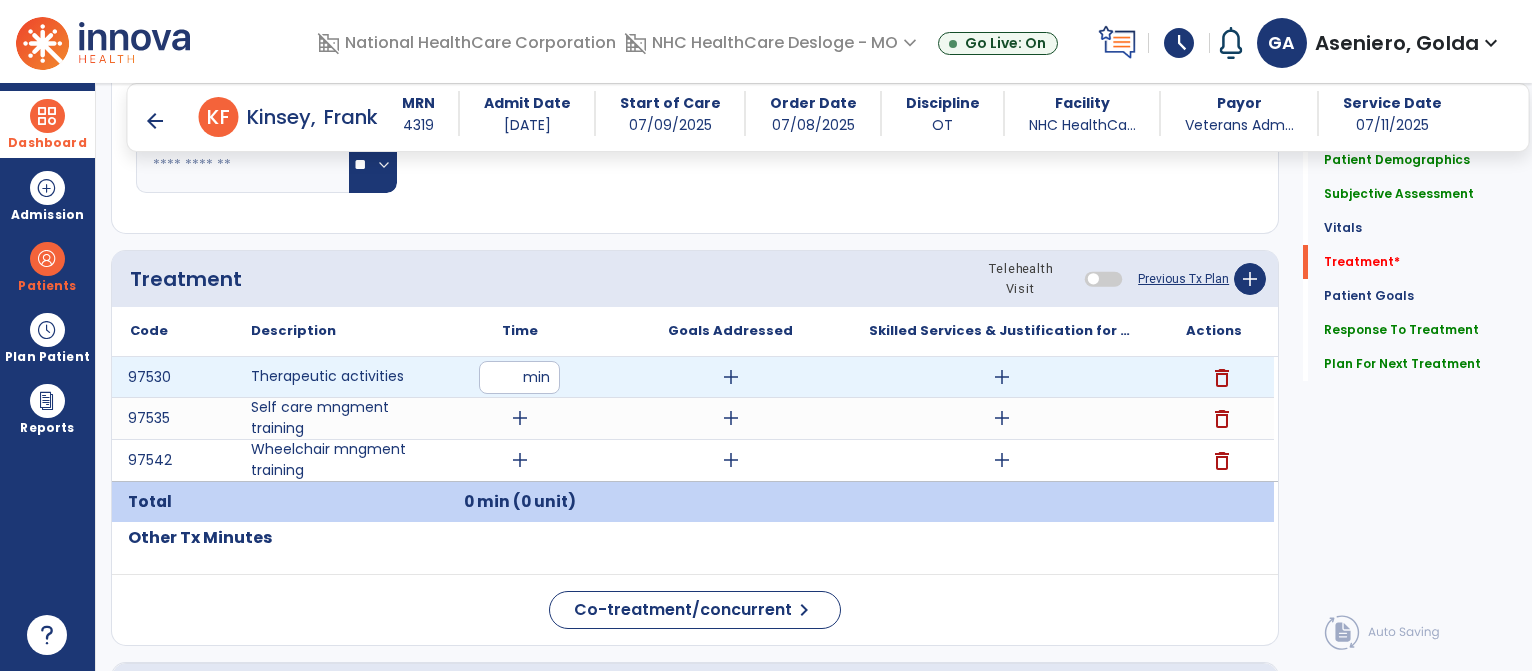 type on "**" 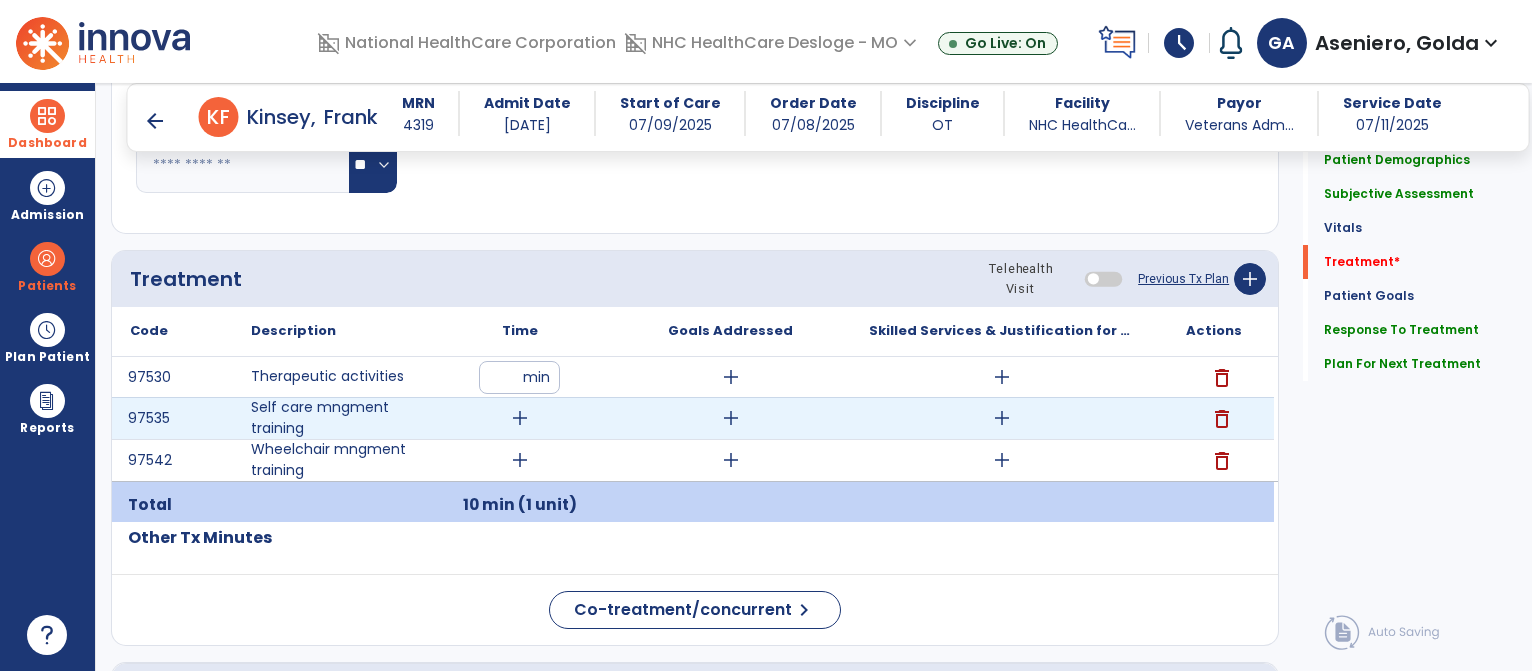 click on "add" at bounding box center (520, 418) 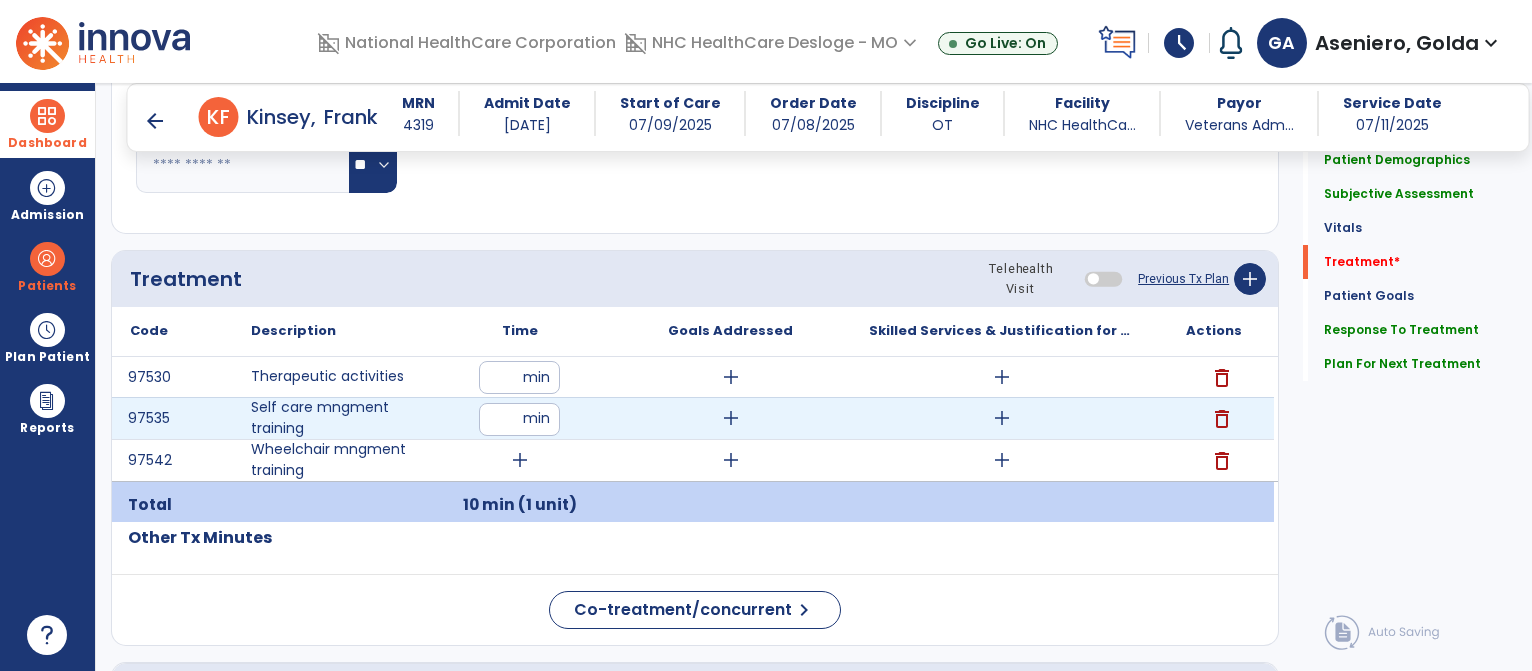 type on "**" 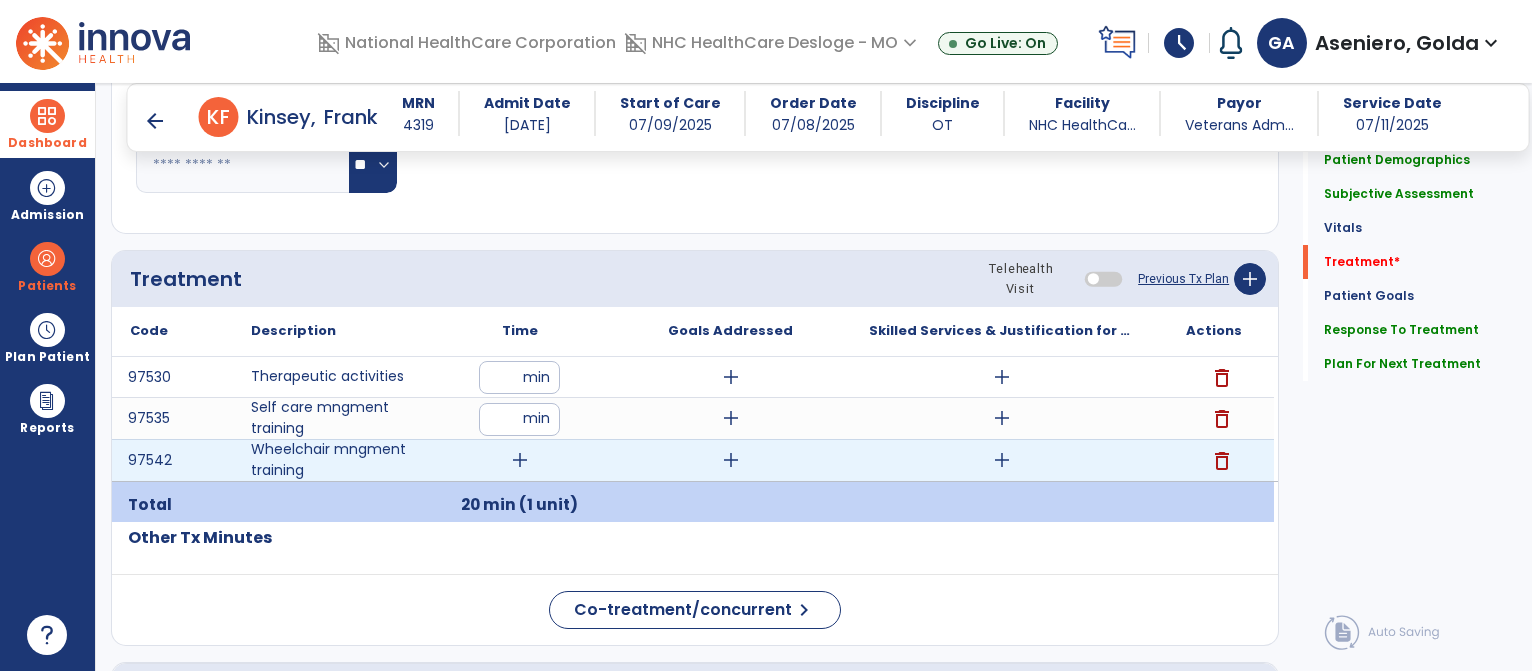 click on "add" at bounding box center (520, 460) 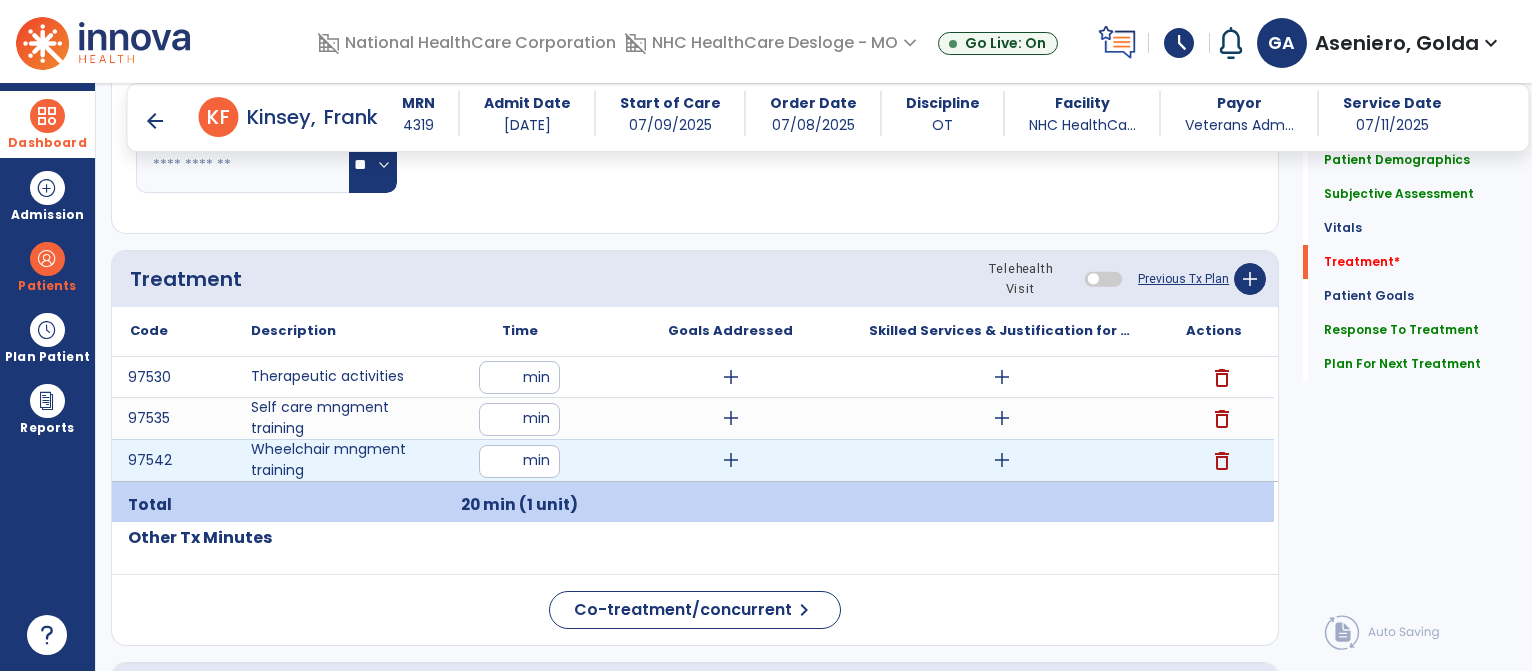 click at bounding box center (519, 461) 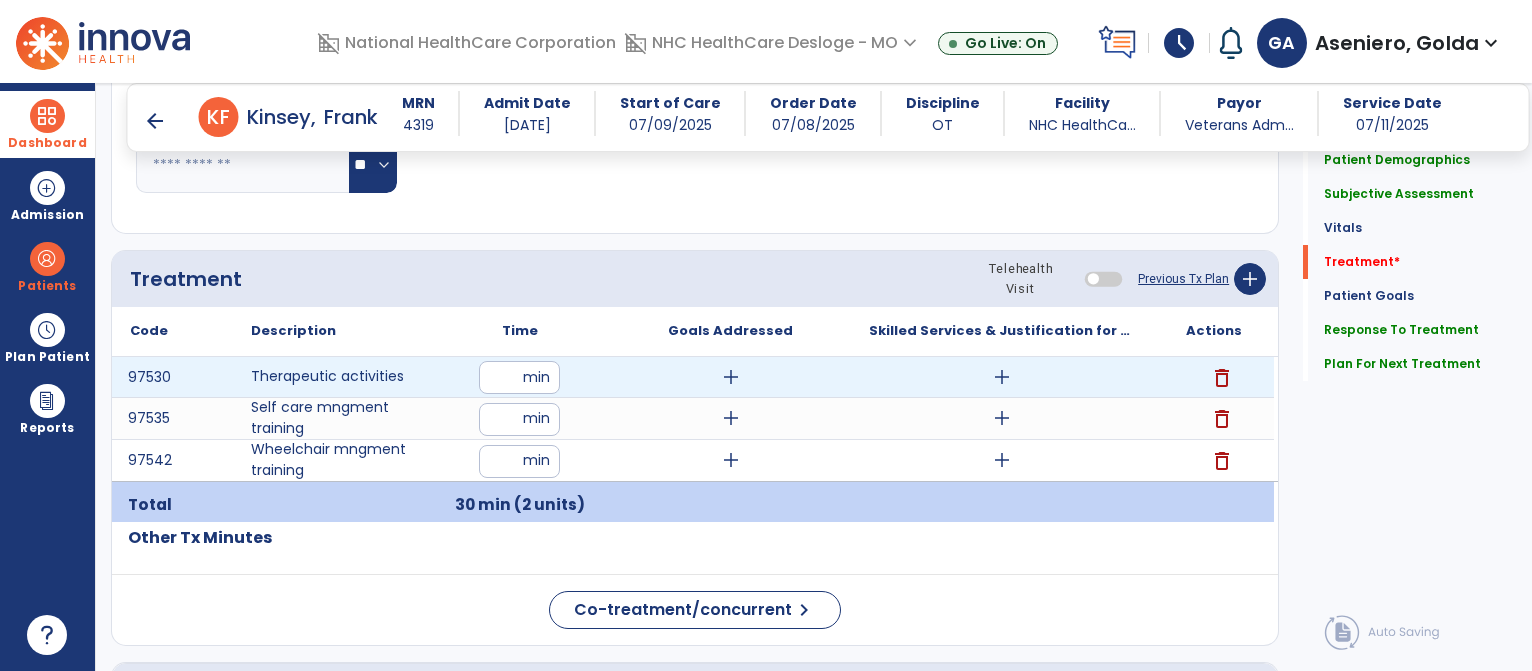 click on "add" at bounding box center [731, 377] 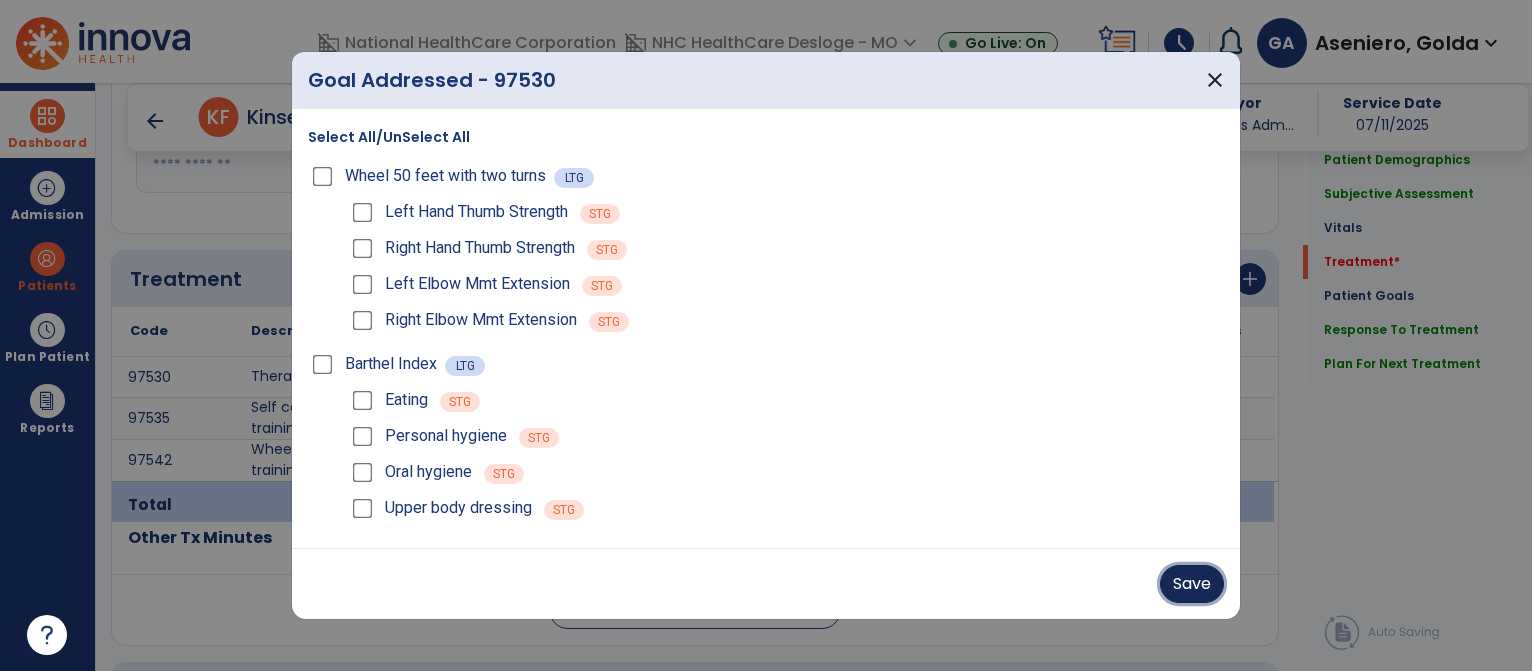 click on "Save" at bounding box center [1192, 584] 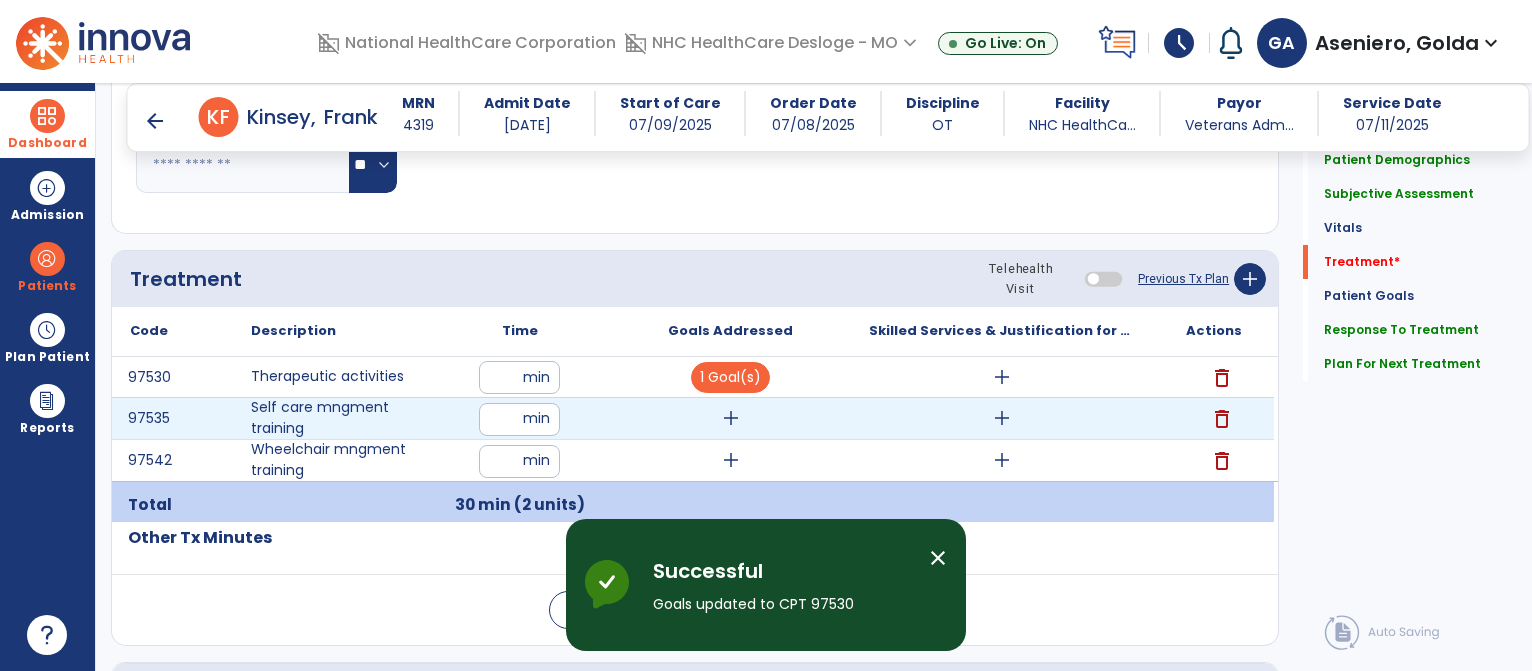 click on "add" at bounding box center (731, 418) 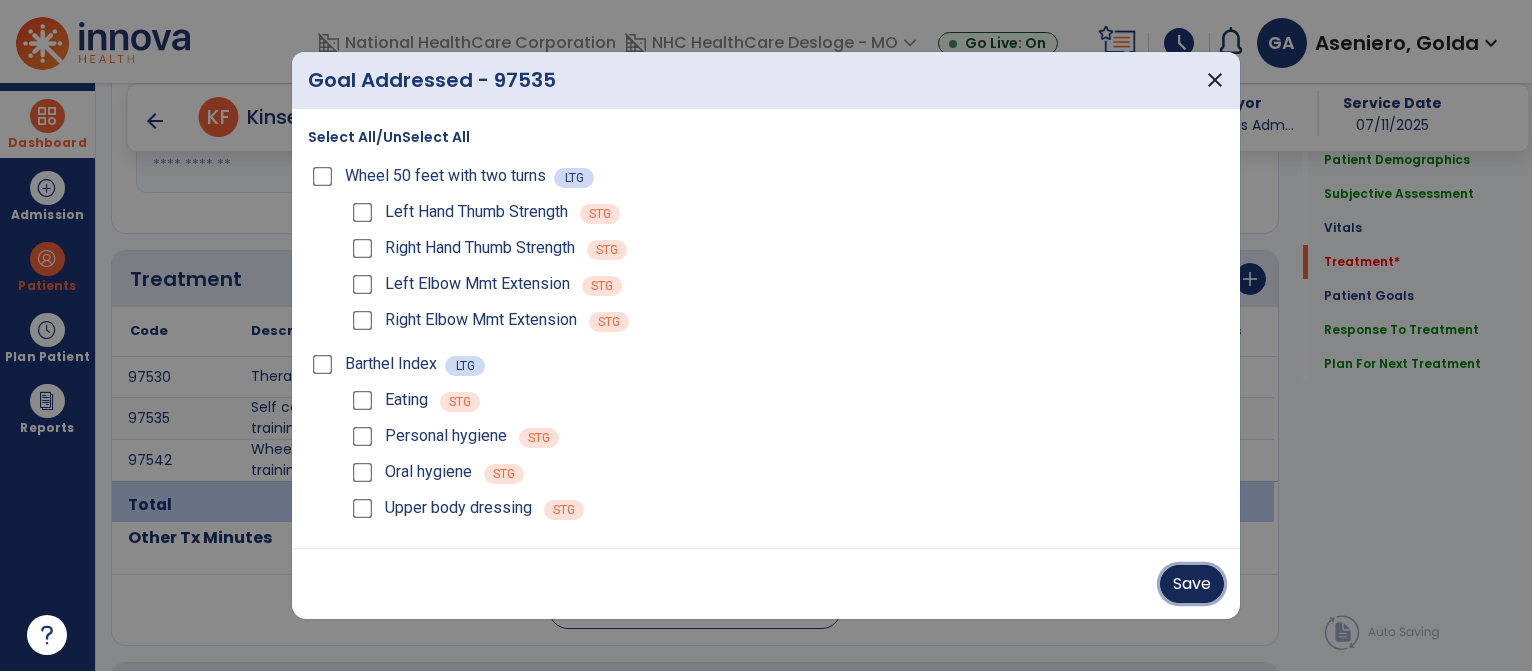 click on "Save" at bounding box center [1192, 584] 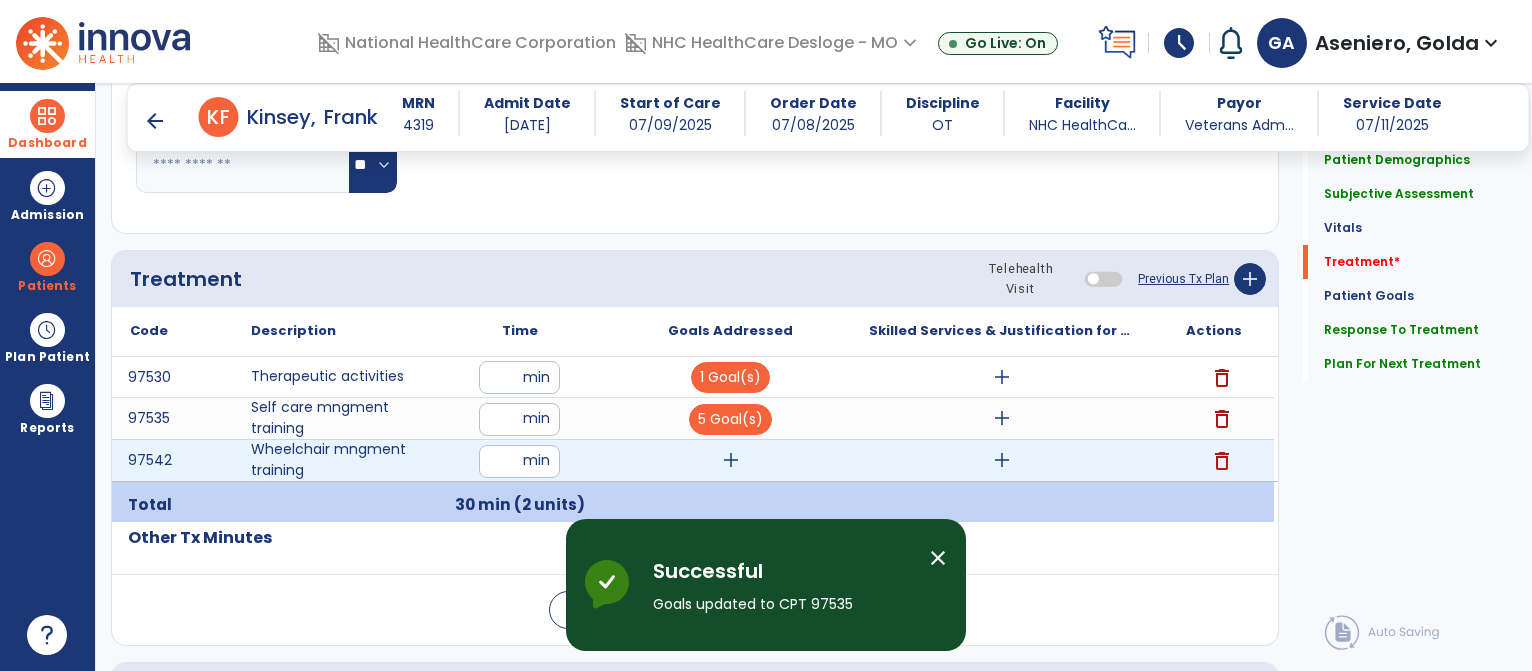 click on "add" at bounding box center (731, 460) 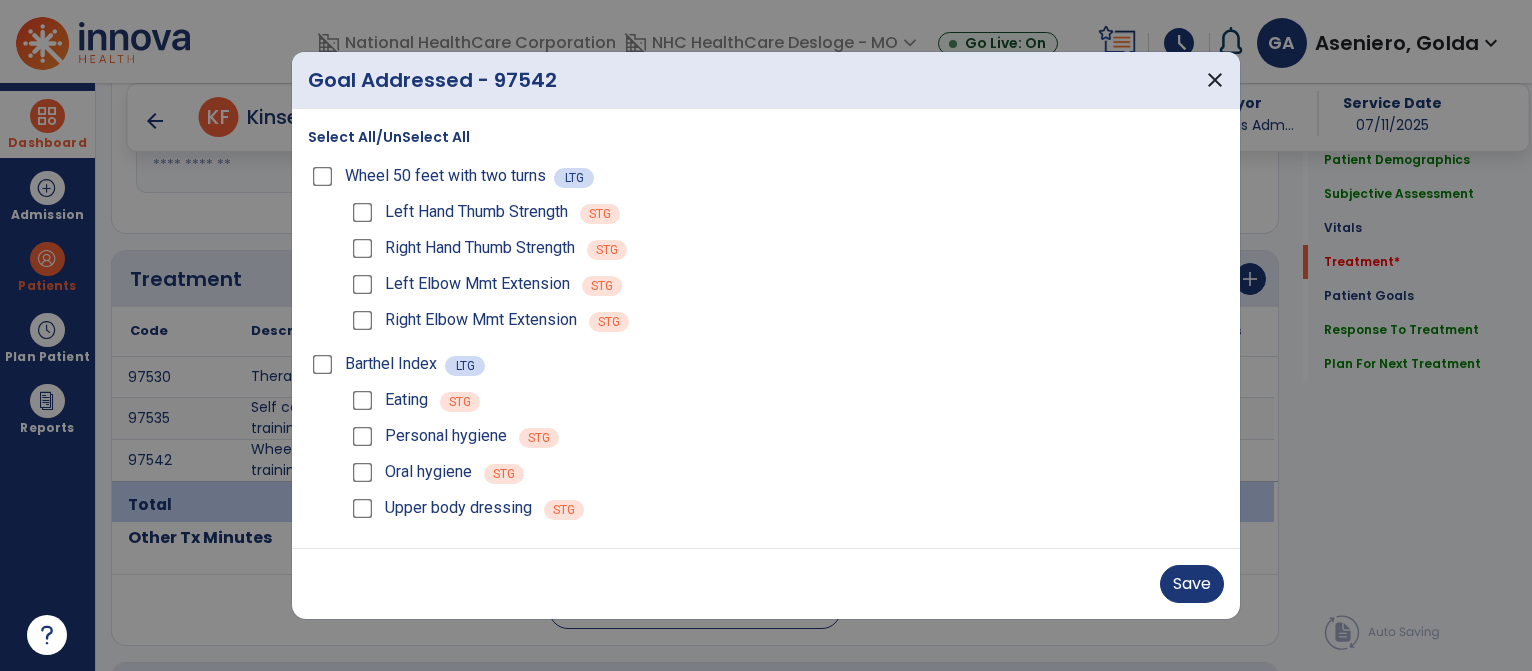 click on "Right Hand Thumb Strength" at bounding box center (461, 248) 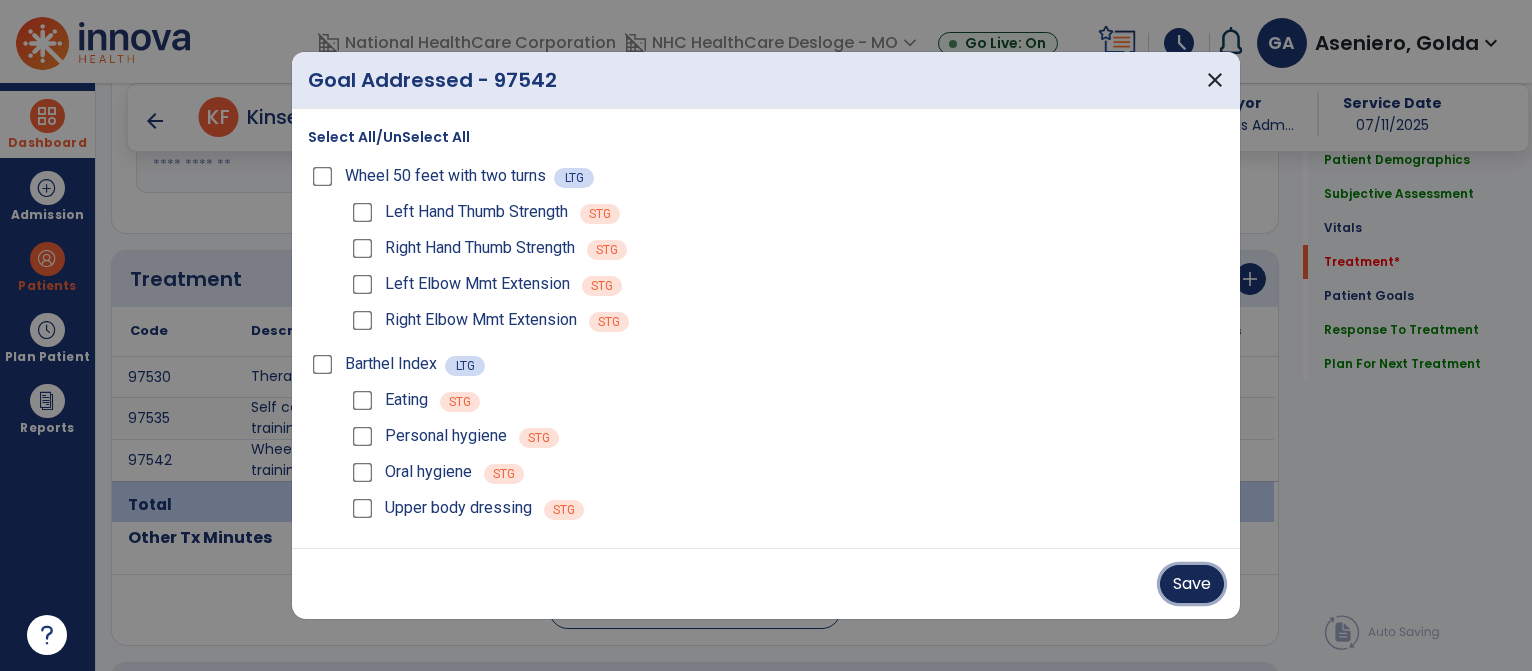click on "Save" at bounding box center [1192, 584] 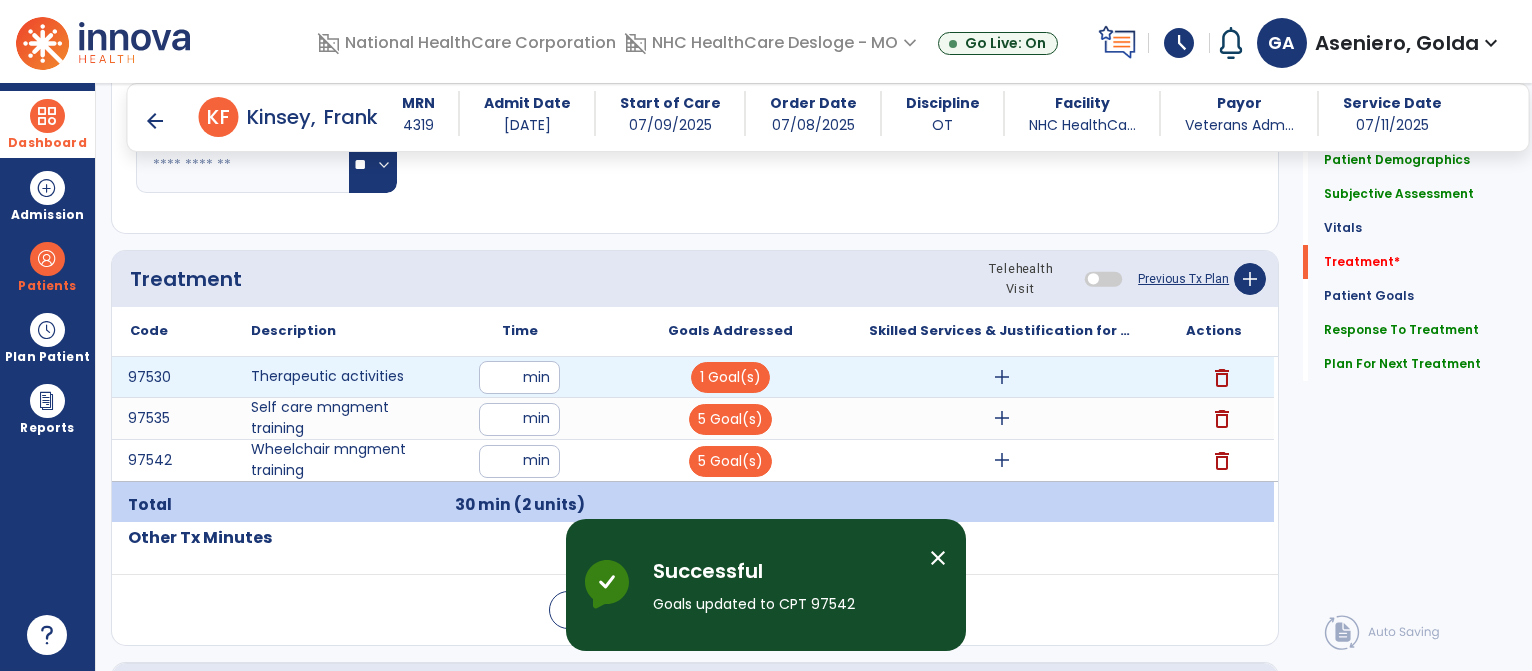 click on "add" at bounding box center [1002, 377] 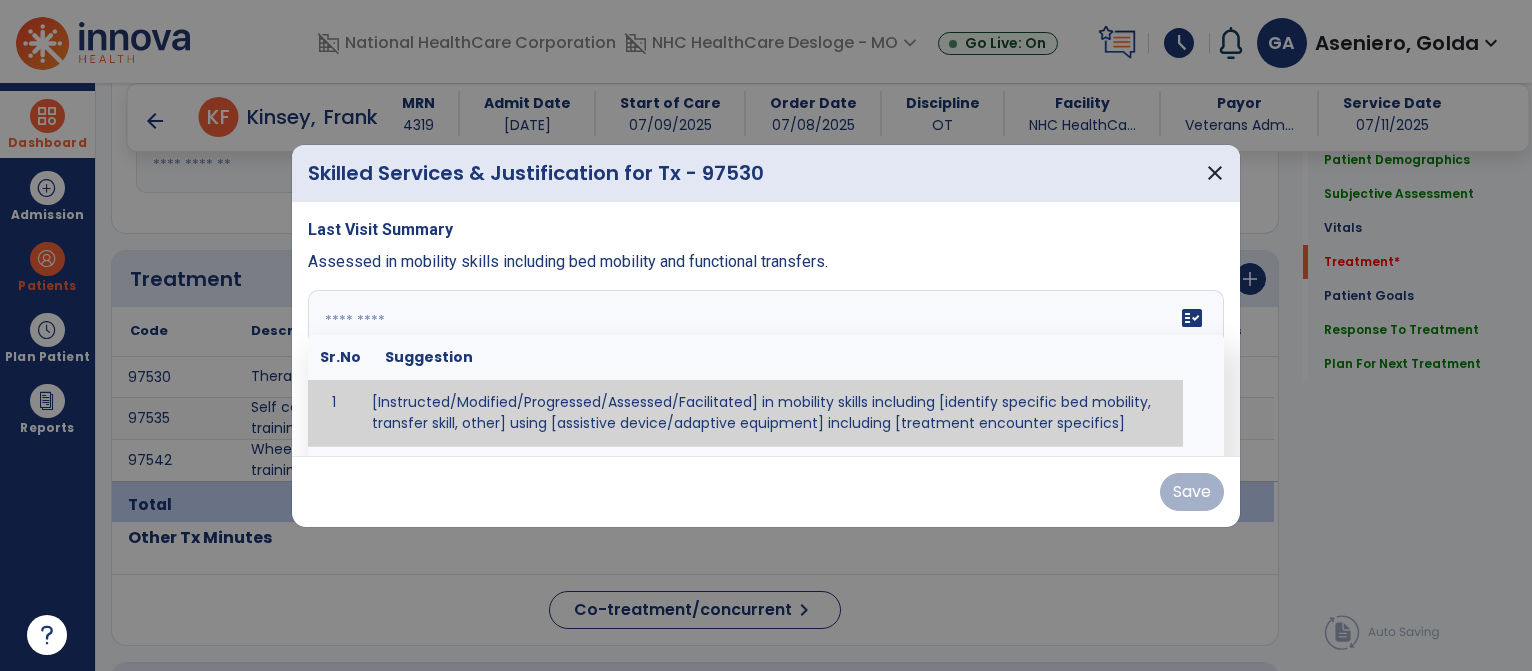 click on "fact_check  Sr.No Suggestion 1 [Instructed/Modified/Progressed/Assessed/Facilitated] in mobility skills including [identify specific bed mobility, transfer skill, other] using [assistive device/adaptive equipment] including [treatment encounter specifics]" at bounding box center (766, 365) 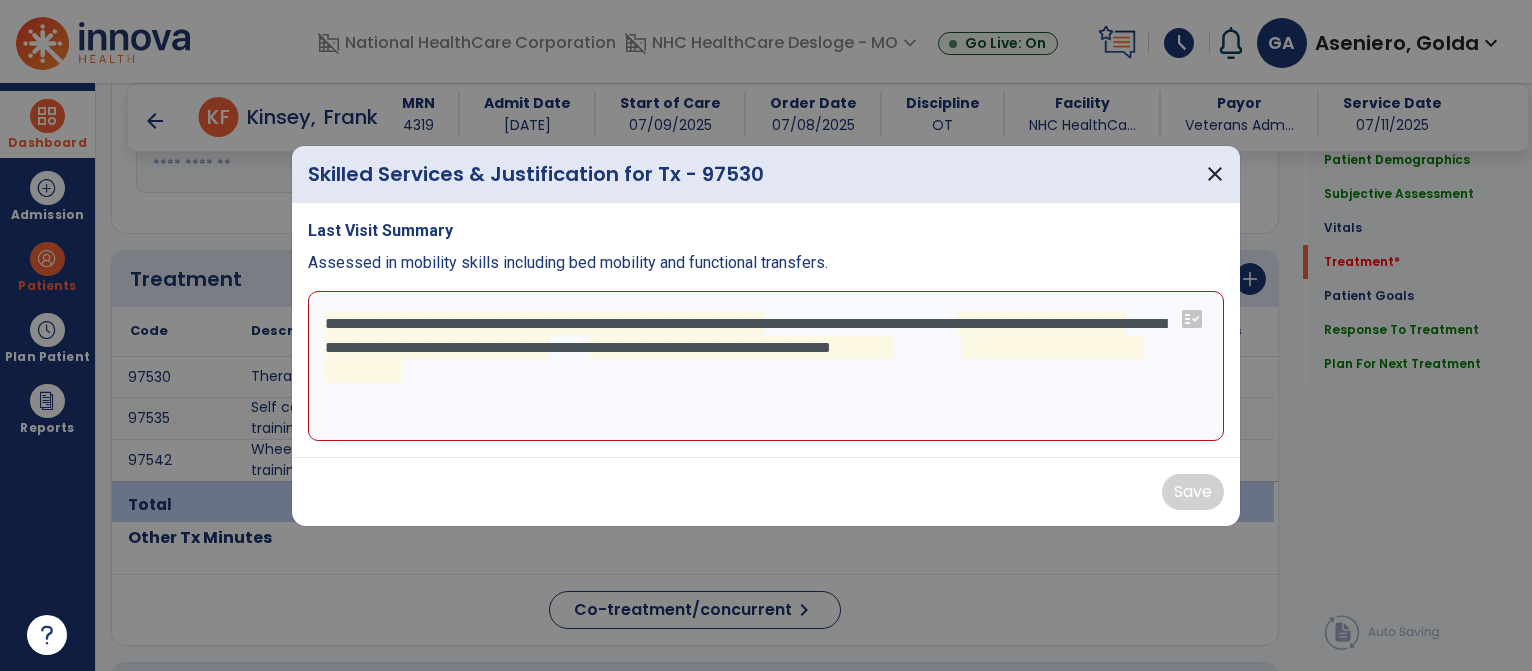 click on "**********" at bounding box center (766, 366) 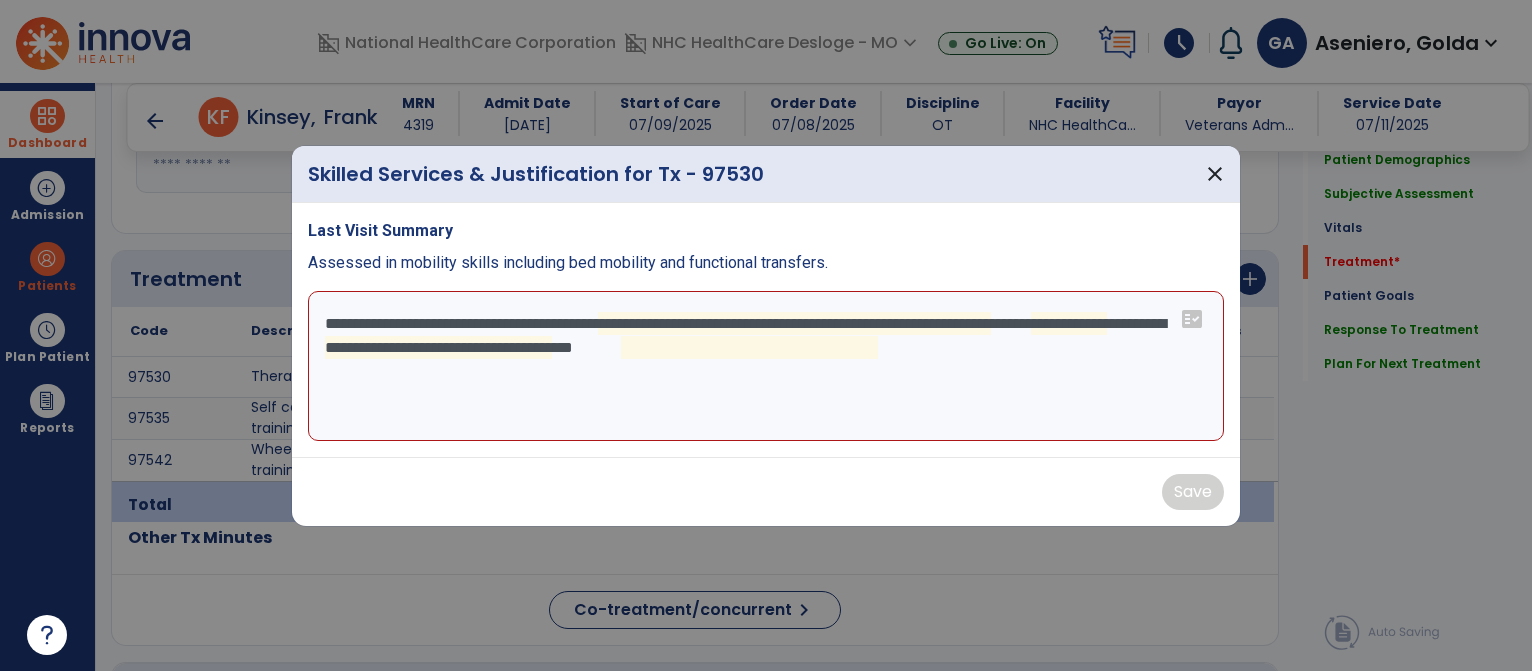click on "**********" at bounding box center [766, 366] 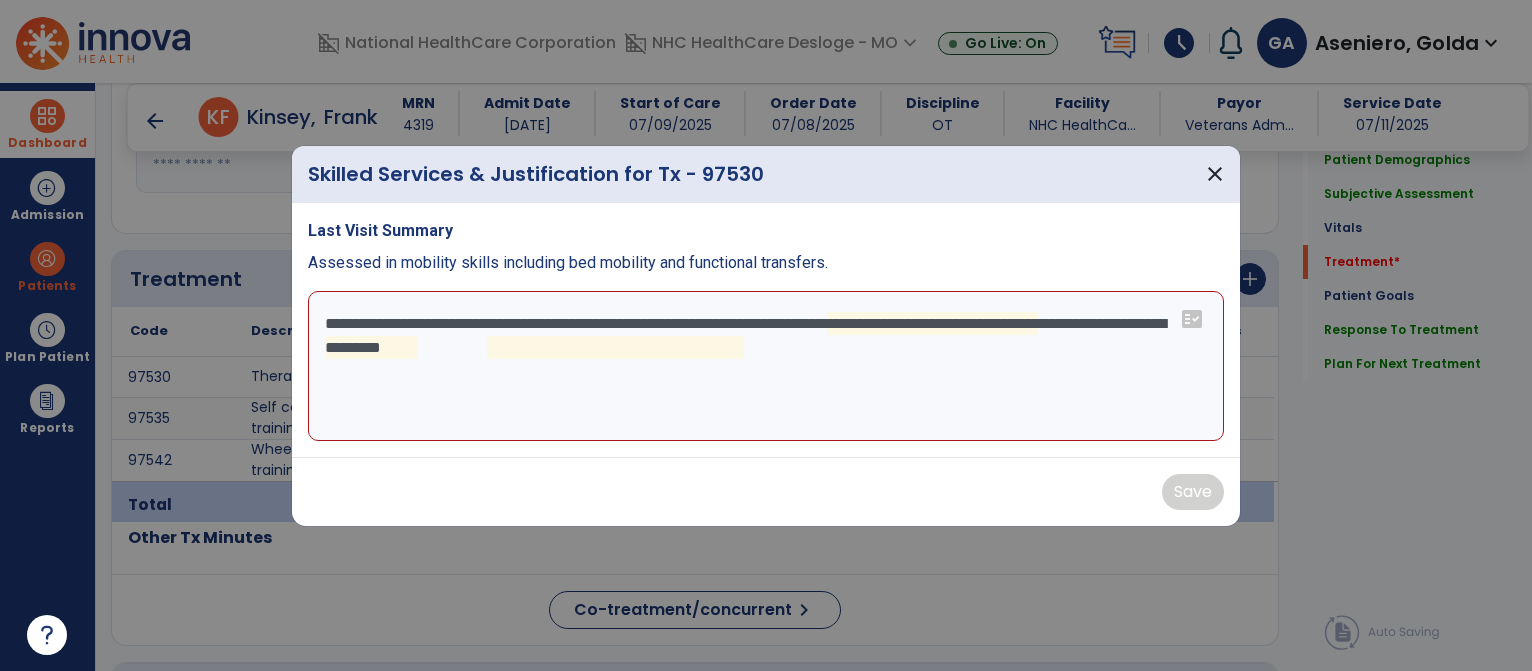 click on "**********" at bounding box center (766, 366) 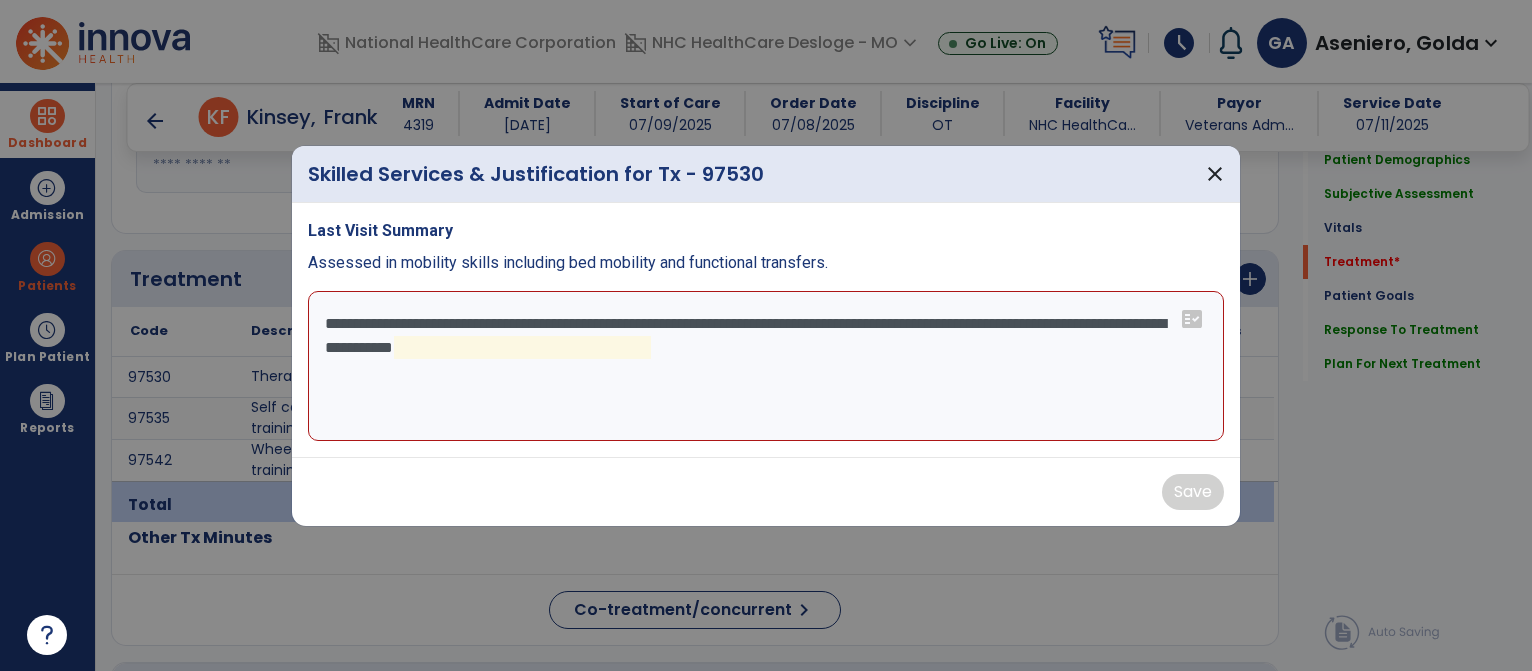 click on "**********" at bounding box center (766, 366) 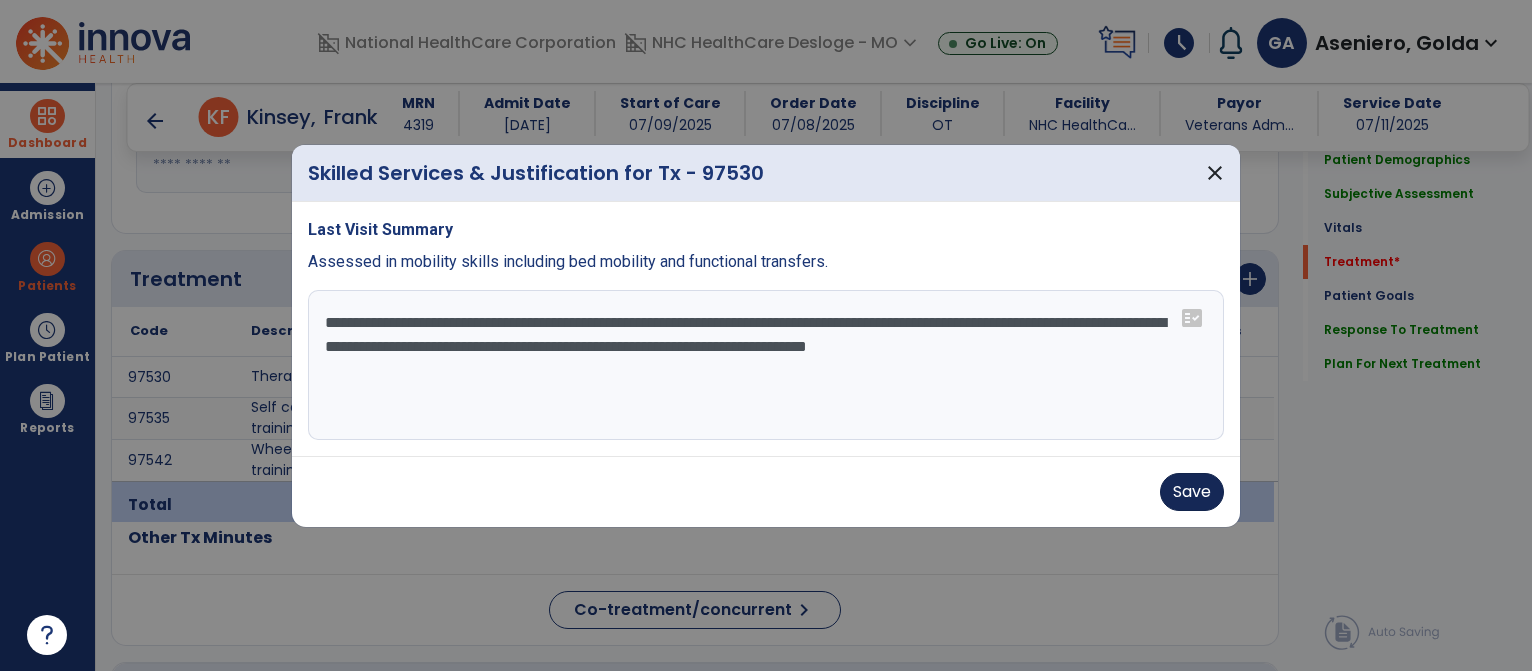 type on "**********" 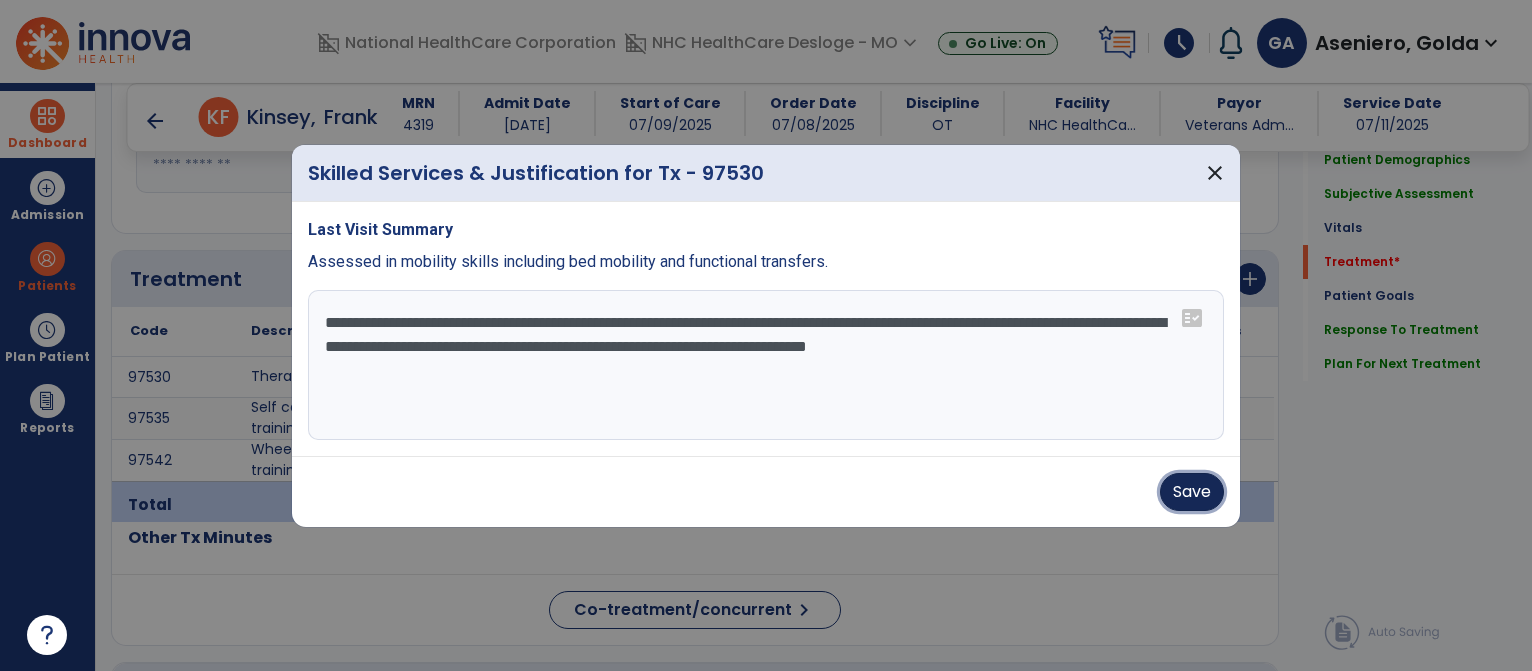 click on "Save" at bounding box center (1192, 492) 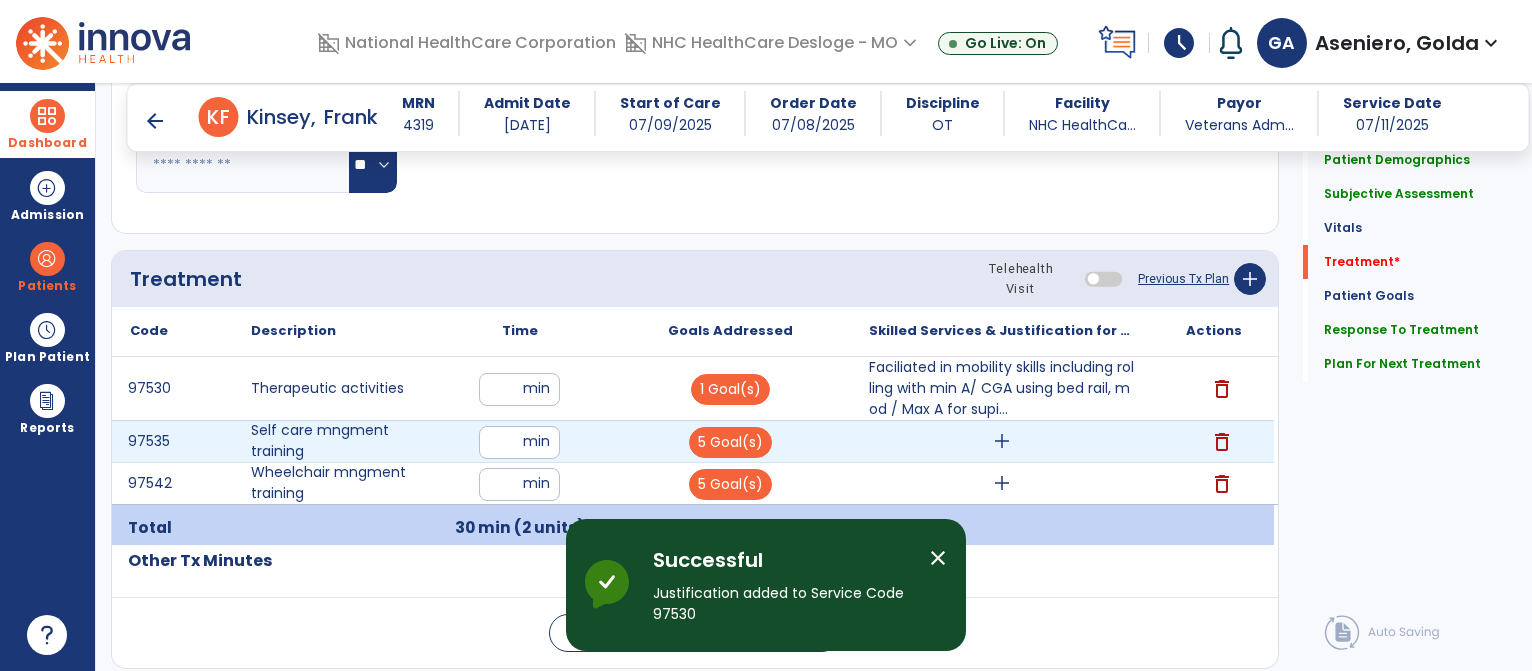 click on "add" at bounding box center (1002, 441) 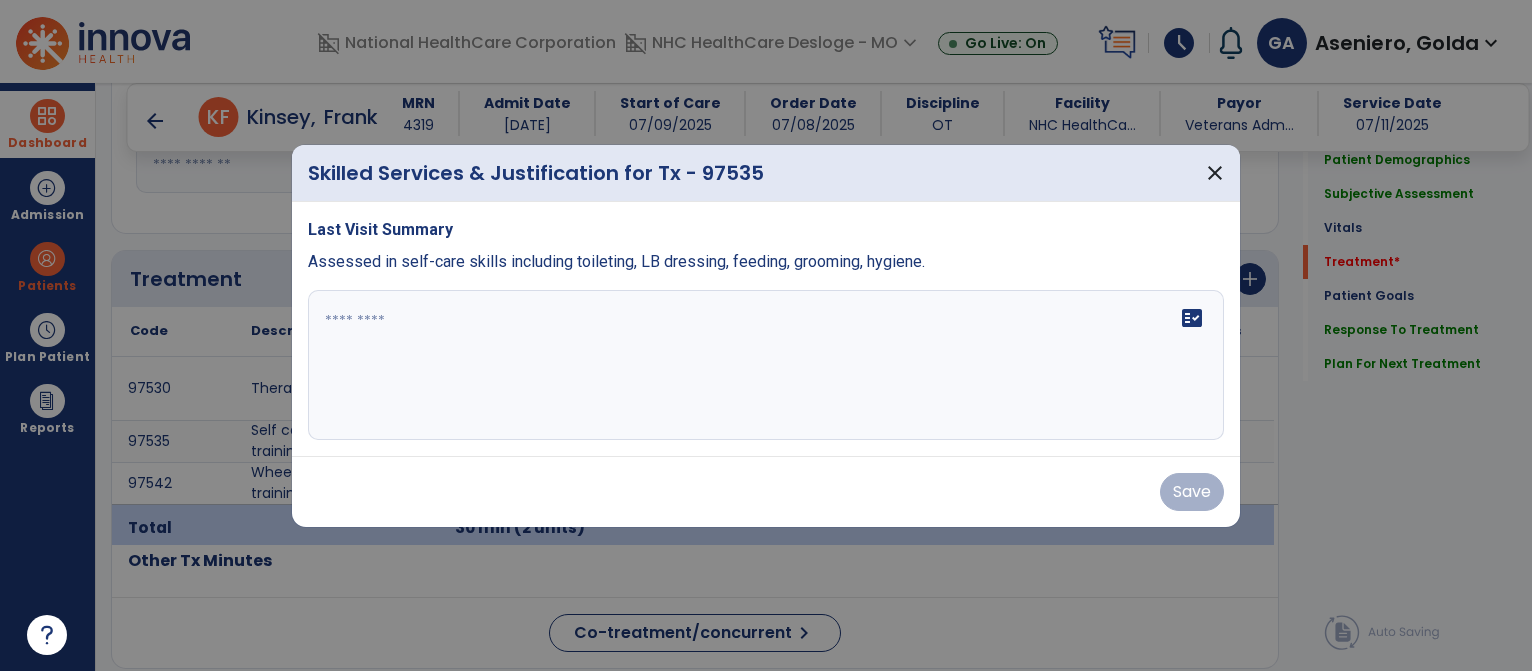 click on "fact_check" at bounding box center [766, 365] 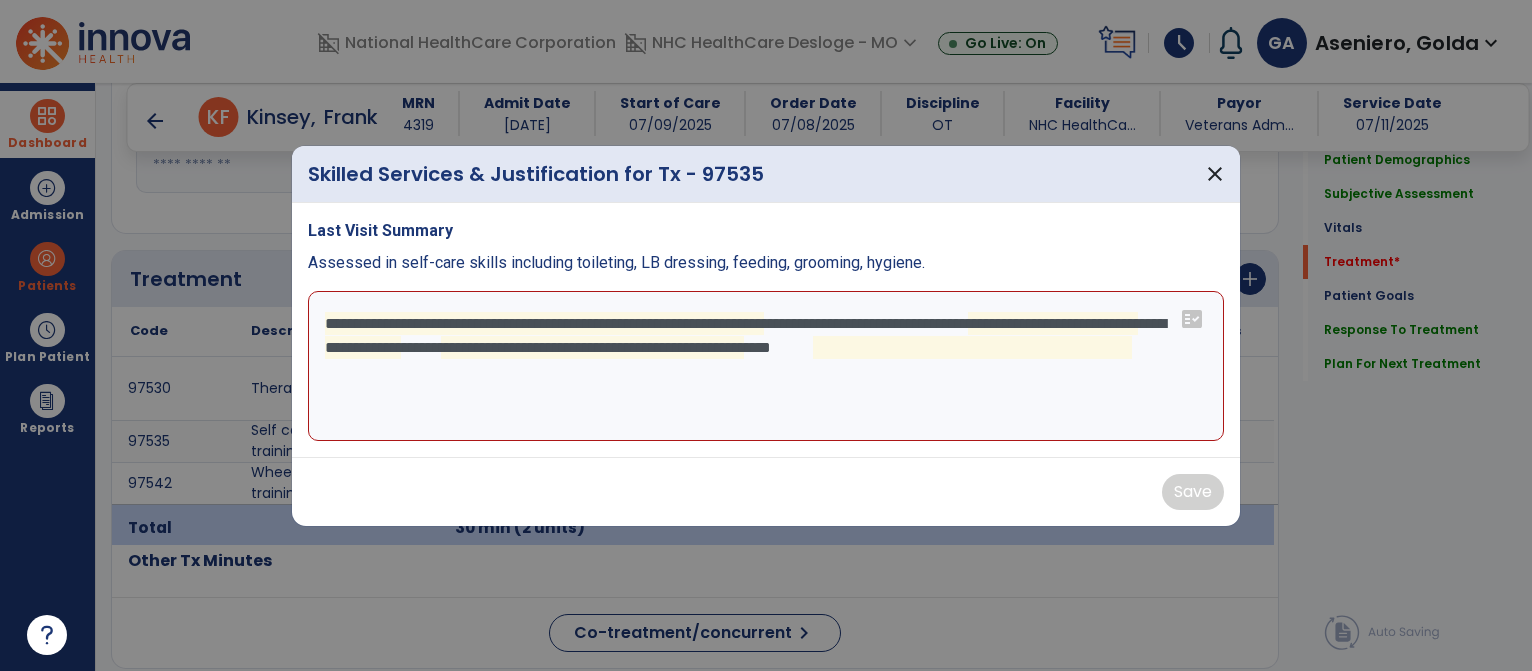 click on "**********" at bounding box center (766, 366) 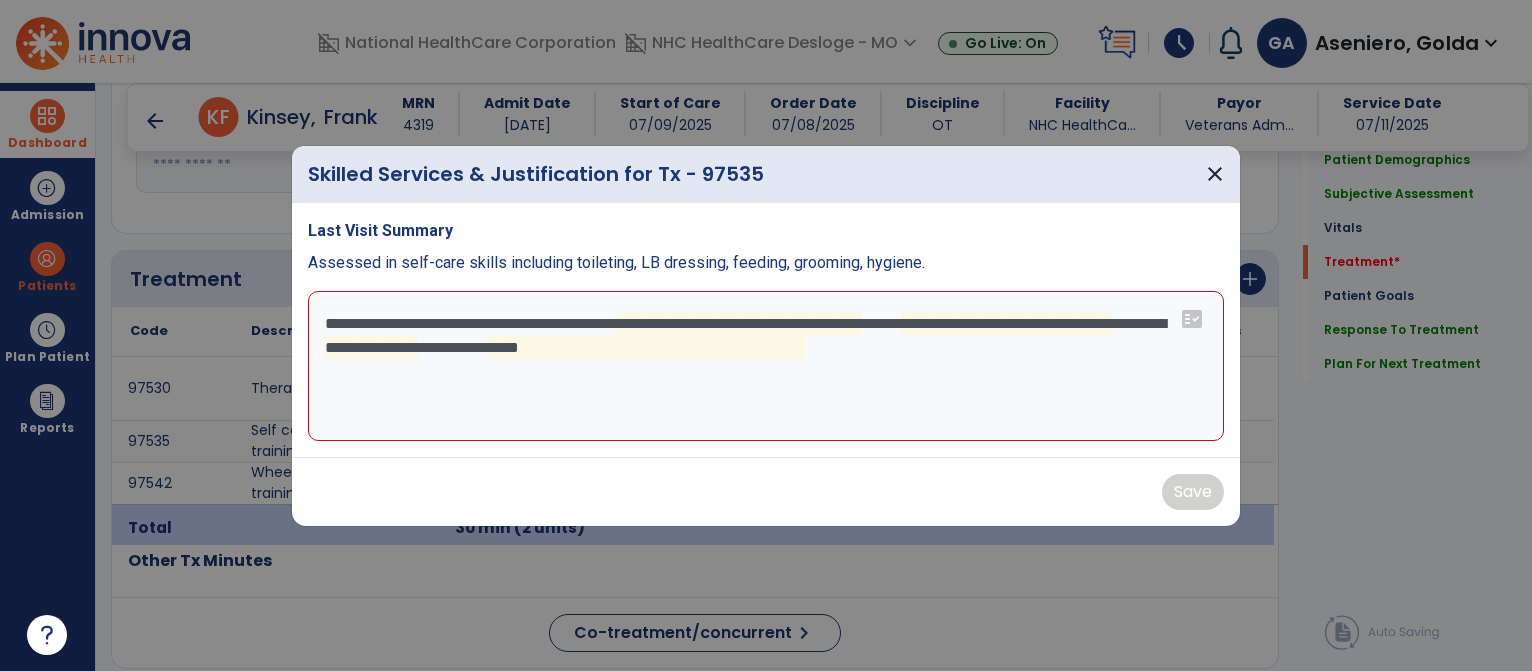 click on "**********" at bounding box center (766, 366) 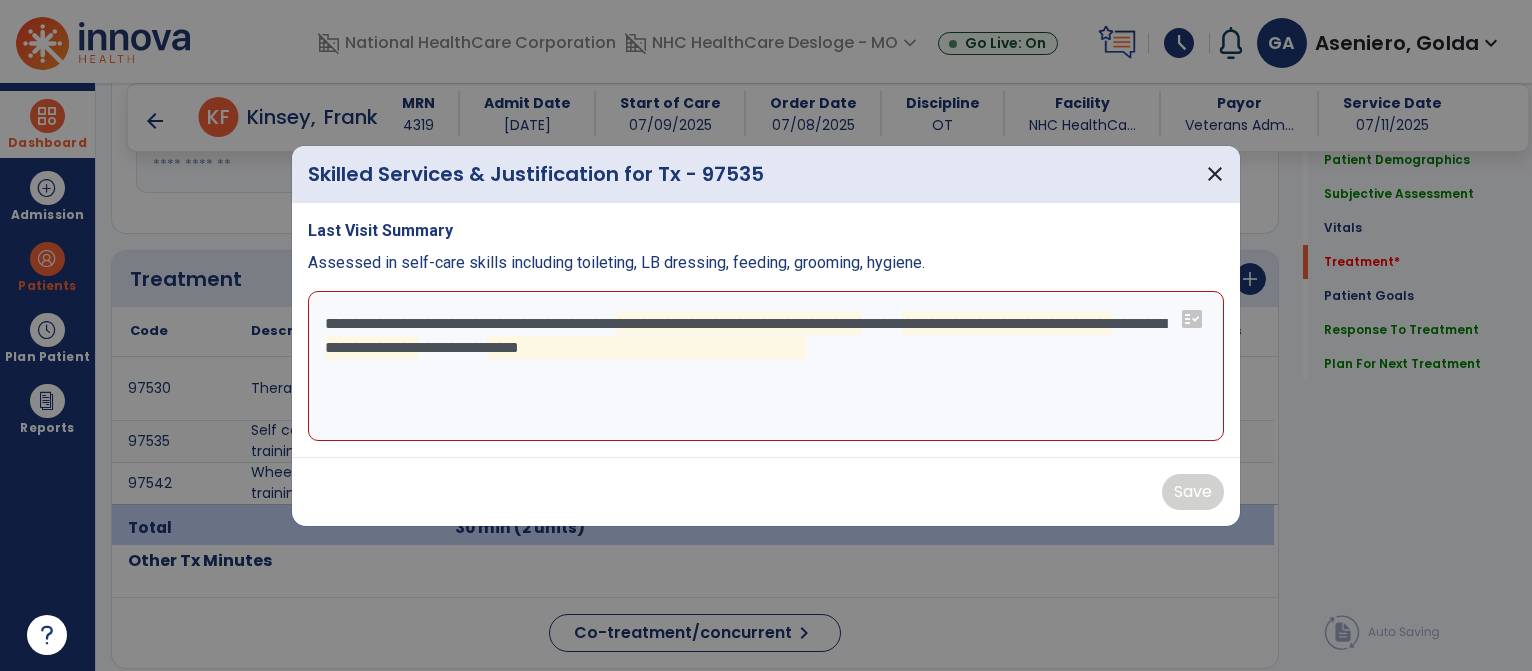 click on "**********" at bounding box center [766, 366] 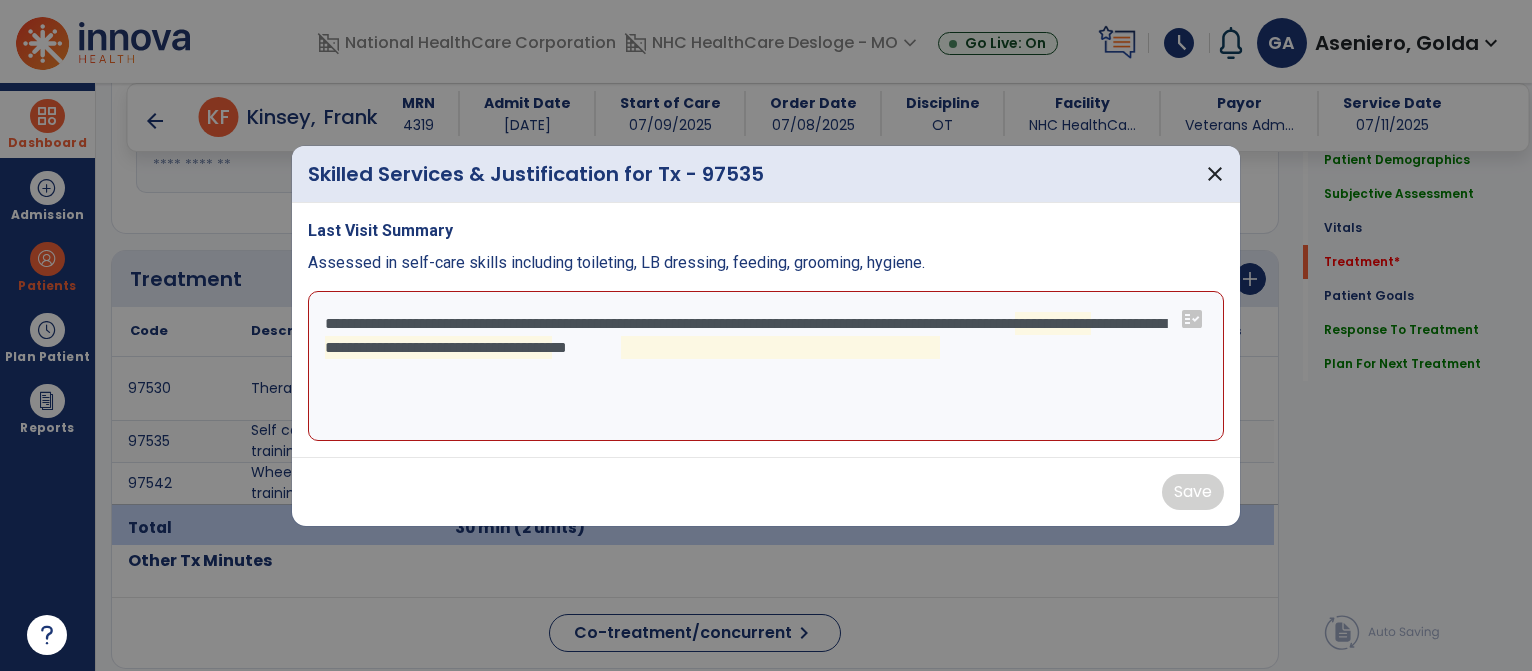 click on "**********" at bounding box center (766, 366) 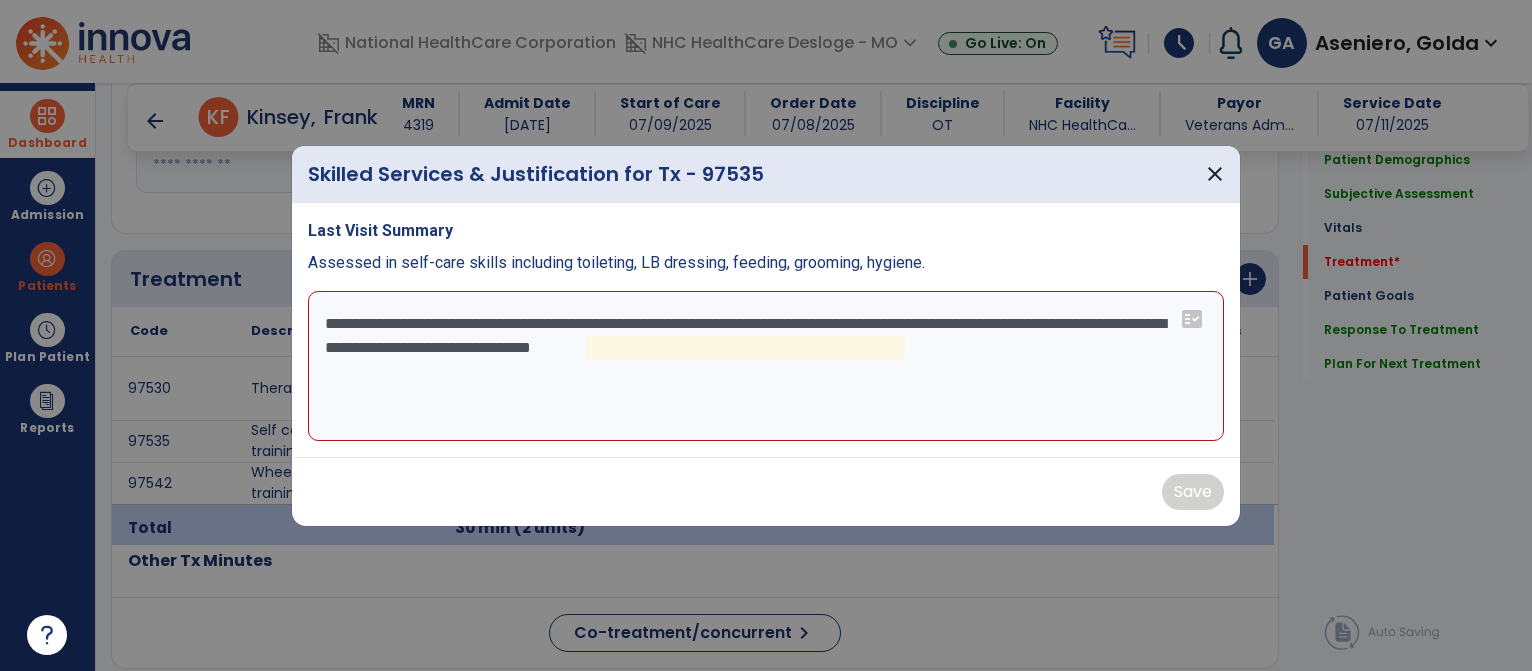 click on "**********" at bounding box center (766, 366) 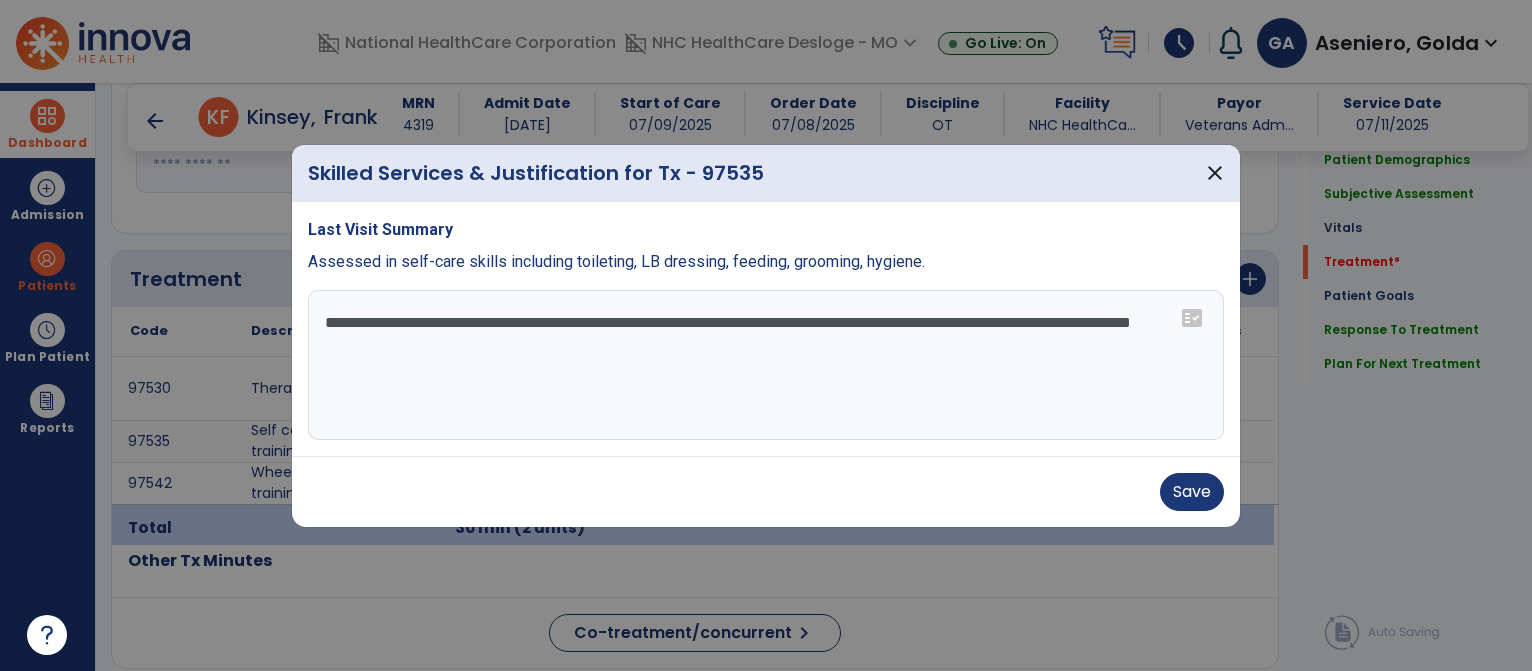 drag, startPoint x: 519, startPoint y: 347, endPoint x: 655, endPoint y: 353, distance: 136.1323 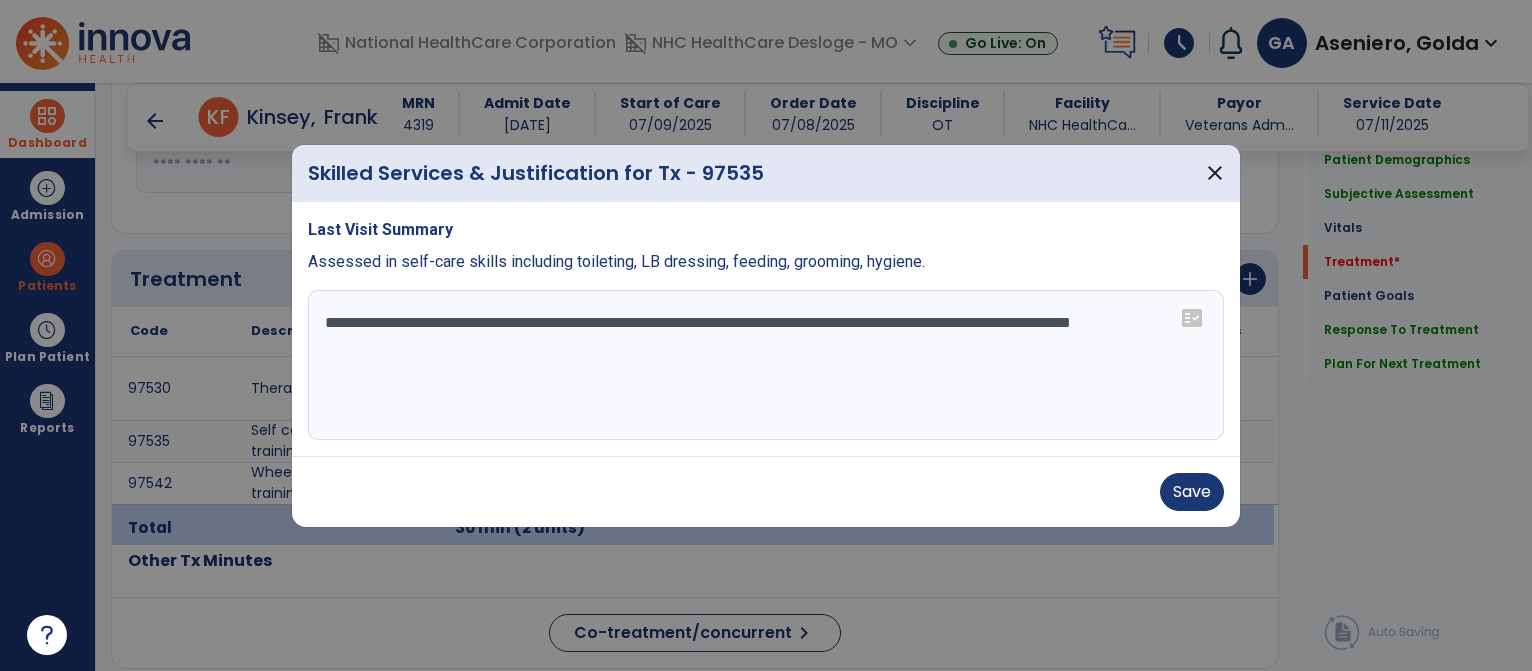 click on "**********" at bounding box center [766, 365] 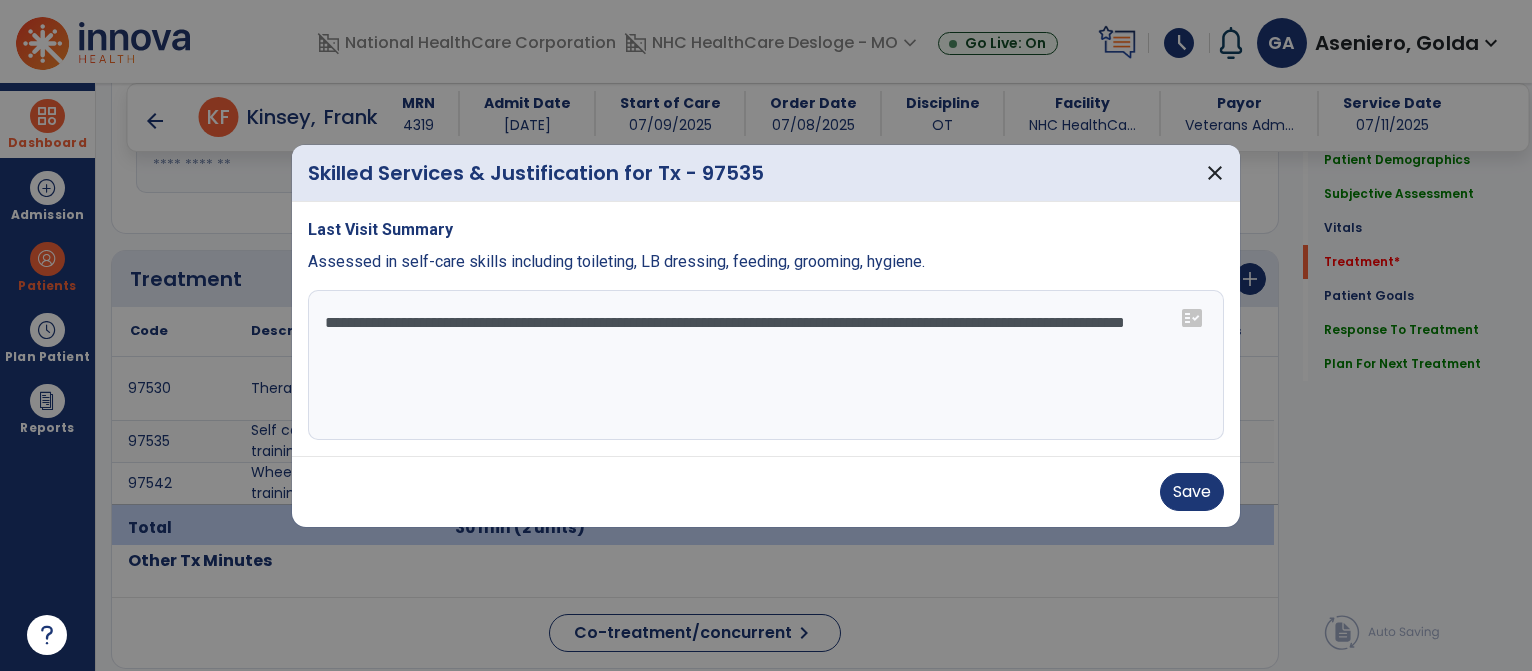 click on "**********" at bounding box center (766, 365) 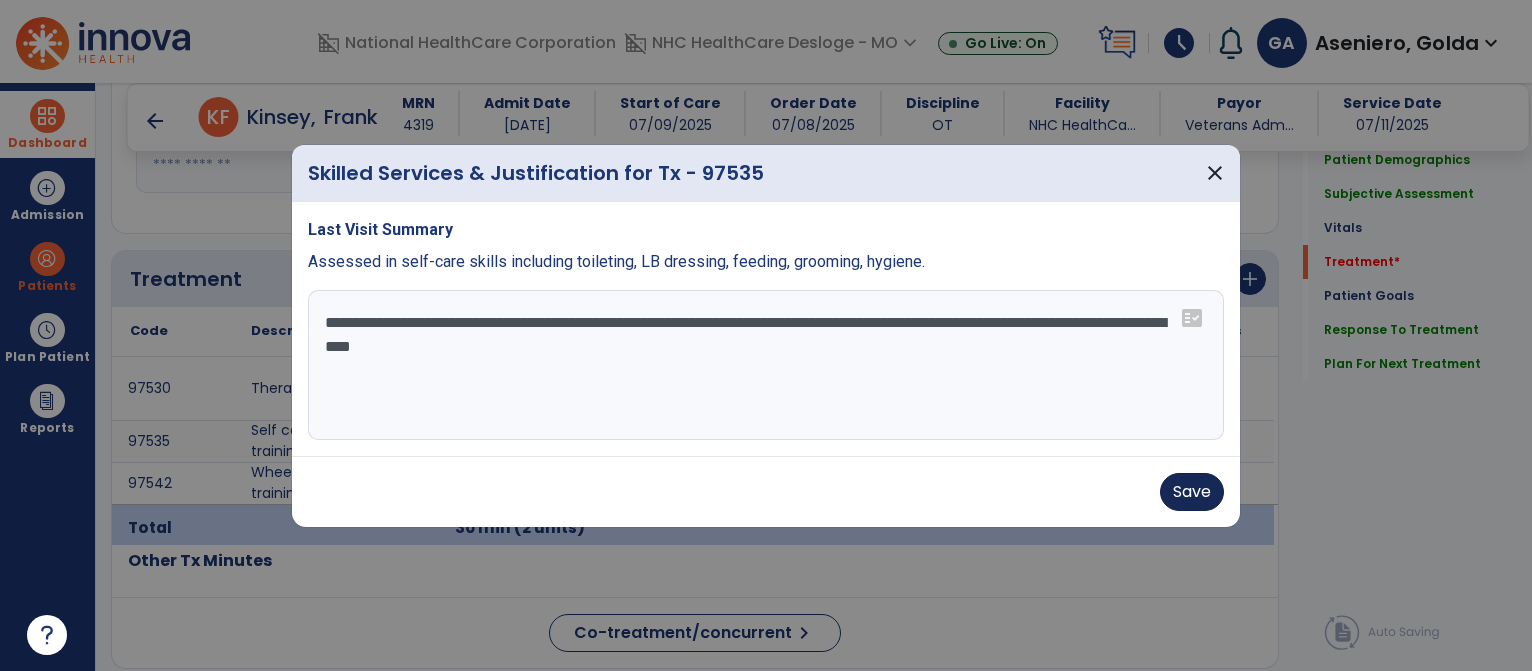 type on "**********" 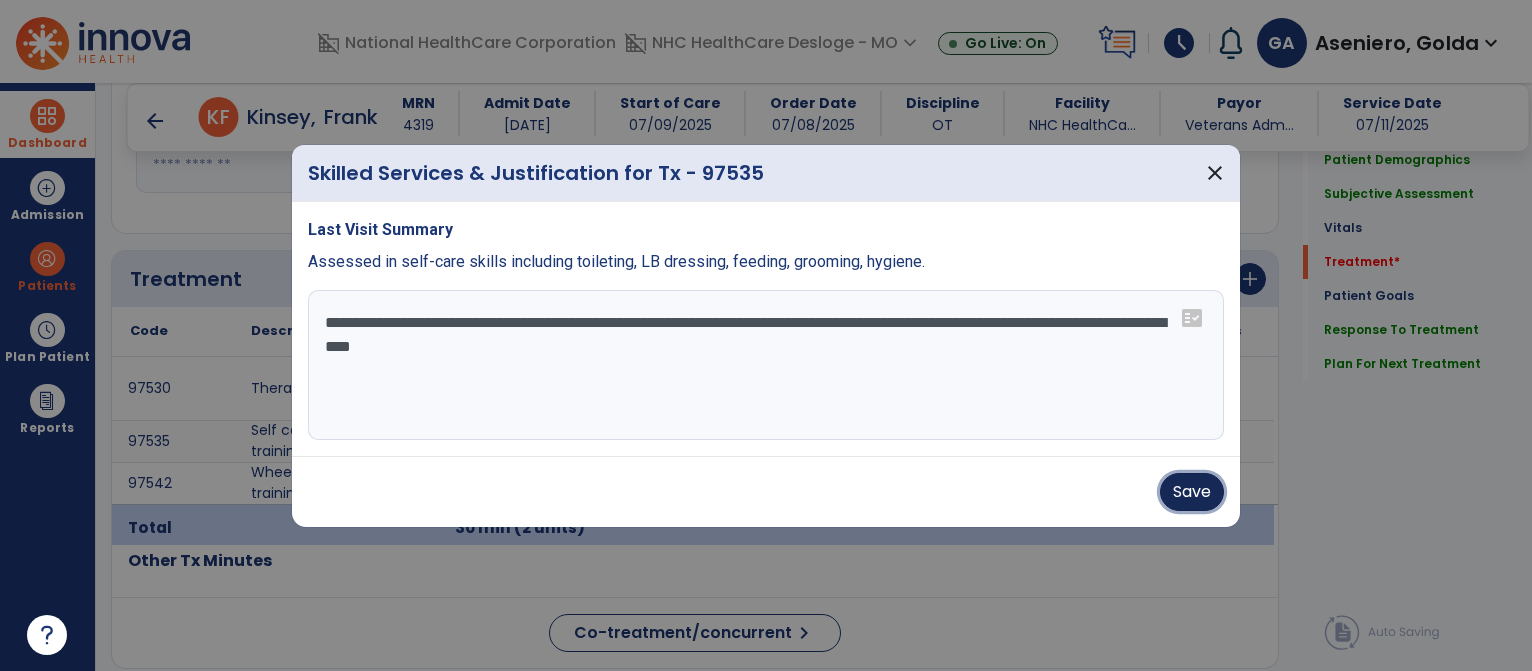 click on "Save" at bounding box center [1192, 492] 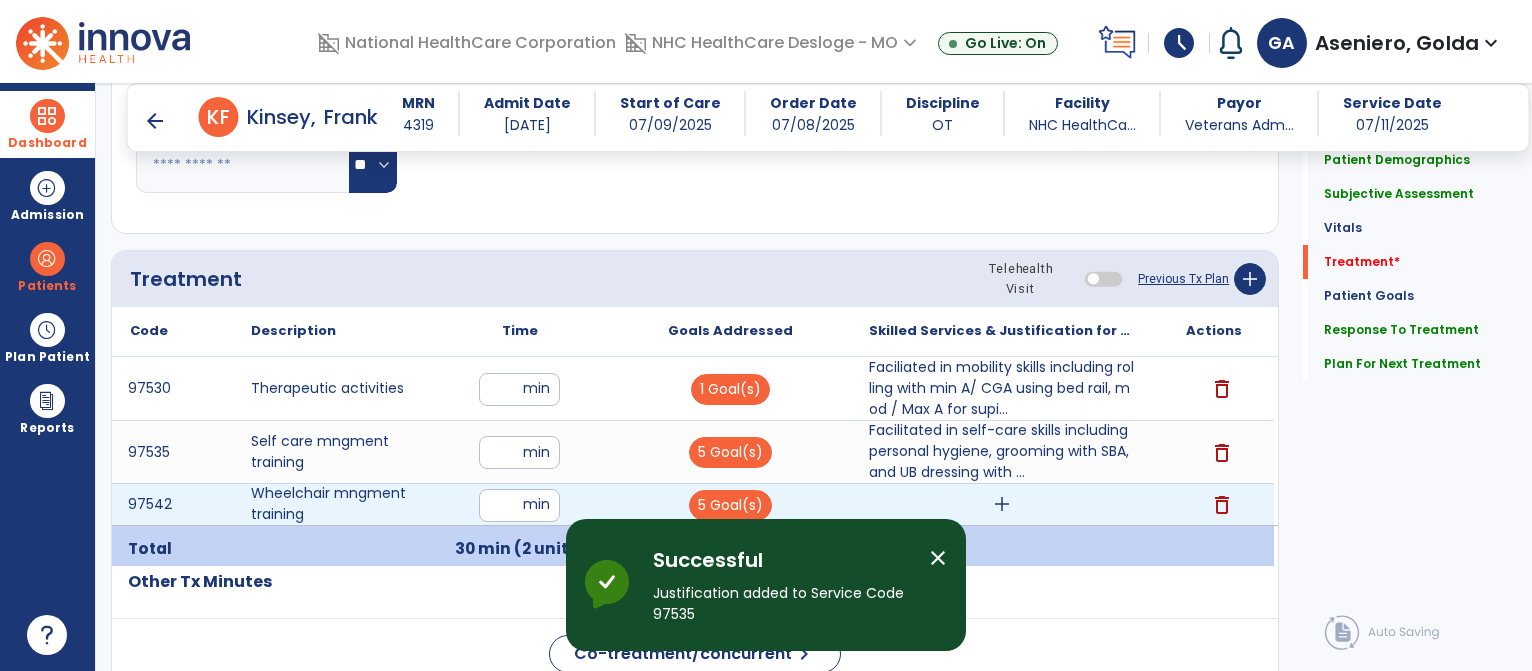 click on "add" at bounding box center (1002, 504) 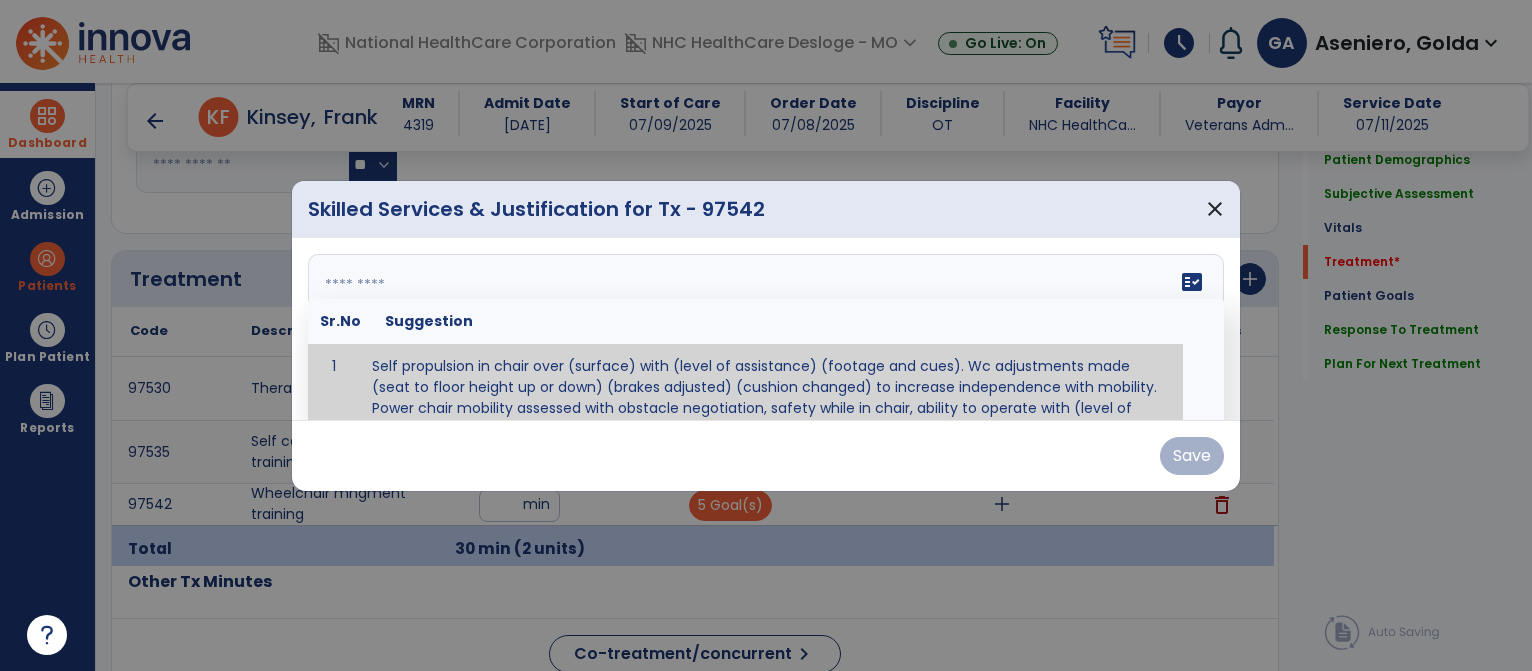 click on "fact_check  Sr.No Suggestion 1 Self propulsion in chair over (surface) with (level of assistance) (footage and cues). Wc adjustments made (seat to floor height up or down) (brakes adjusted) (cushion changed) to increase independence with mobility. Power chair mobility assessed with obstacle negotiation, safety while in chair, ability to operate with (level of assistance).  postural alignment, facilitation of normal mvmt, postural control, prevention of skin breakdown, trunk stabilization." at bounding box center (766, 329) 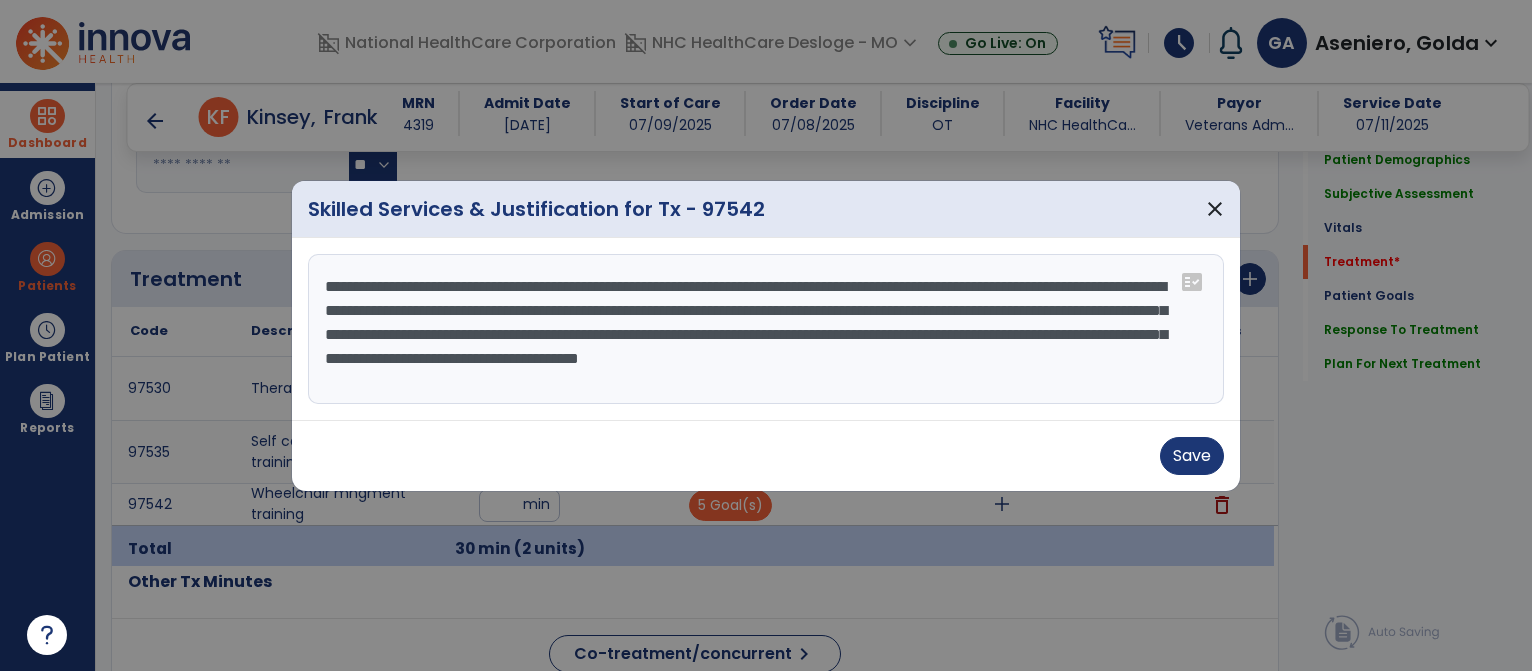 click on "**********" at bounding box center [766, 329] 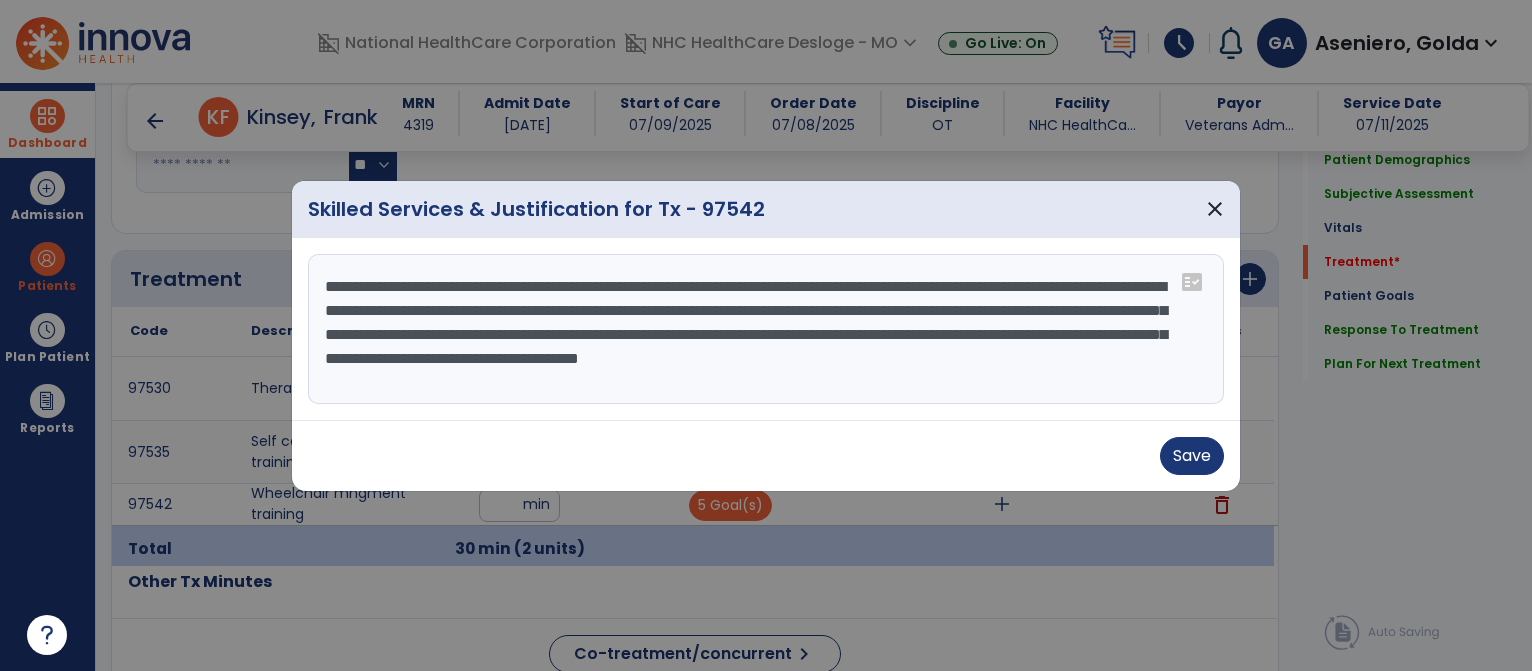 drag, startPoint x: 997, startPoint y: 283, endPoint x: 981, endPoint y: 398, distance: 116.10771 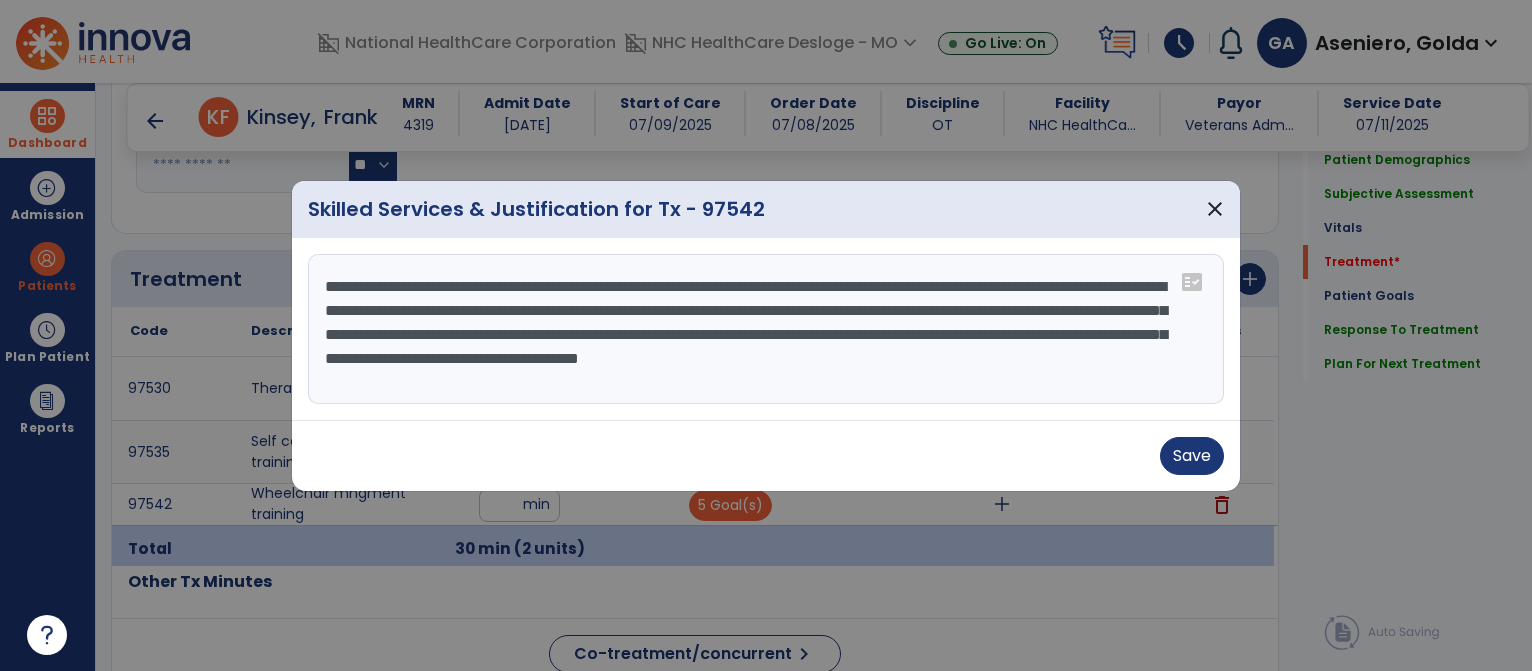 click on "**********" at bounding box center (766, 329) 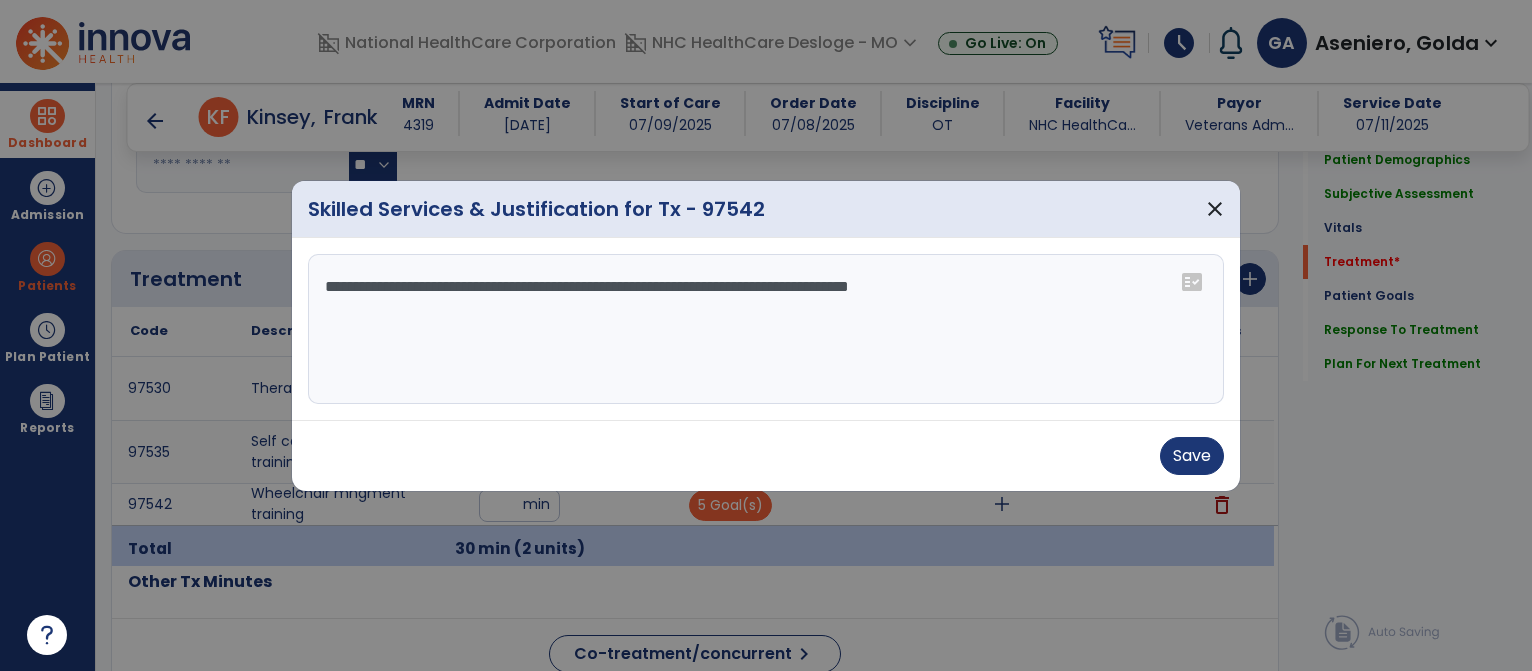 click on "**********" at bounding box center [766, 329] 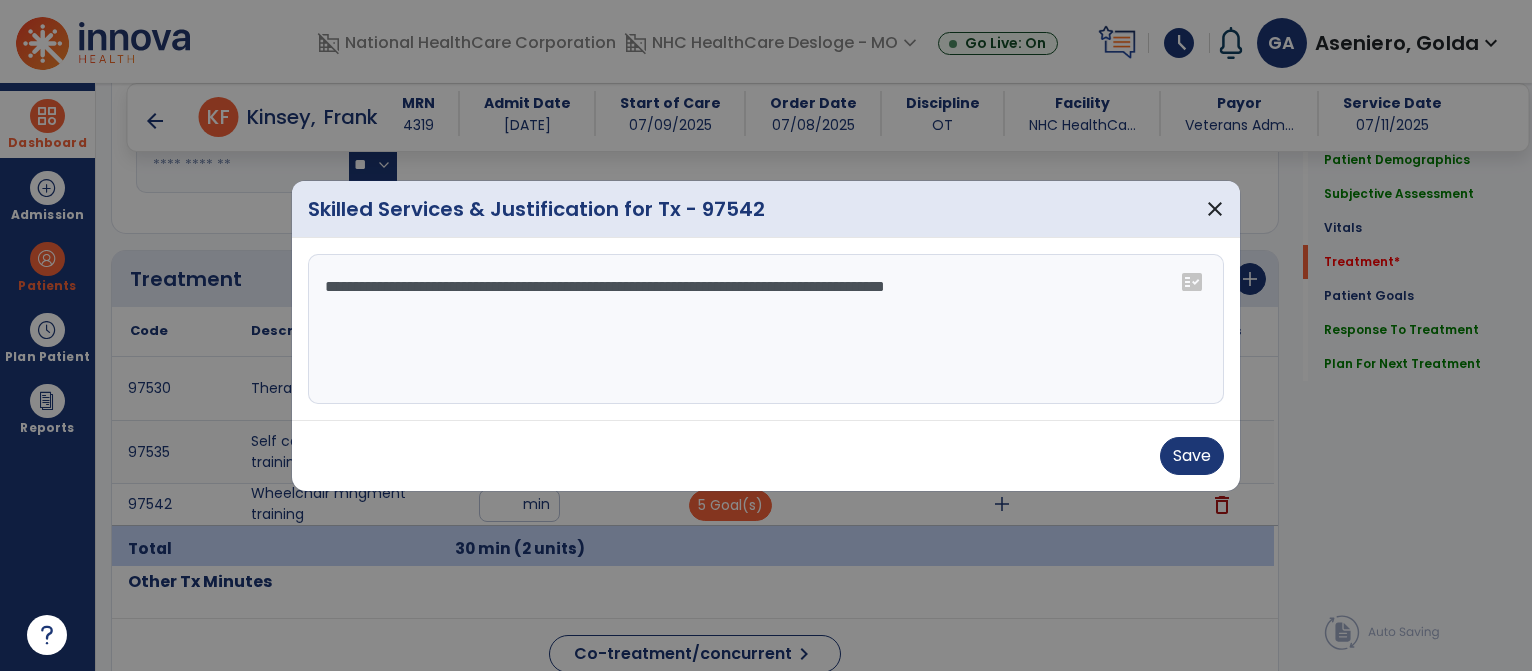 click on "**********" at bounding box center (766, 329) 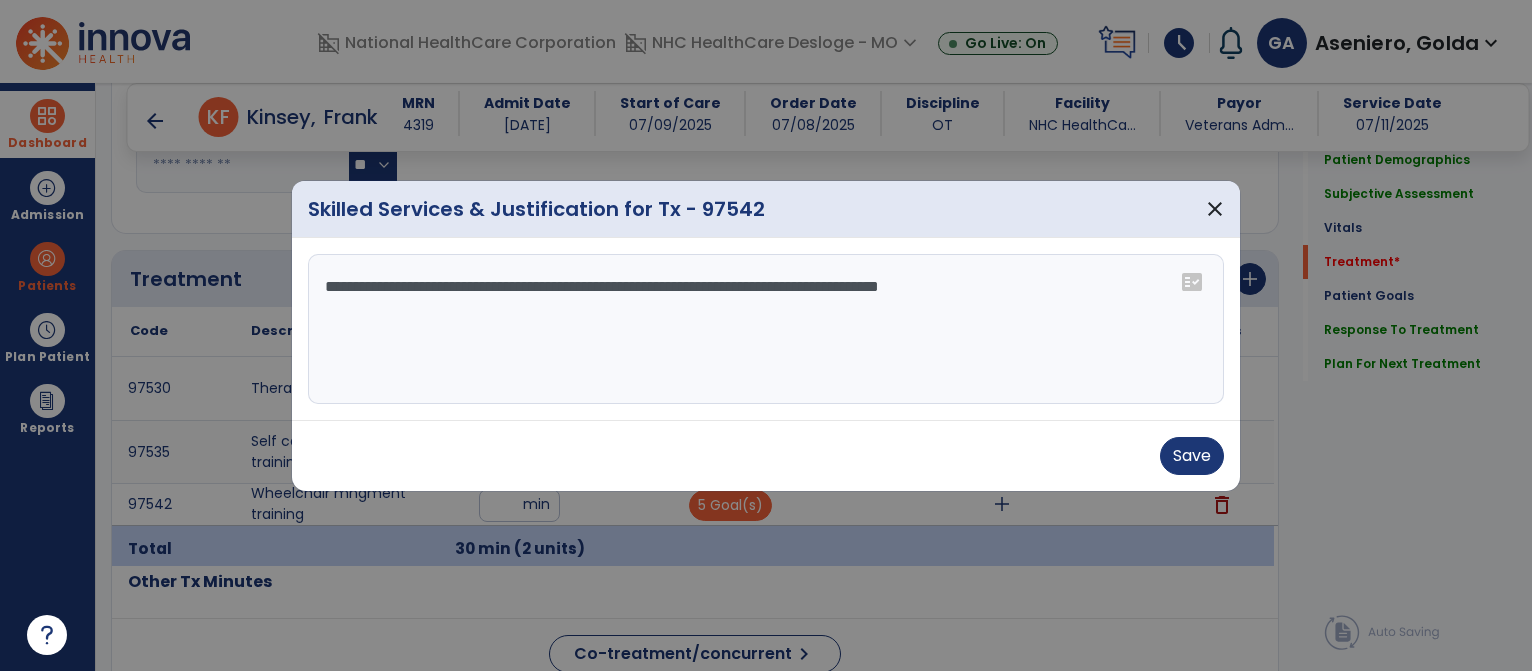 click on "**********" at bounding box center (766, 329) 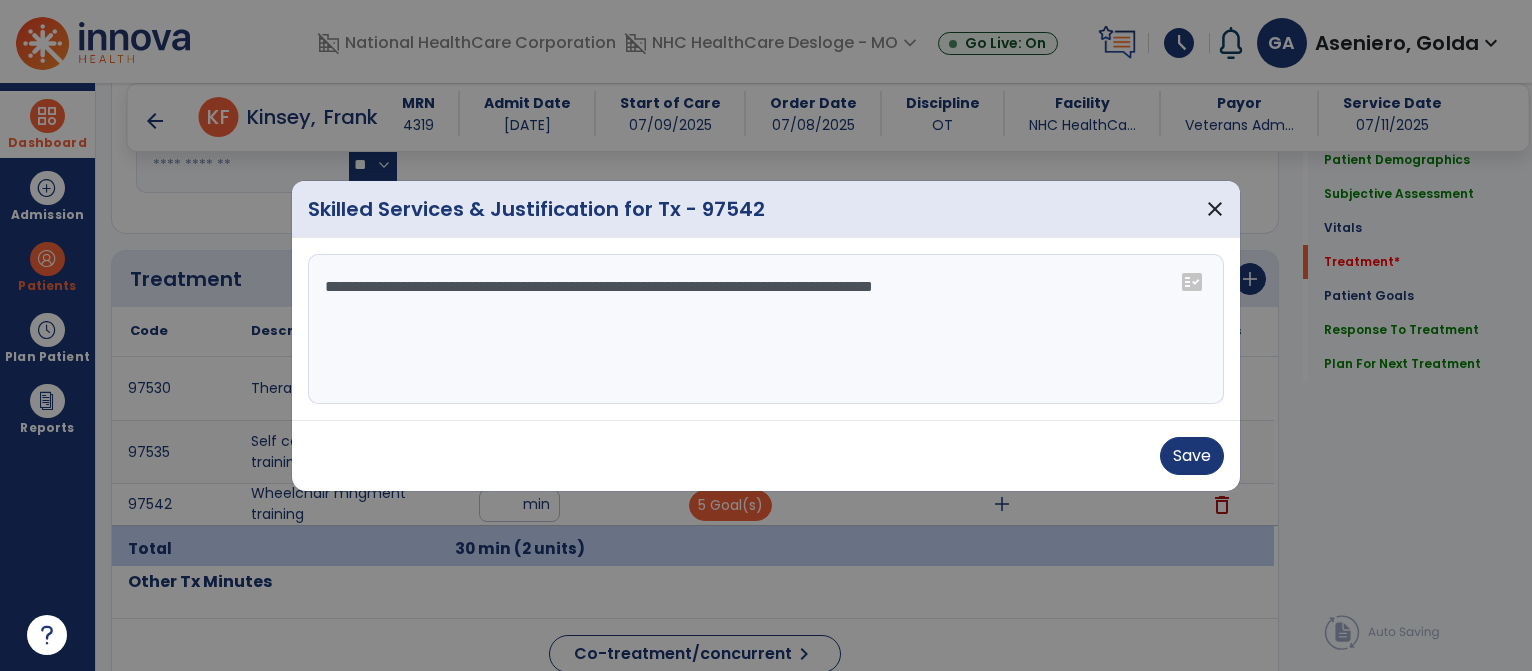 click on "**********" at bounding box center [766, 329] 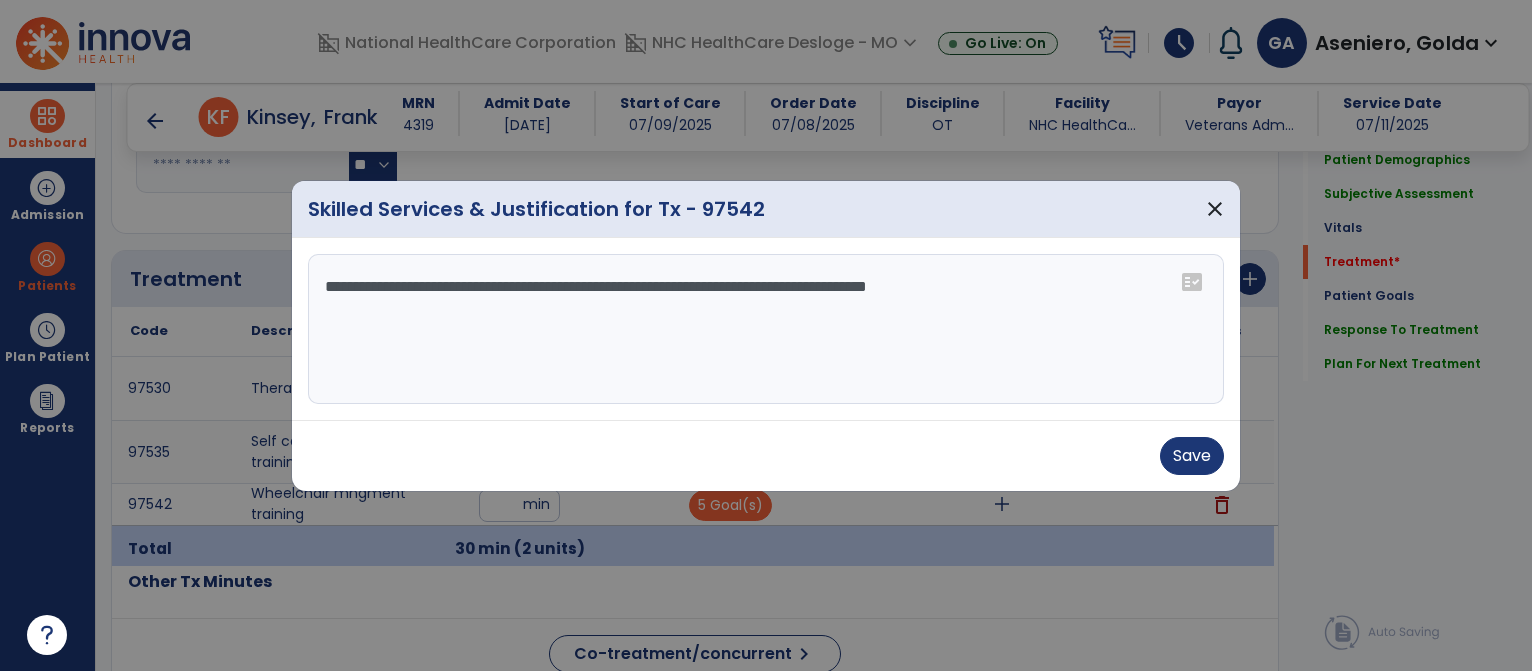 click on "**********" at bounding box center (766, 329) 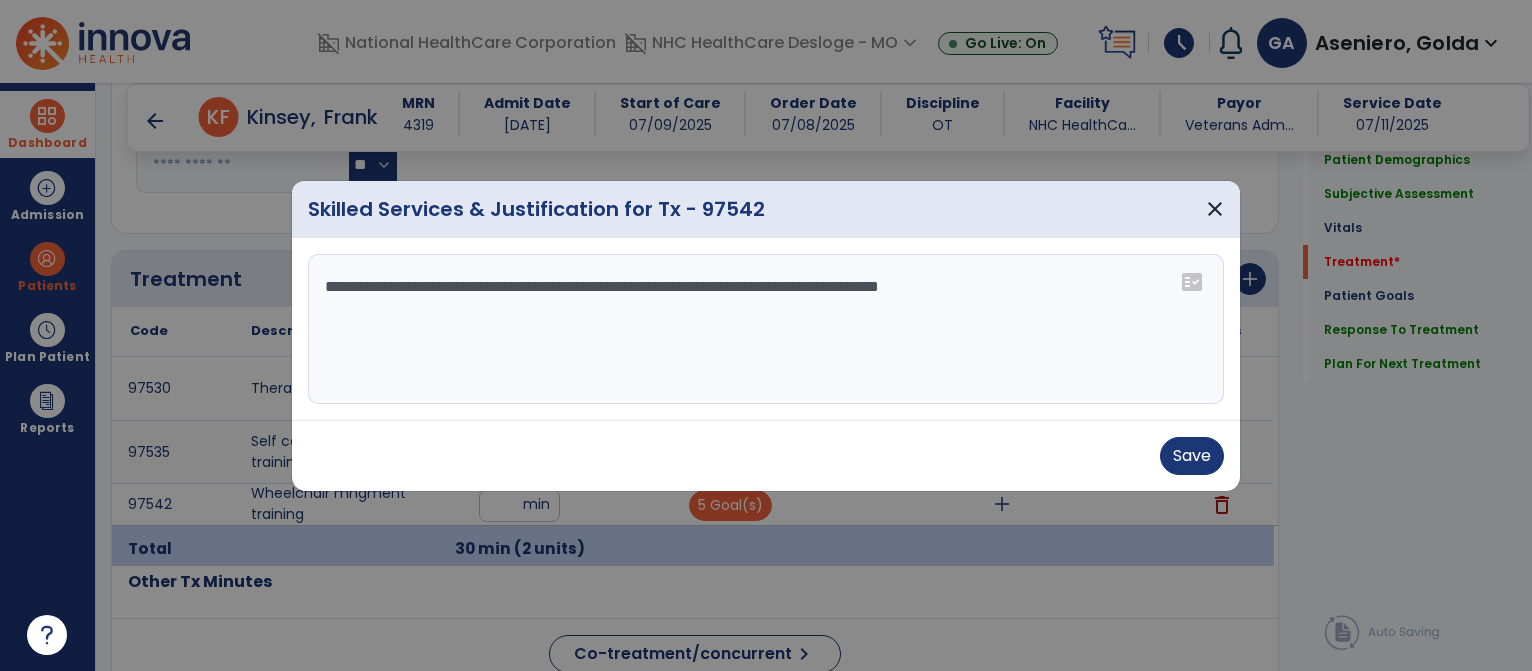 click on "**********" at bounding box center (766, 329) 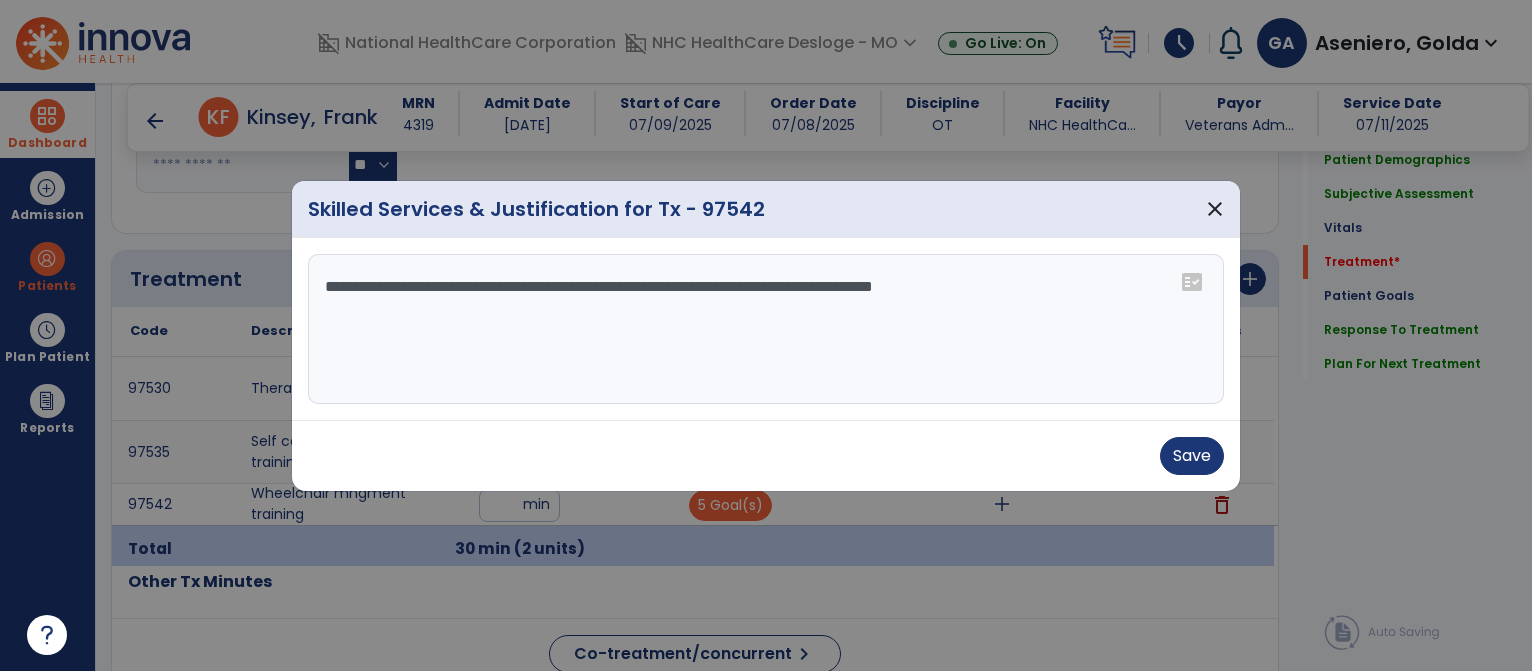 drag, startPoint x: 868, startPoint y: 283, endPoint x: 1106, endPoint y: 283, distance: 238 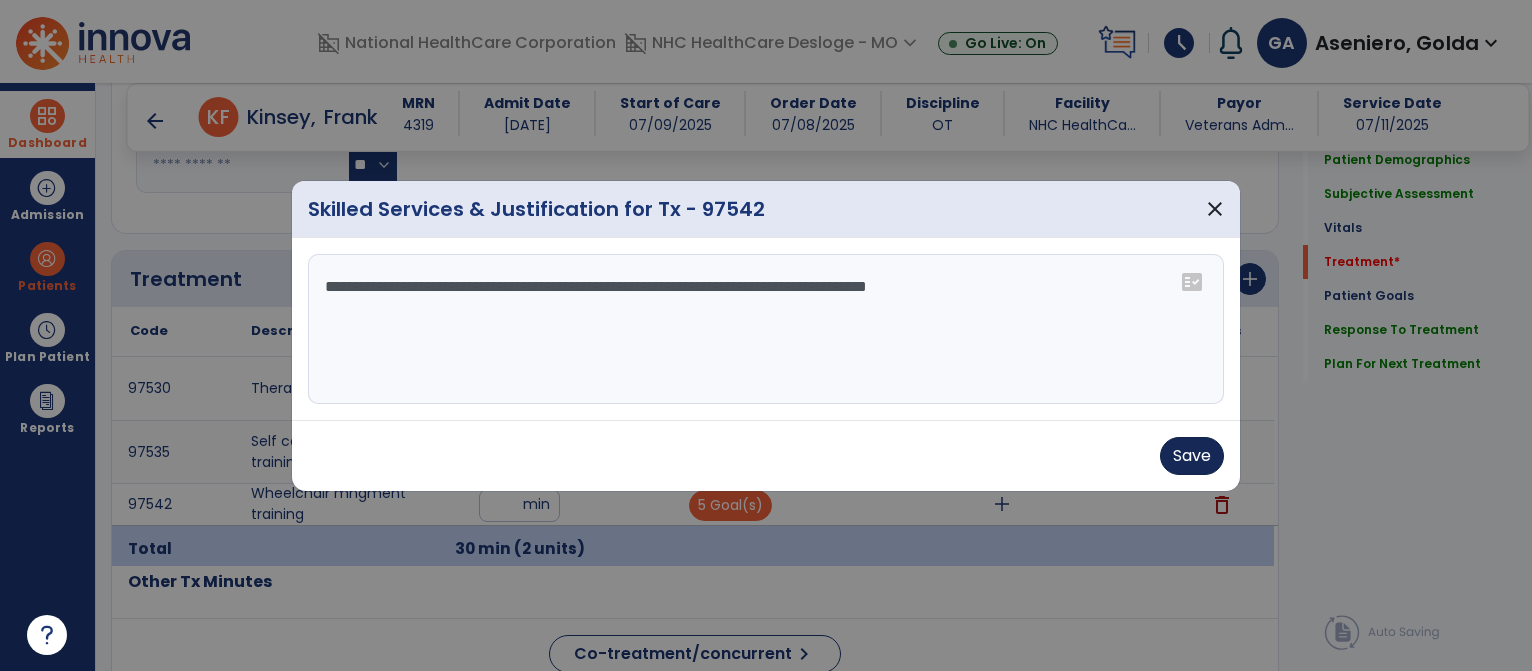 type on "**********" 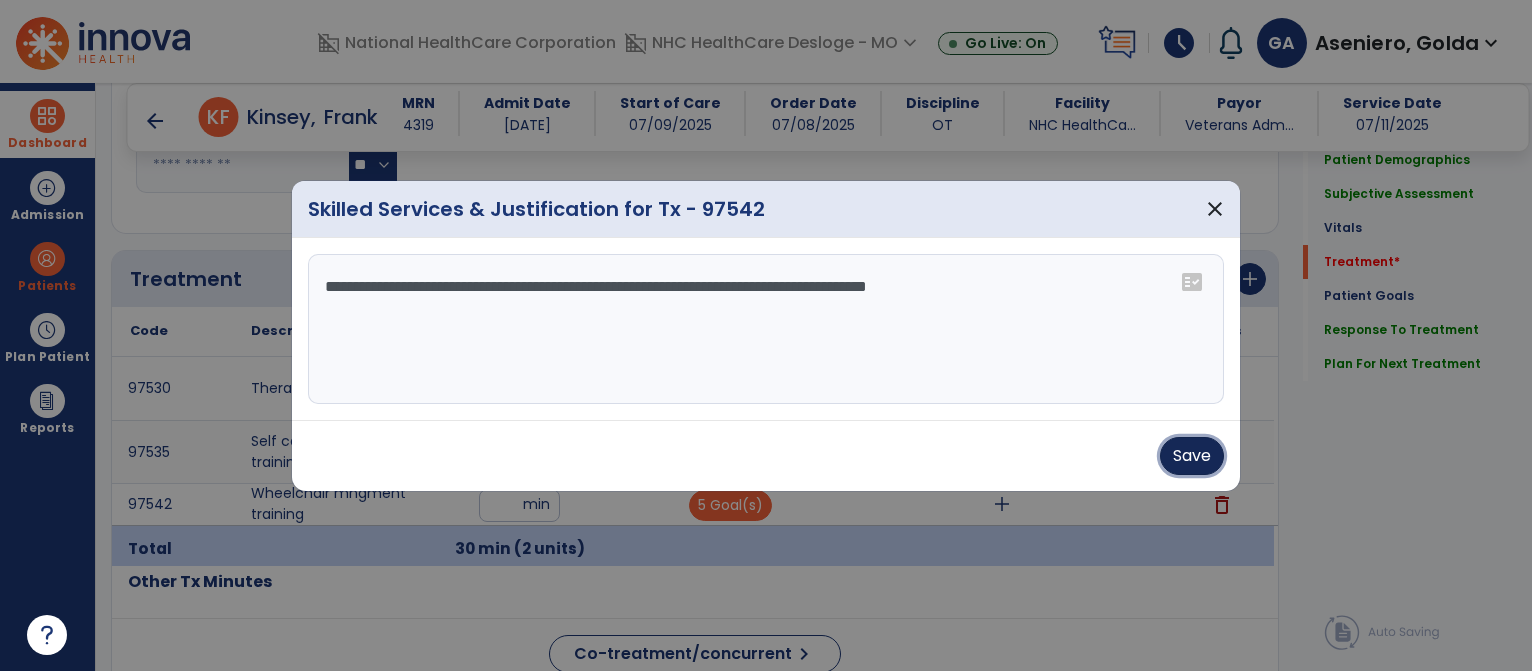 click on "Save" at bounding box center (1192, 456) 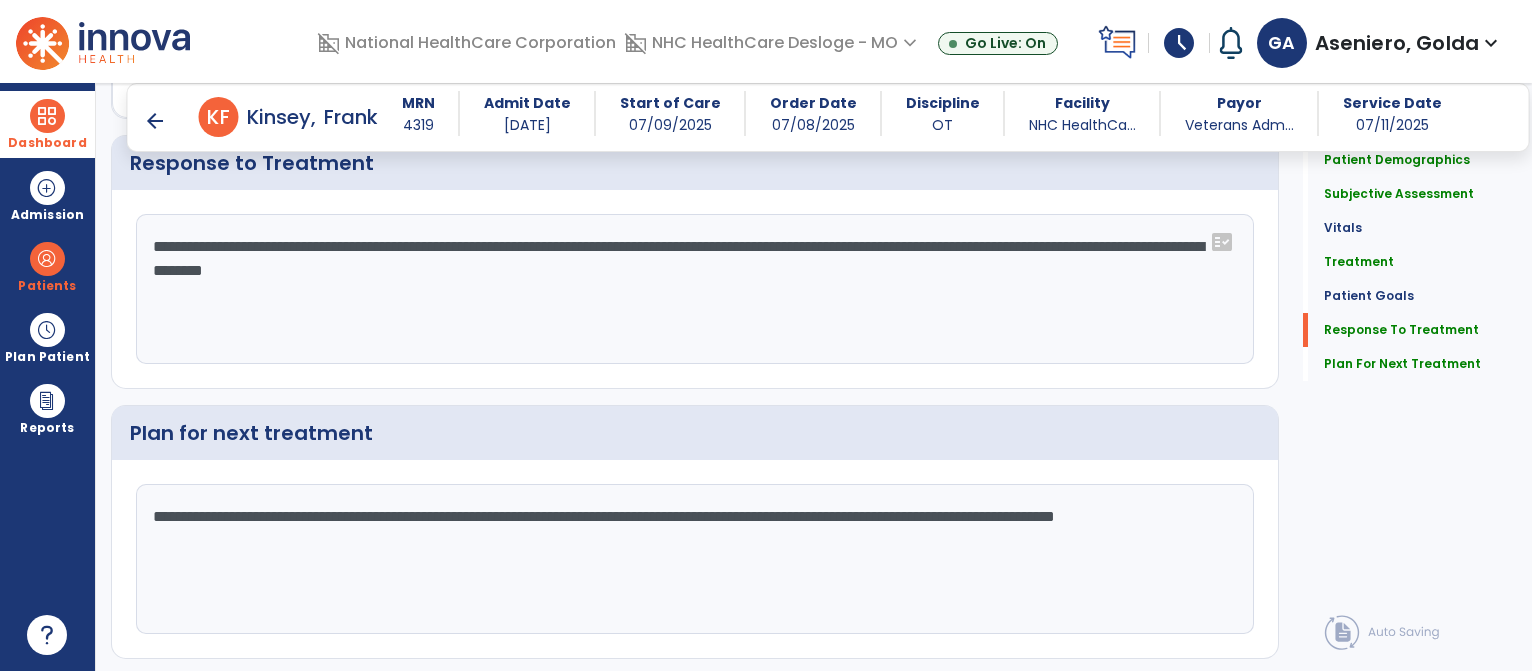 scroll, scrollTop: 3096, scrollLeft: 0, axis: vertical 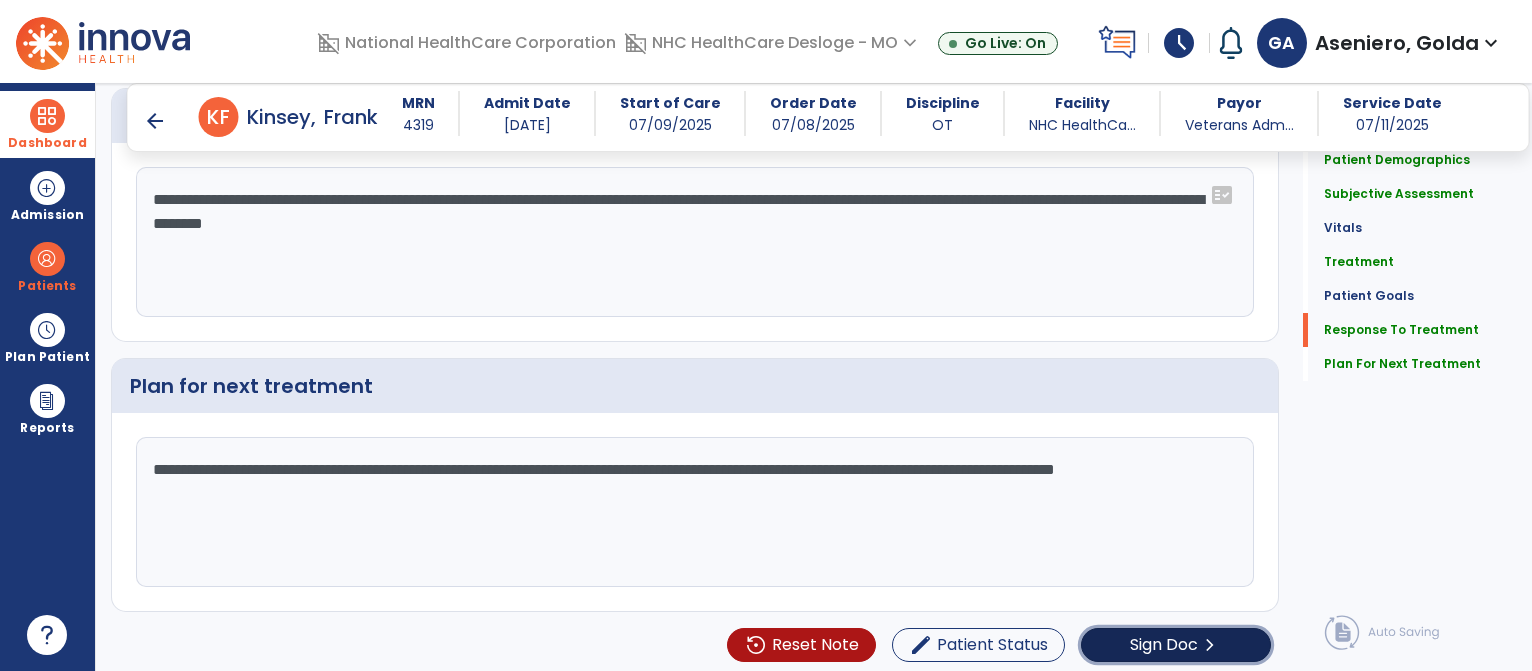 click on "Sign Doc" 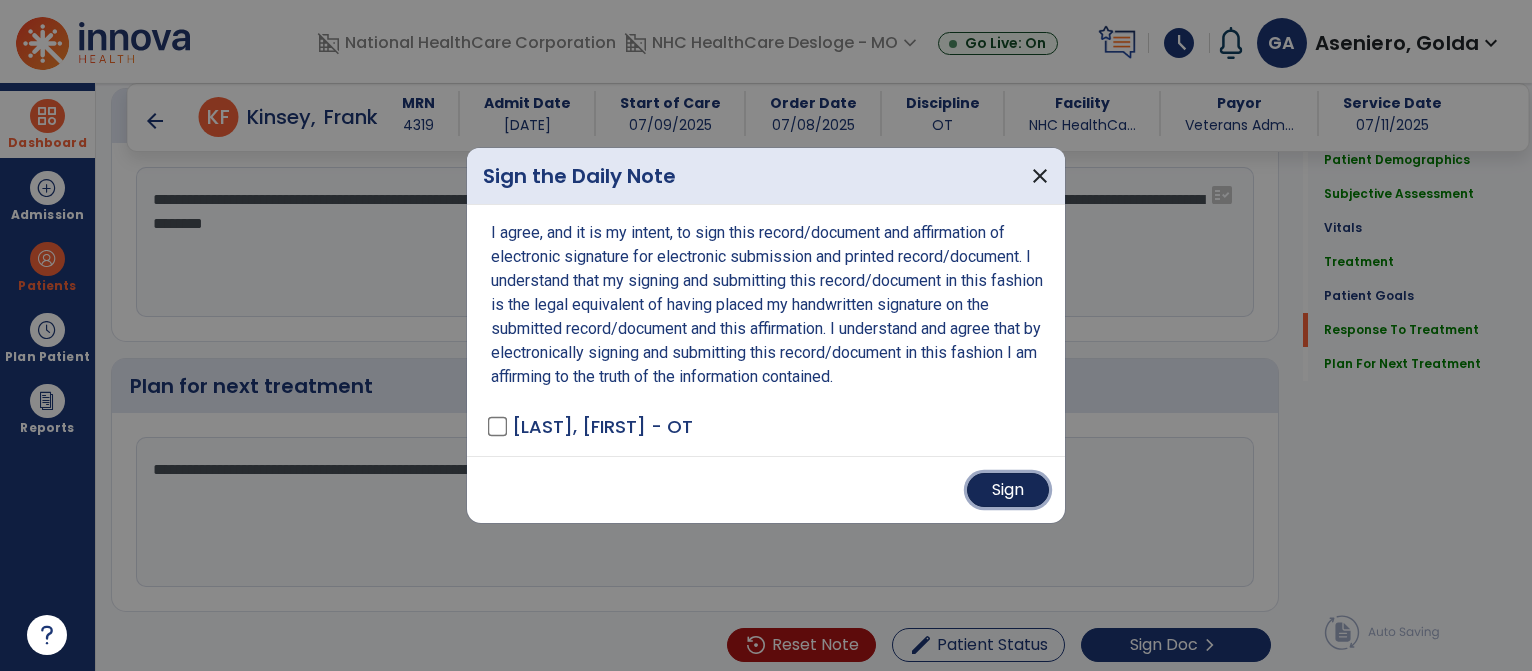 click on "Sign" at bounding box center [1008, 490] 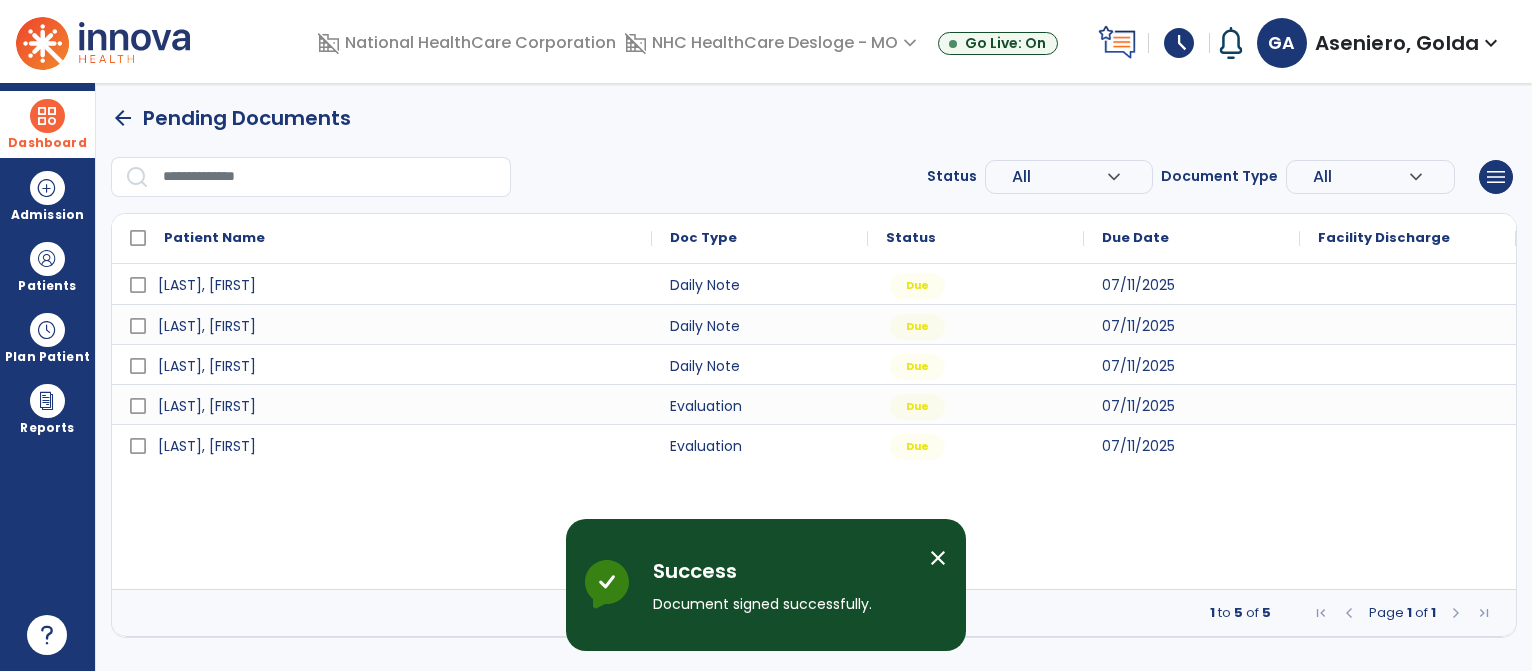 scroll, scrollTop: 0, scrollLeft: 0, axis: both 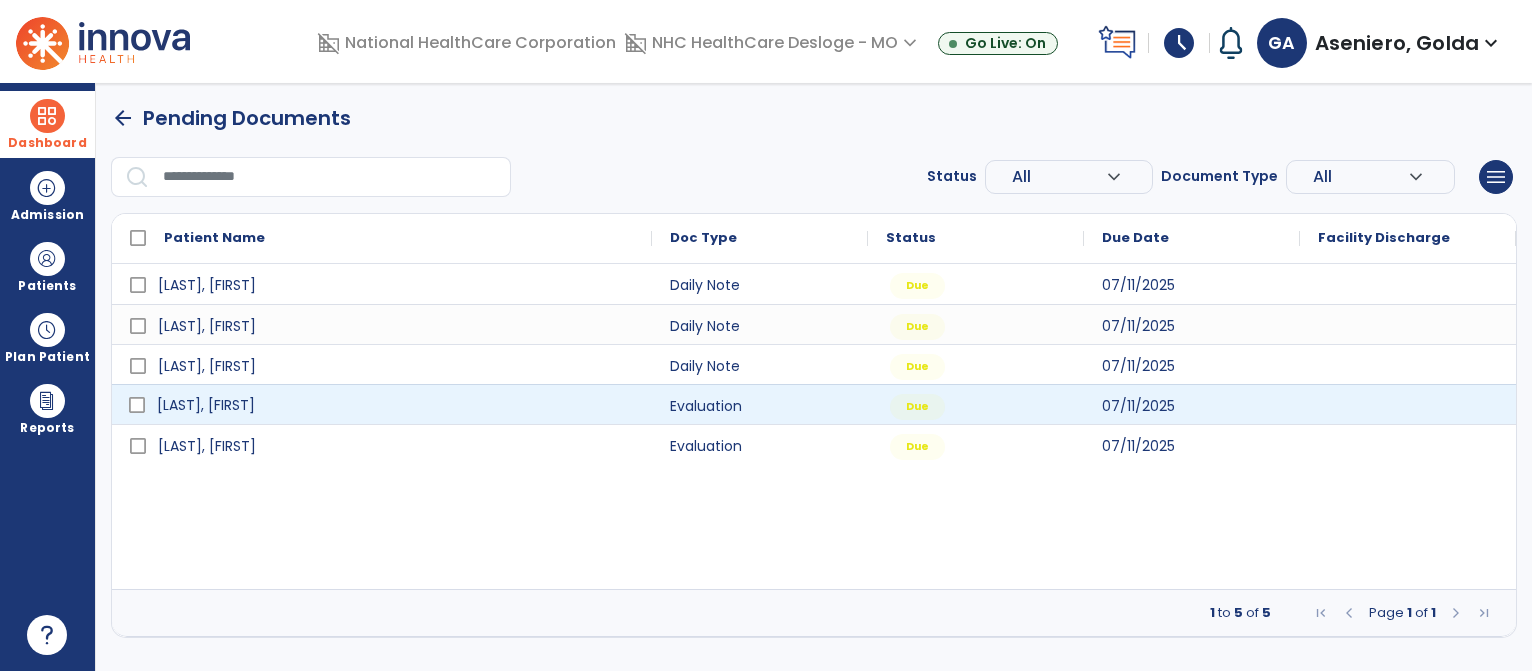 click on "[LAST], [FIRST]" at bounding box center (396, 405) 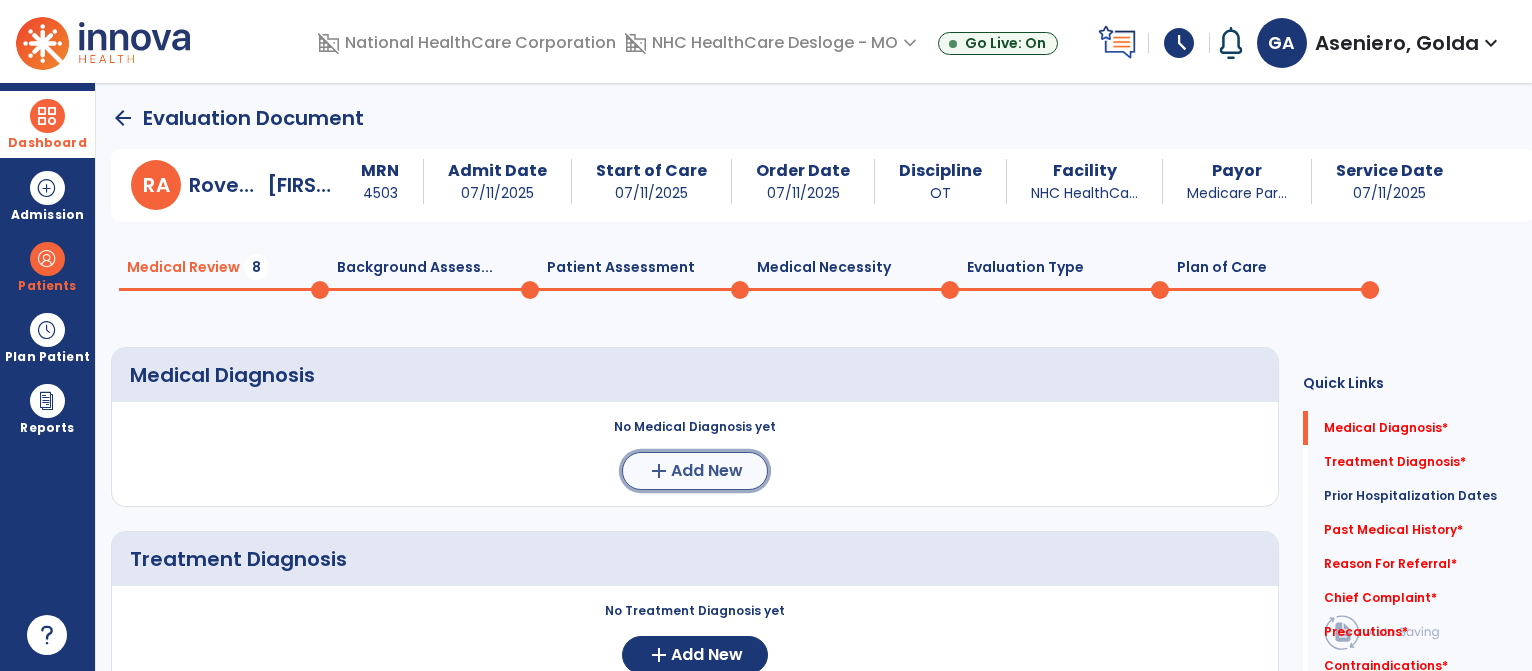 click on "Add New" 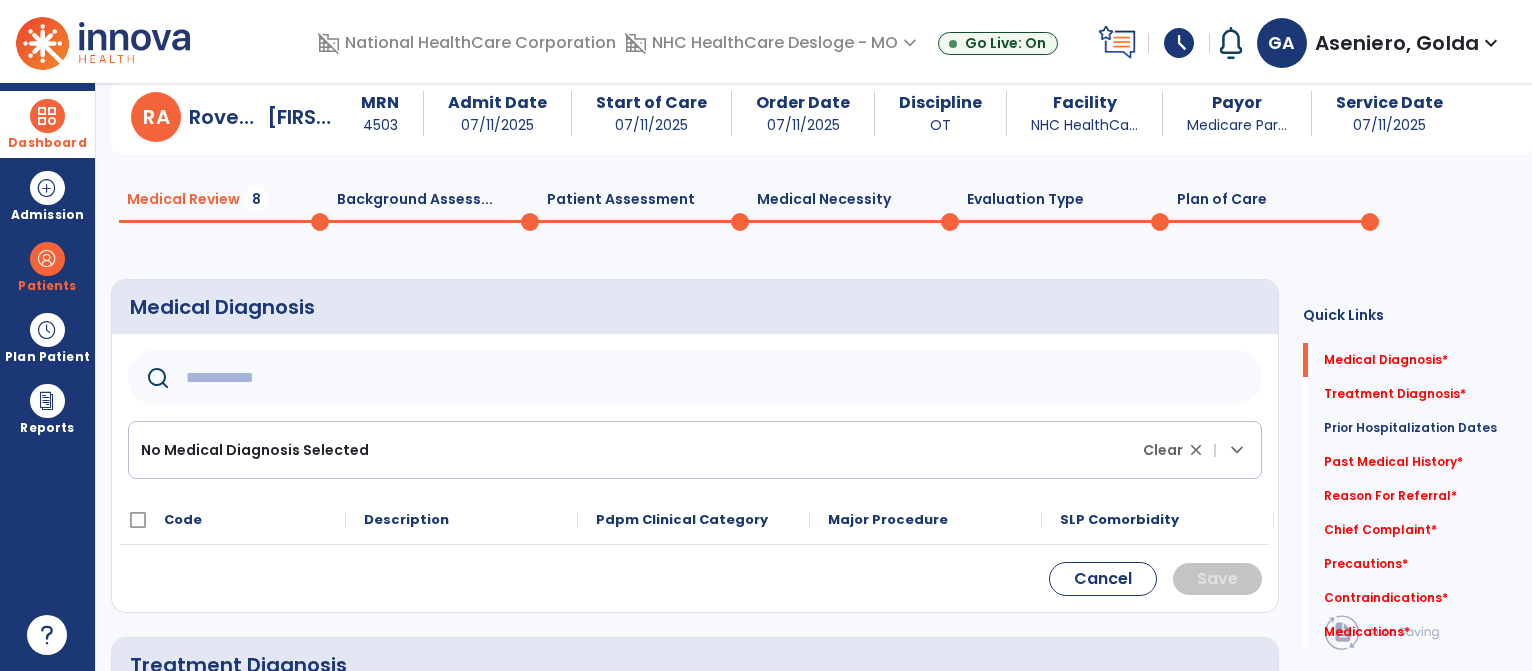 scroll, scrollTop: 0, scrollLeft: 0, axis: both 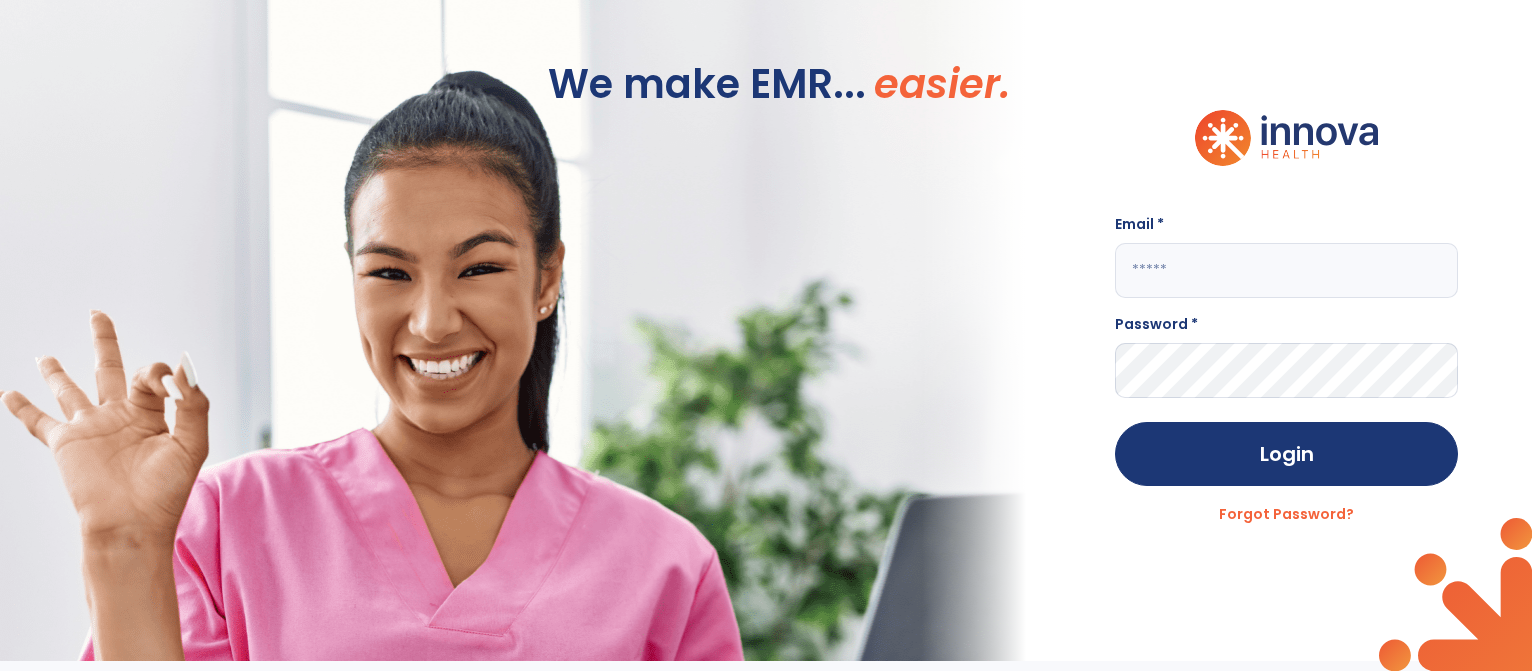 type on "**********" 